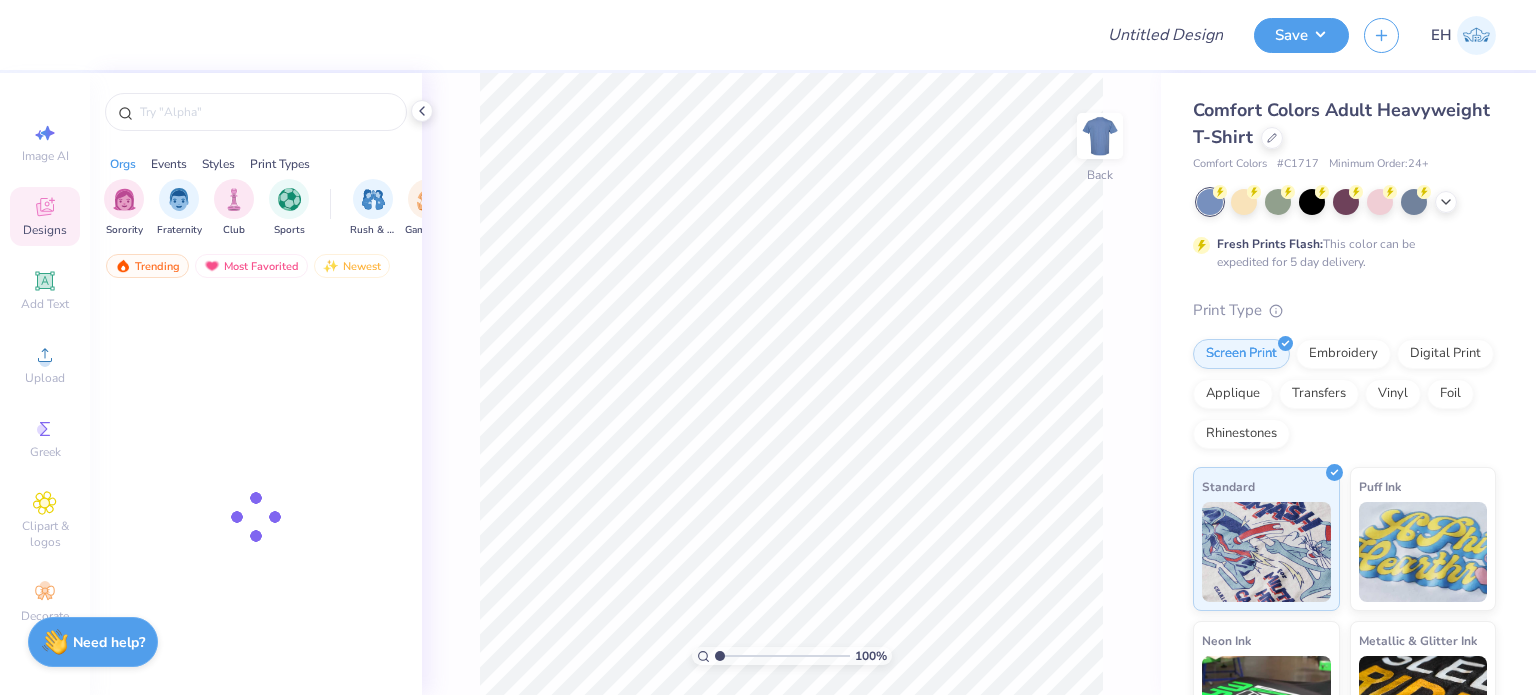 scroll, scrollTop: 0, scrollLeft: 0, axis: both 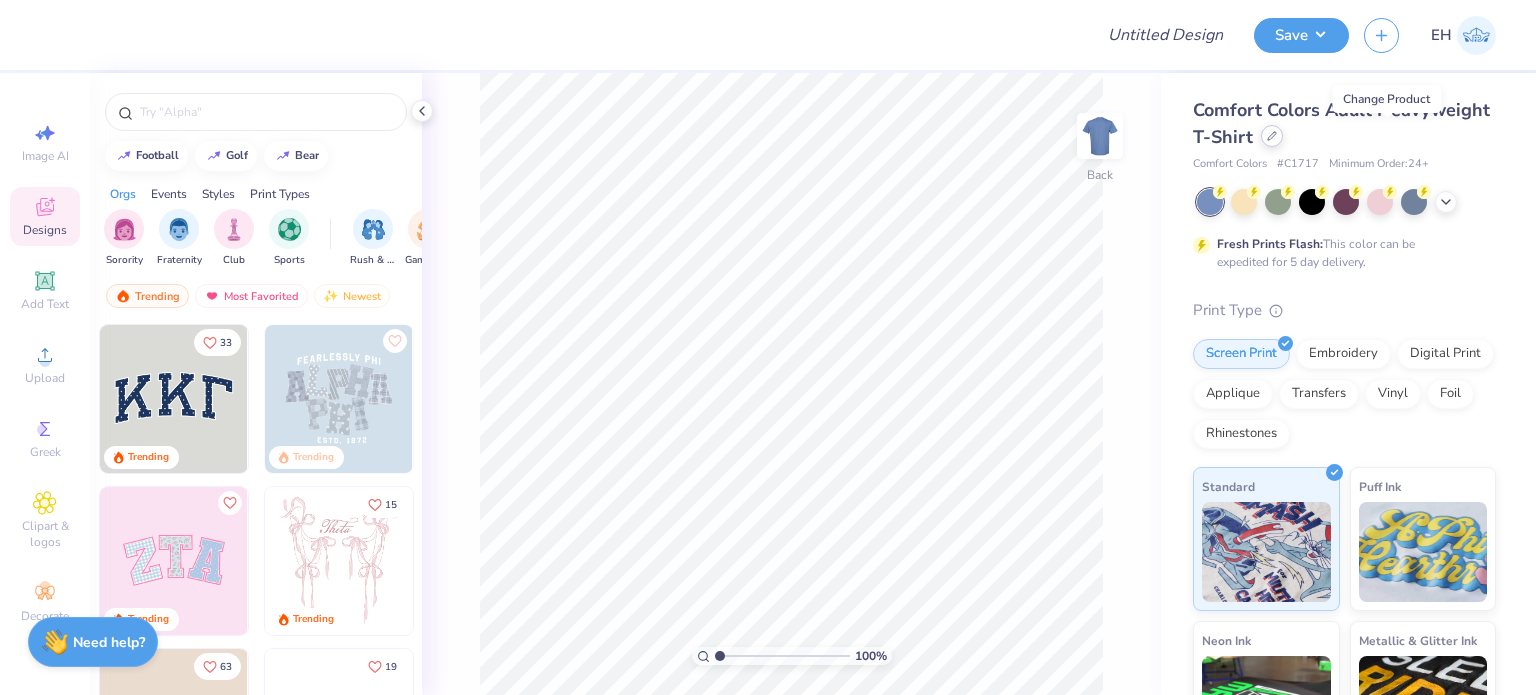 click 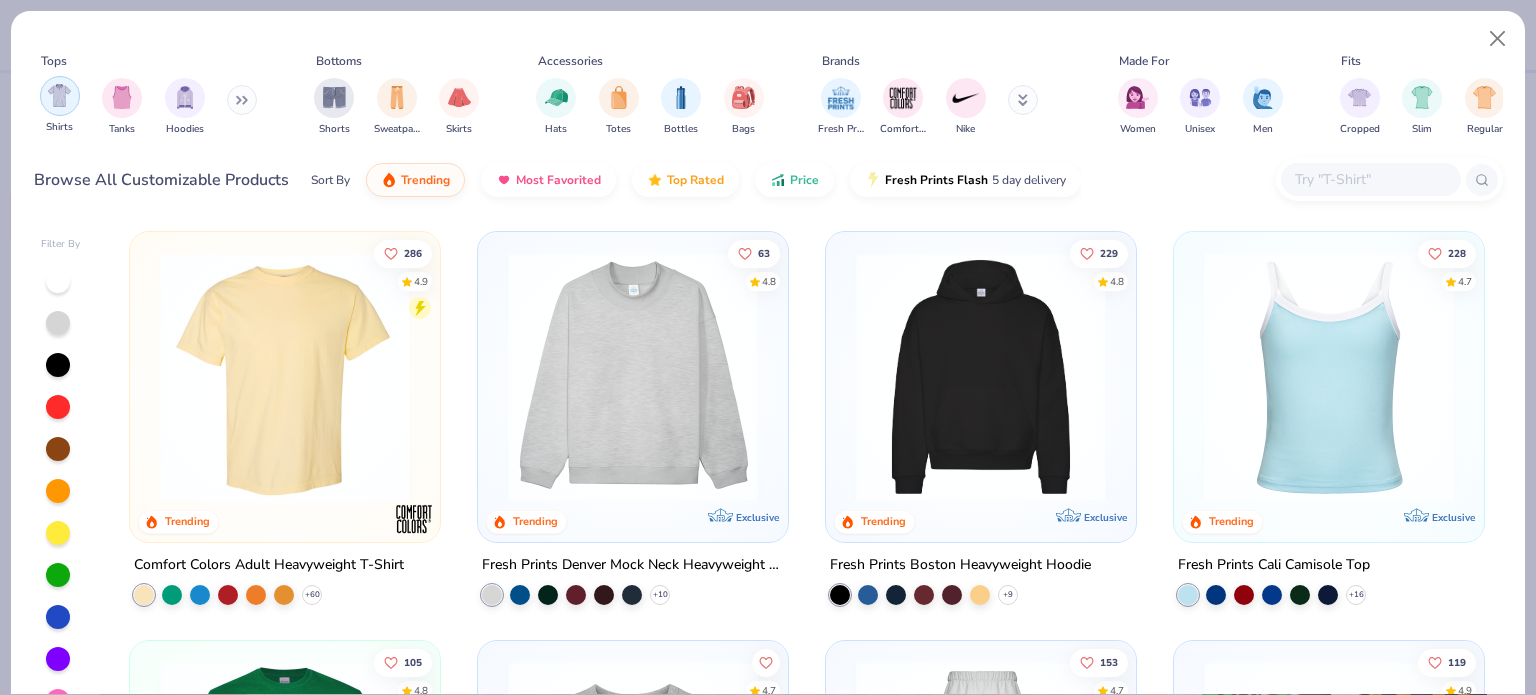 click at bounding box center [59, 95] 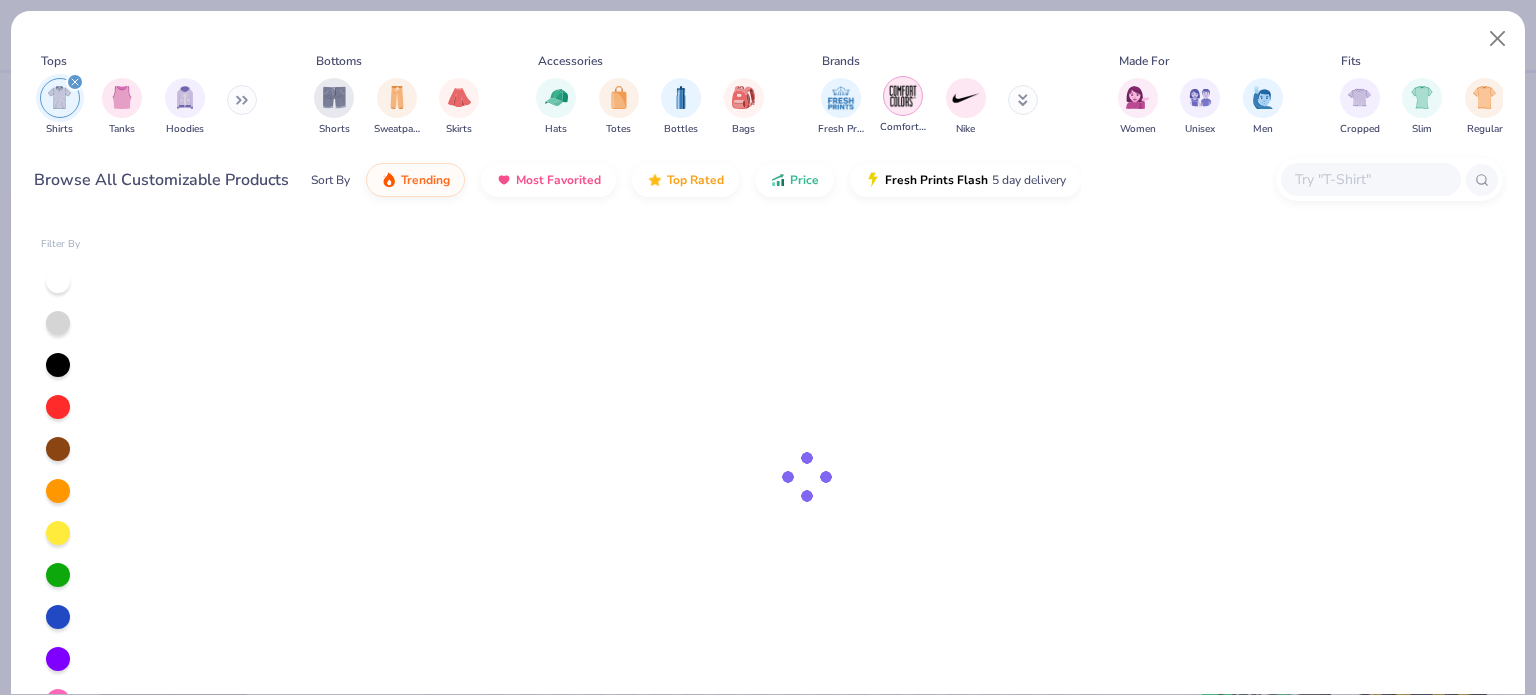 click at bounding box center (903, 96) 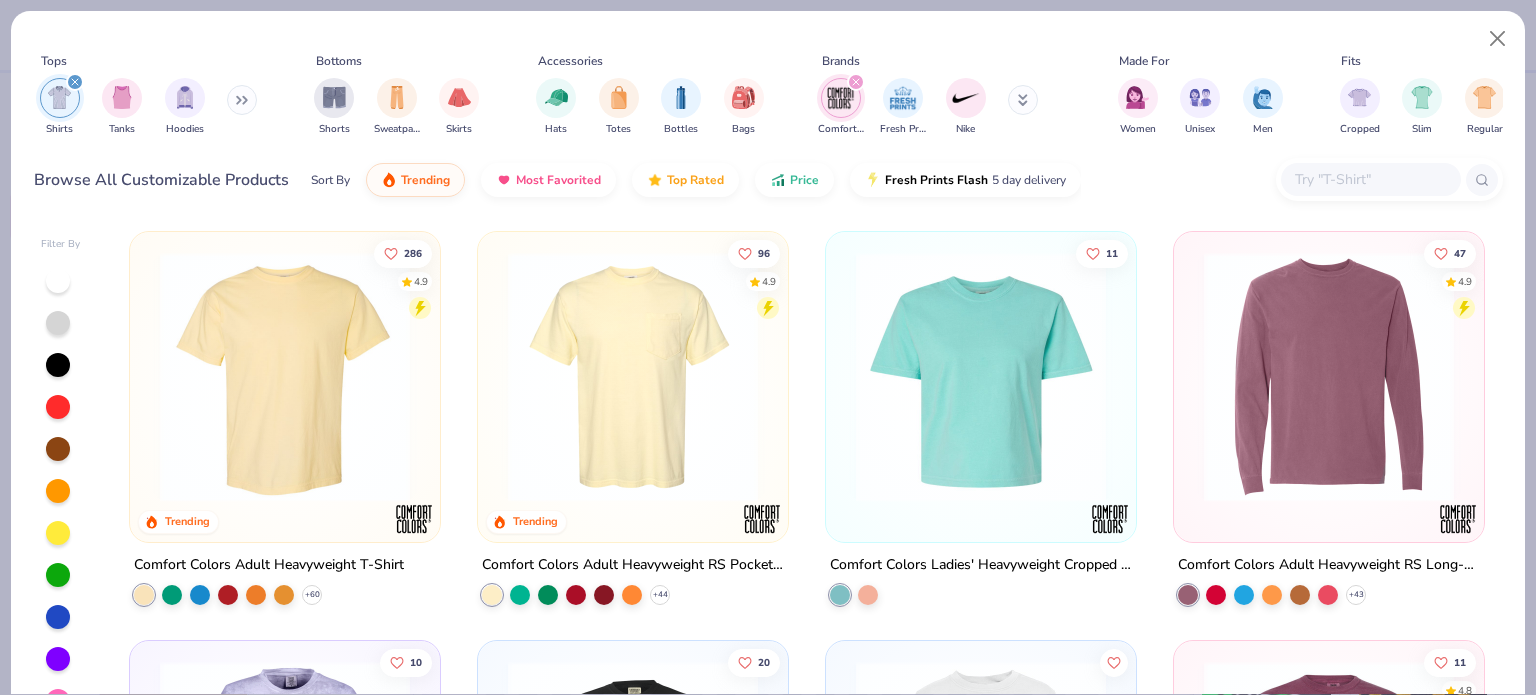 click at bounding box center (633, 377) 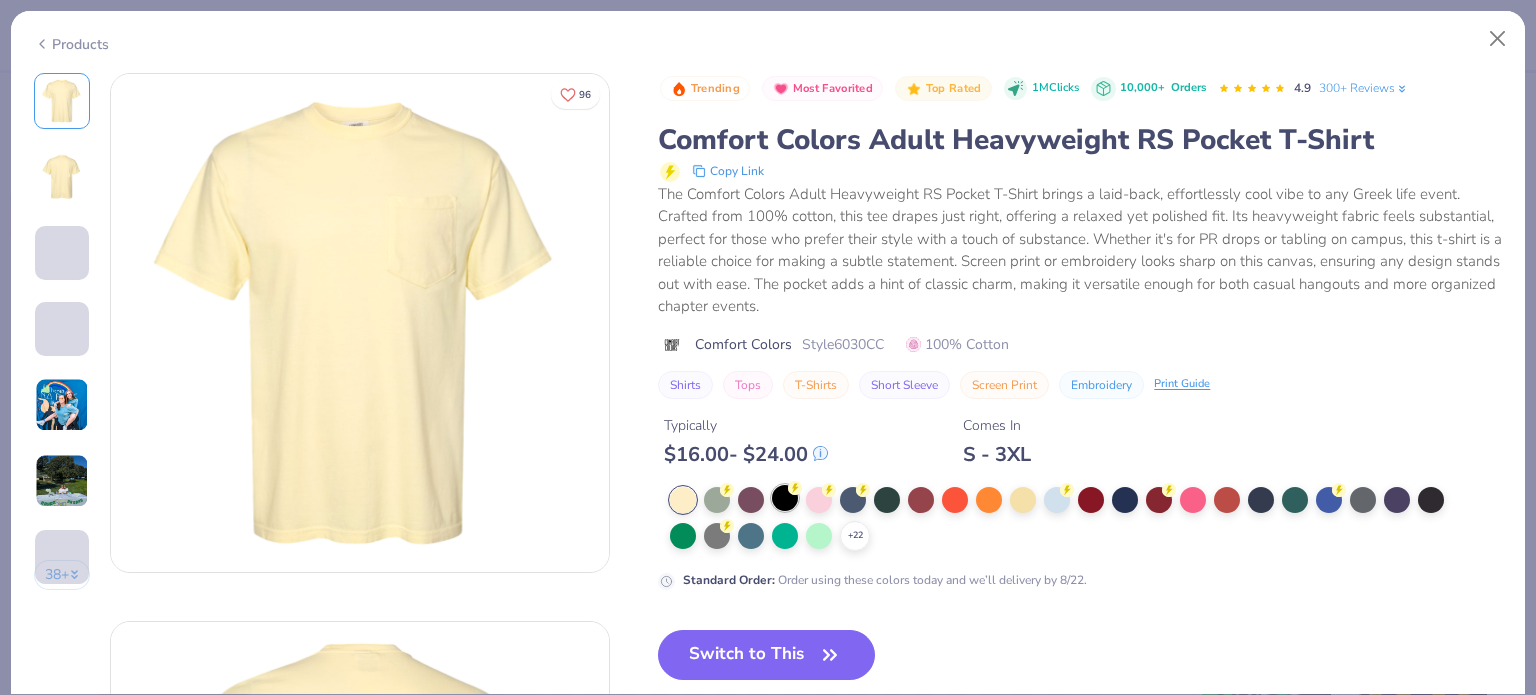 click 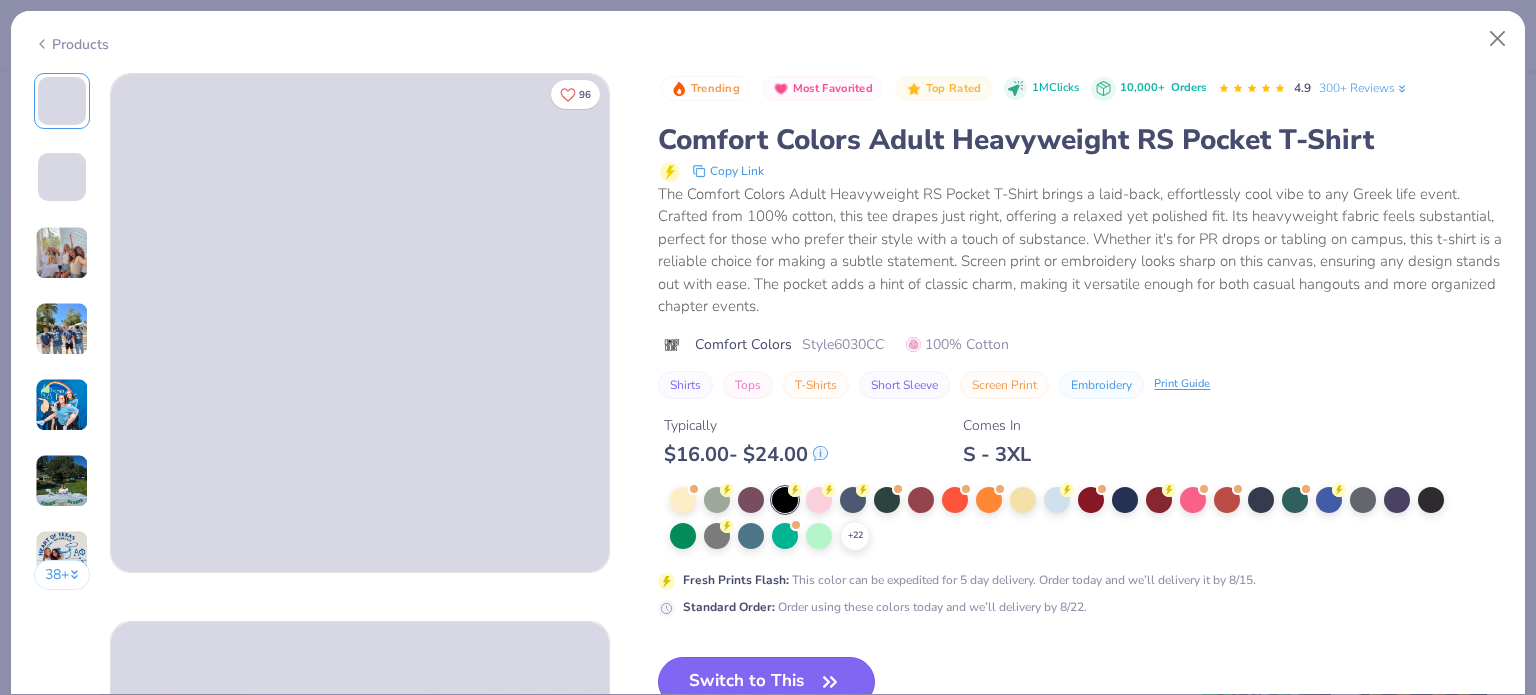 click on "Switch to This" at bounding box center [766, 682] 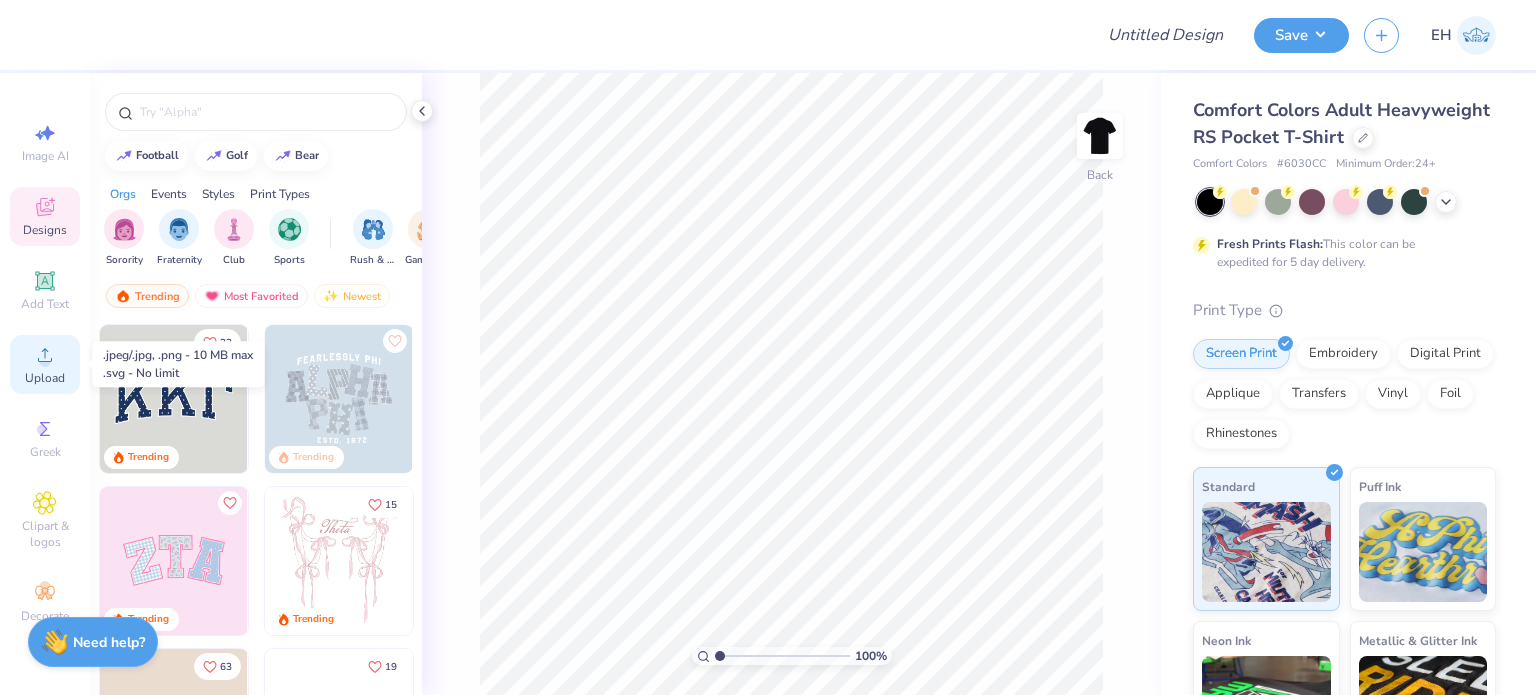 click 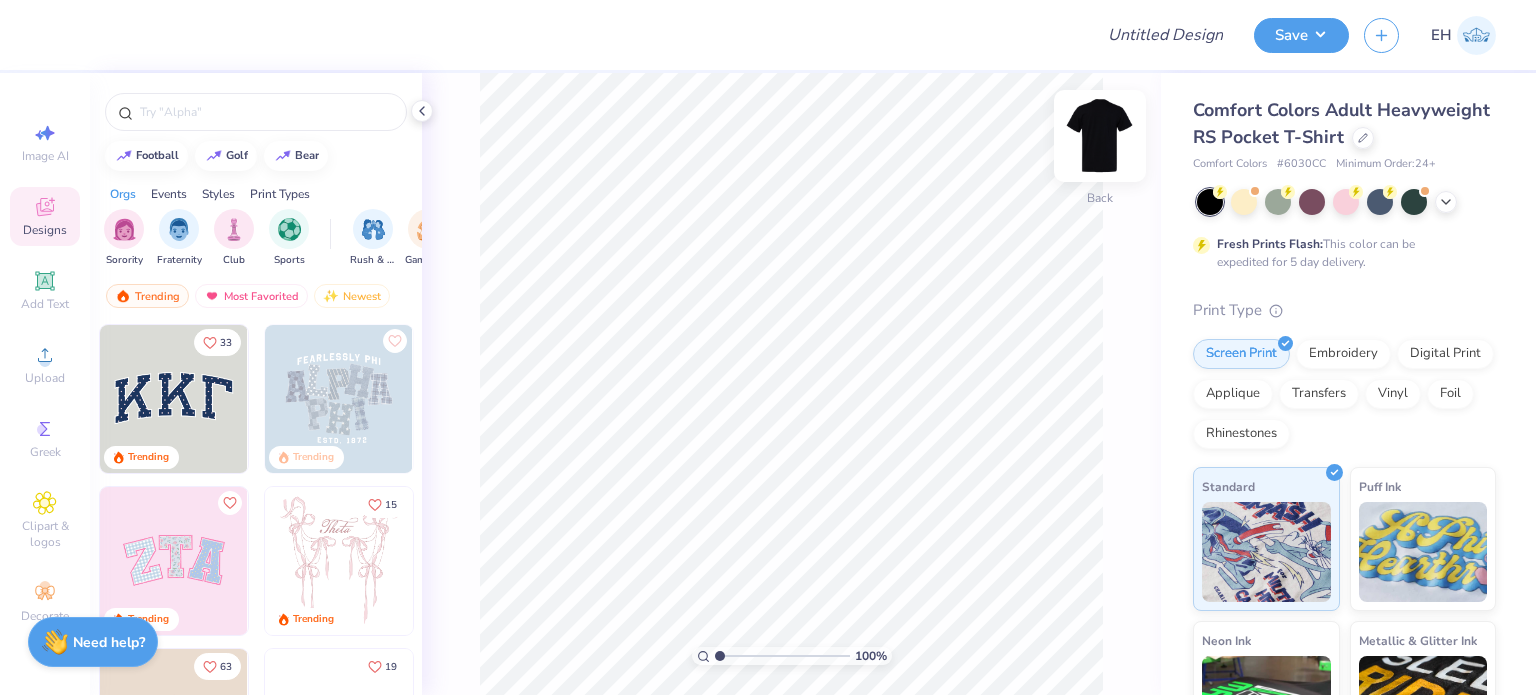 click at bounding box center [1100, 136] 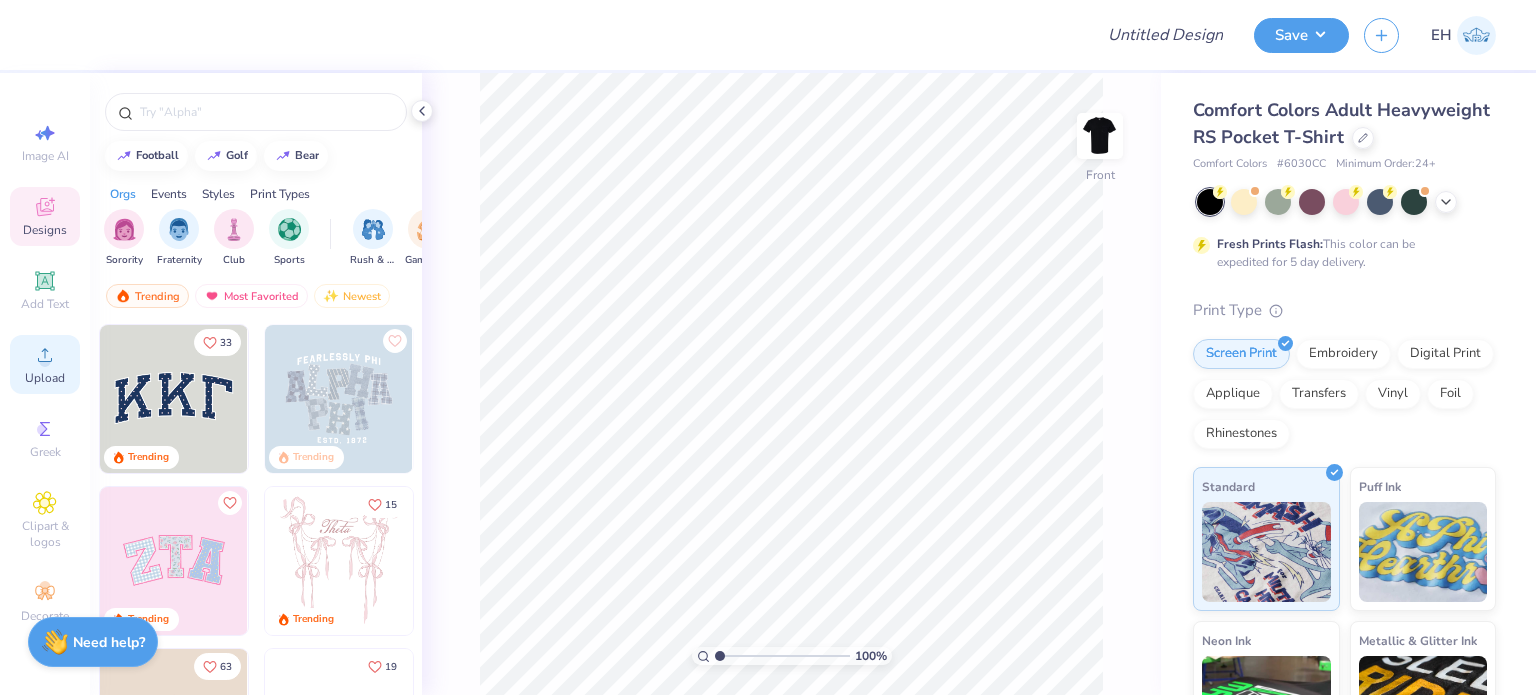 click on "Upload" at bounding box center (45, 378) 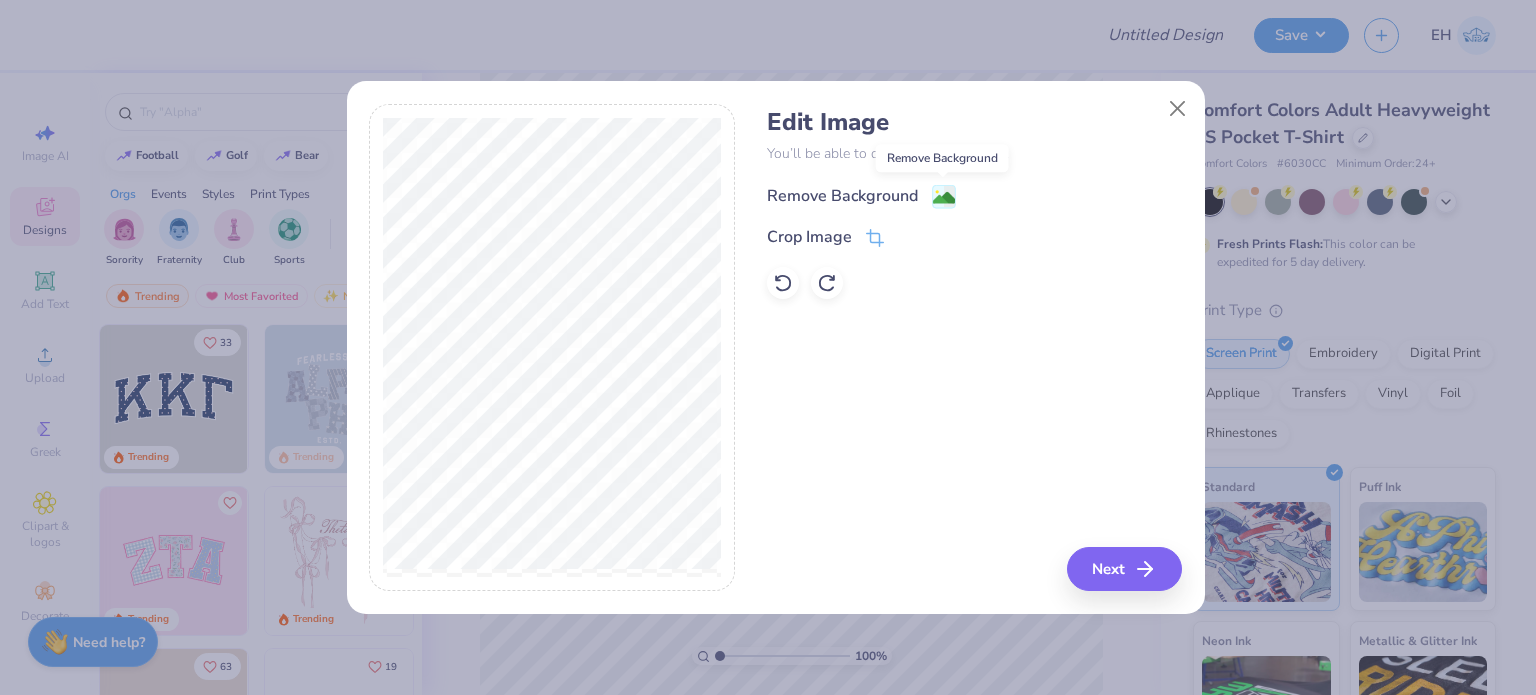 click 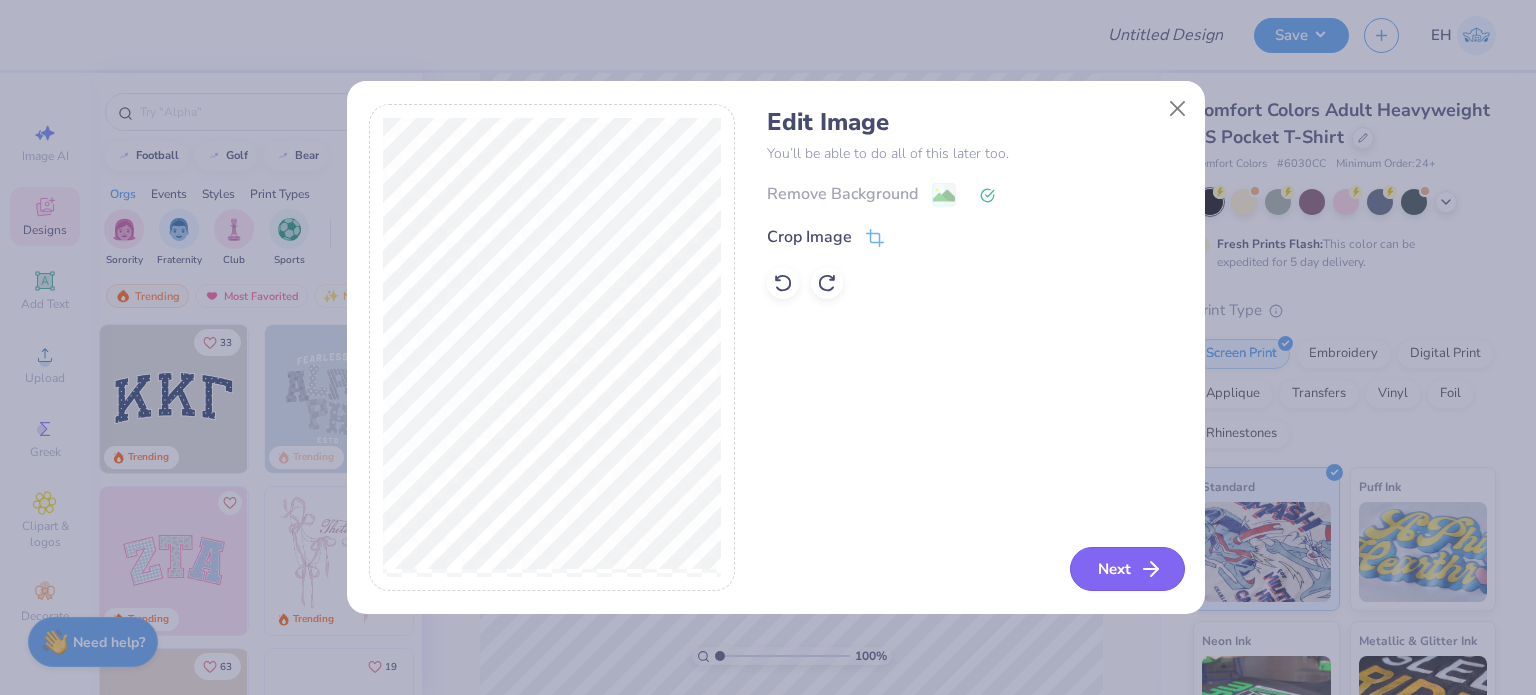 click on "Next" at bounding box center [1127, 569] 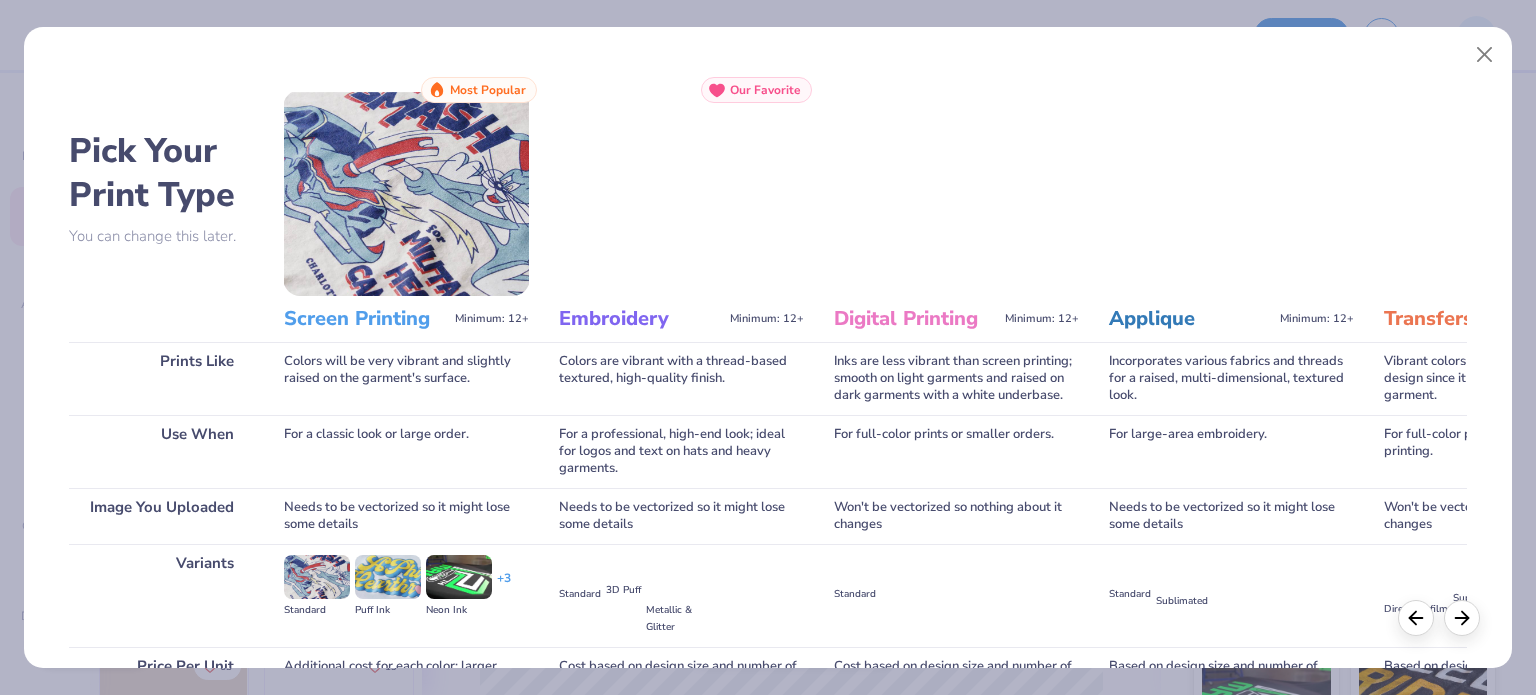 scroll, scrollTop: 201, scrollLeft: 0, axis: vertical 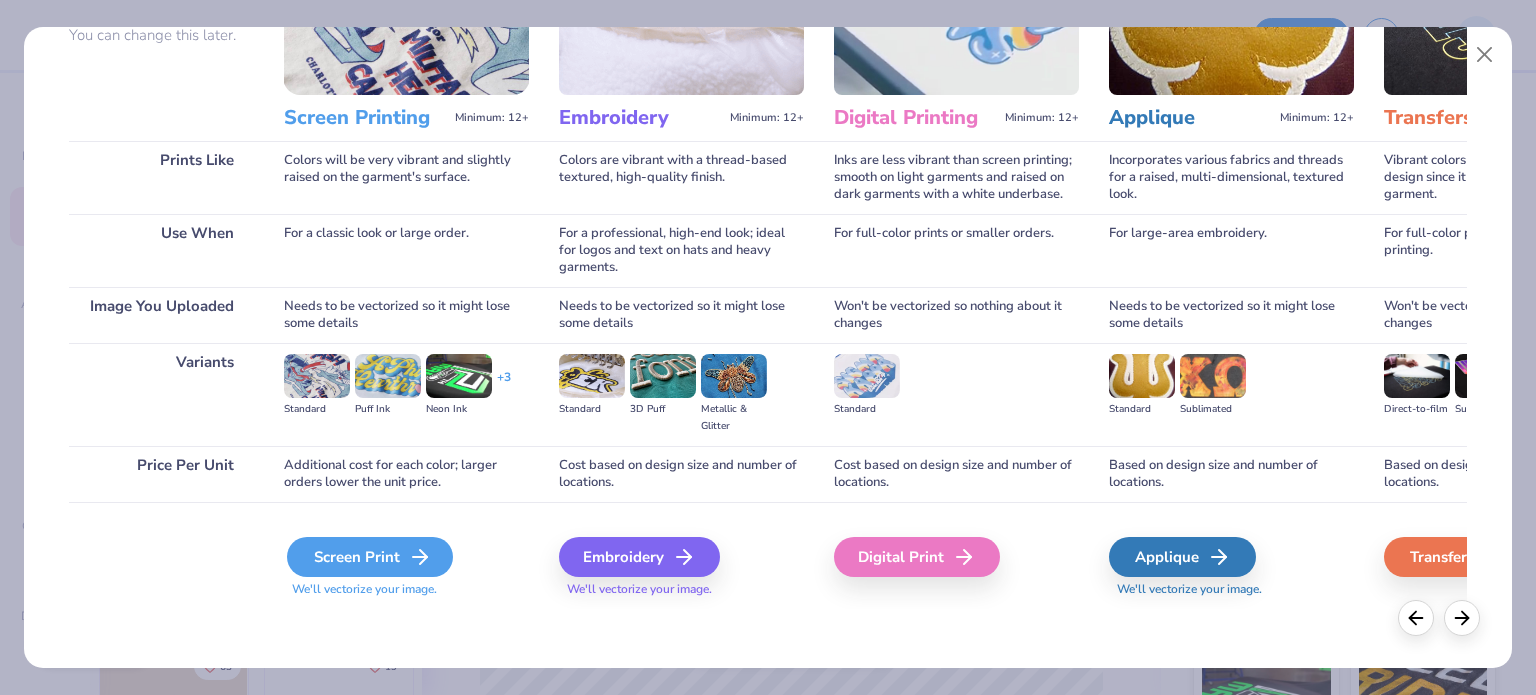 click 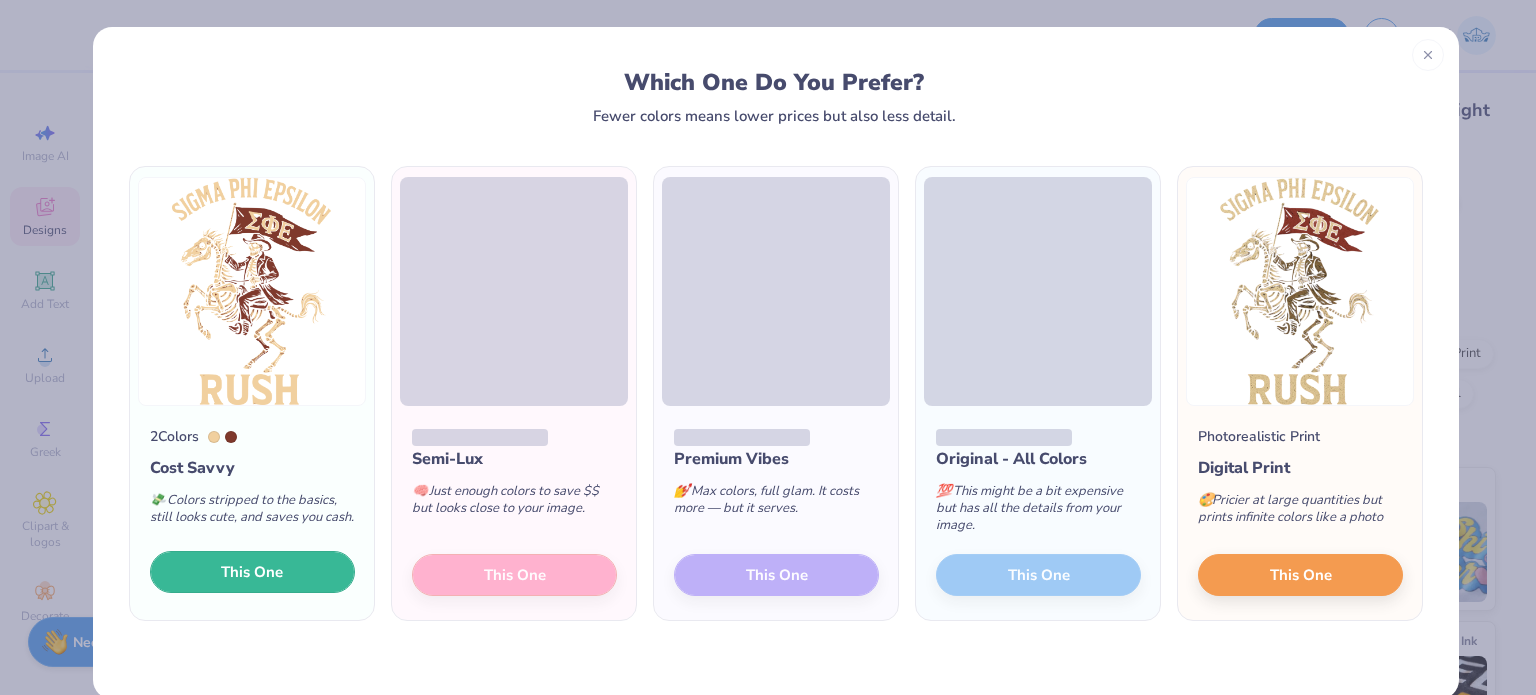 click on "This One" at bounding box center [252, 572] 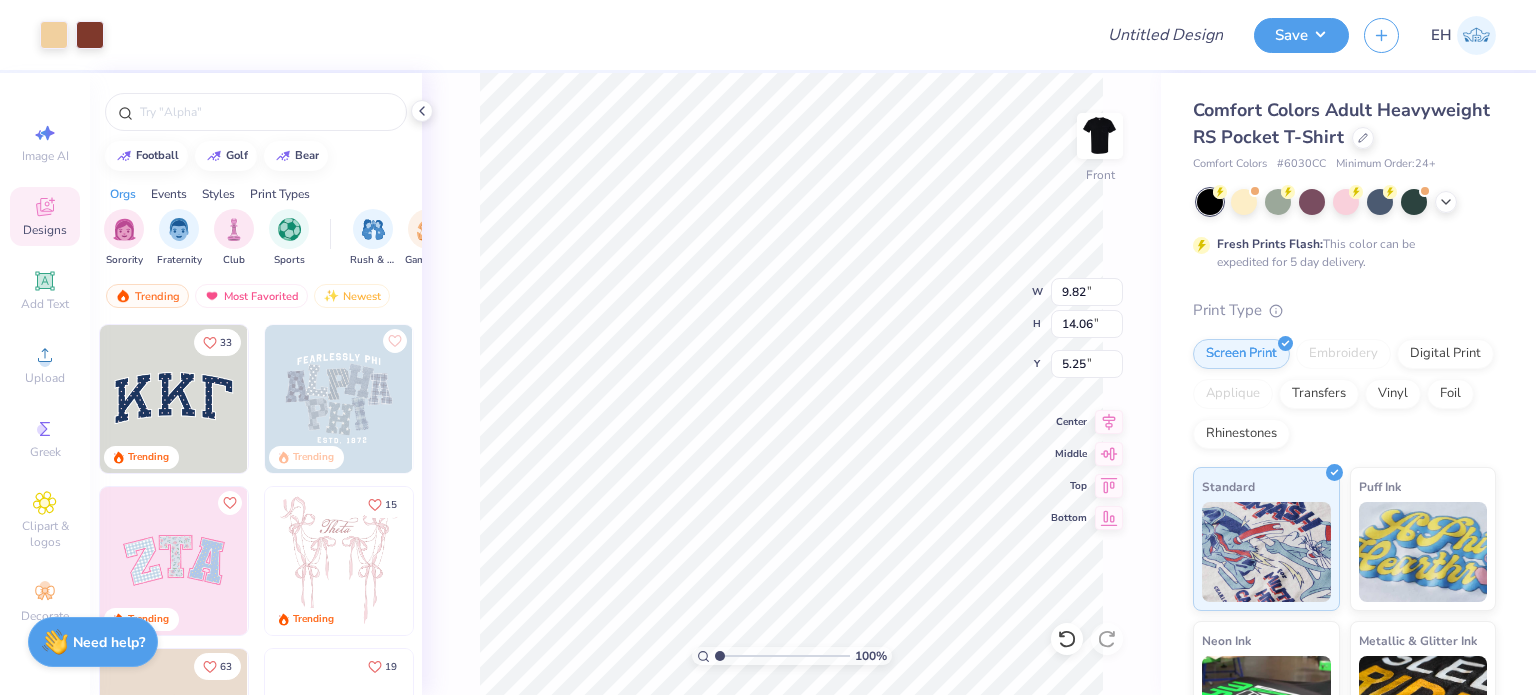 type on "9.82" 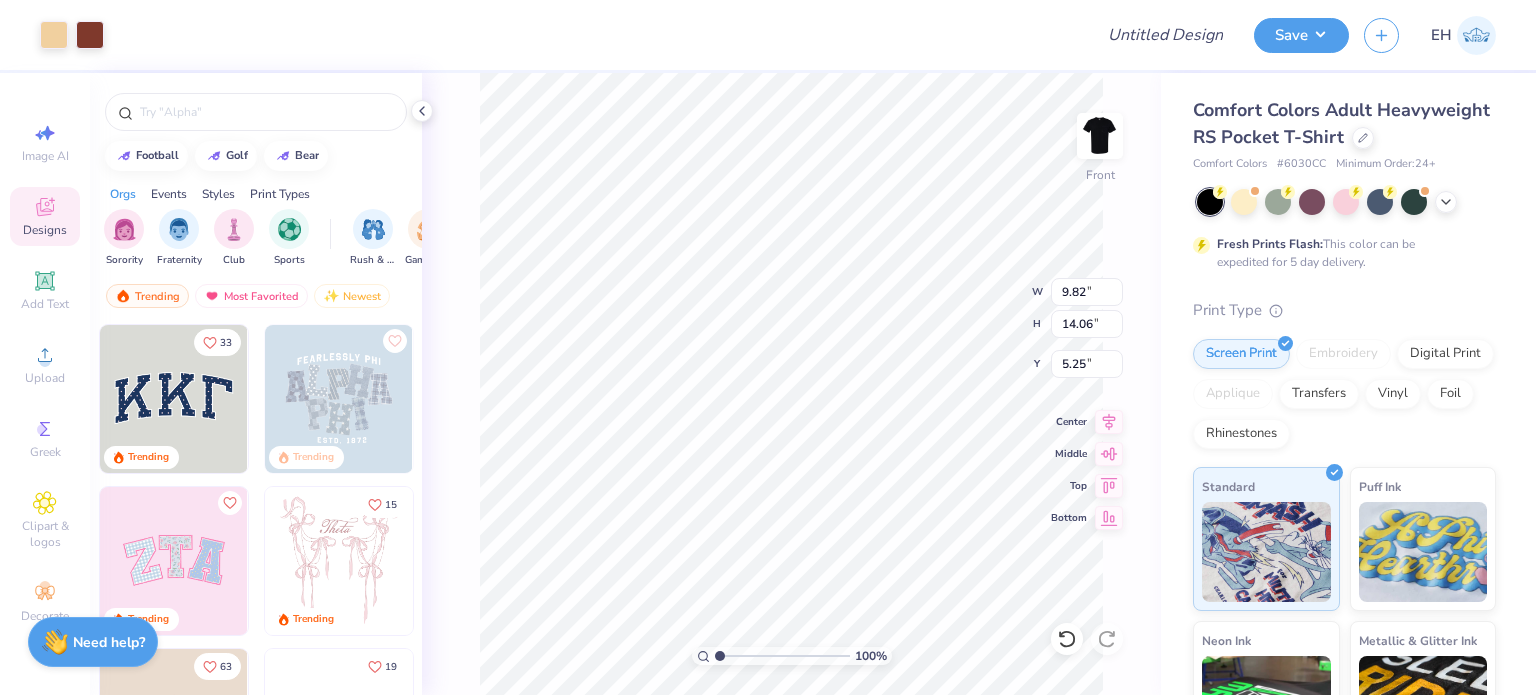 type on "14.06" 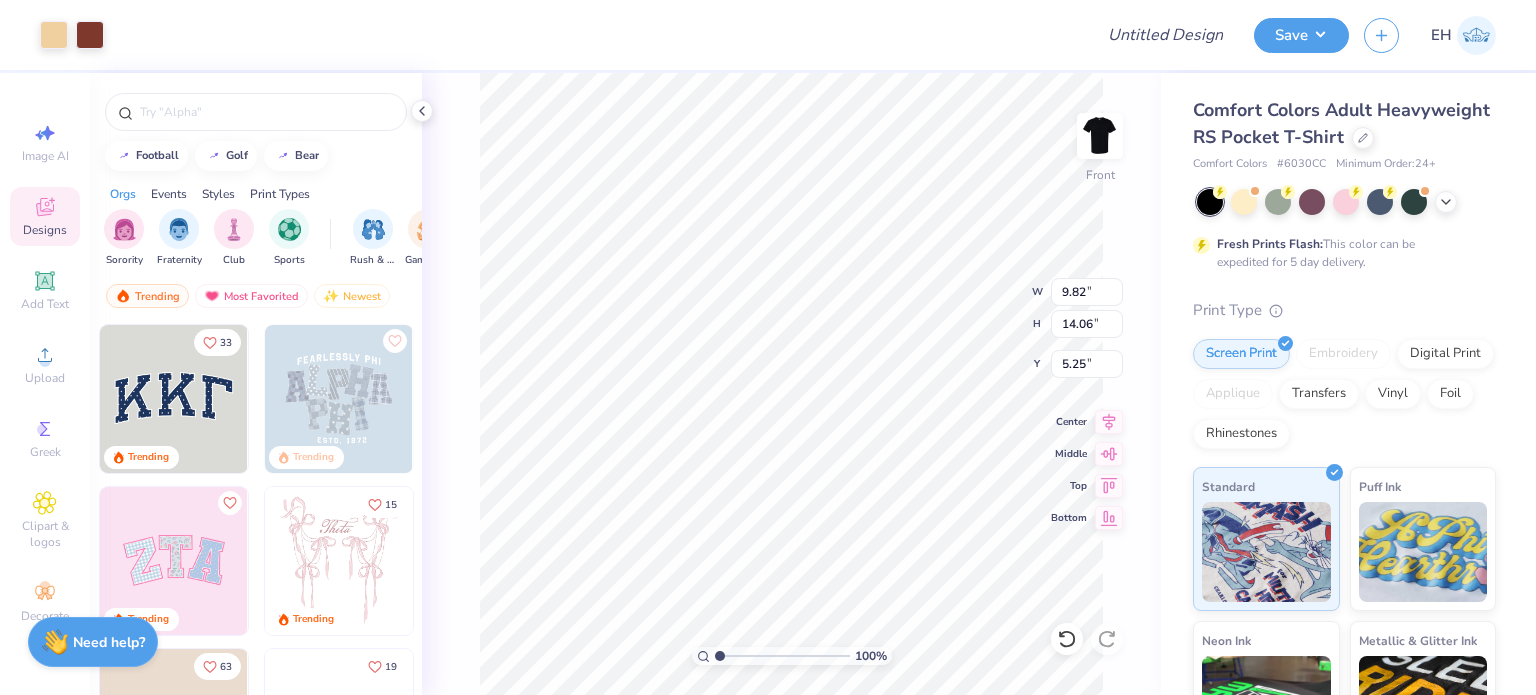 type on "3.00" 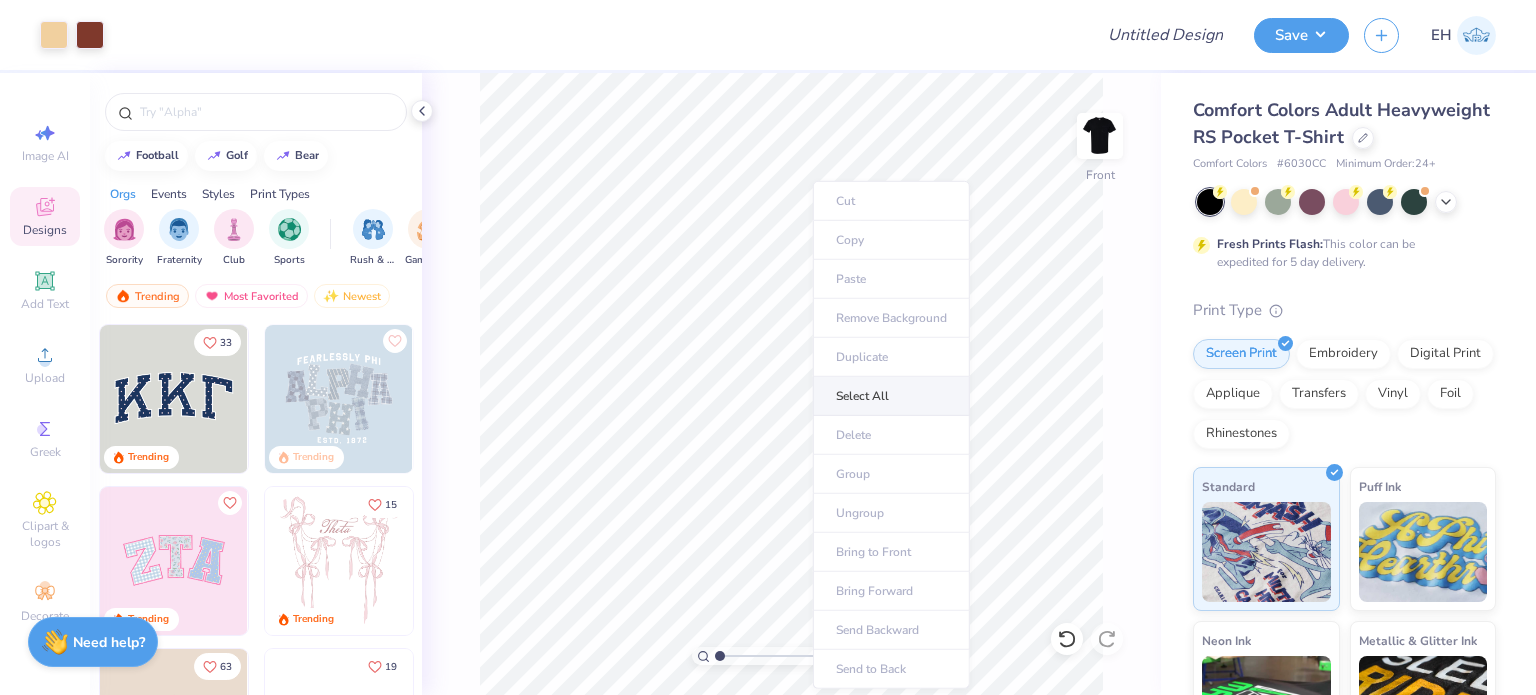 click on "Select All" at bounding box center [891, 396] 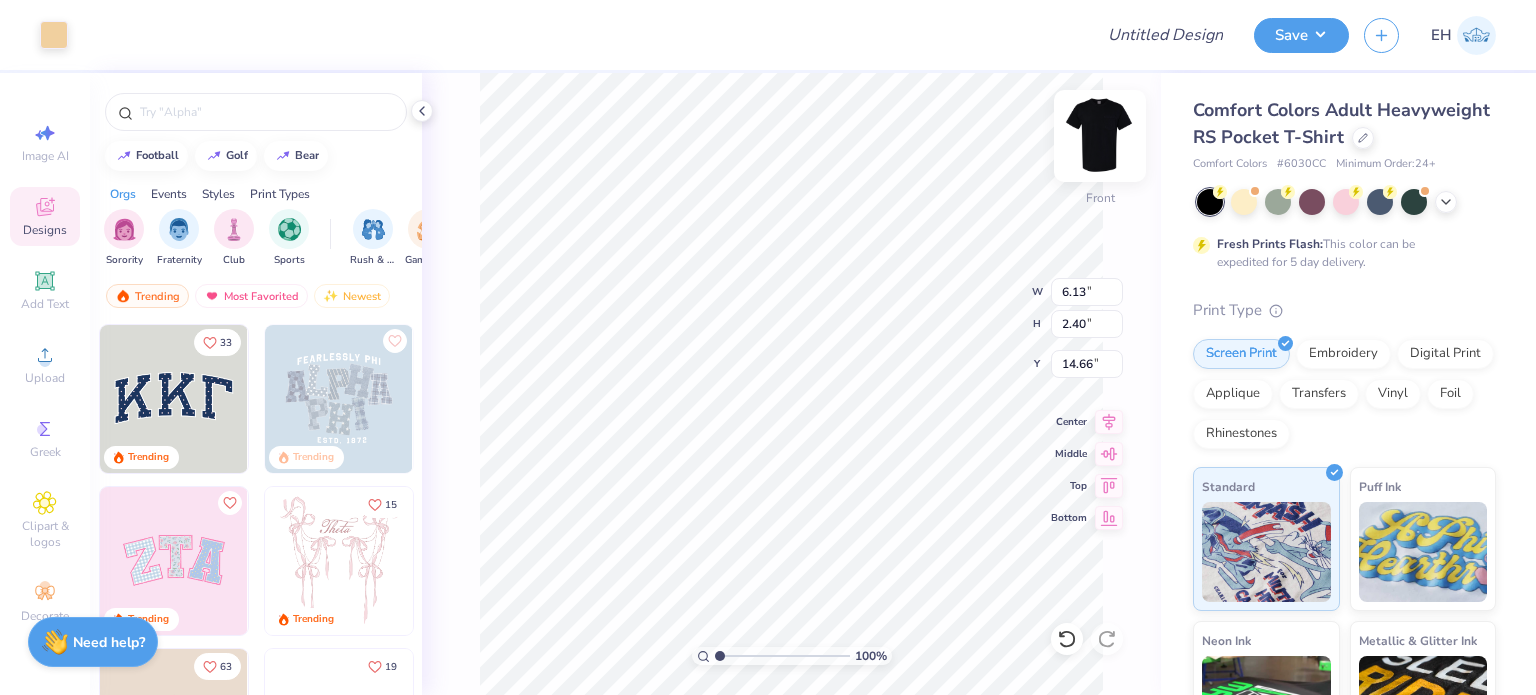 click at bounding box center [1100, 136] 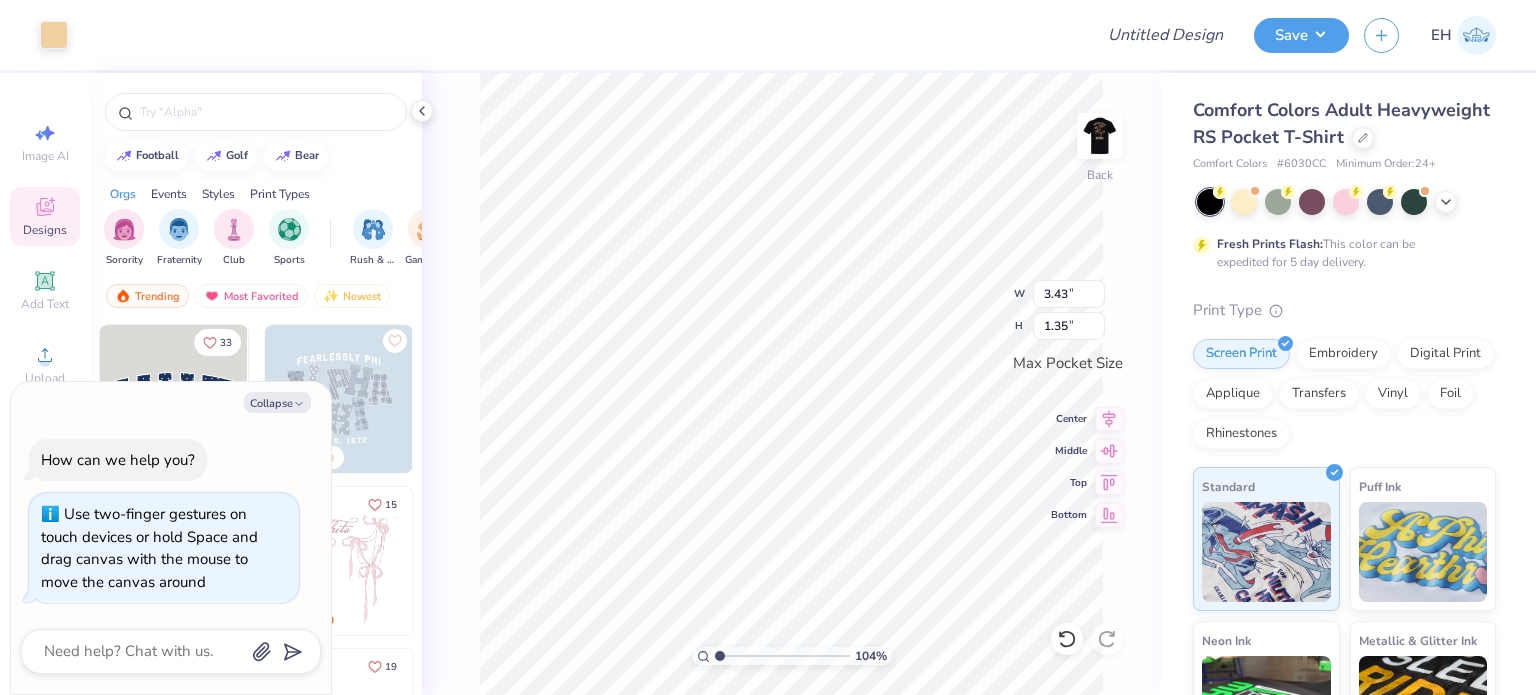 type on "1.04263410275583" 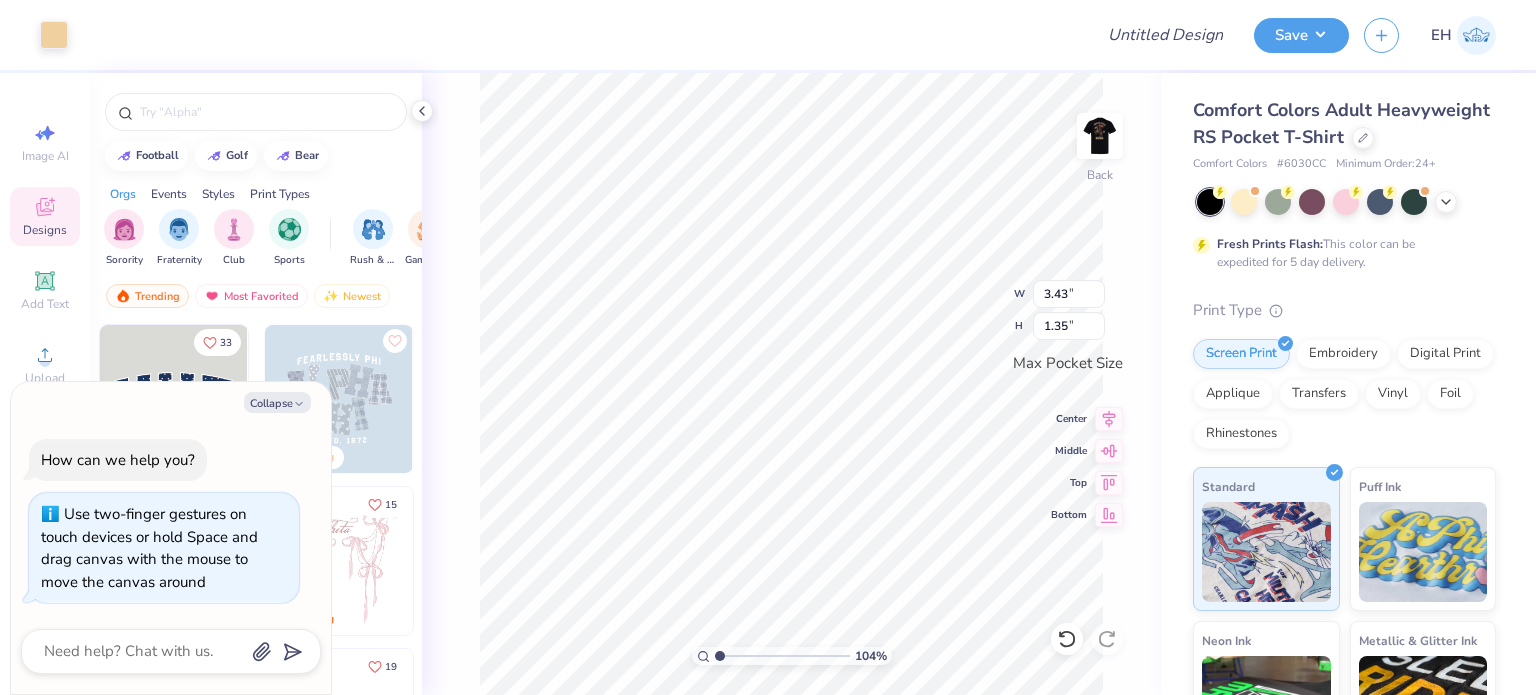 type on "x" 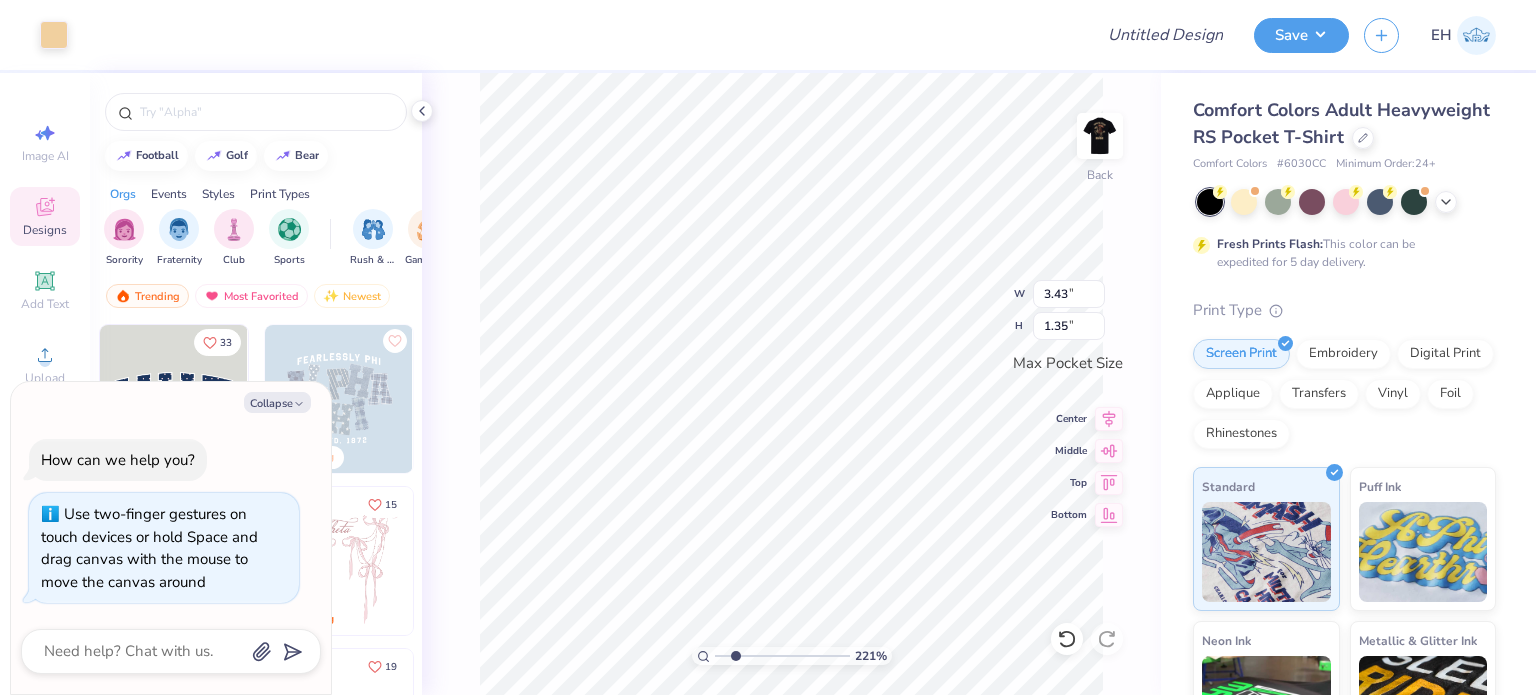 type on "2.20630708258238" 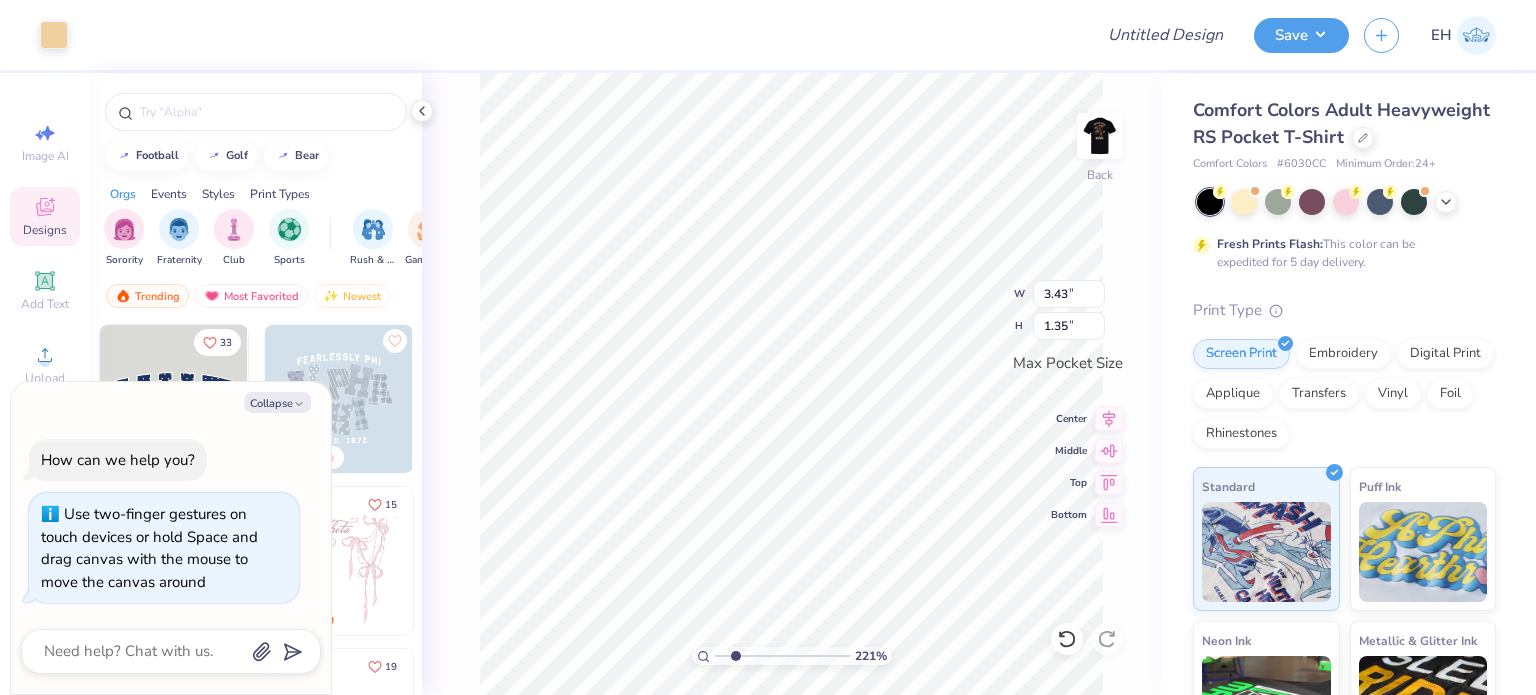 type on "x" 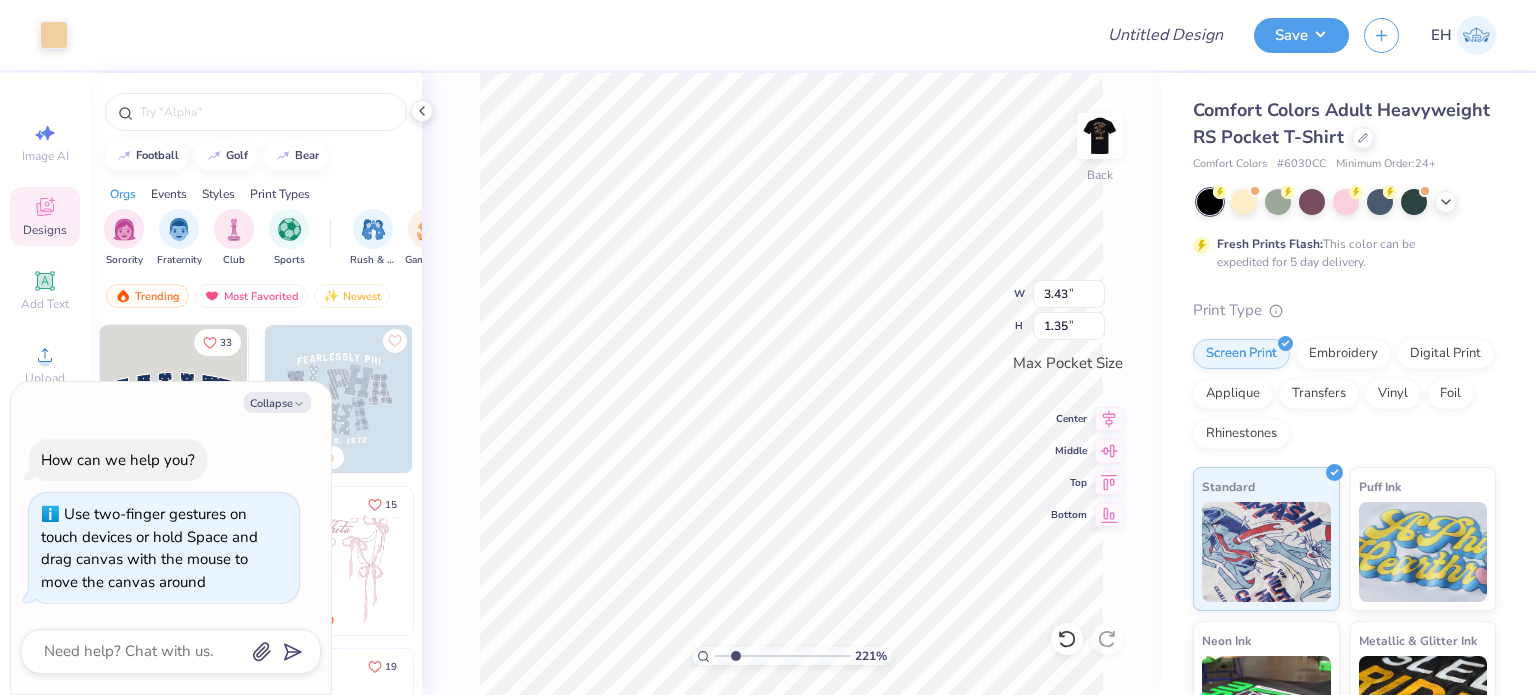 type on "2.20630708258238" 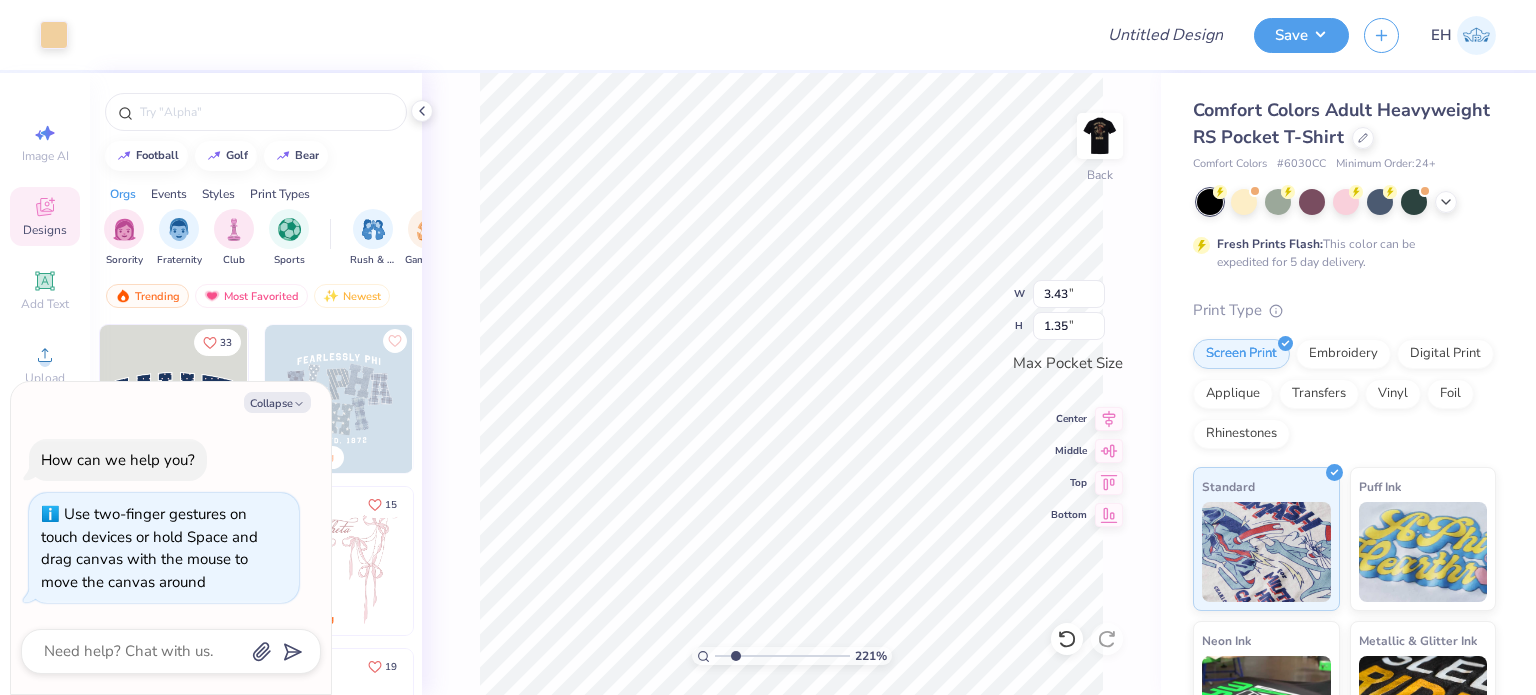 type on "2.53" 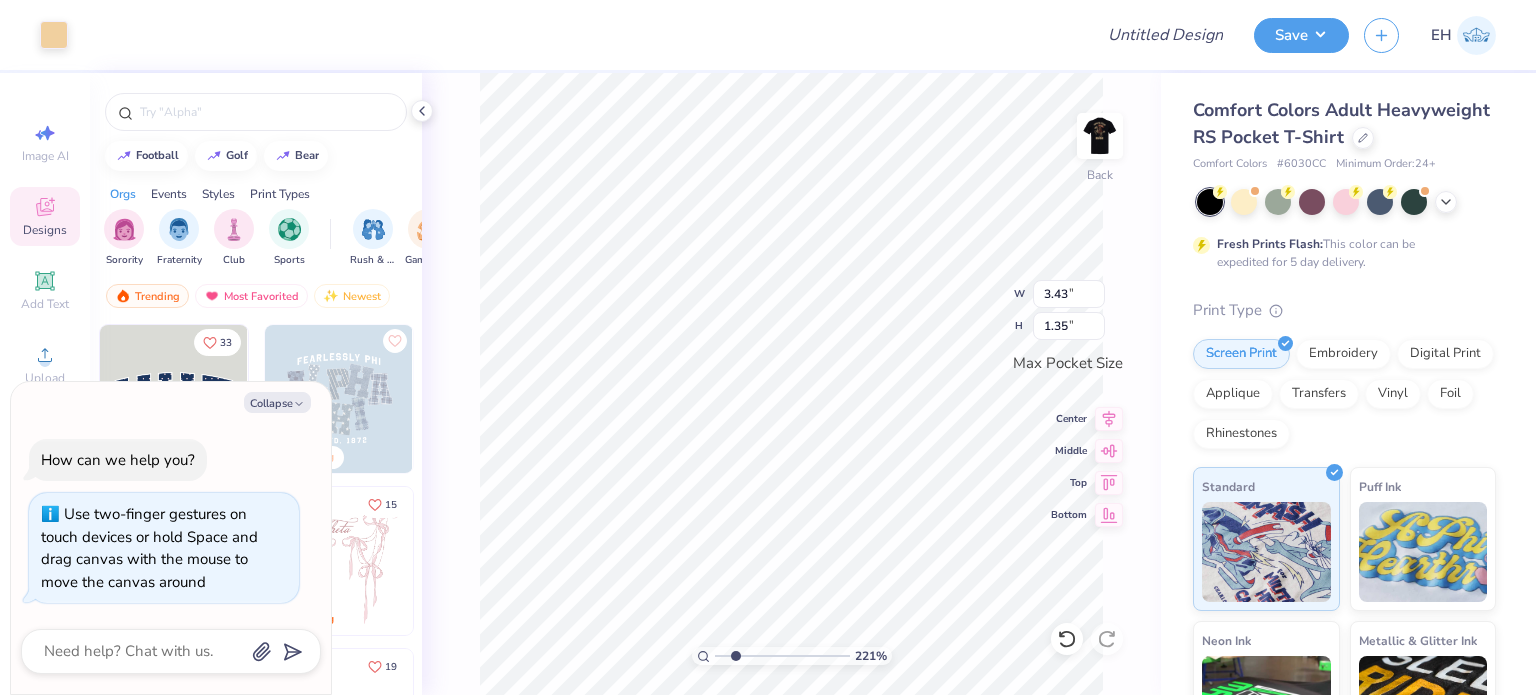 type on "0.99" 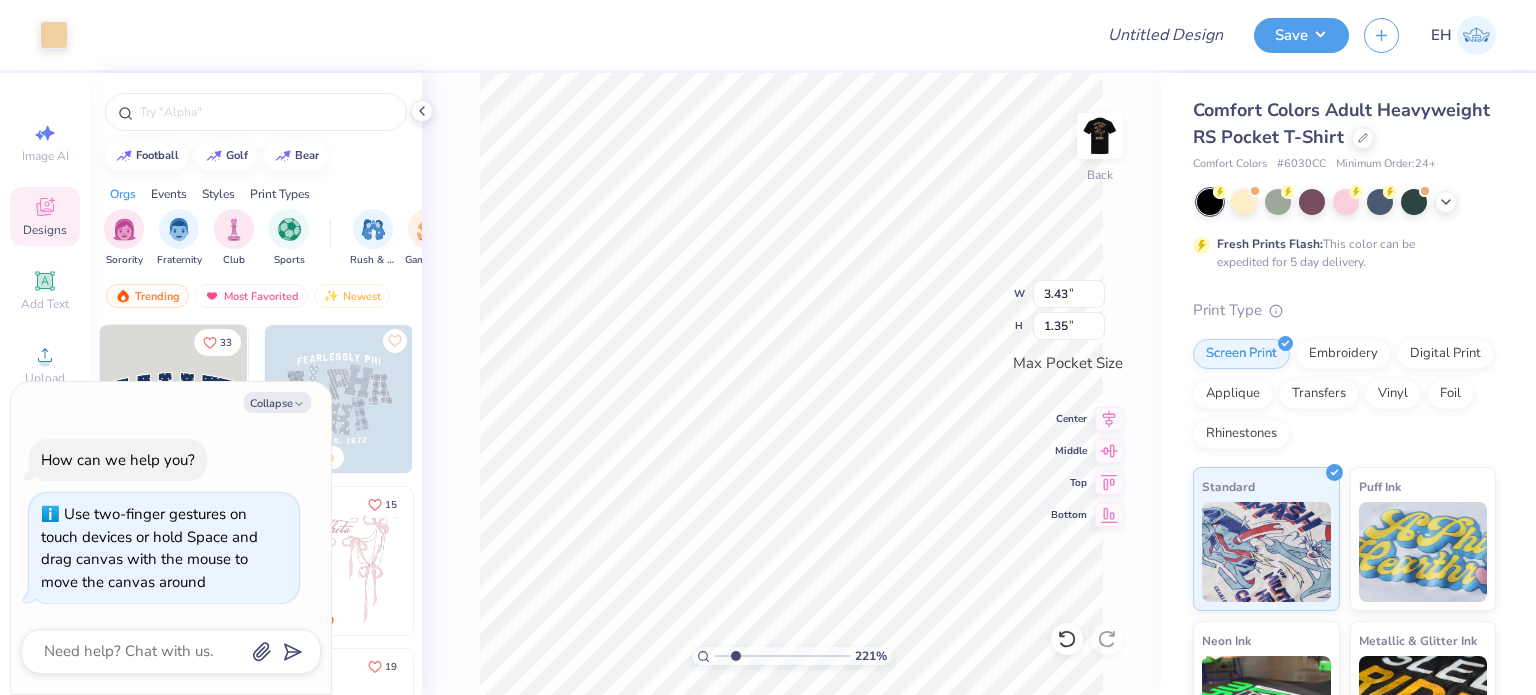type on "x" 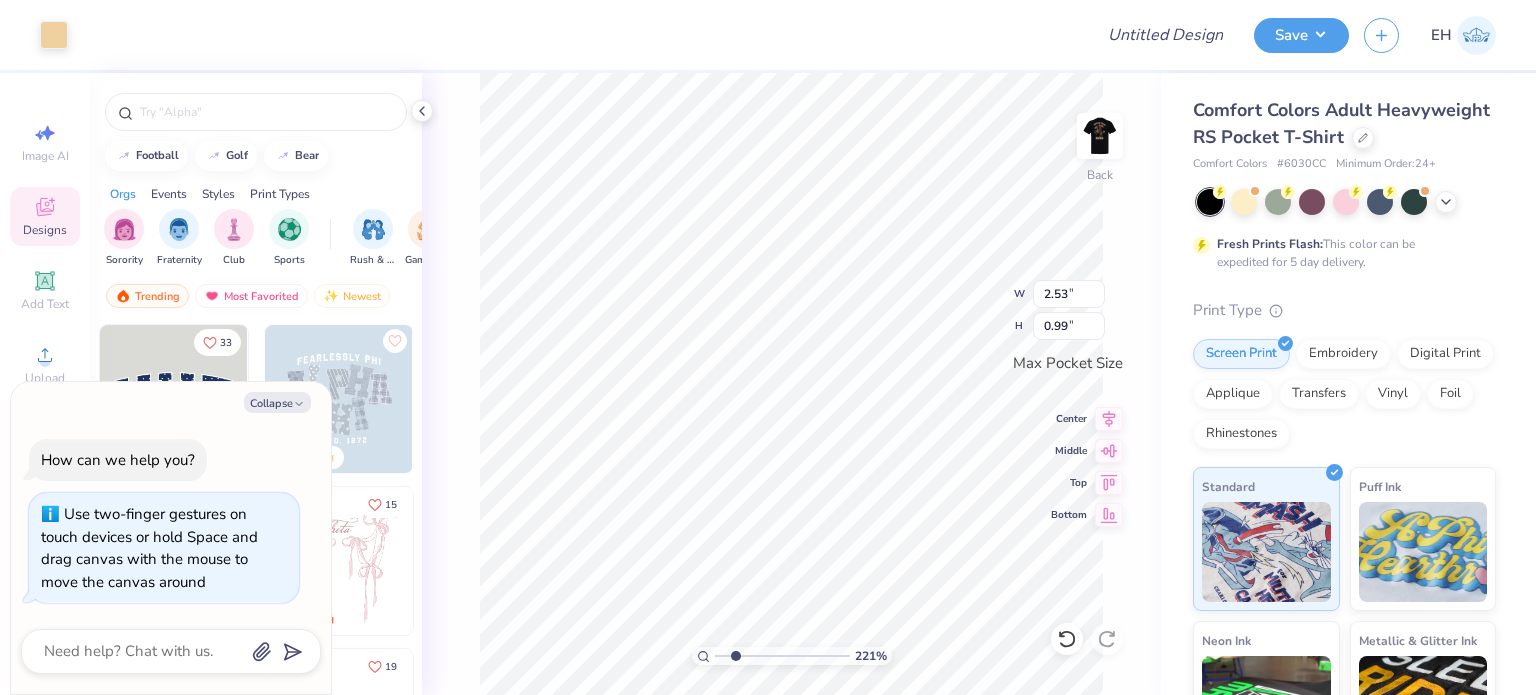 type on "2.20630708258238" 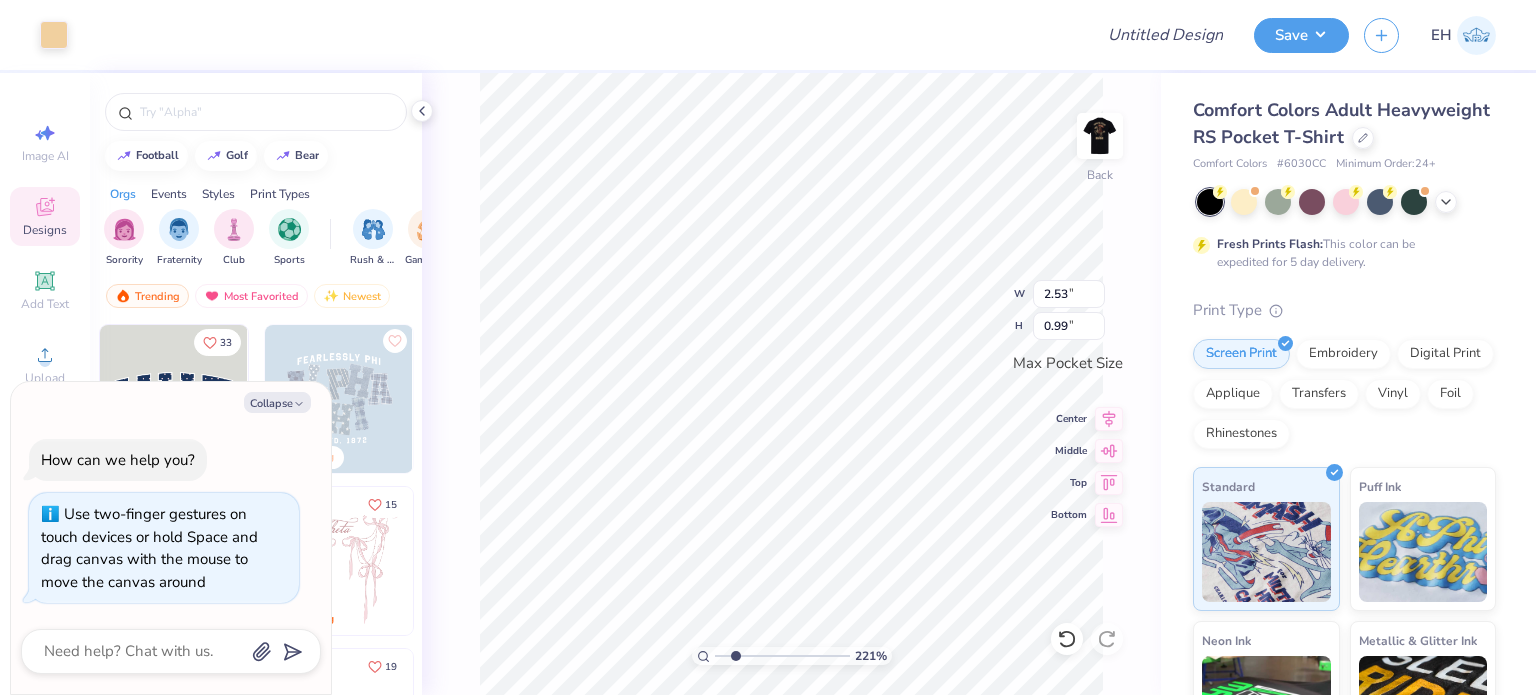 type on "x" 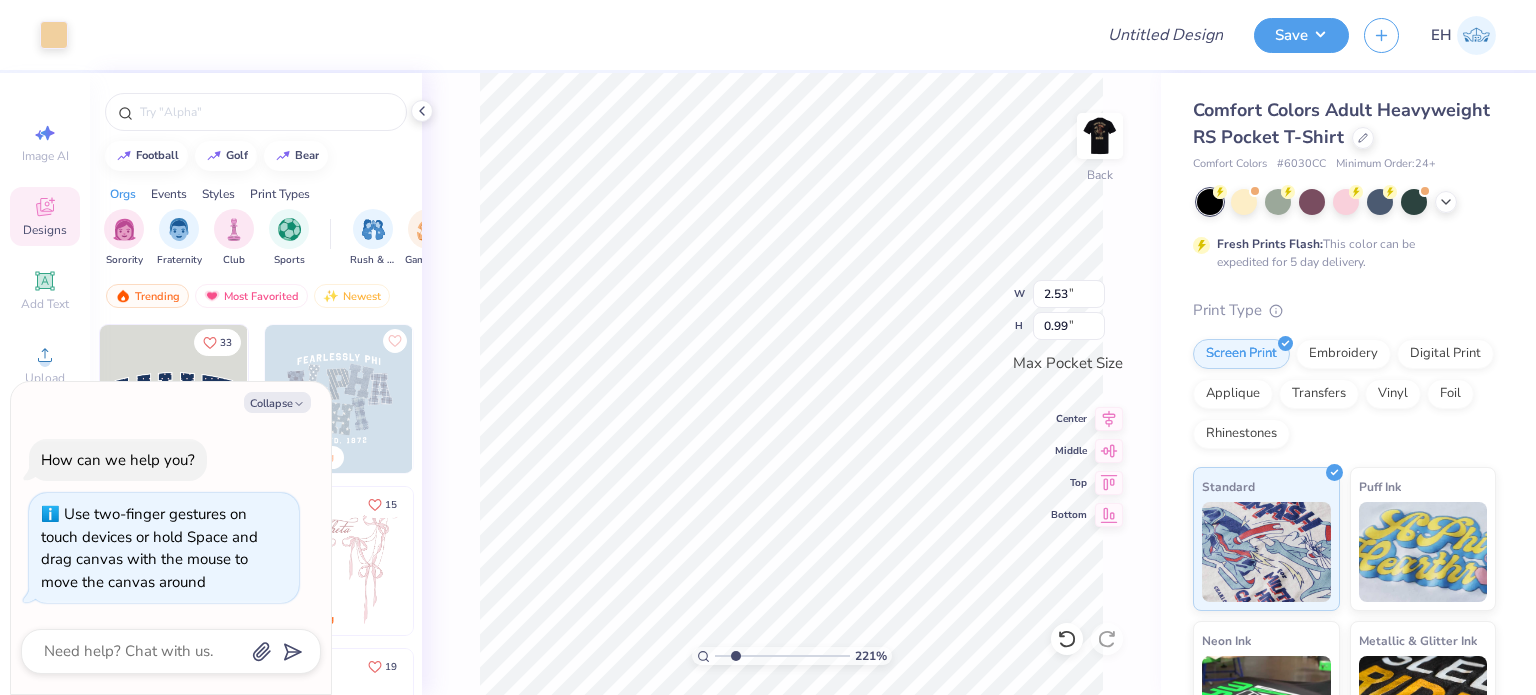 type on "2.20630708258238" 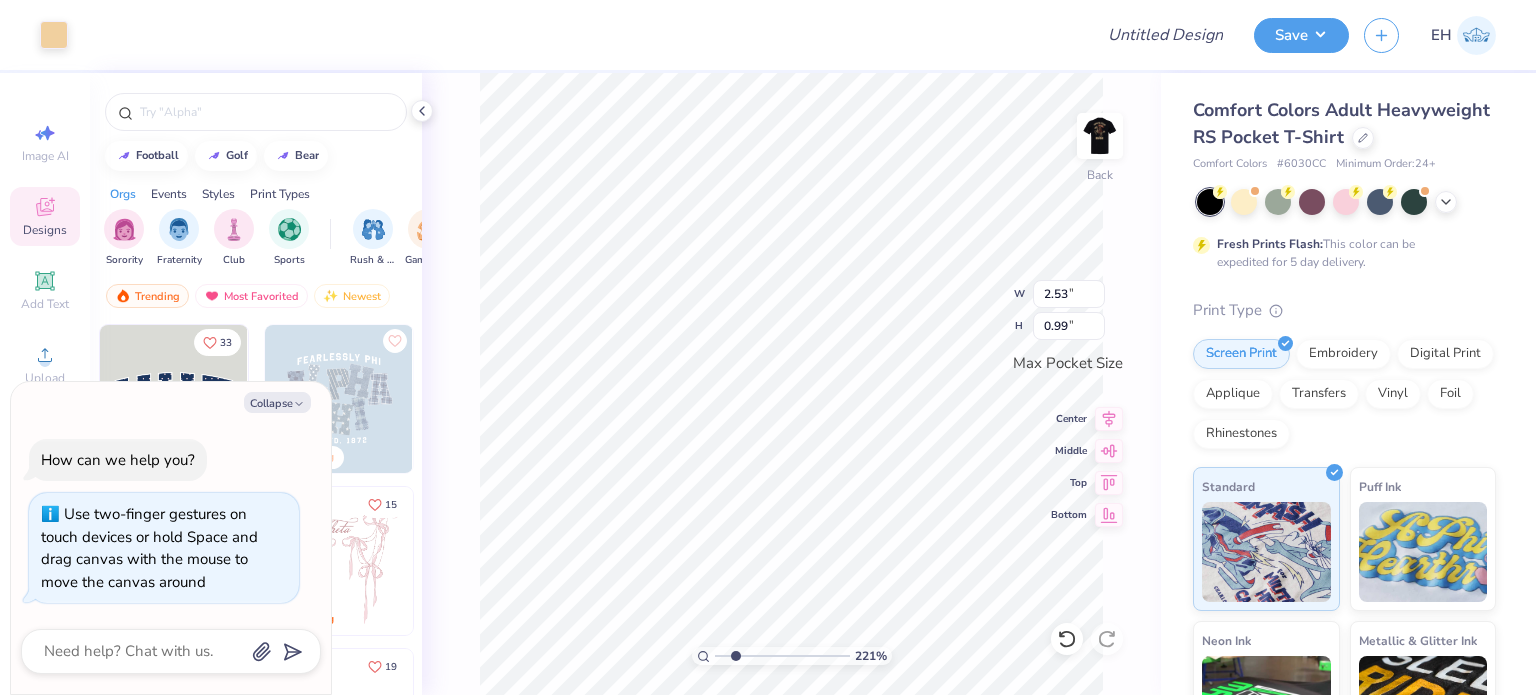 type on "x" 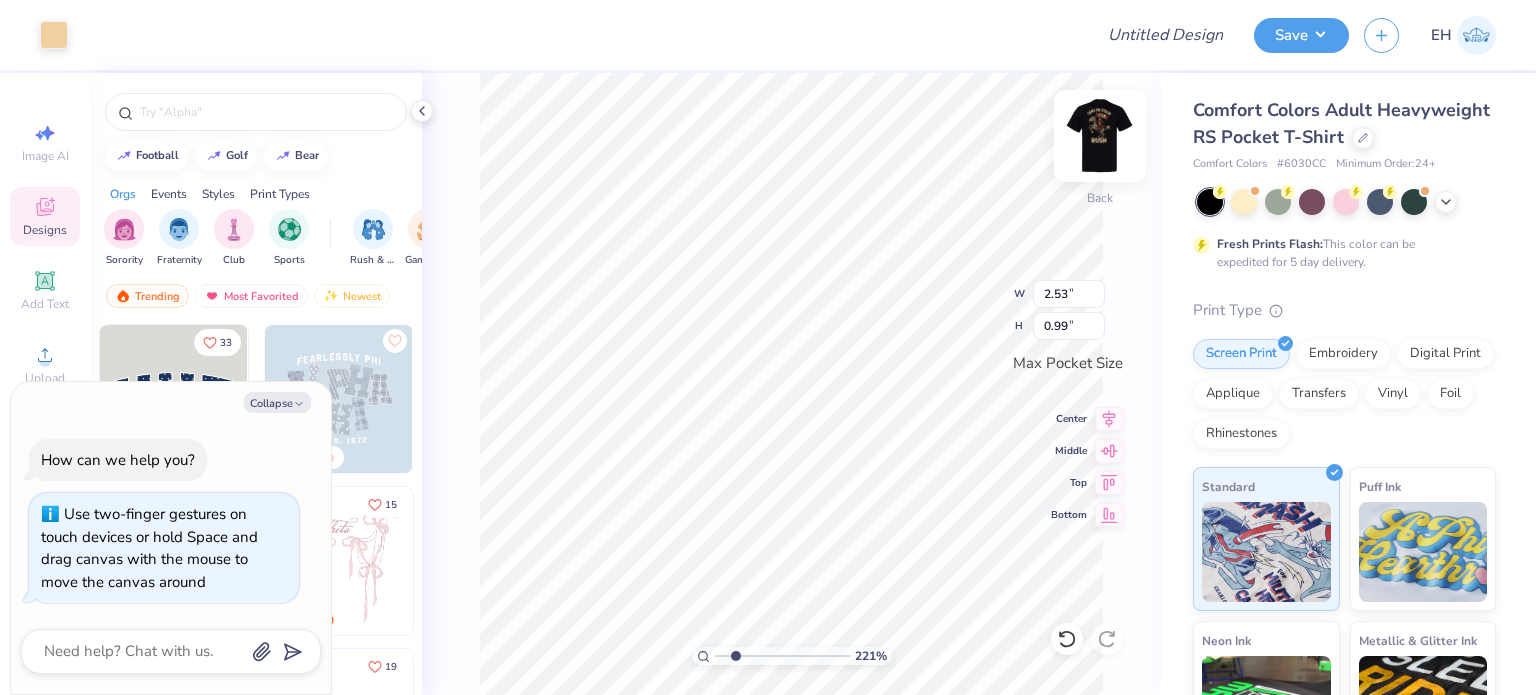 click at bounding box center (1100, 136) 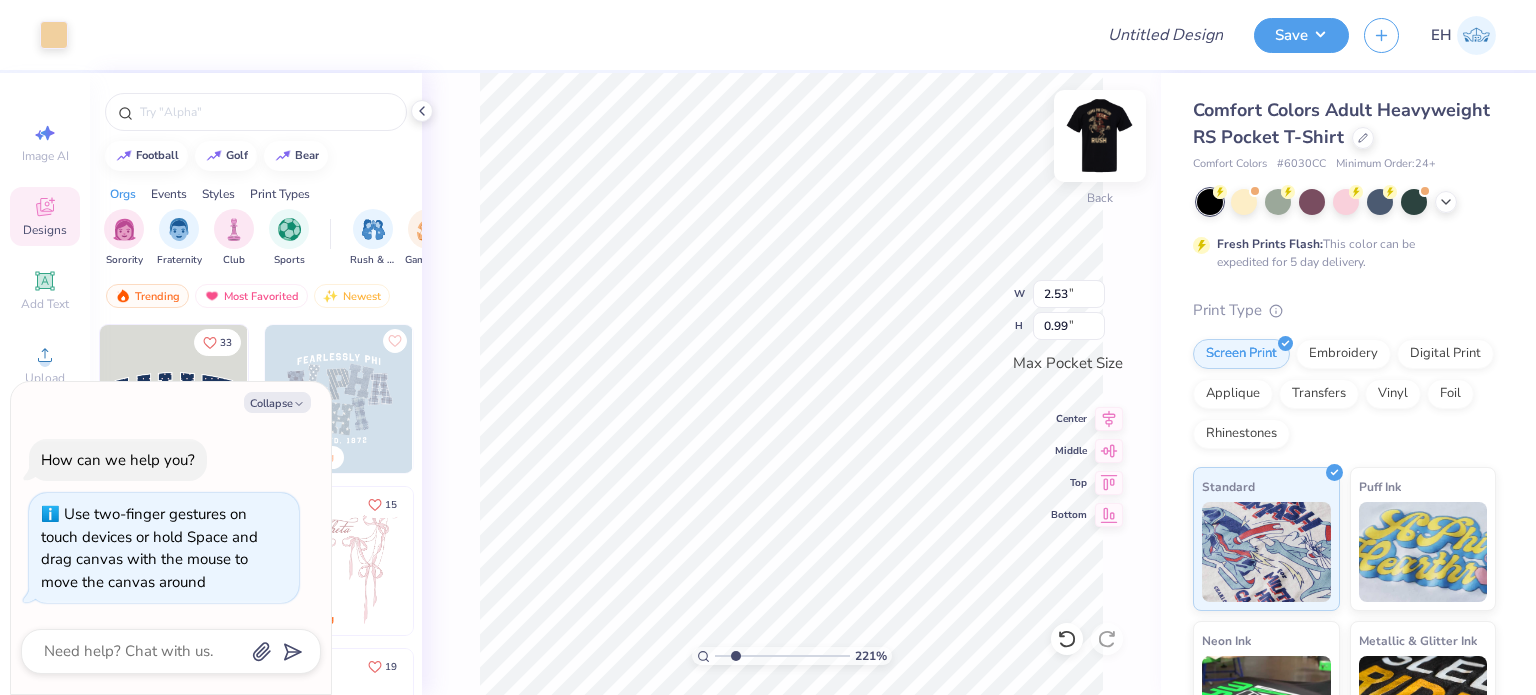 type on "2.20630708258238" 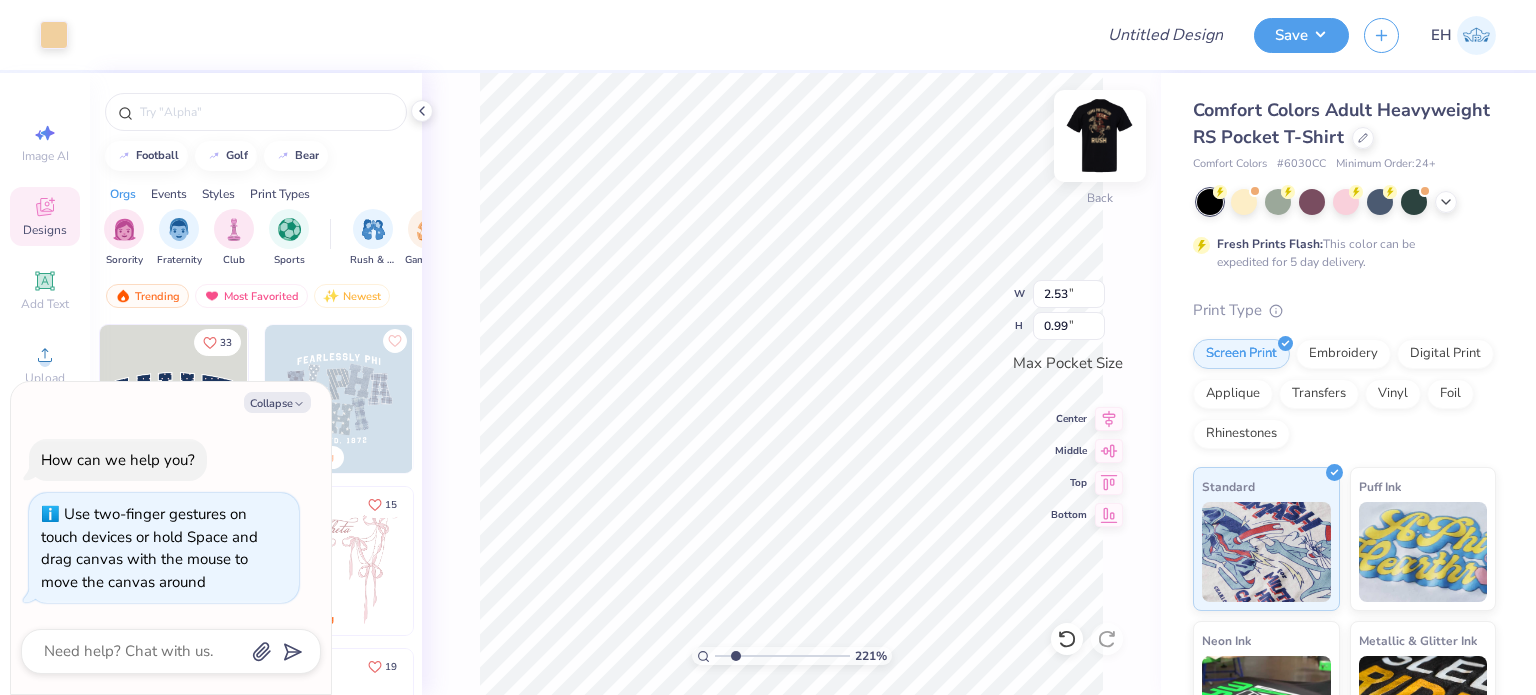 type on "x" 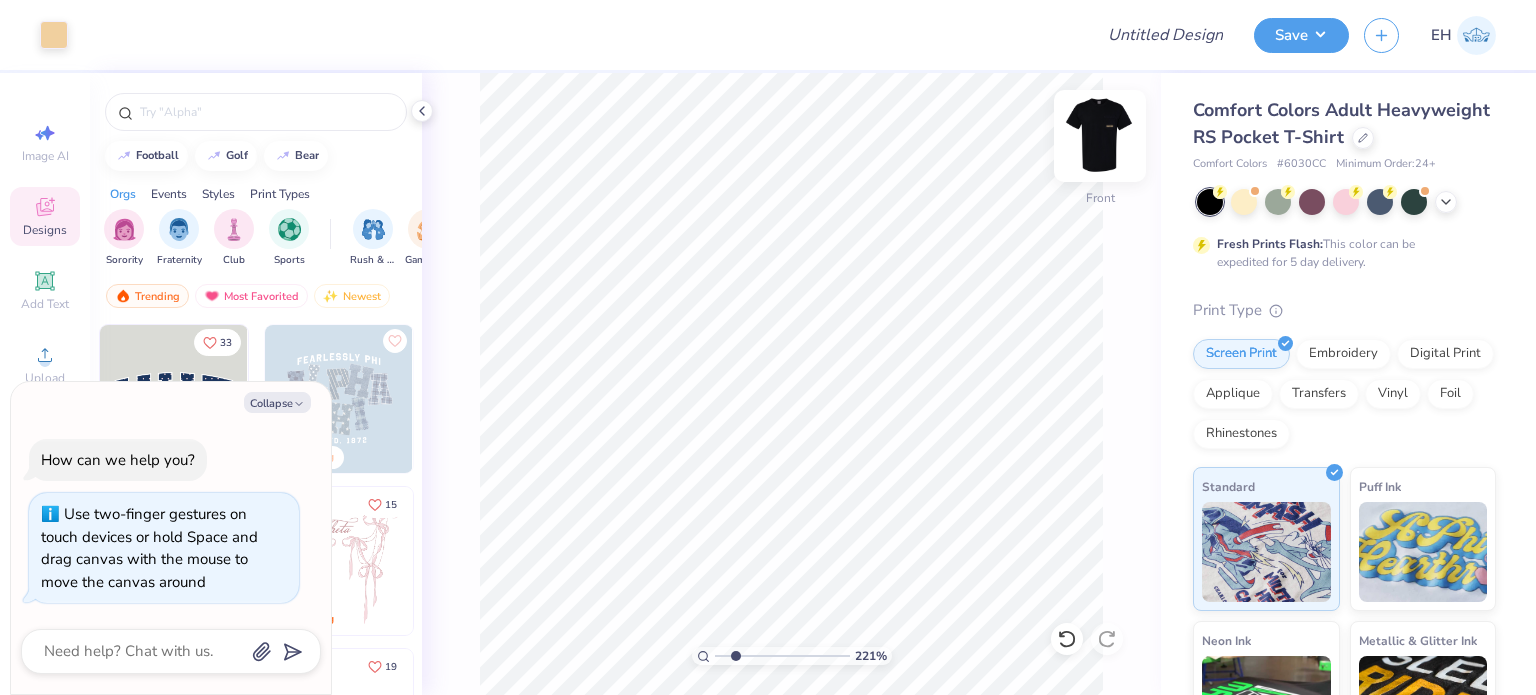 type on "2.20630708258238" 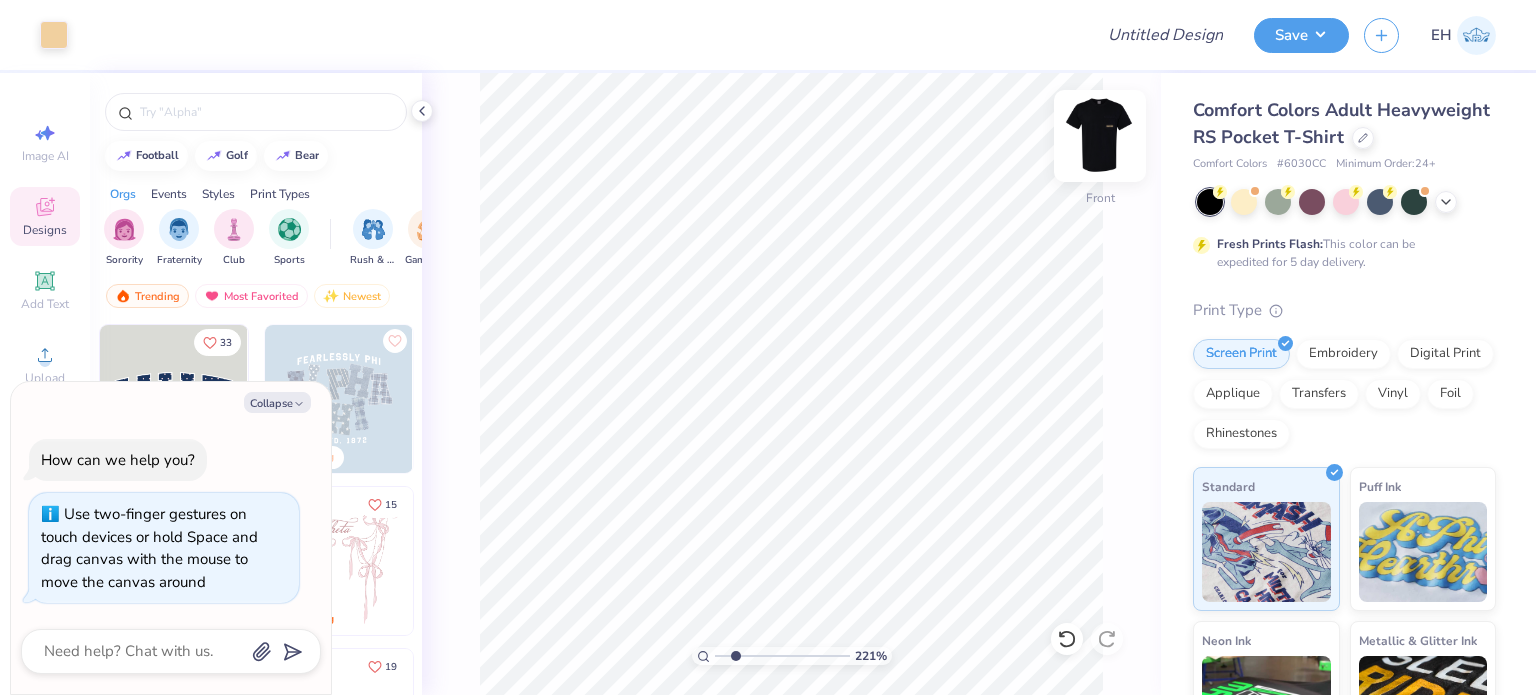 type on "x" 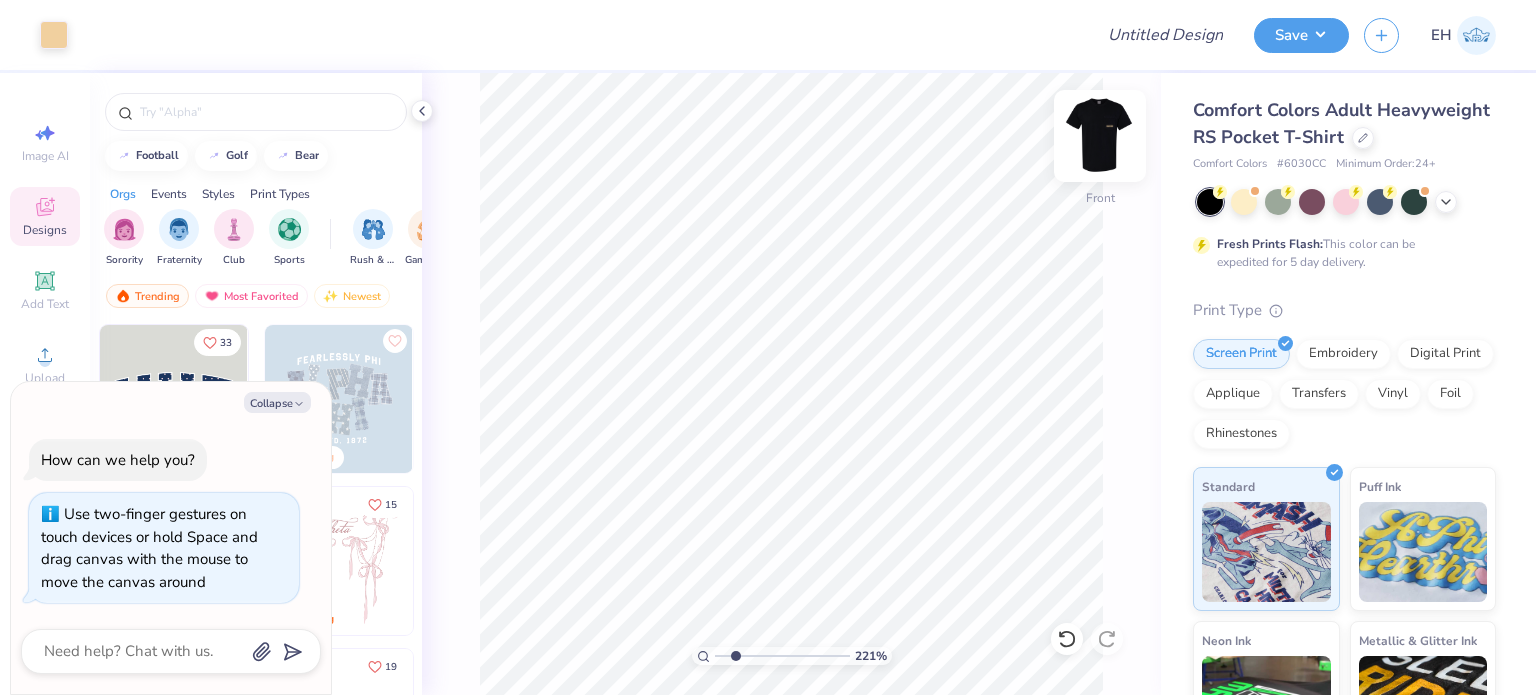type on "2.20630708258238" 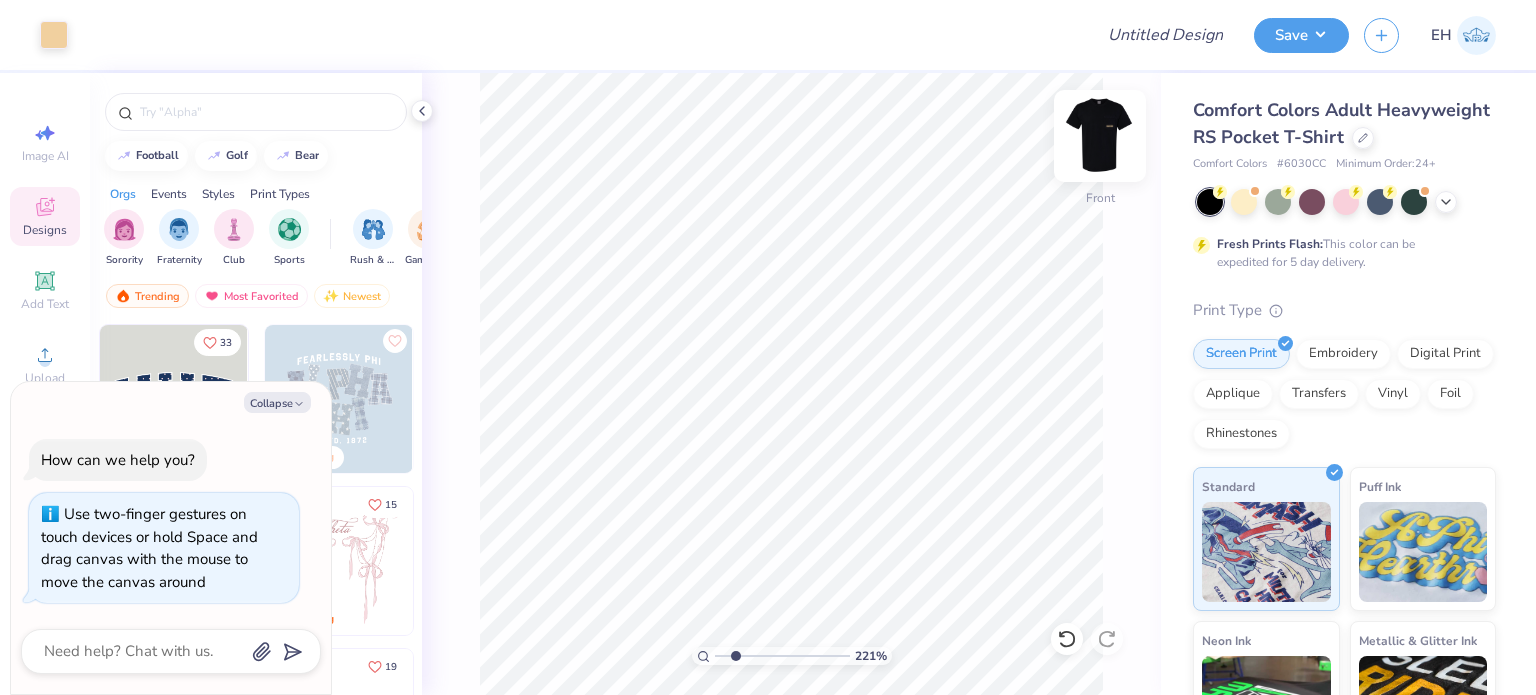 type on "x" 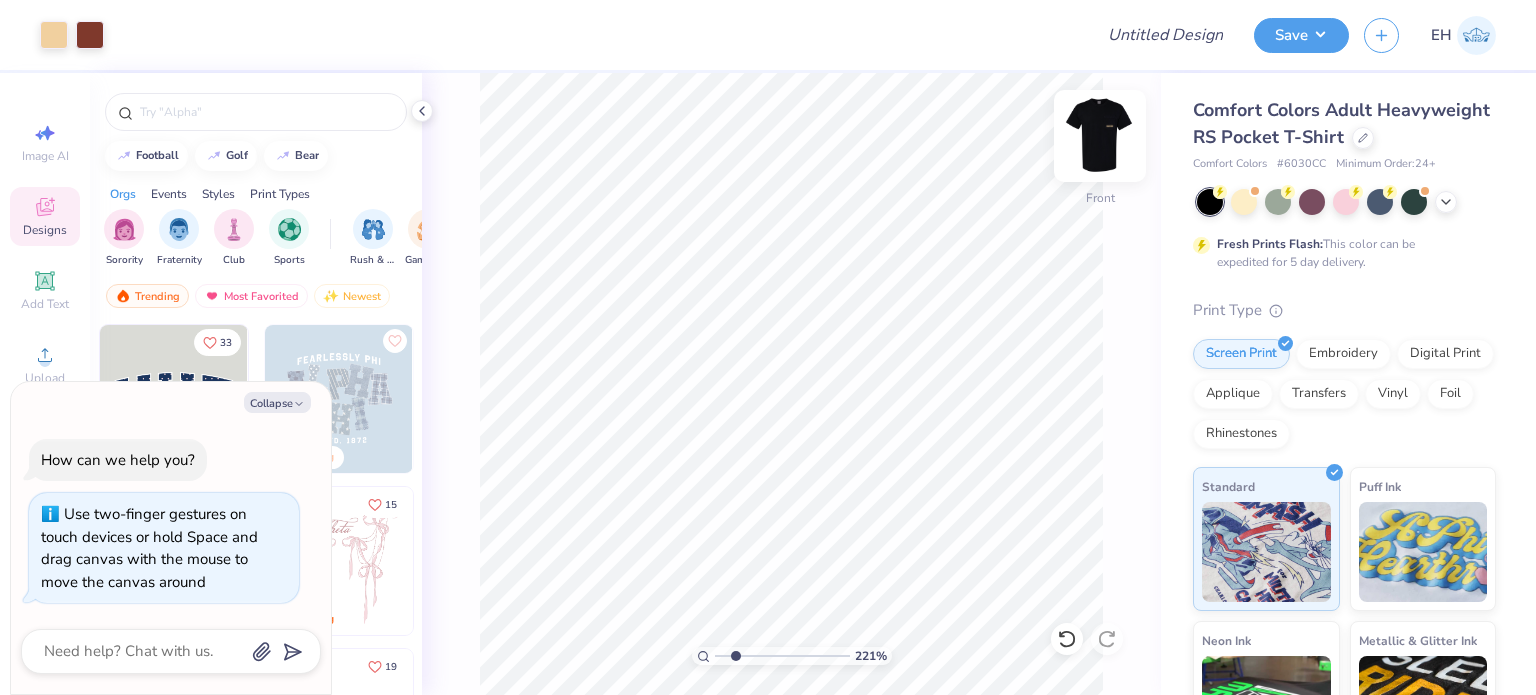 type on "2.20630708258238" 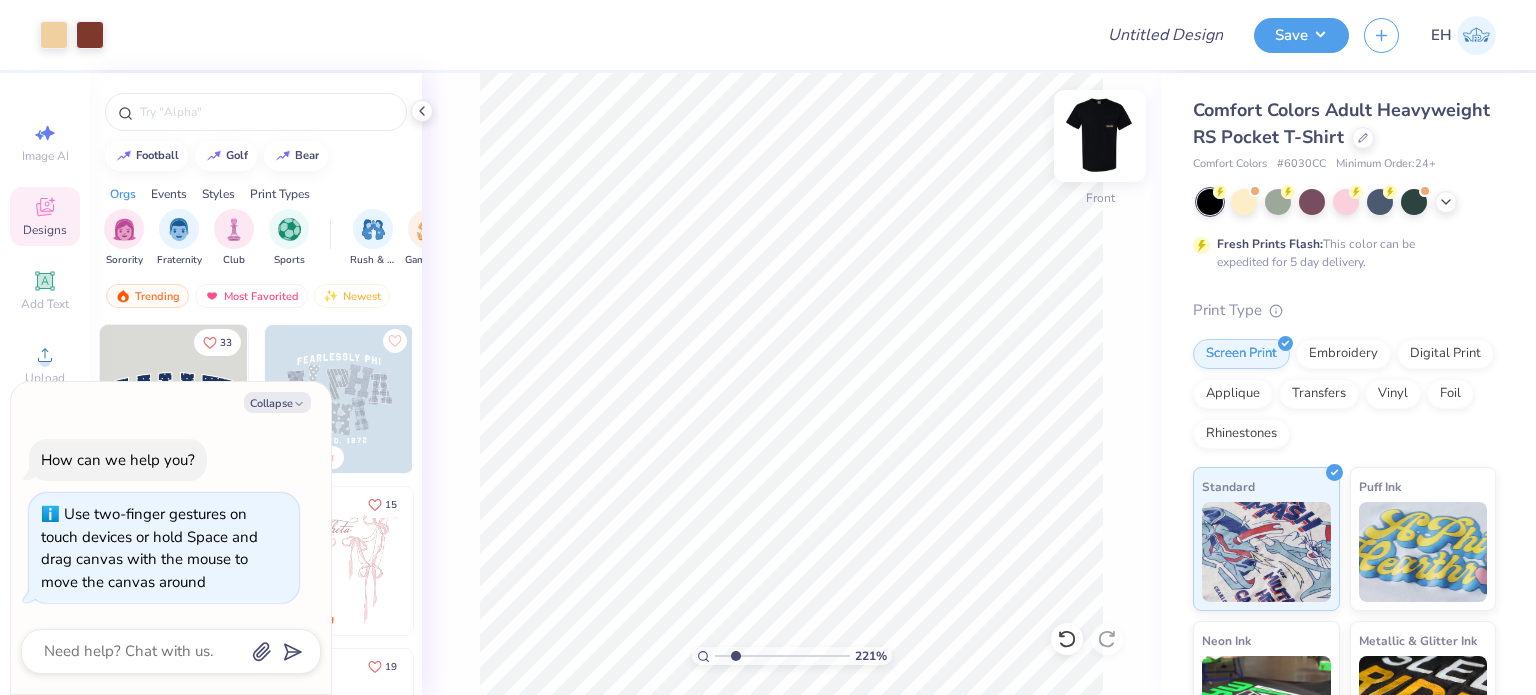type on "x" 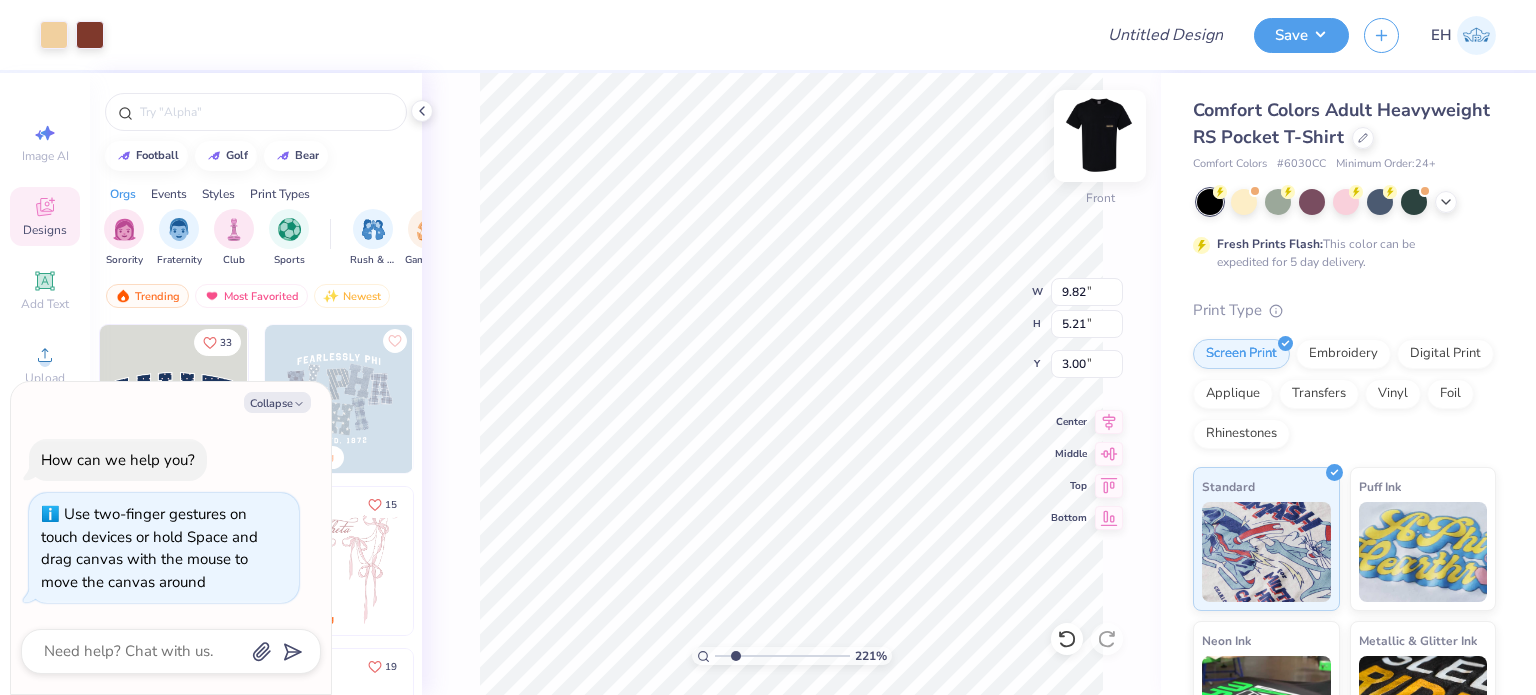 type on "2.20630708258238" 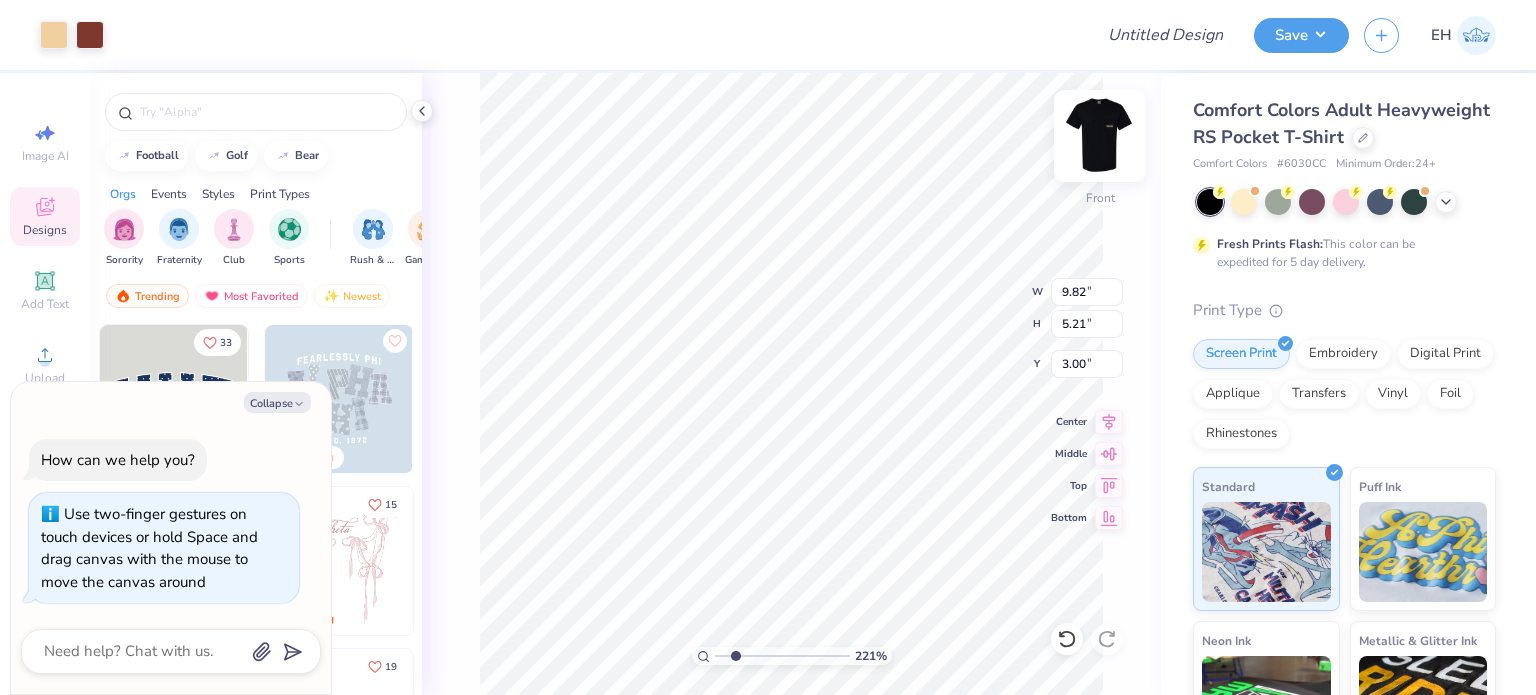 type on "x" 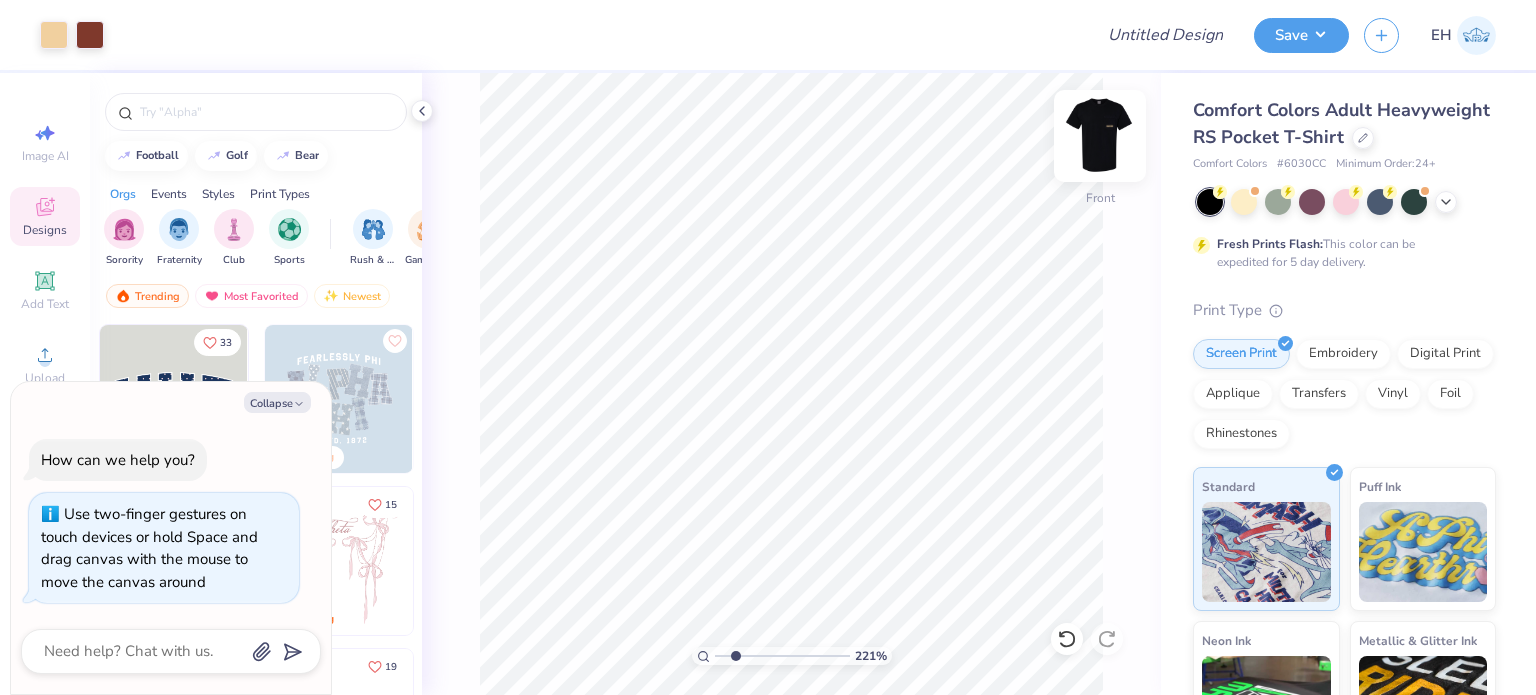 type on "2.20630708258238" 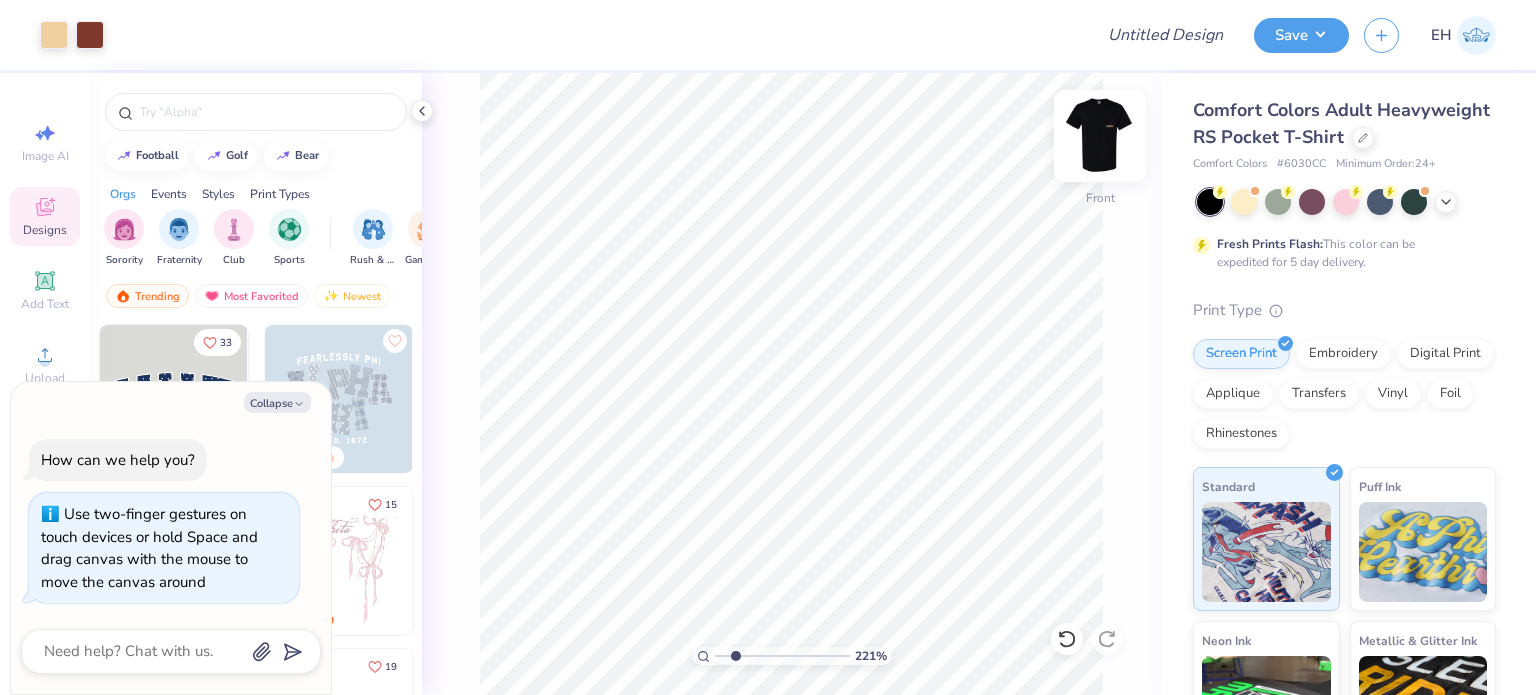 type on "x" 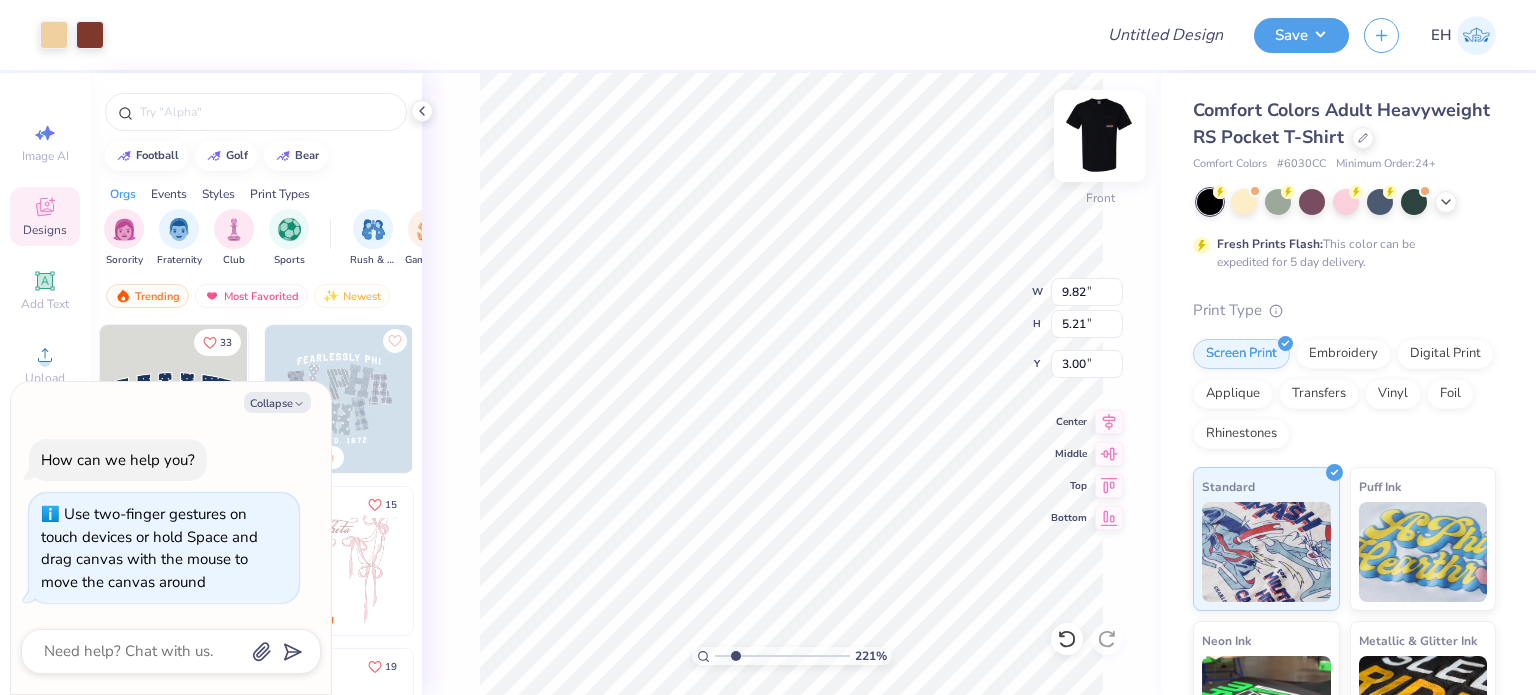 type on "2.20630708258238" 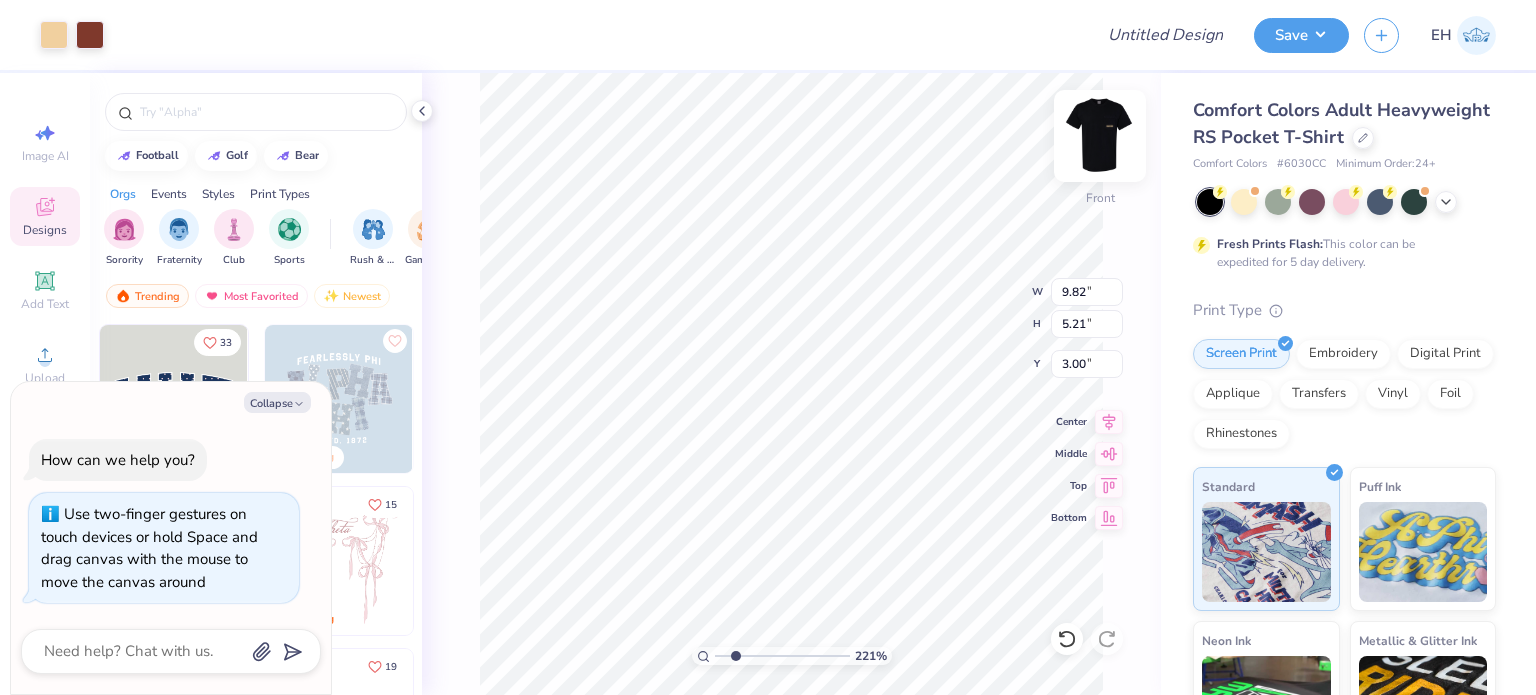 type on "x" 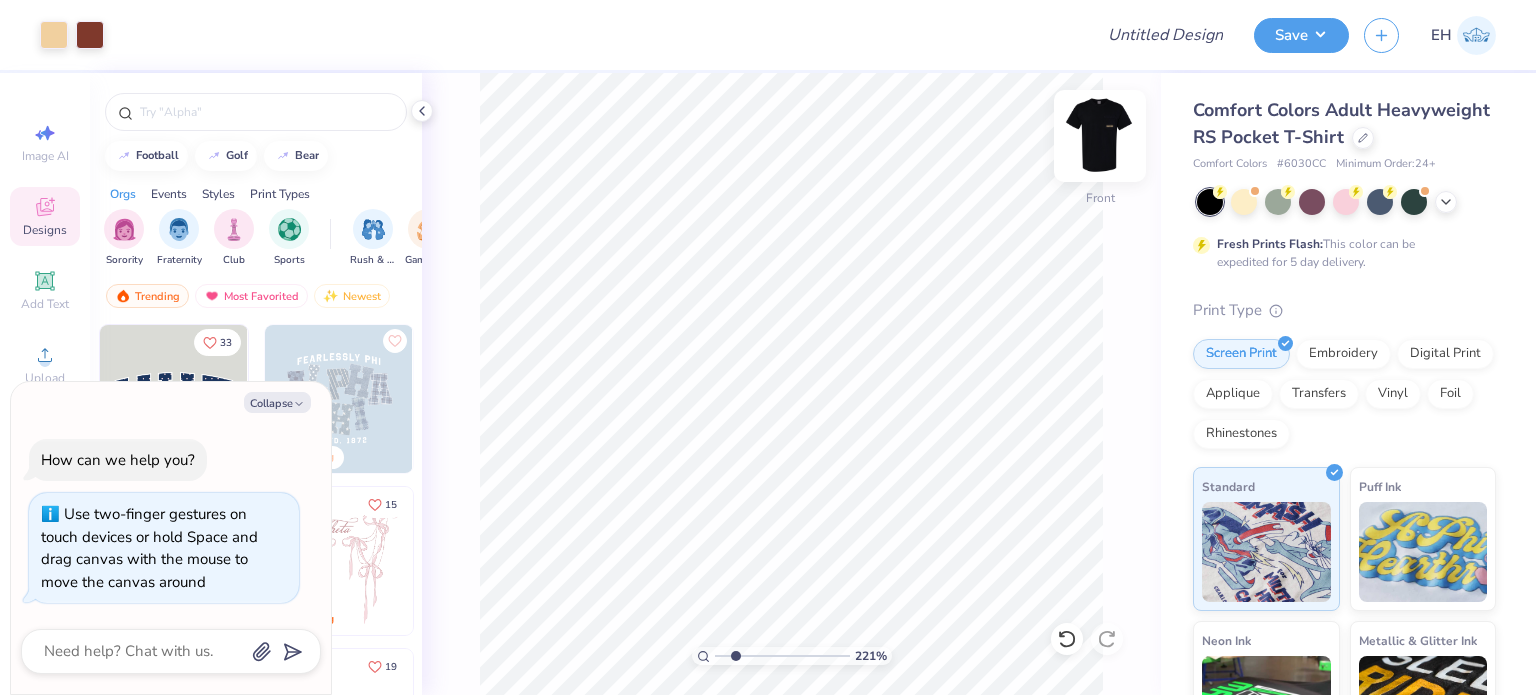 type on "2.20630708258238" 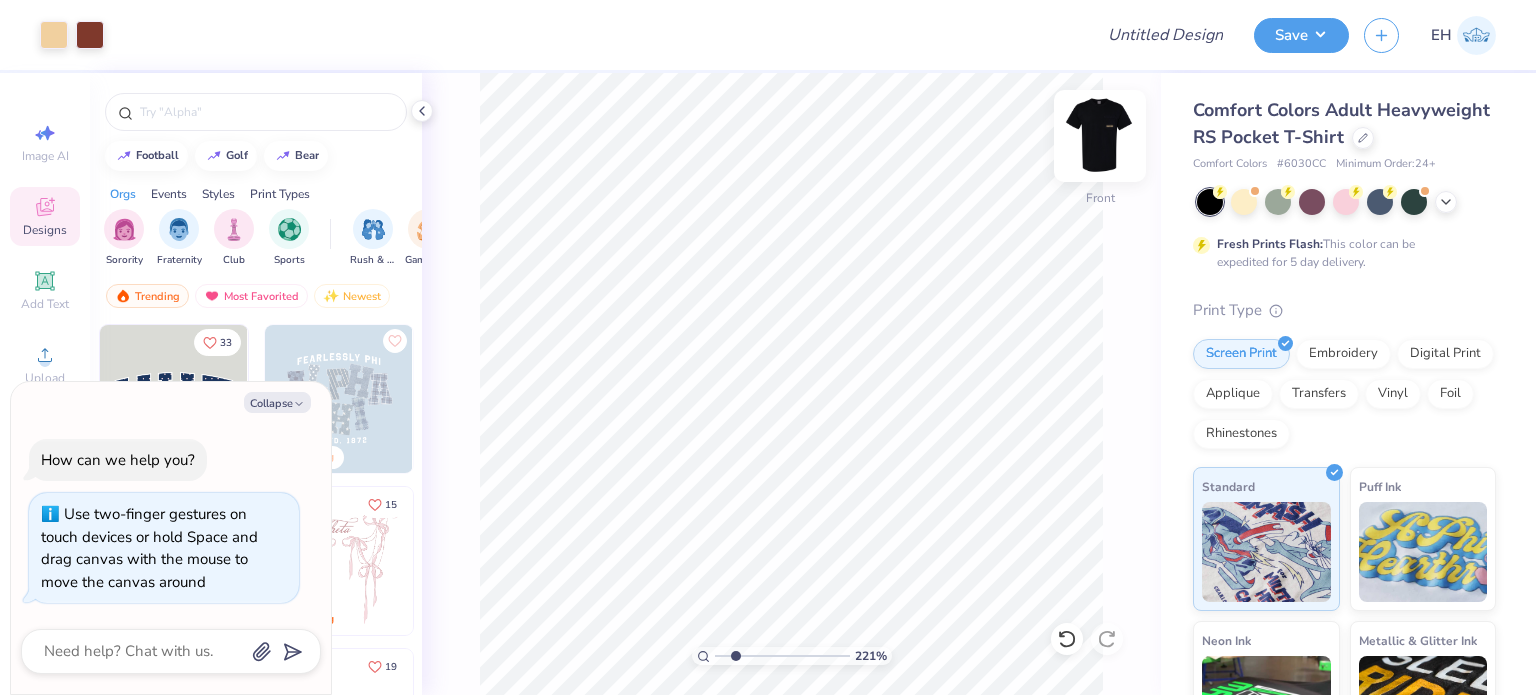 type on "x" 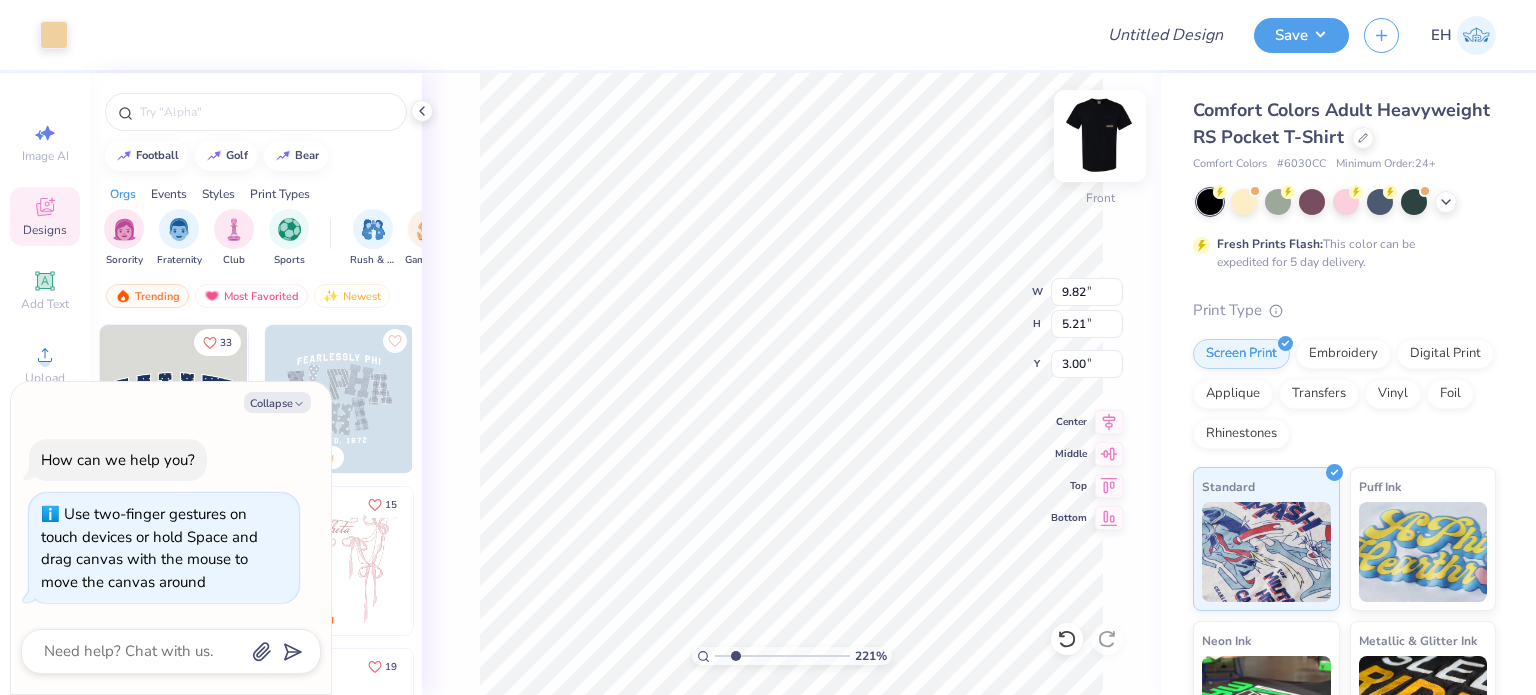 type on "2.20630708258238" 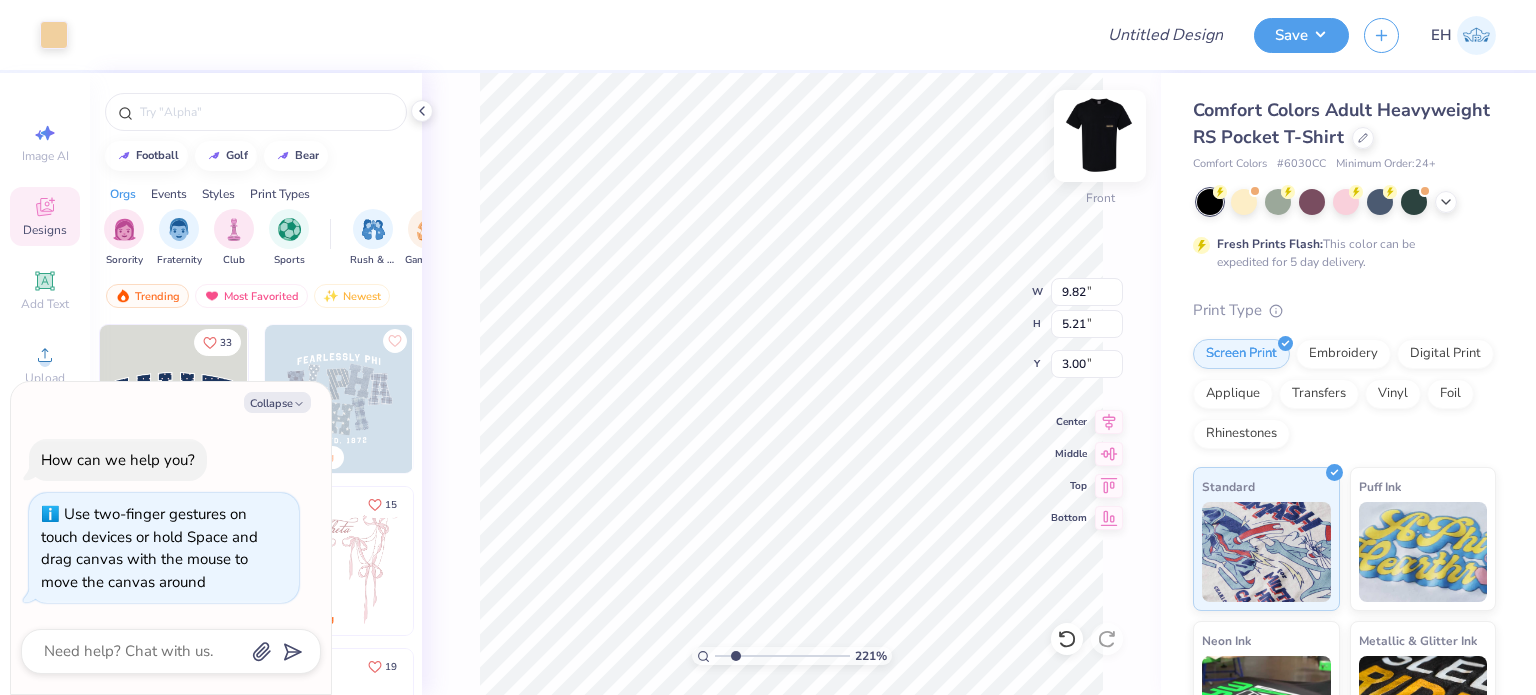 type on "x" 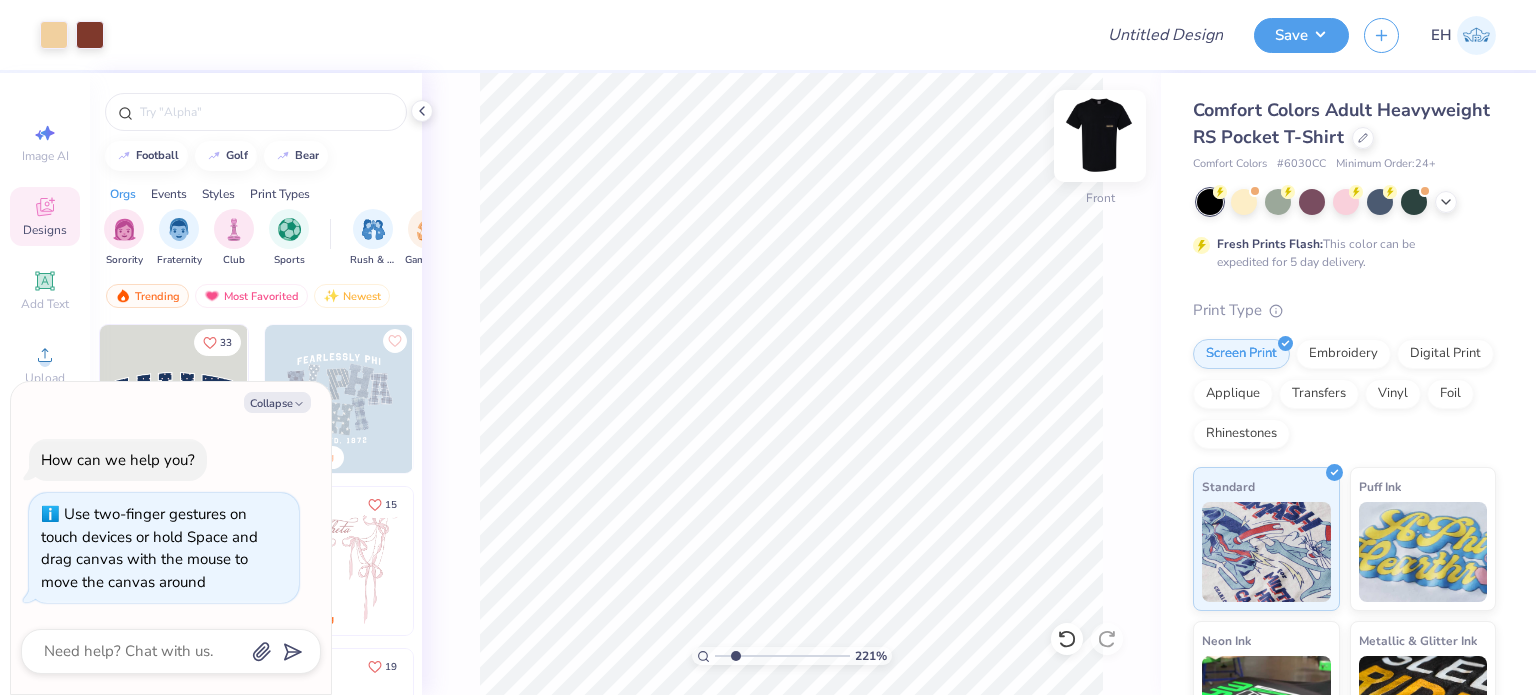 type on "2.20630708258238" 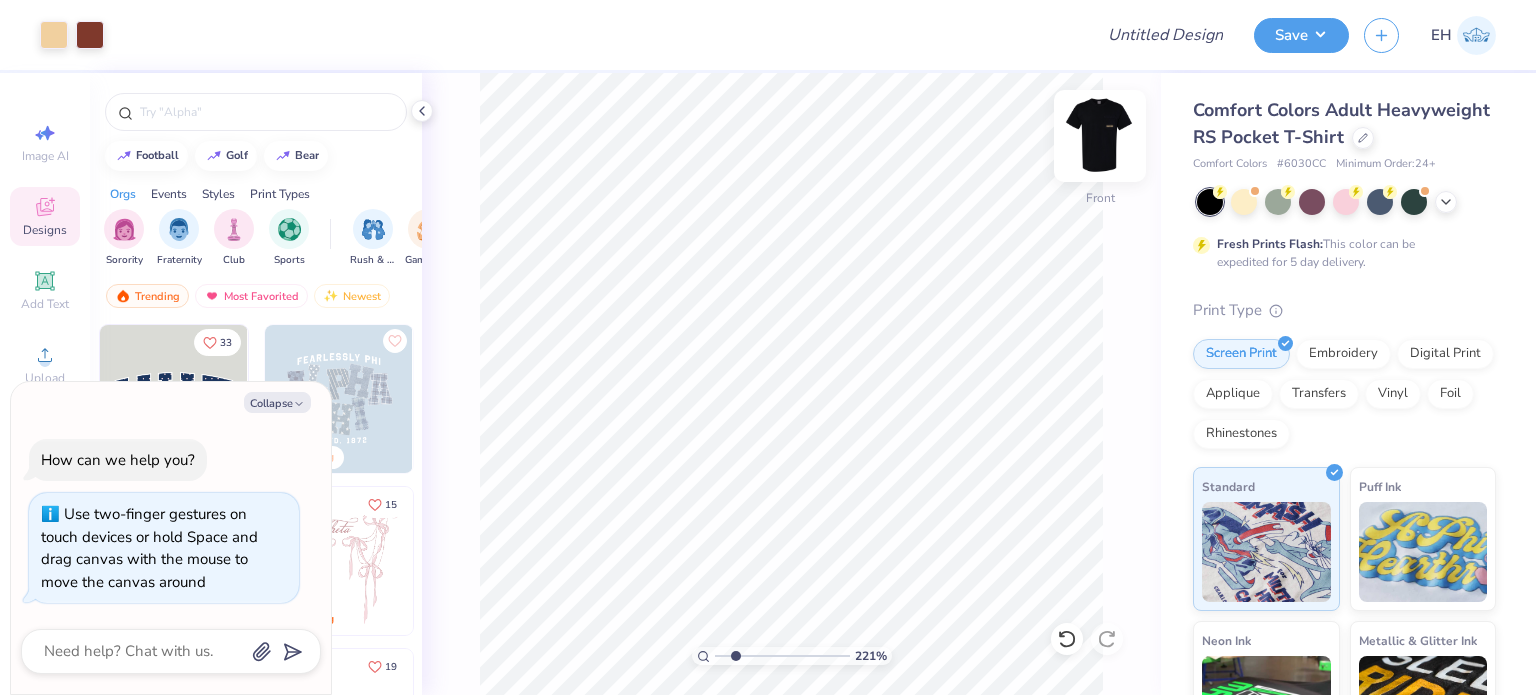 type on "x" 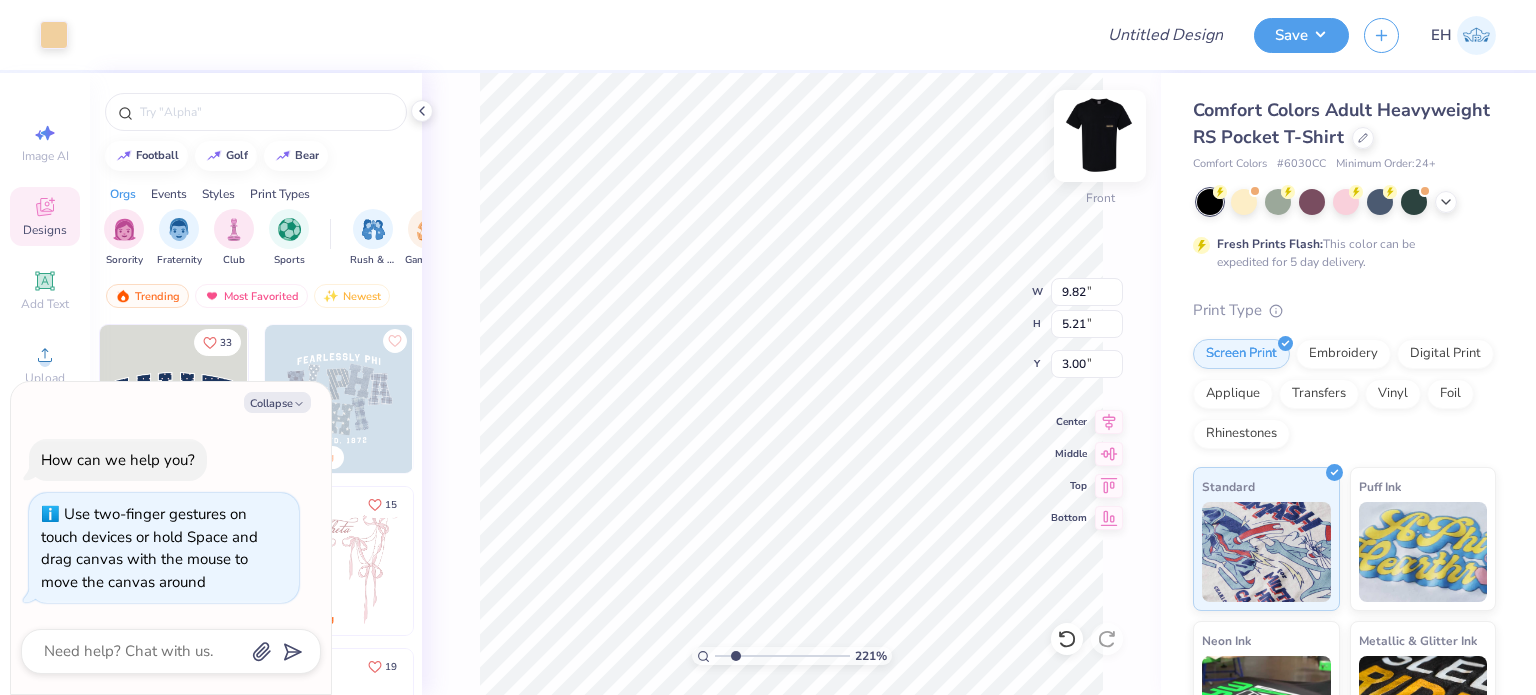 type on "2.20630708258238" 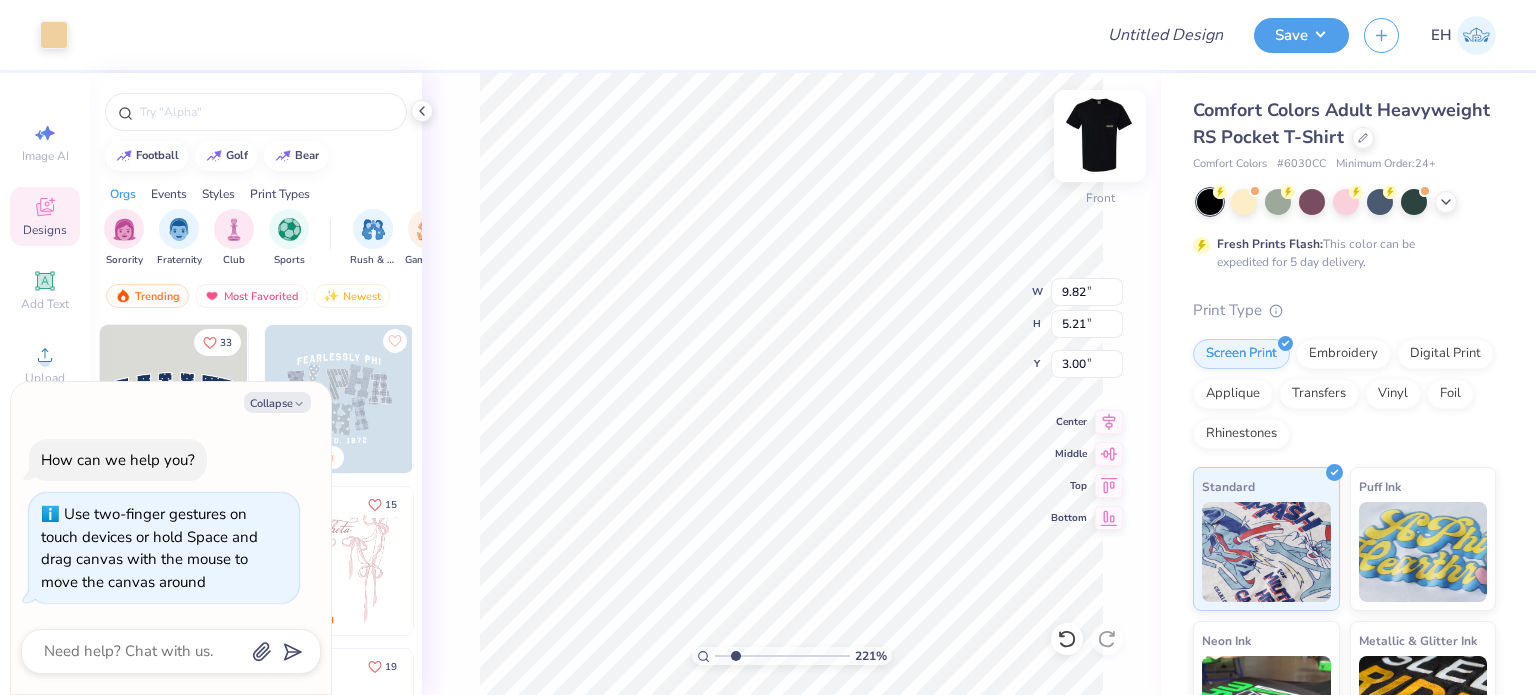 type on "x" 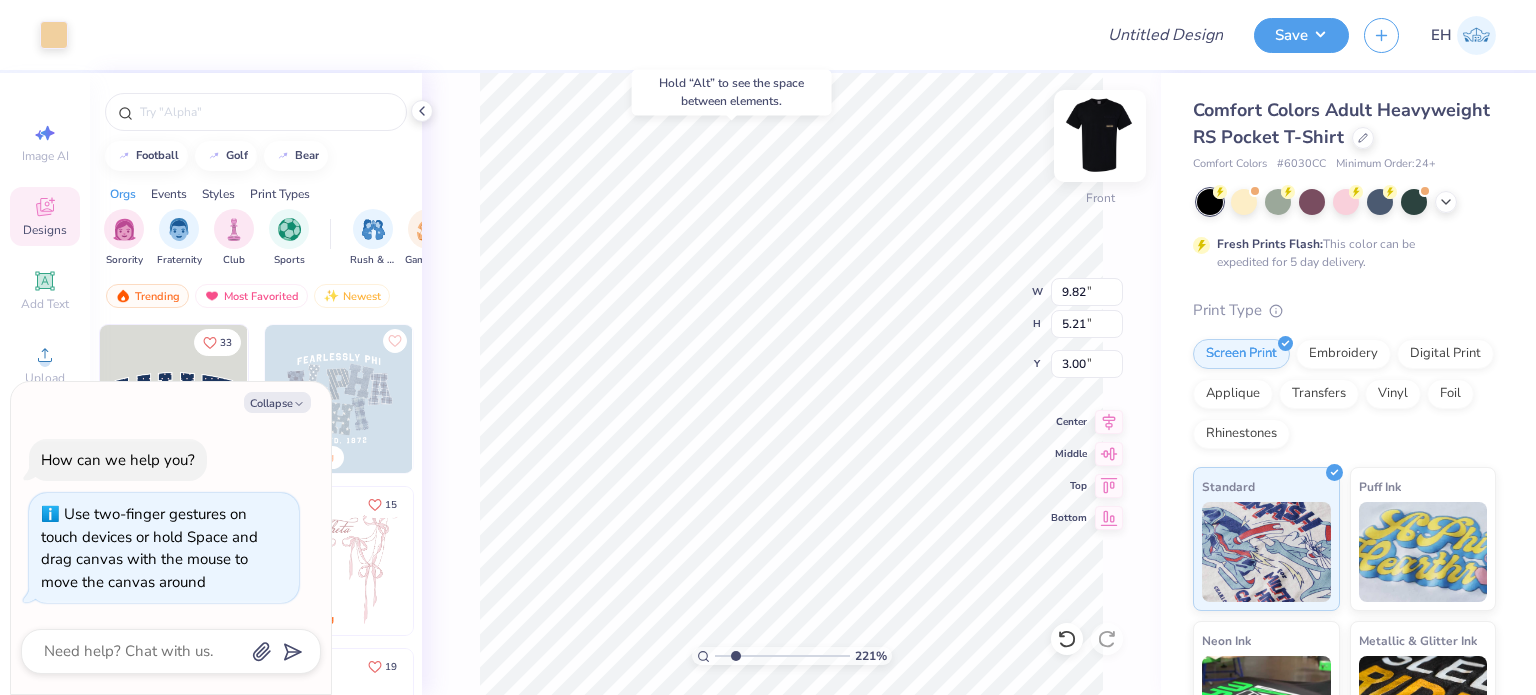 type on "2.20630708258238" 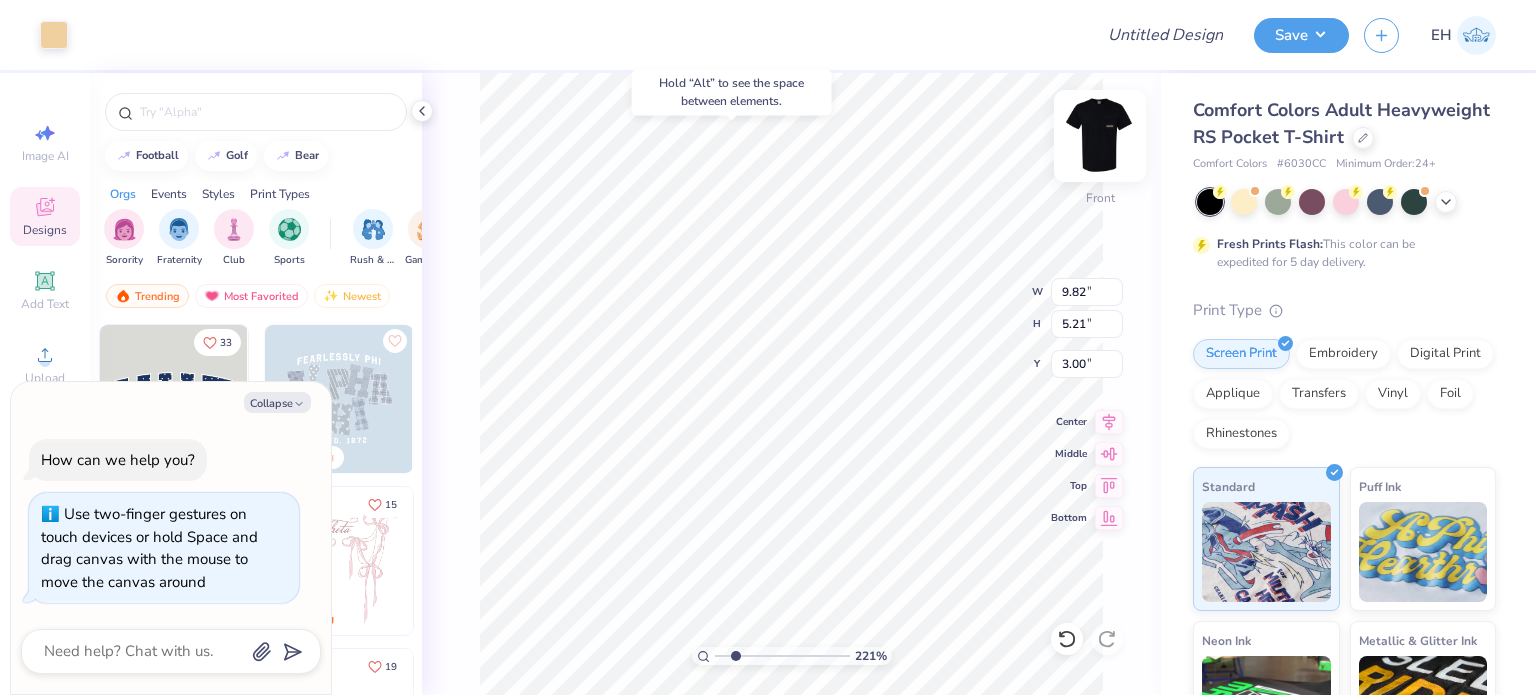 type on "x" 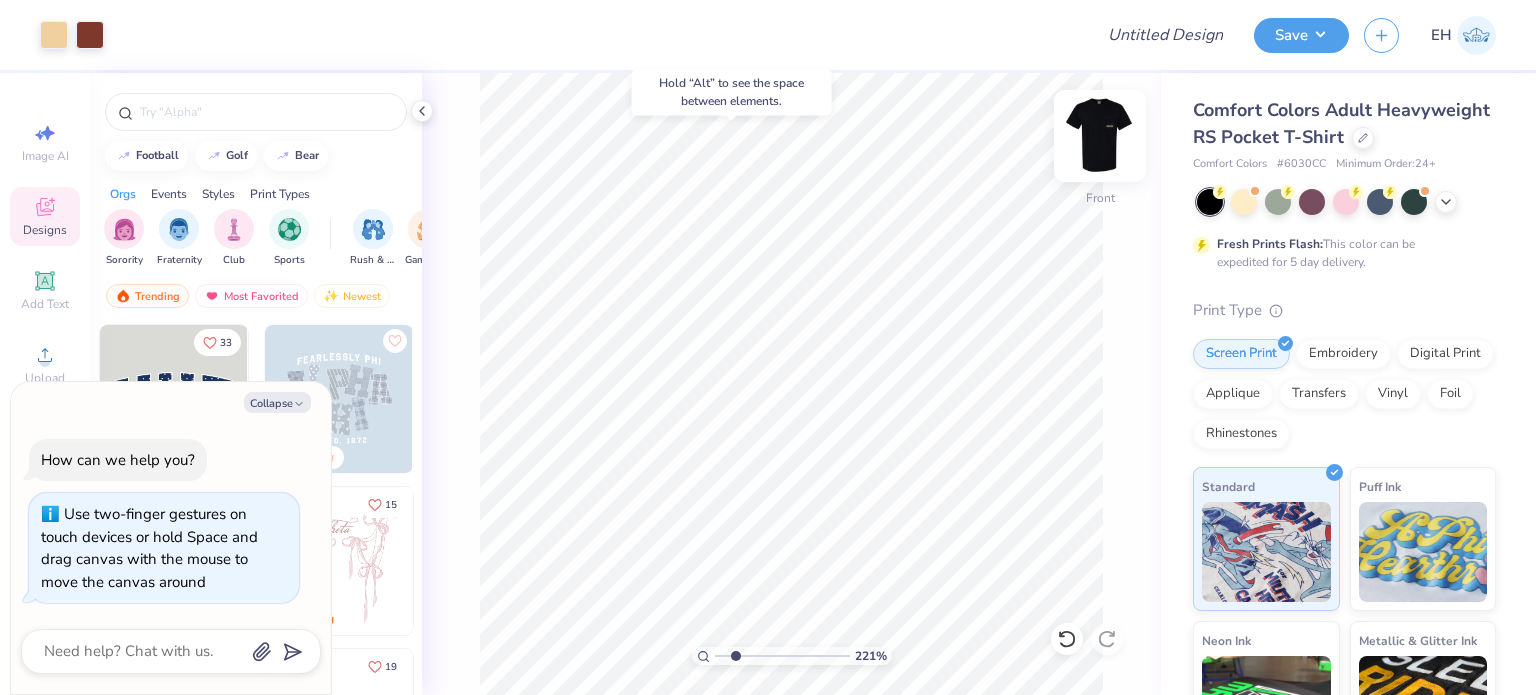 type on "2.20630708258238" 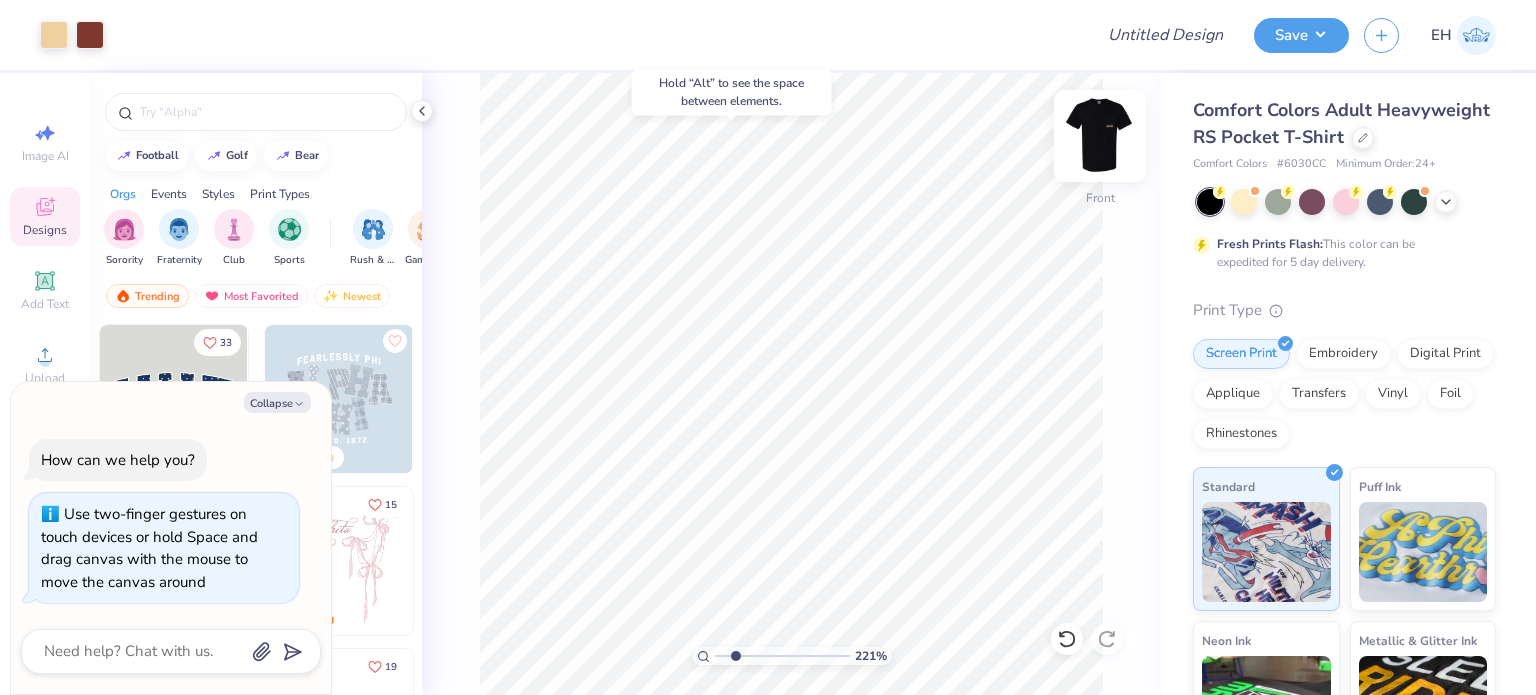 type on "x" 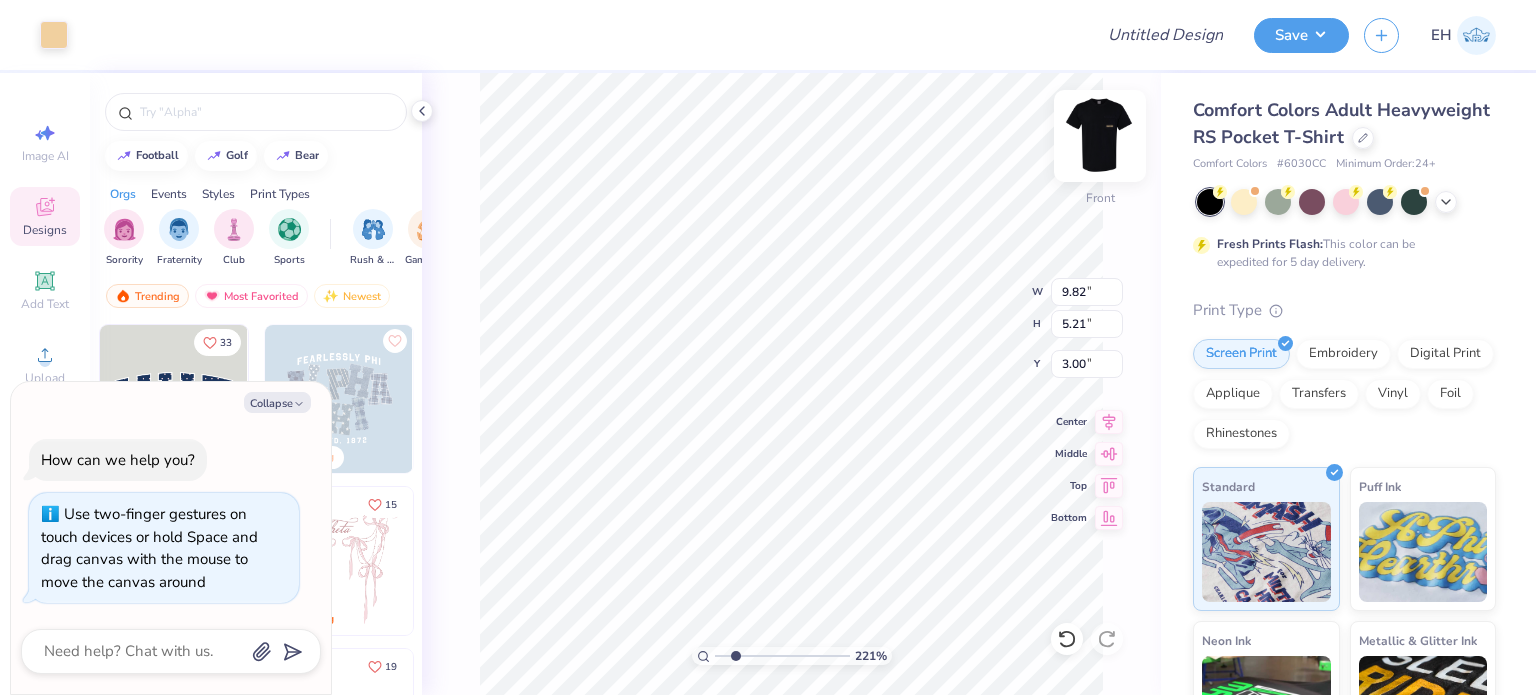 type on "2.20630708258238" 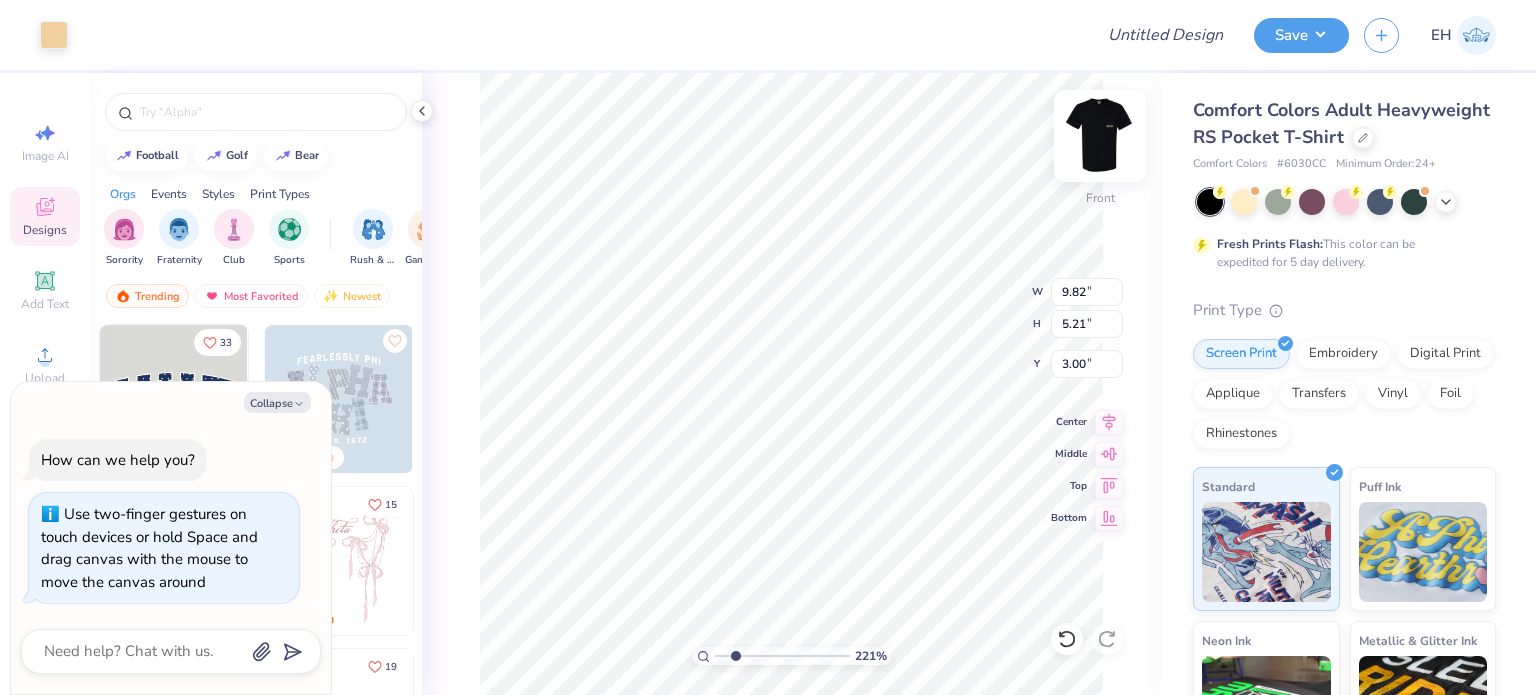 type on "x" 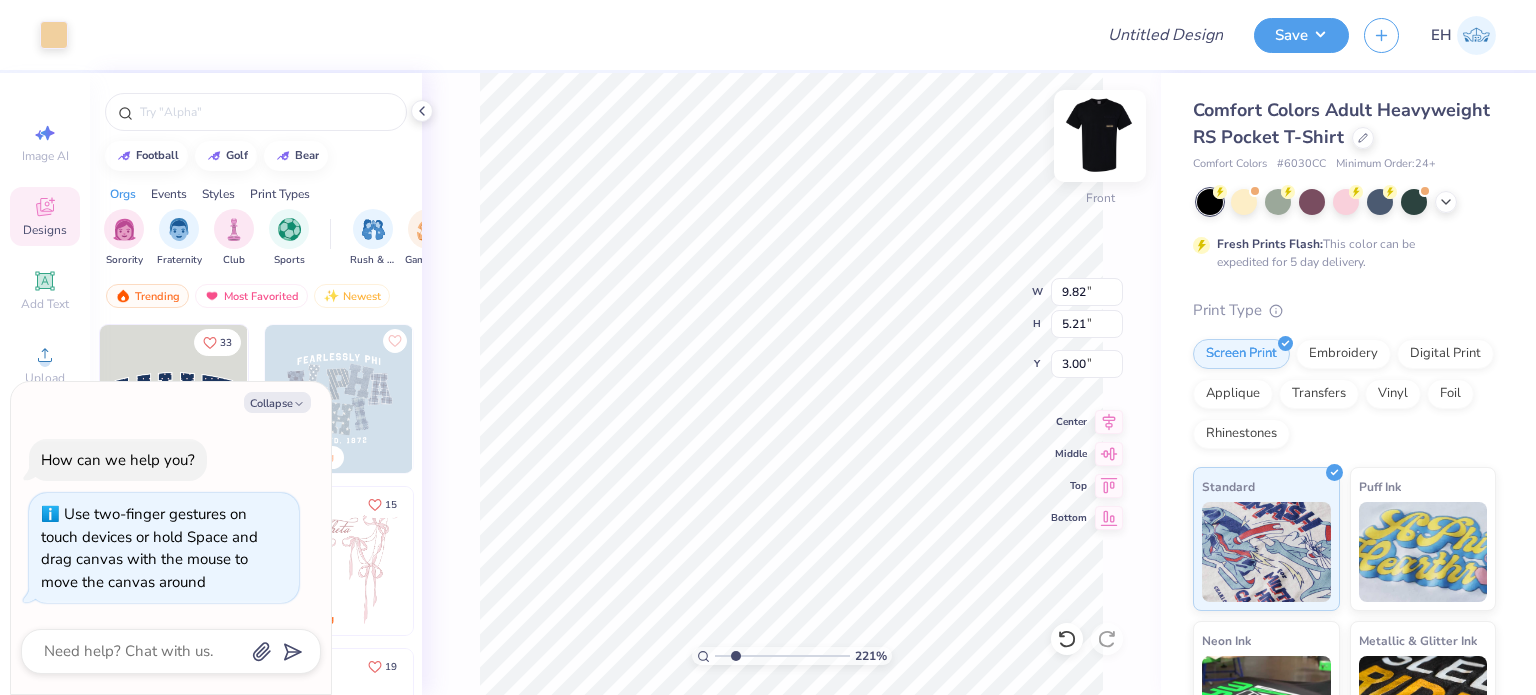 type on "2.20630708258238" 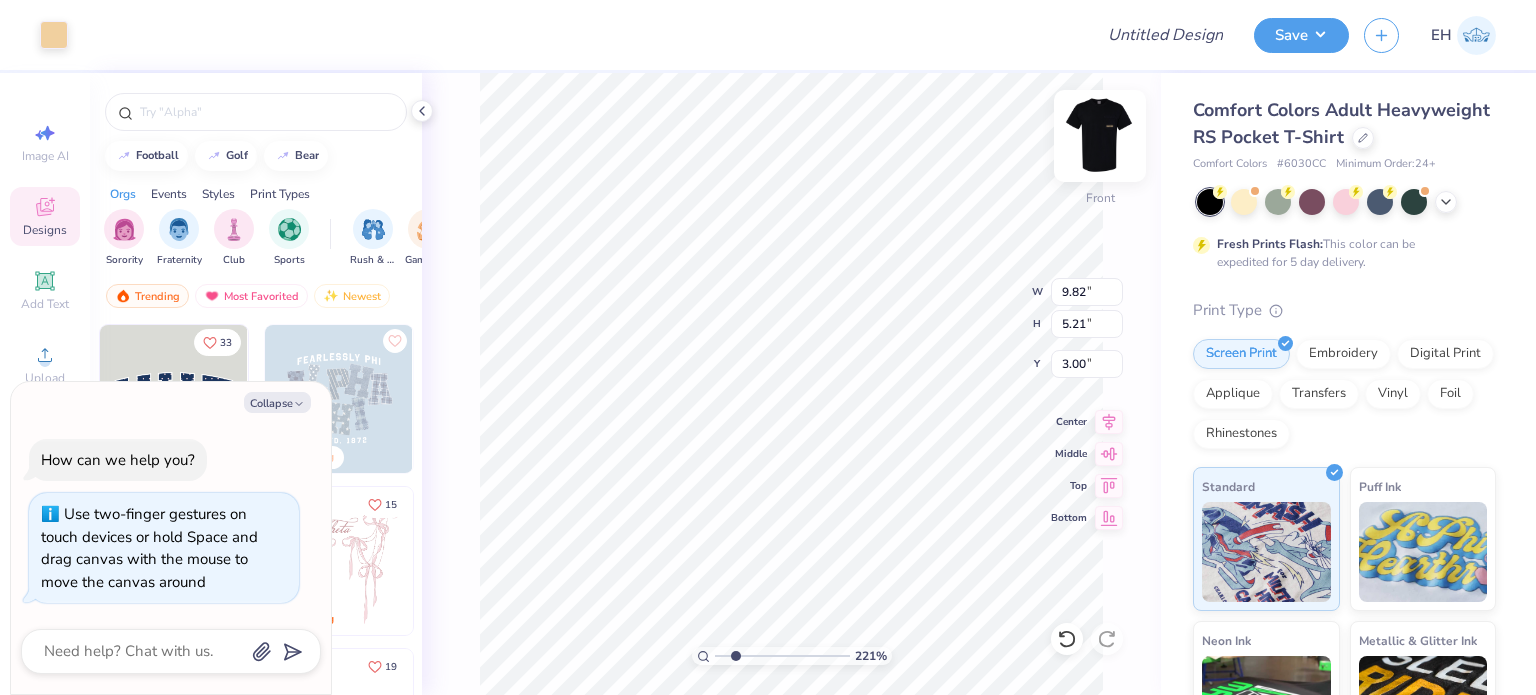 type on "x" 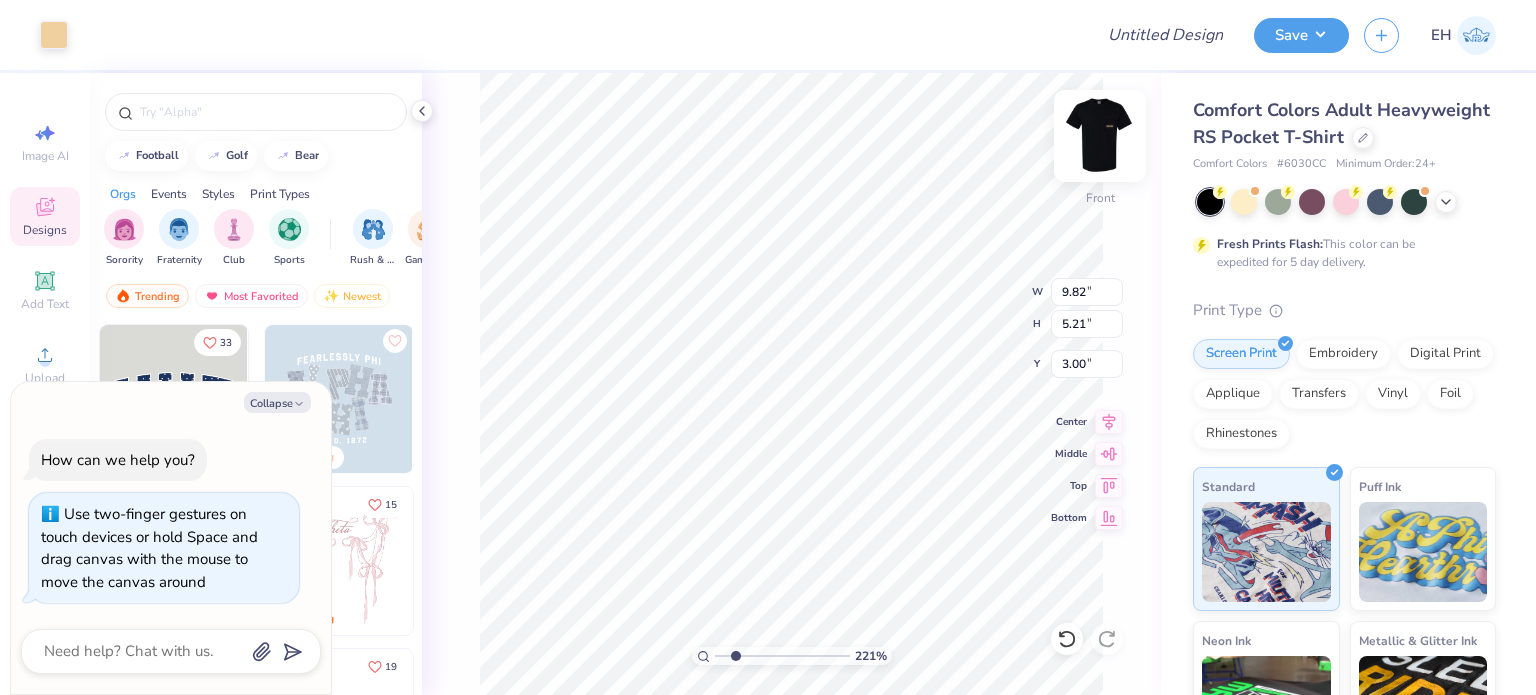 type on "2.20630708258238" 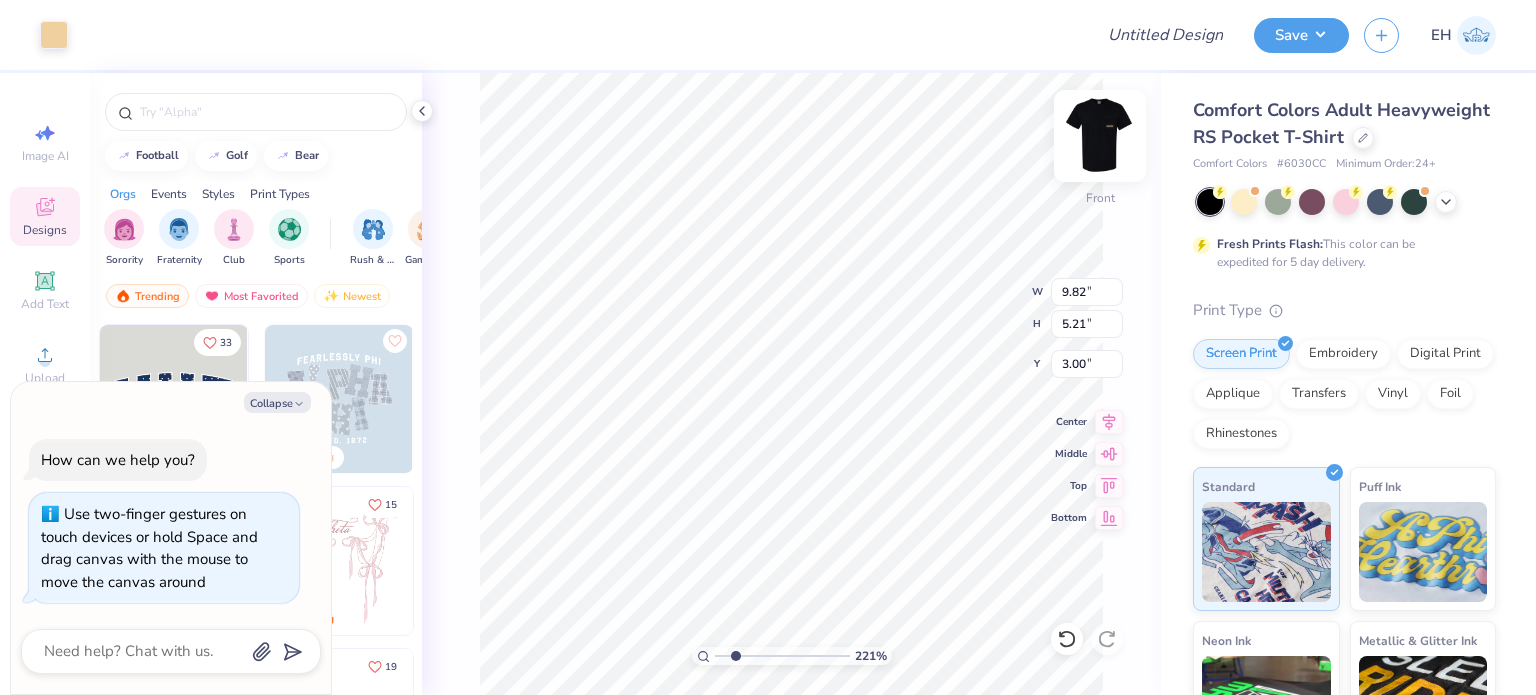type on "x" 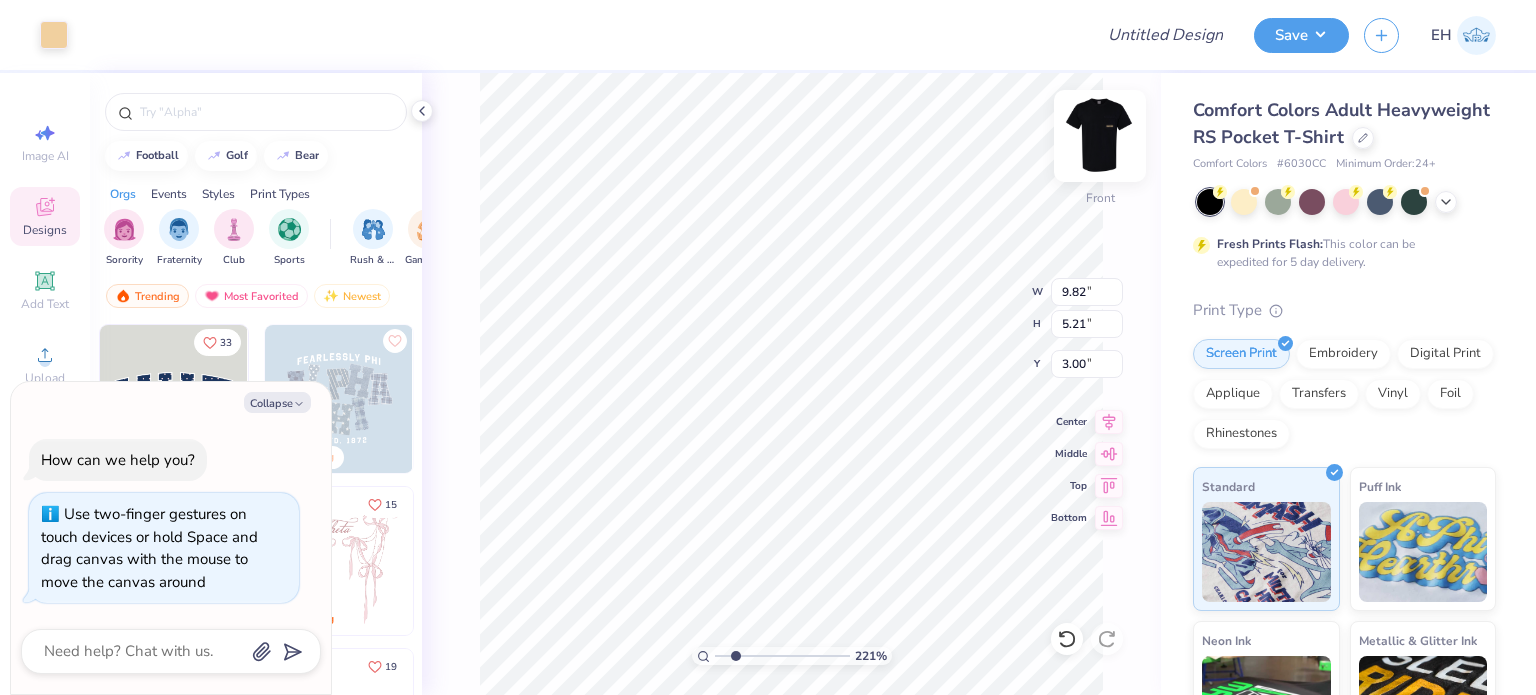 type on "2.20630708258238" 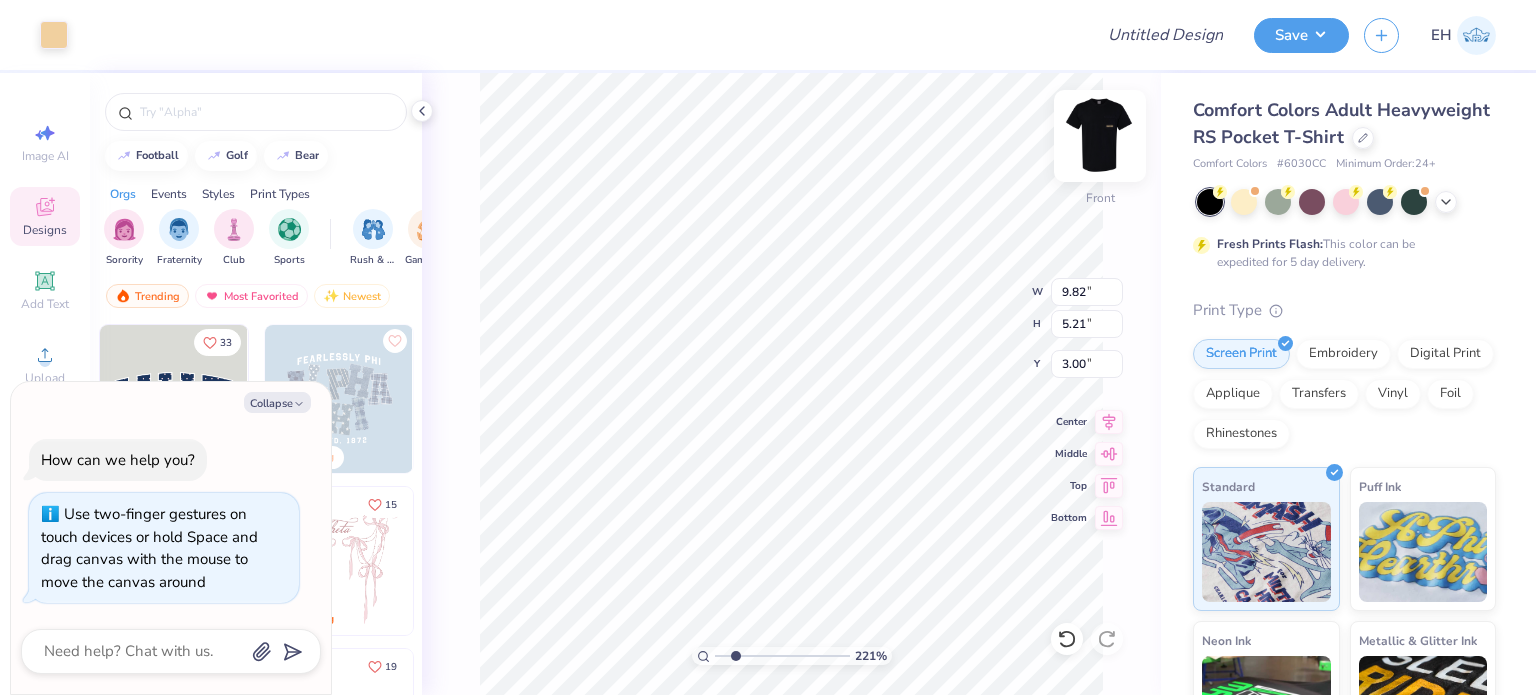 type on "x" 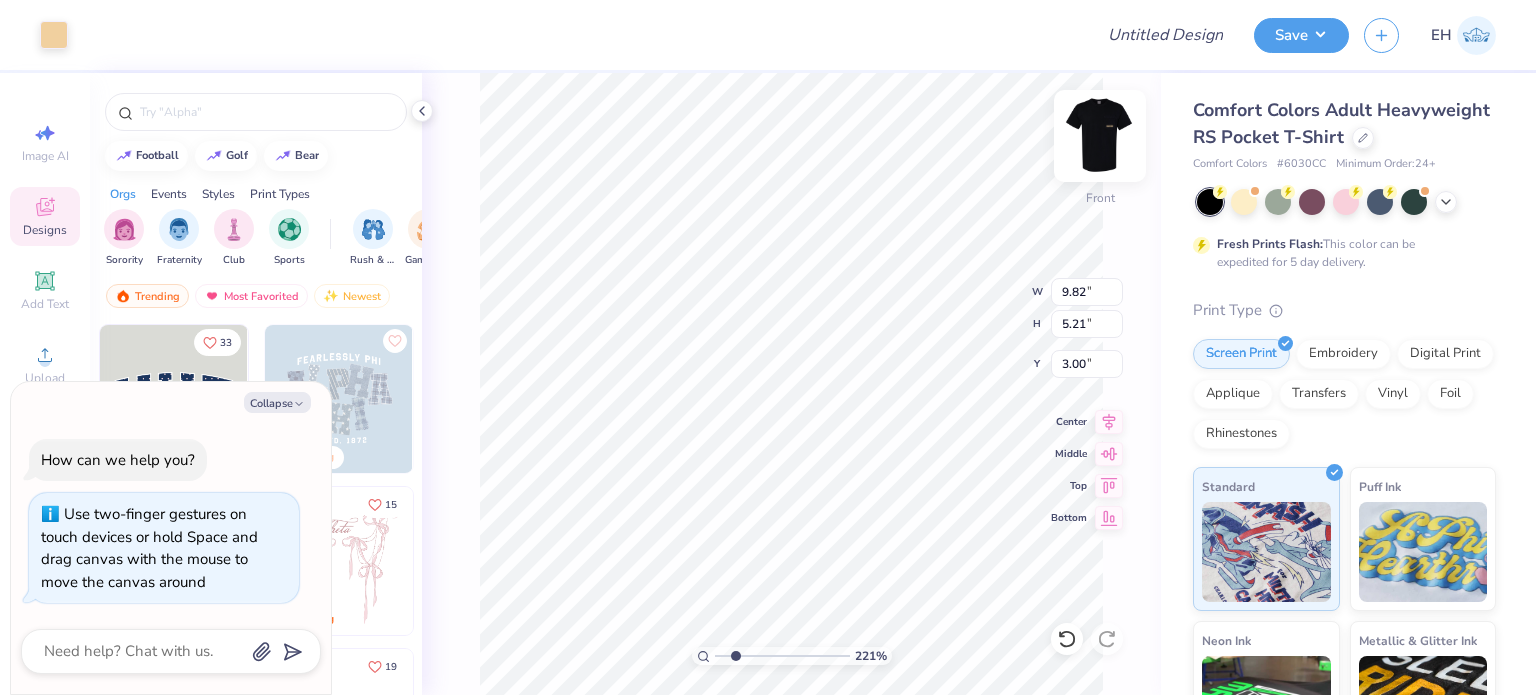 click at bounding box center [1100, 136] 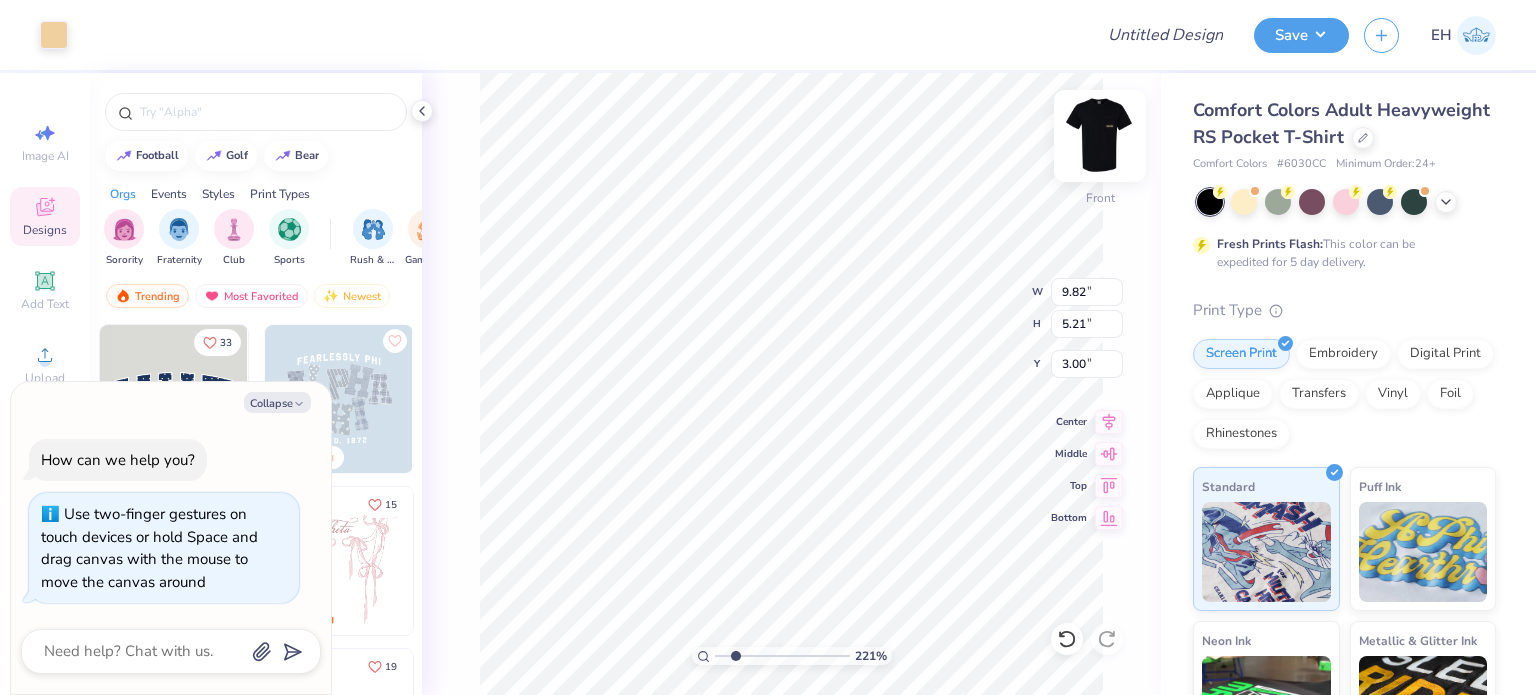 type on "2.20630708258238" 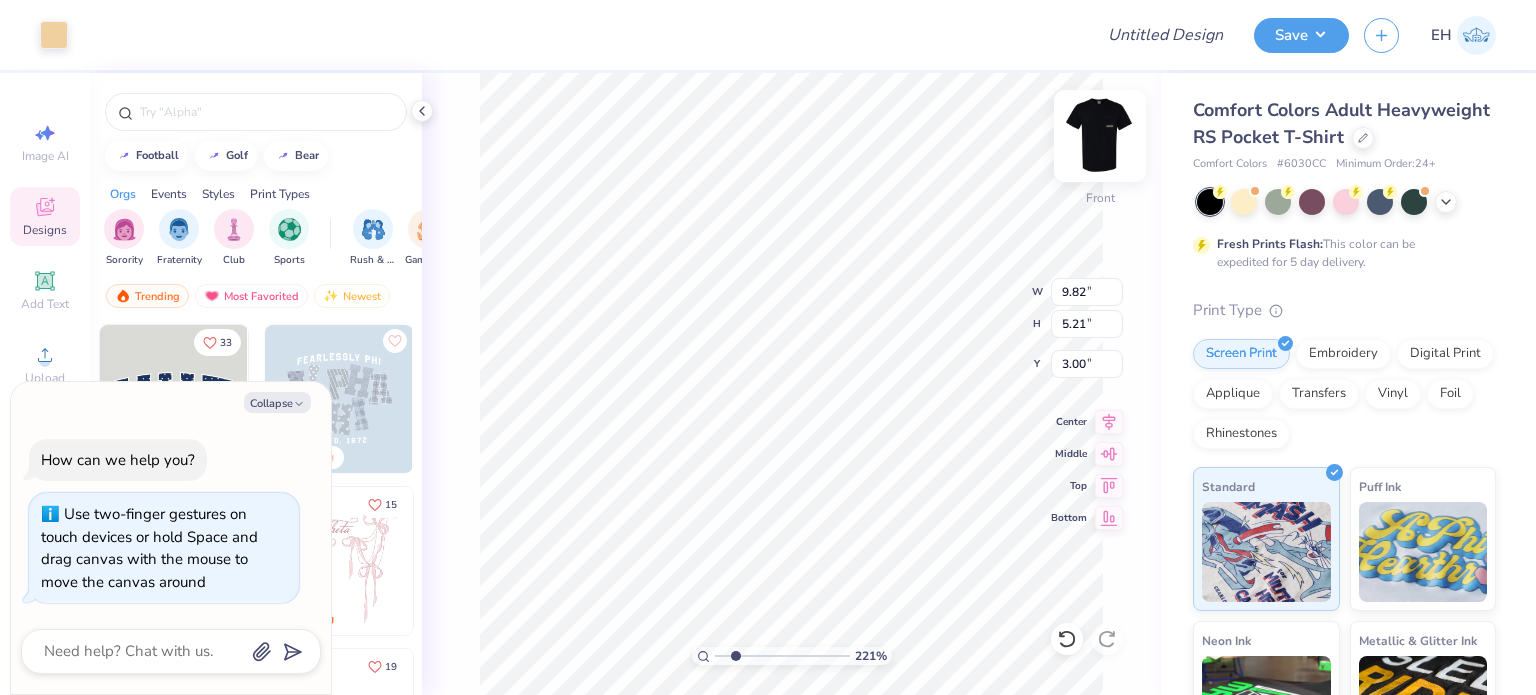 type on "x" 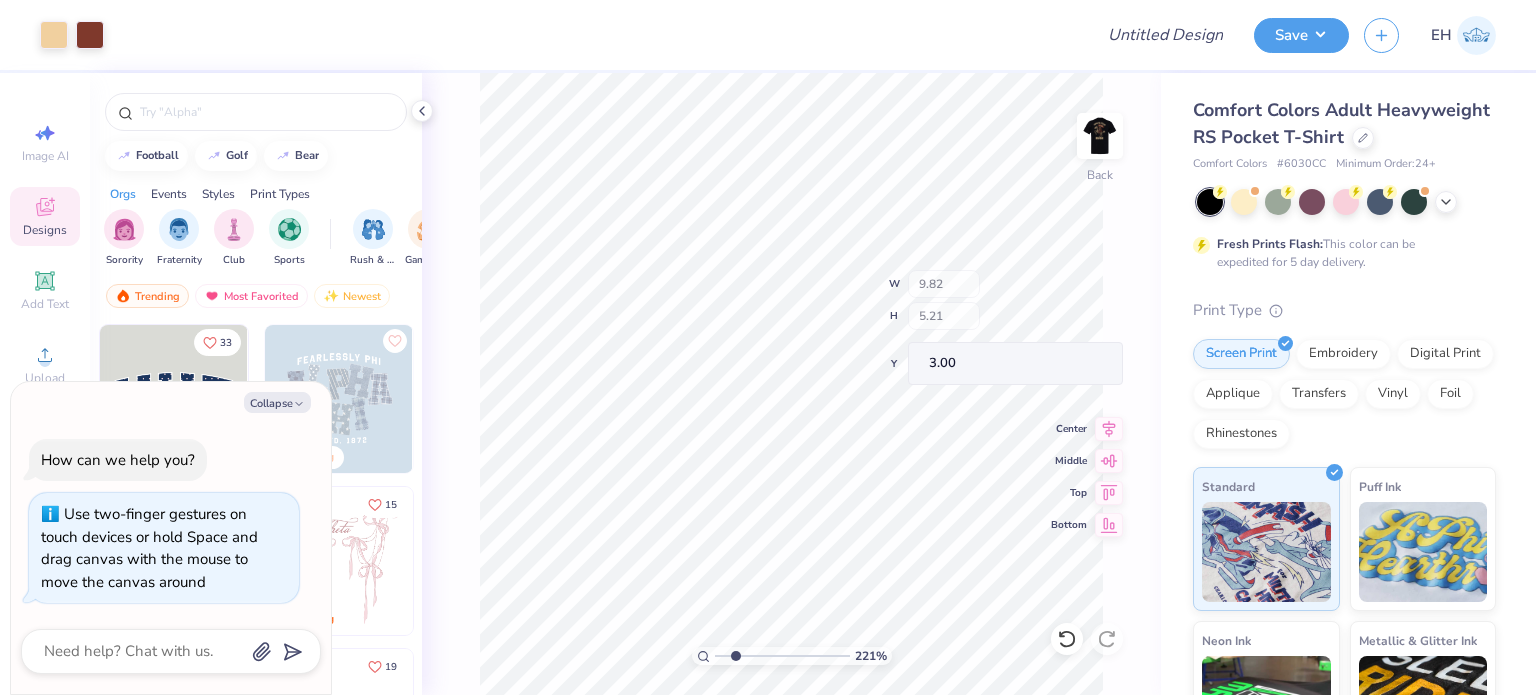 type on "2.20630708258238" 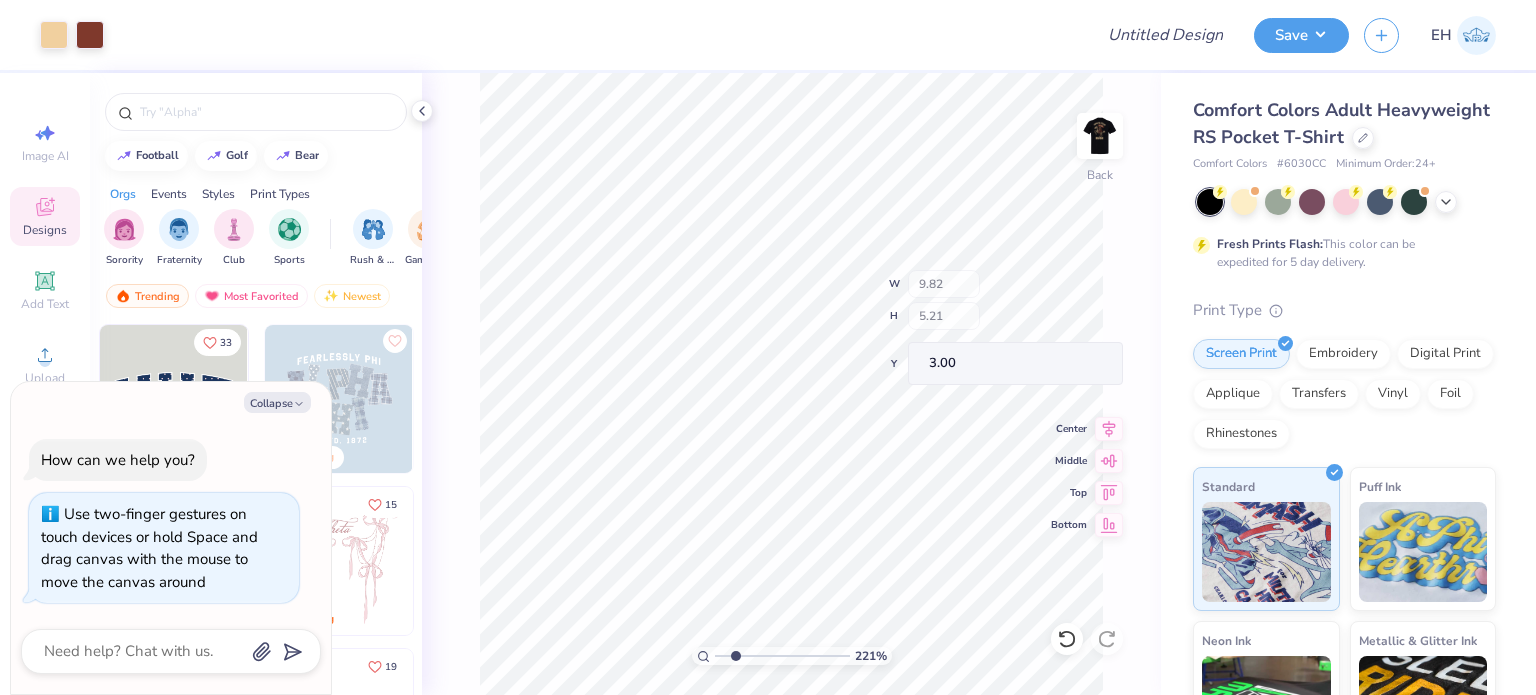 type on "x" 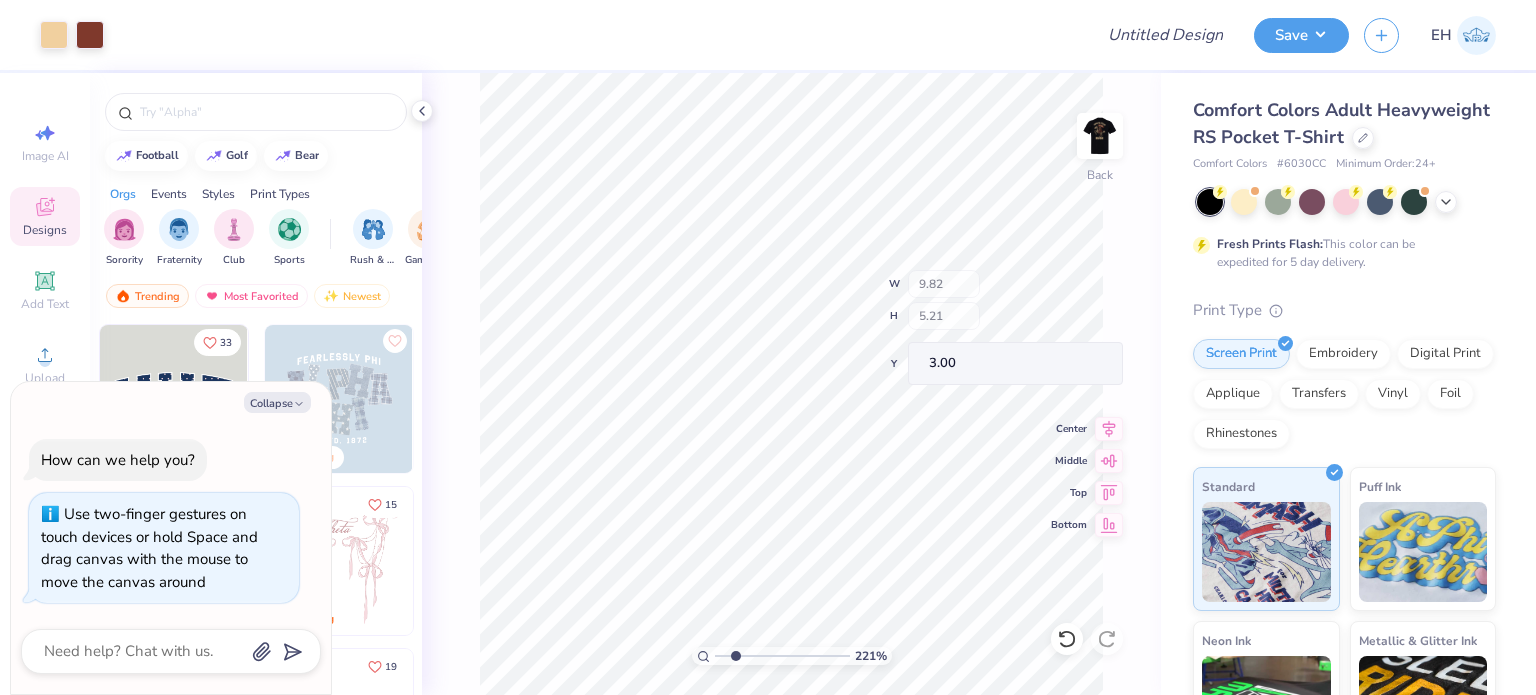 type on "2.20630708258238" 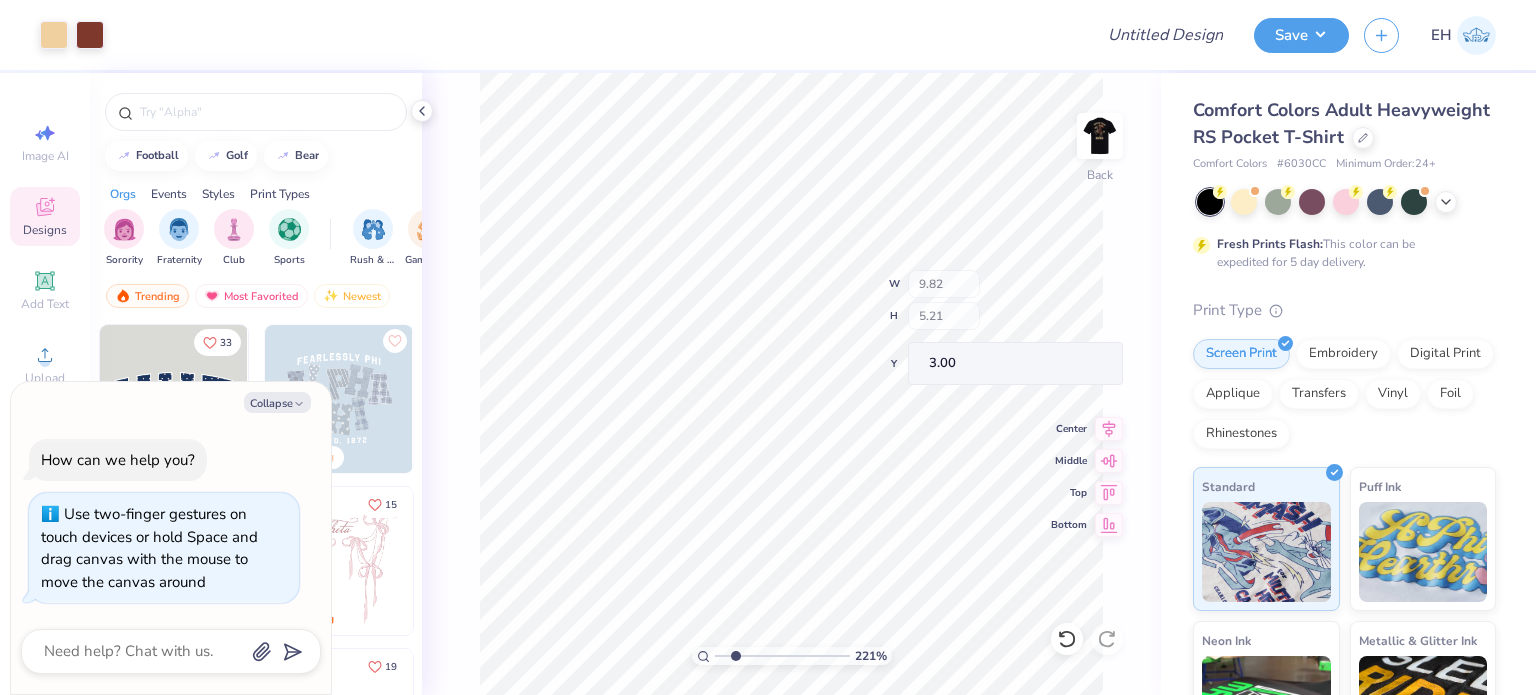 type on "x" 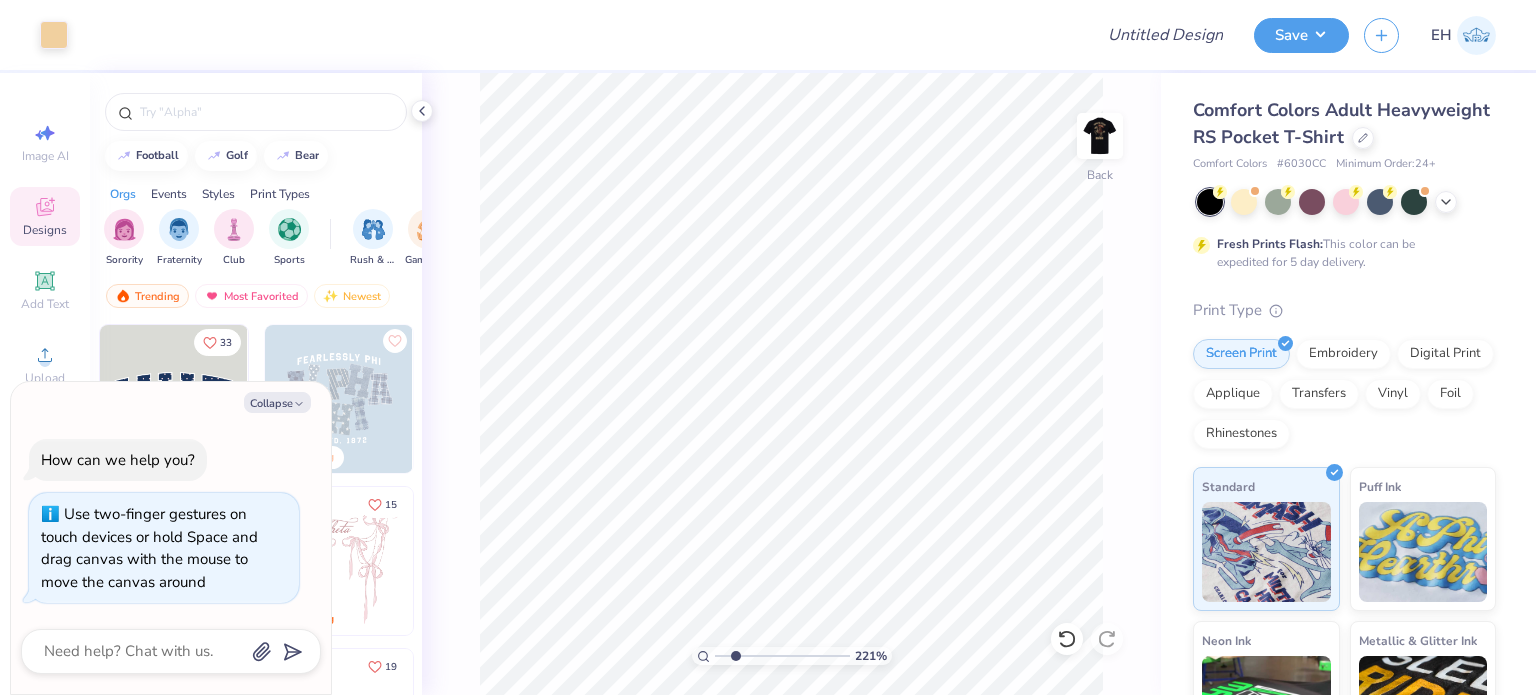 type on "2.20630708258238" 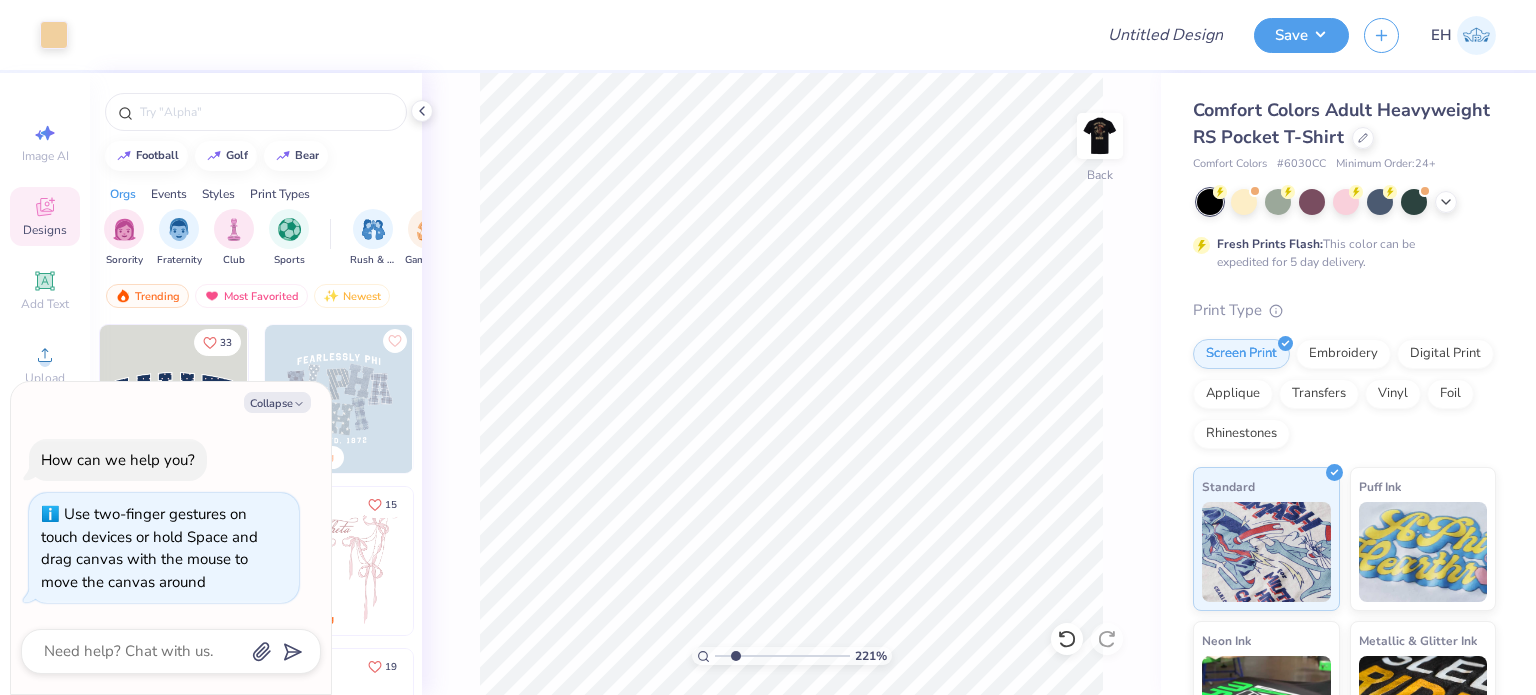 type on "x" 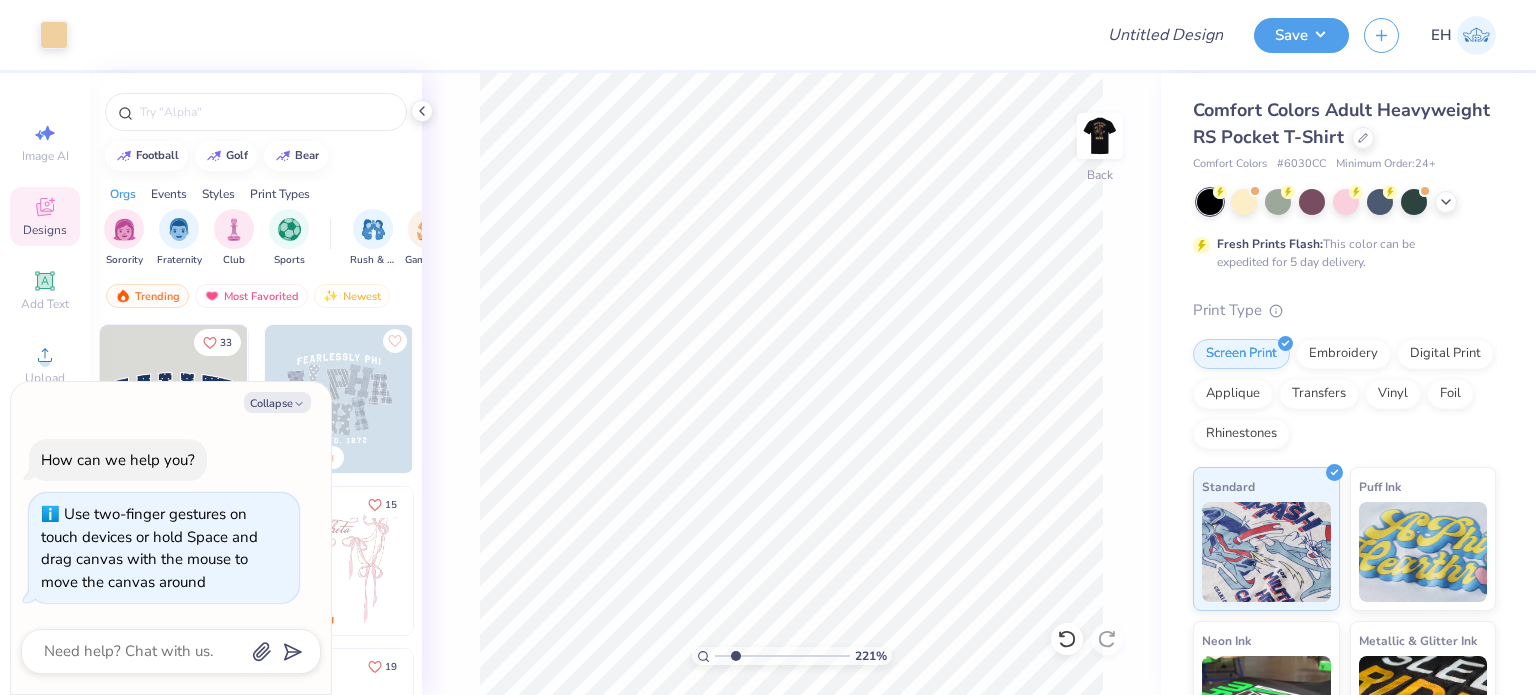 type on "2.20630708258238" 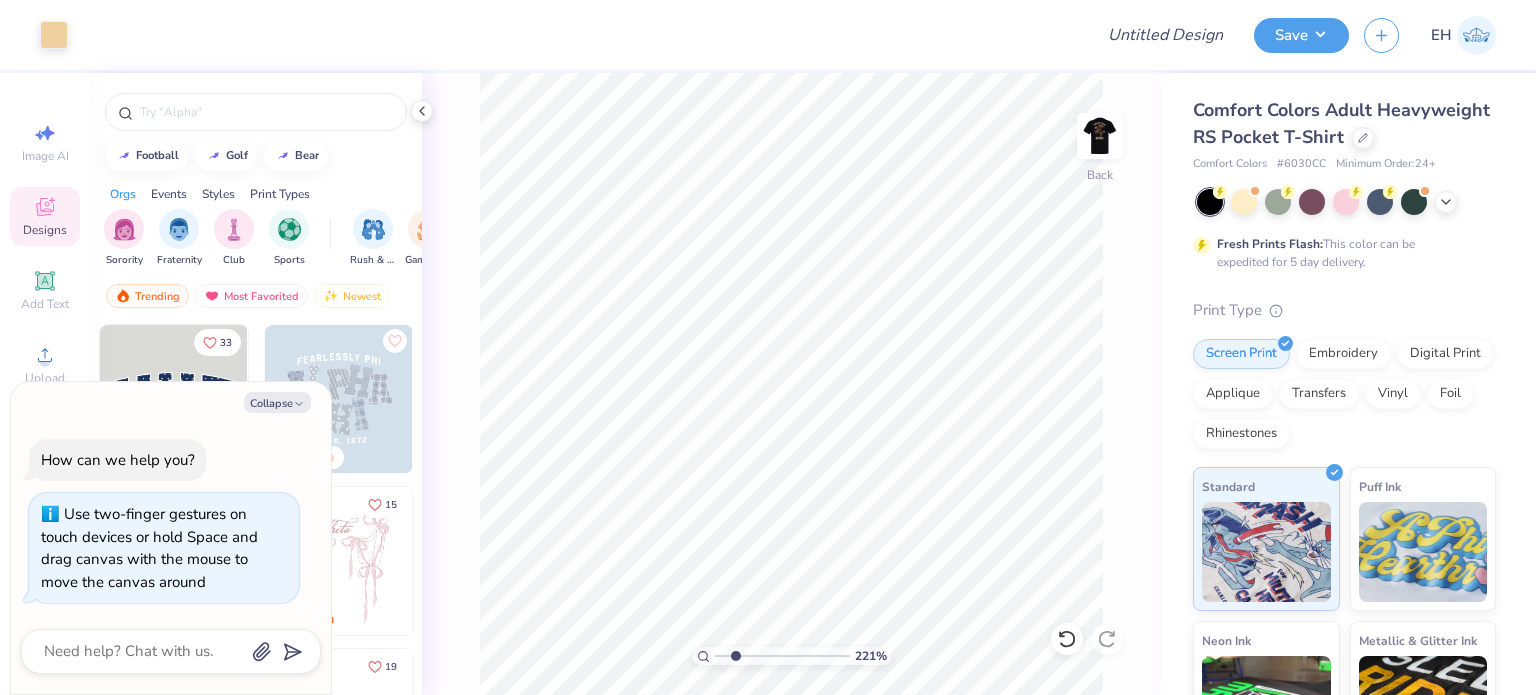type on "x" 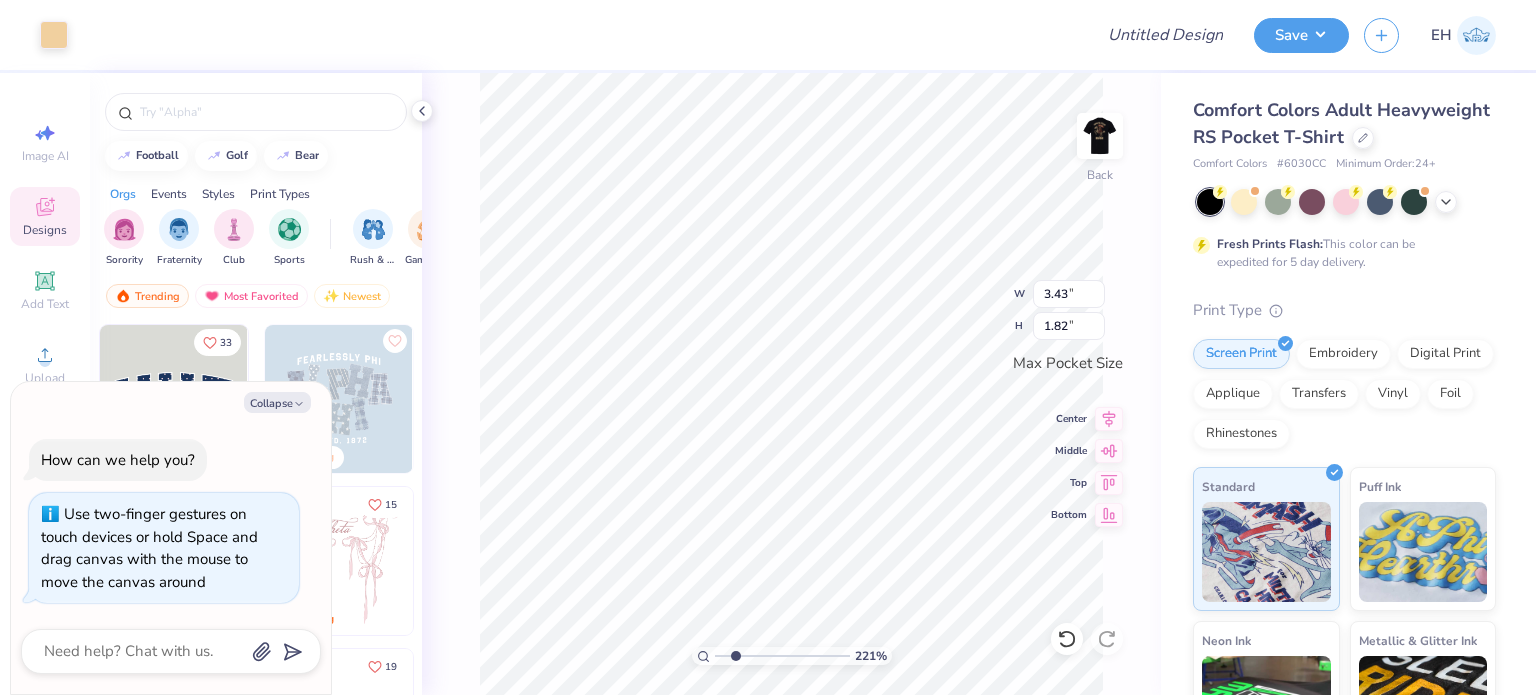 type on "2.20630708258238" 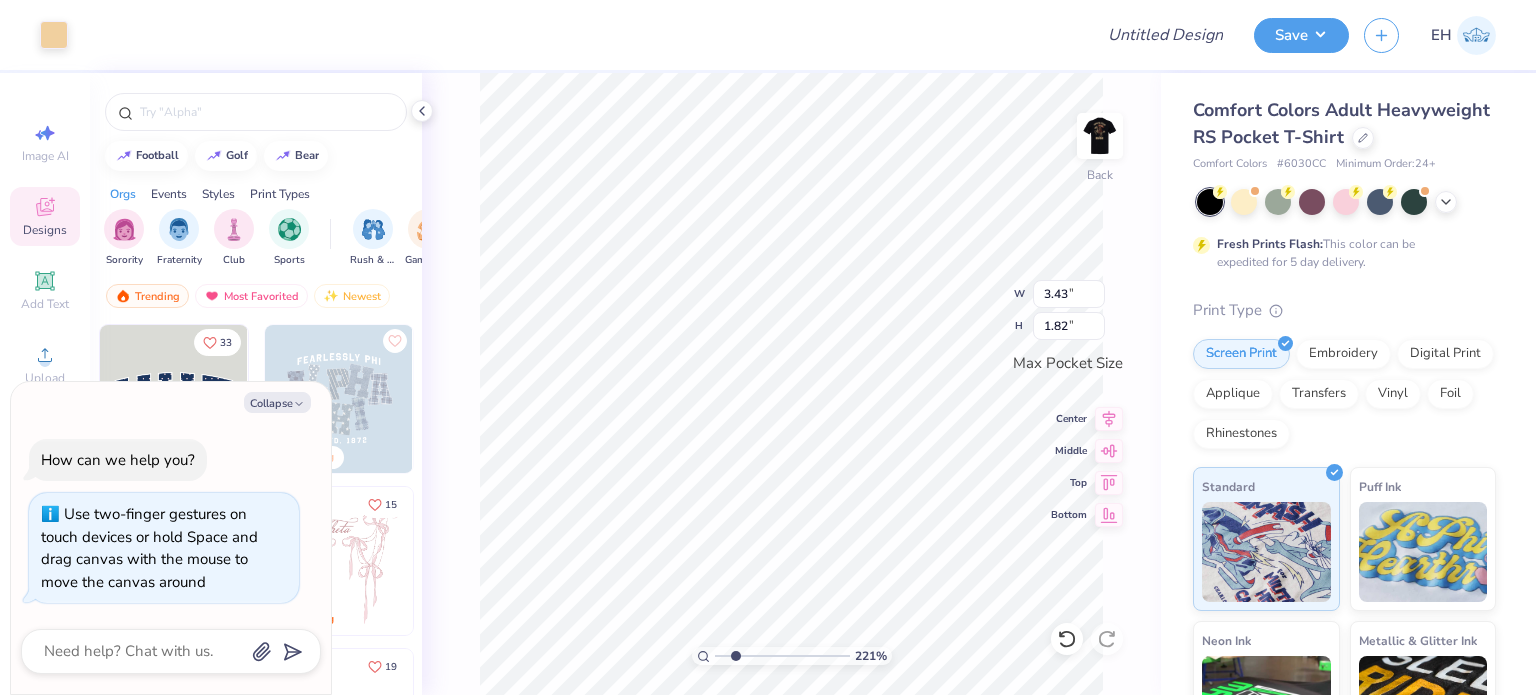 type on "x" 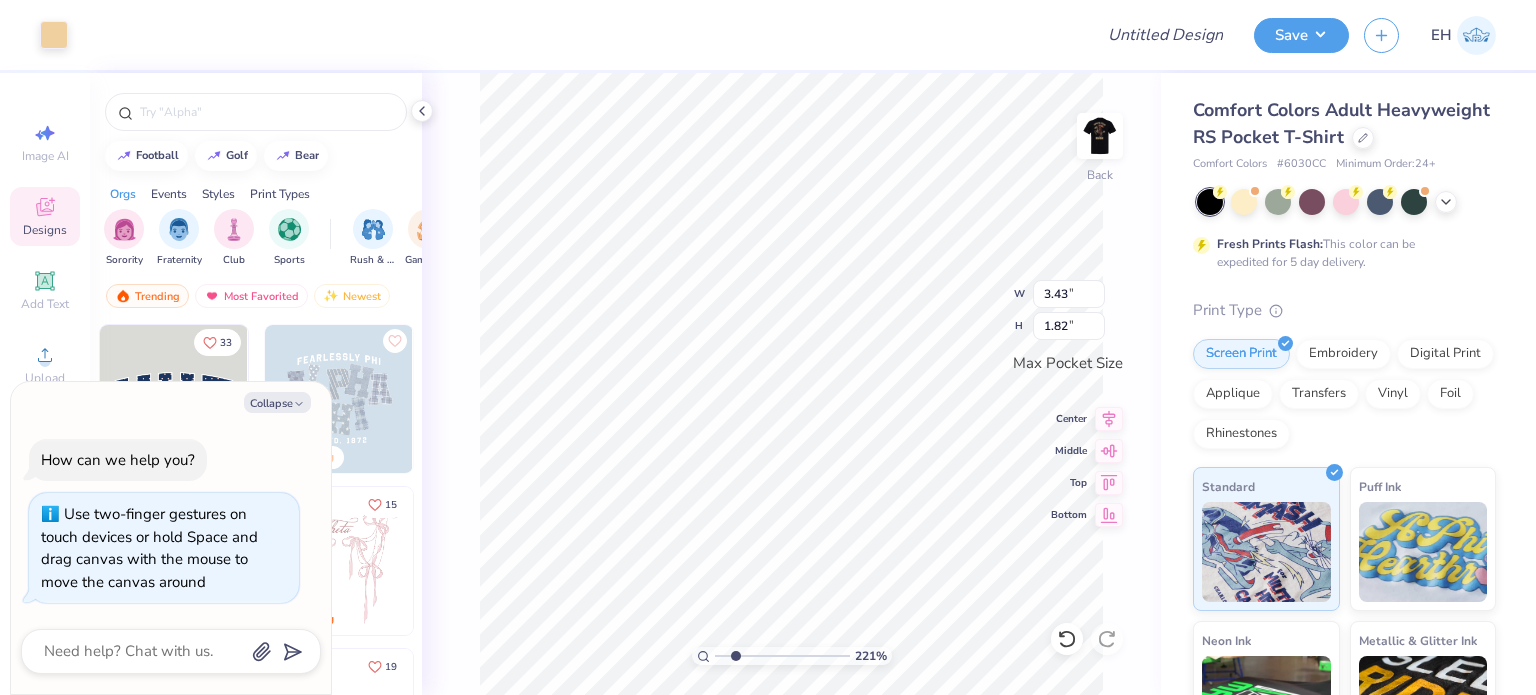 type on "2.20630708258238" 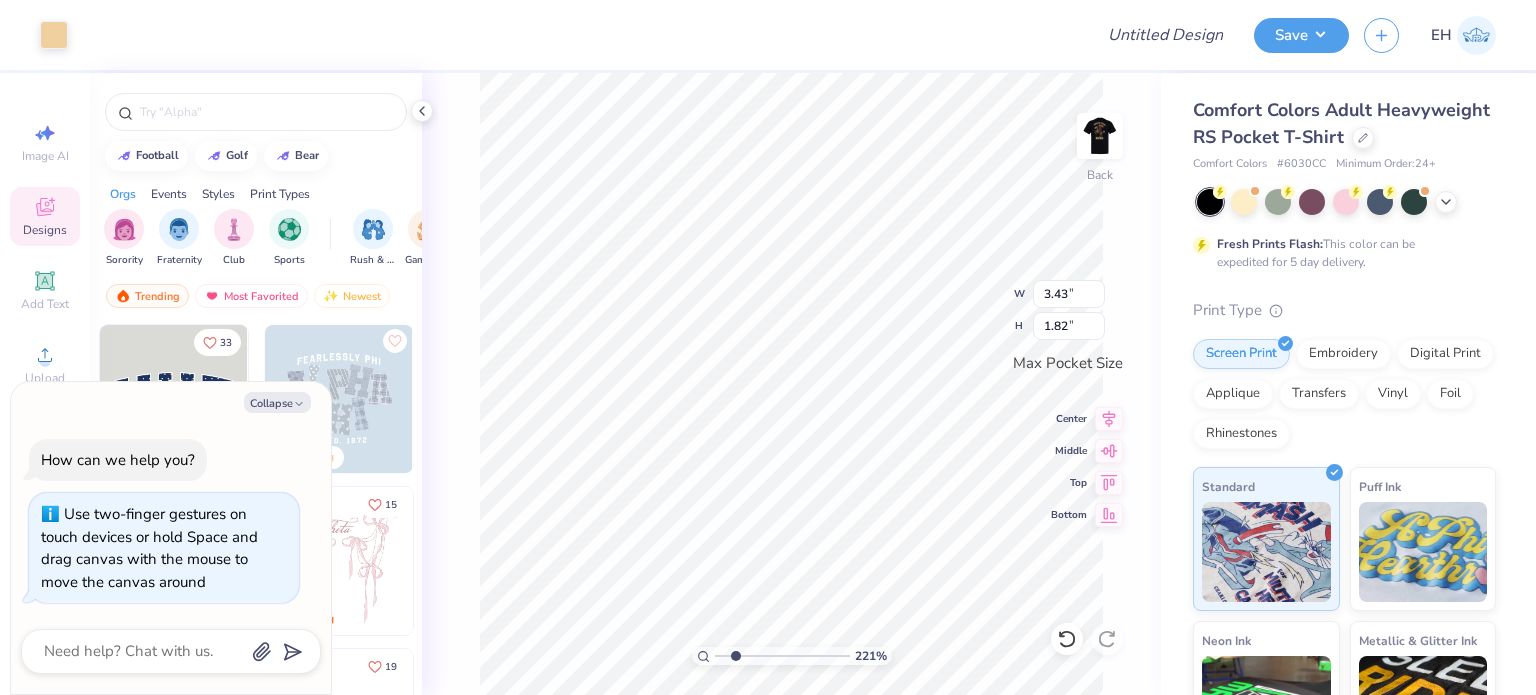 type on "x" 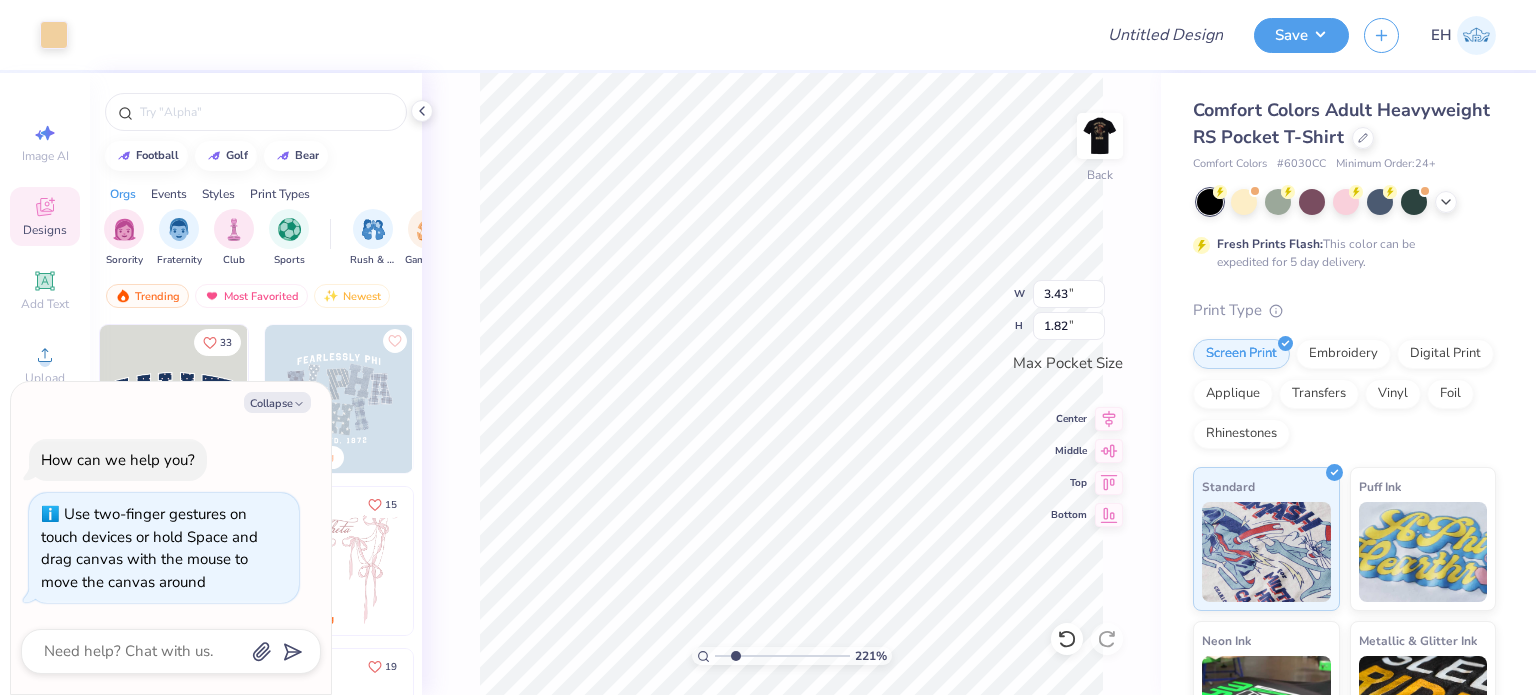 type on "2.20630708258238" 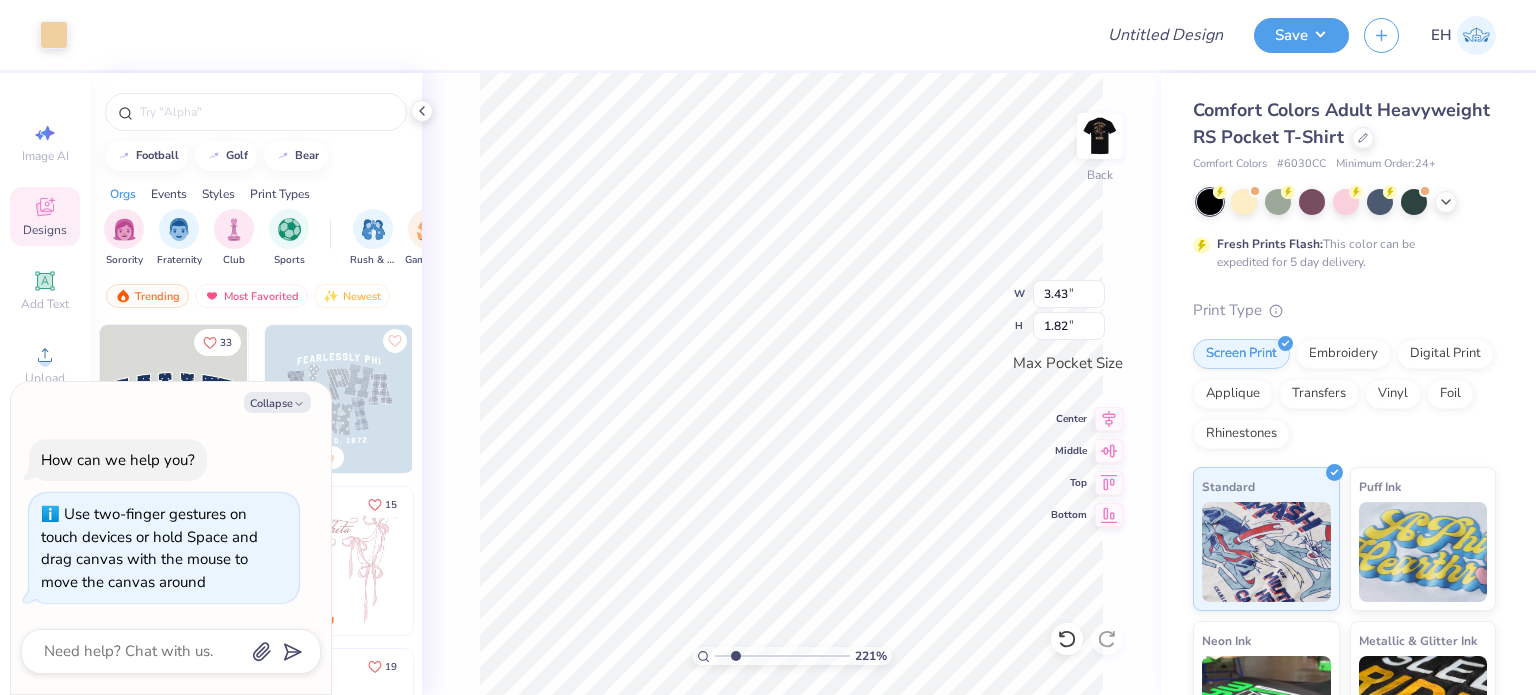 type on "x" 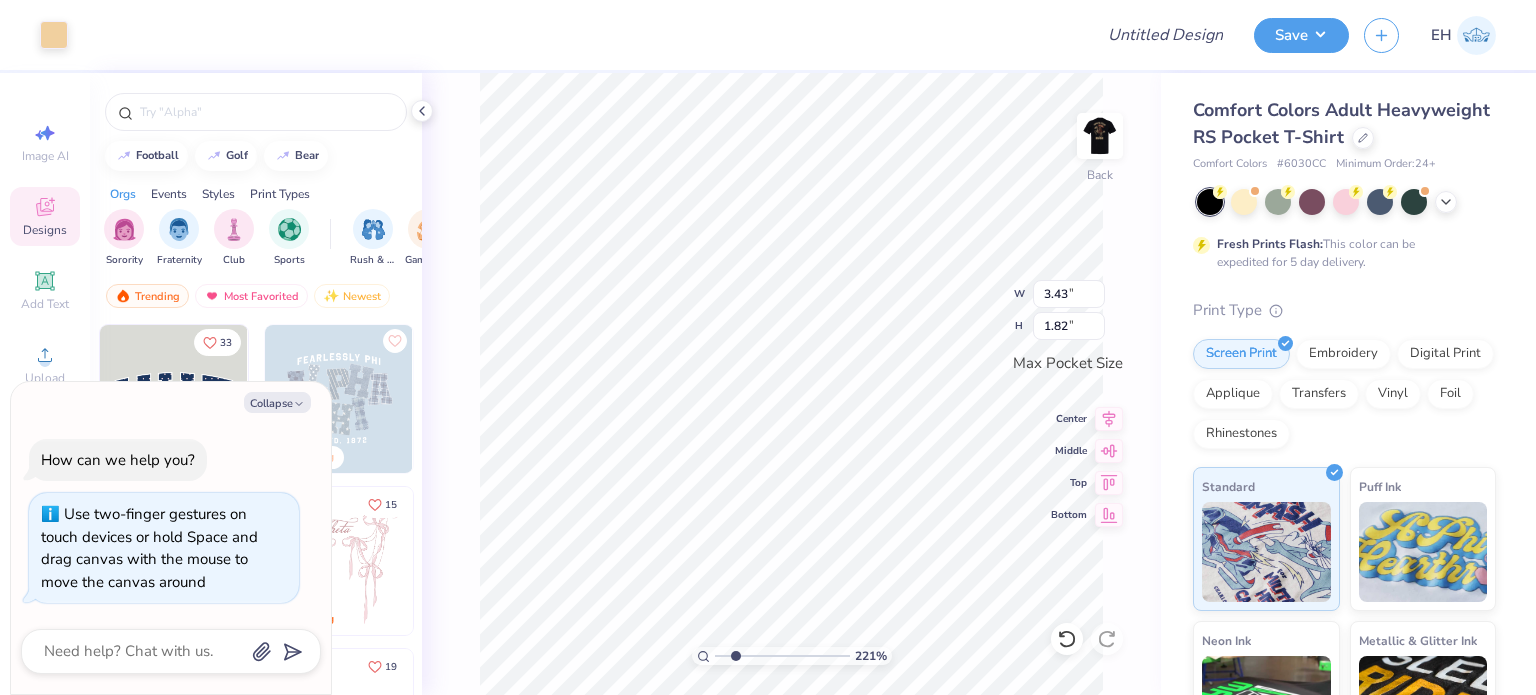 type on "2.20630708258238" 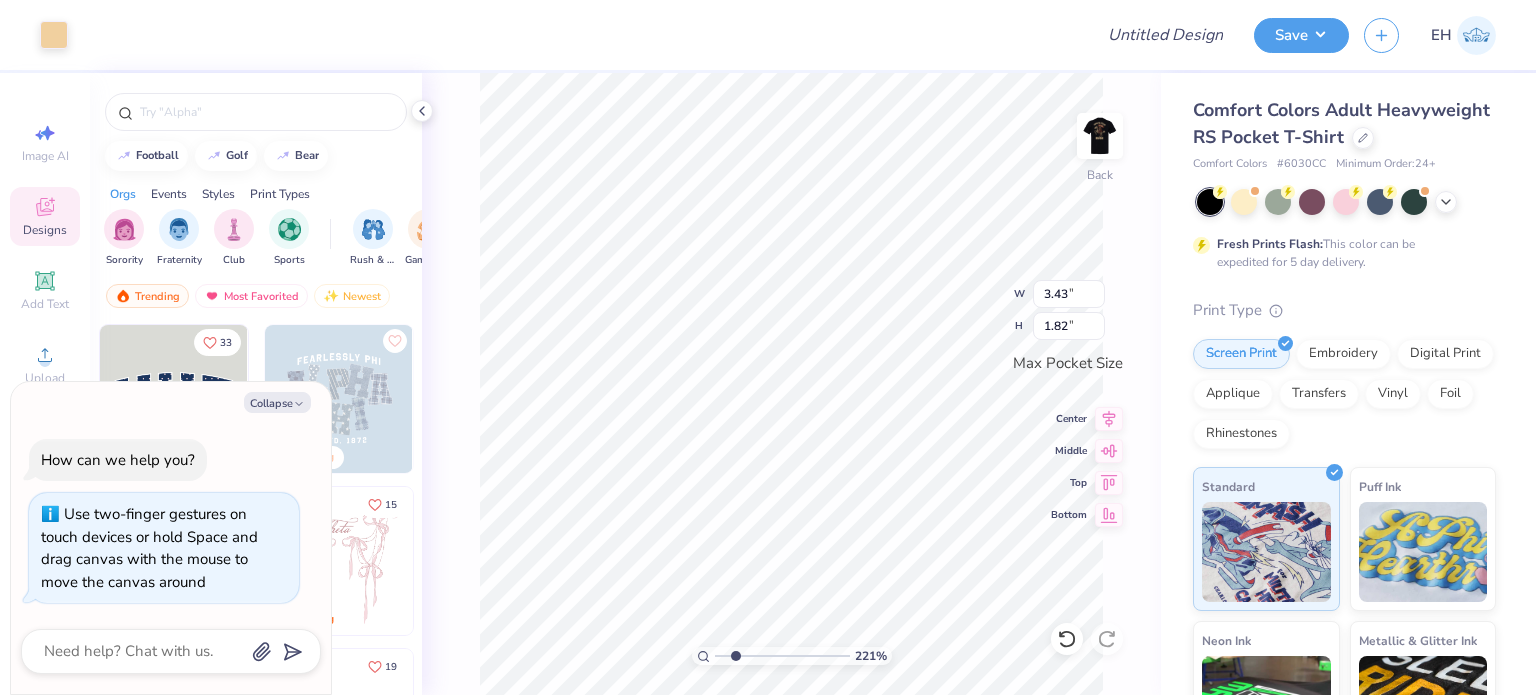 type on "x" 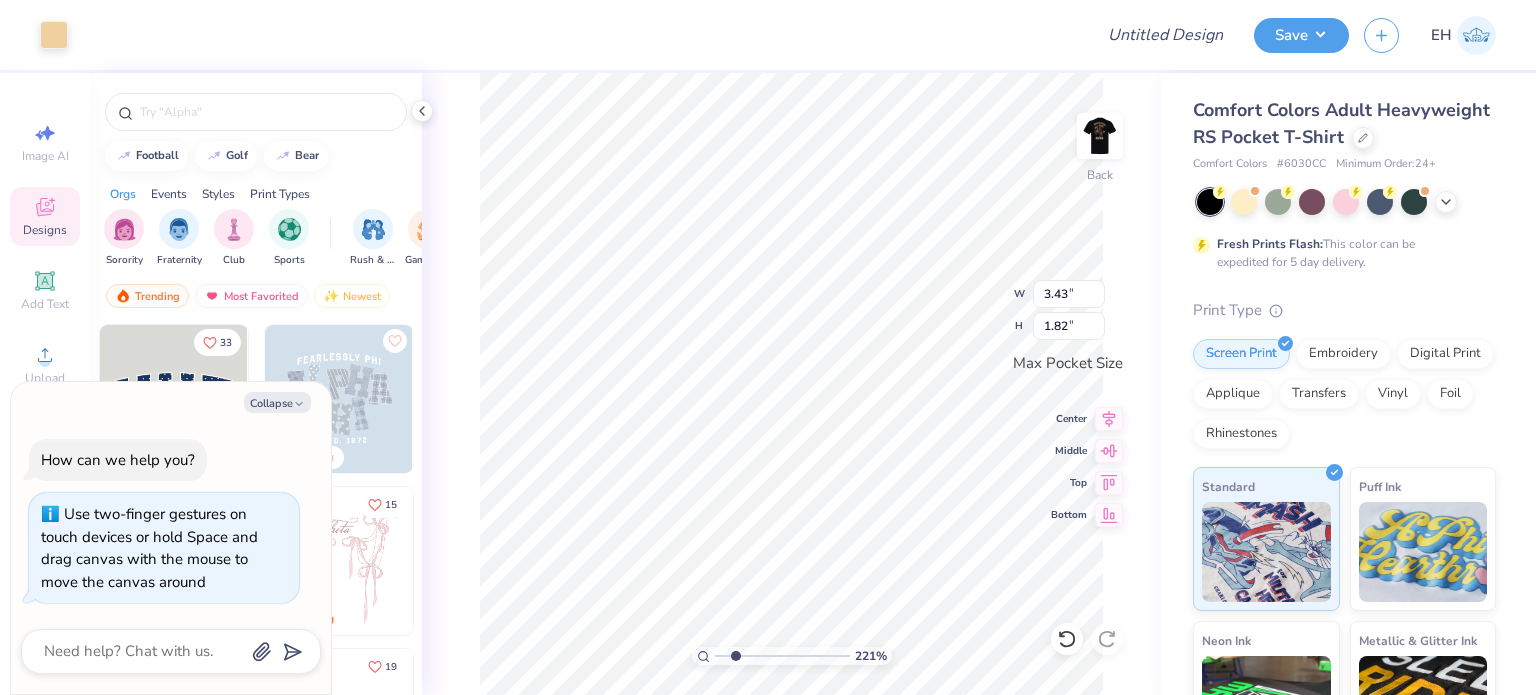 type on "2.20630708258238" 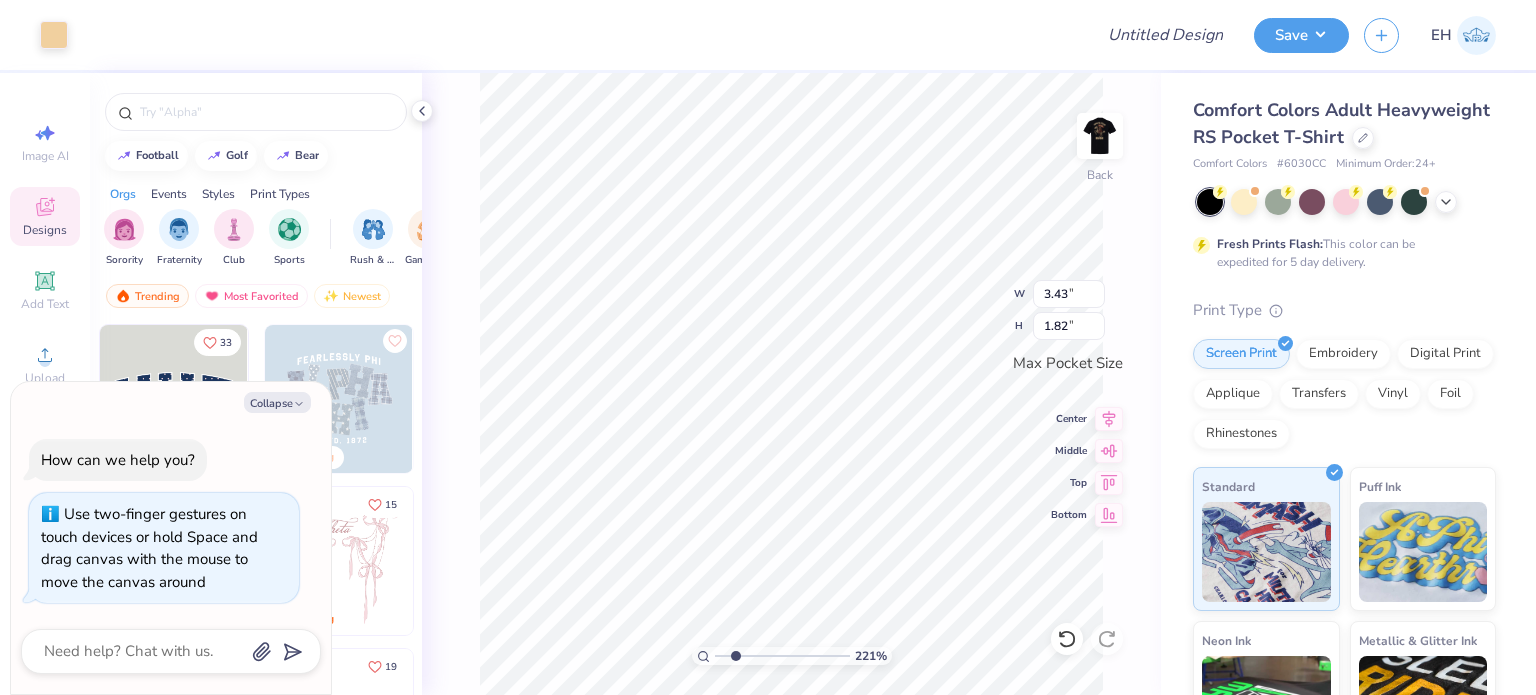 type on "x" 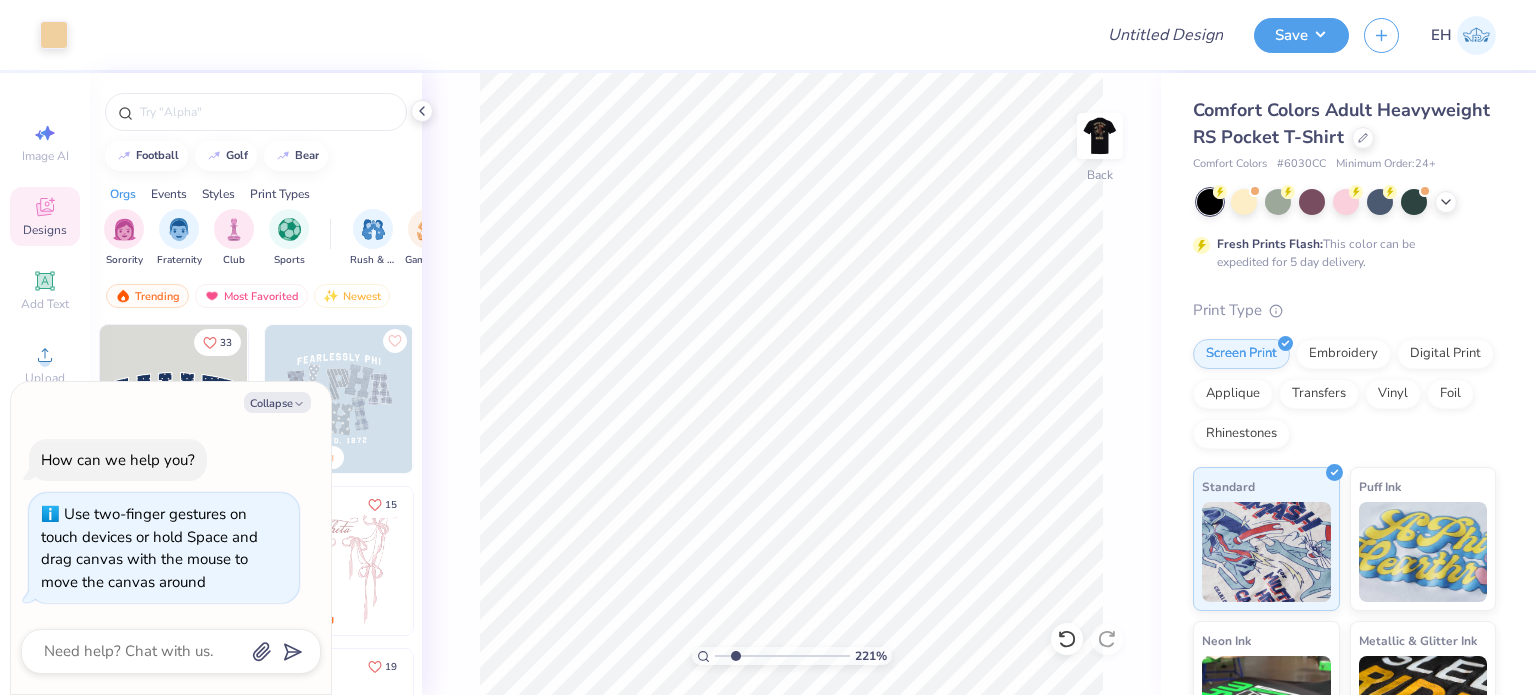 type on "2.20630708258238" 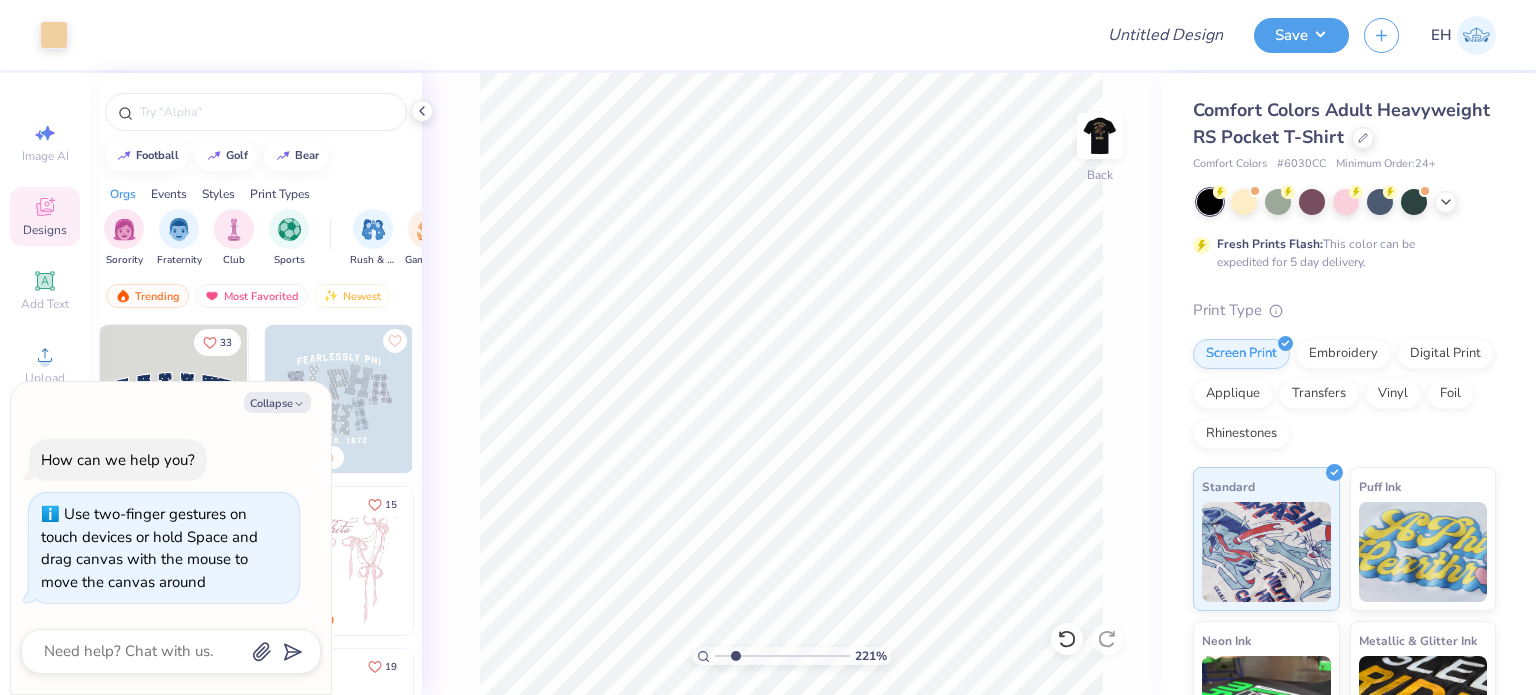 type on "x" 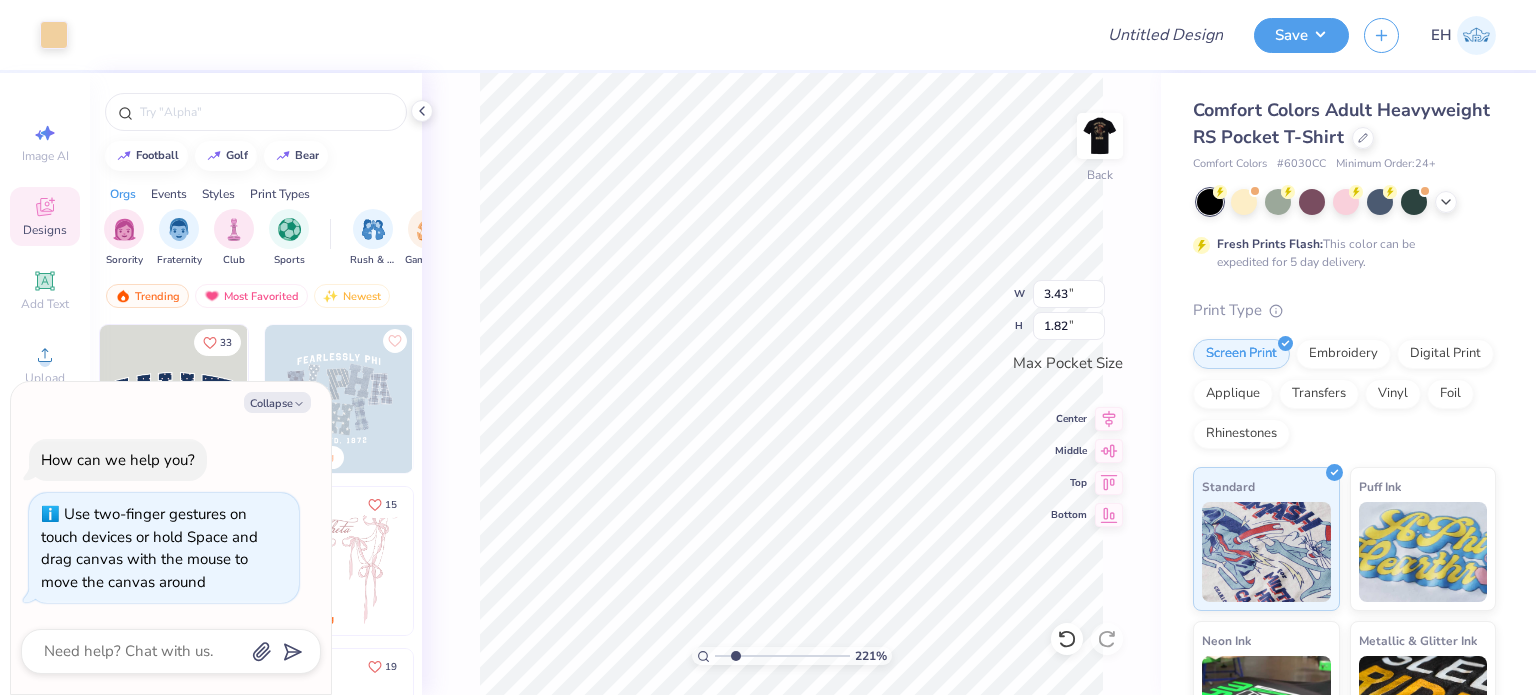 type on "2.20630708258238" 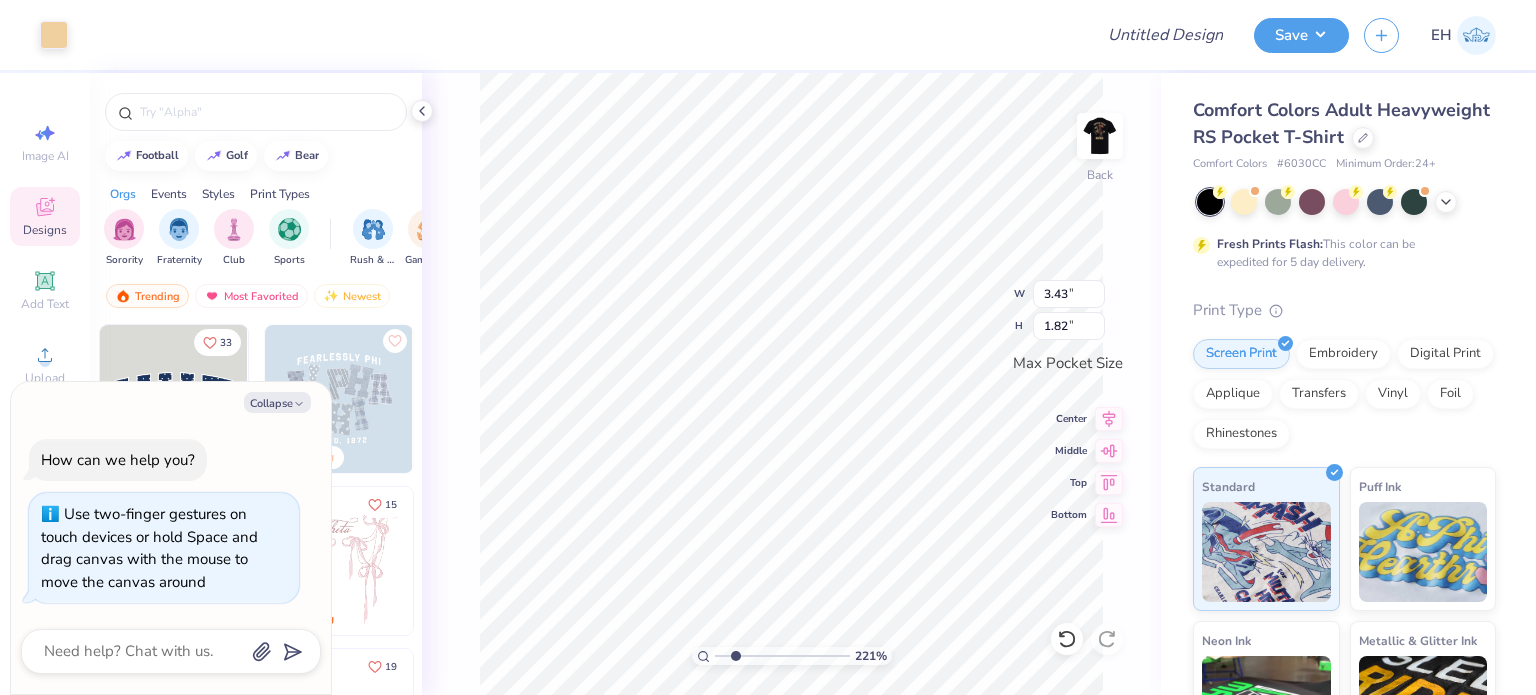 type on "x" 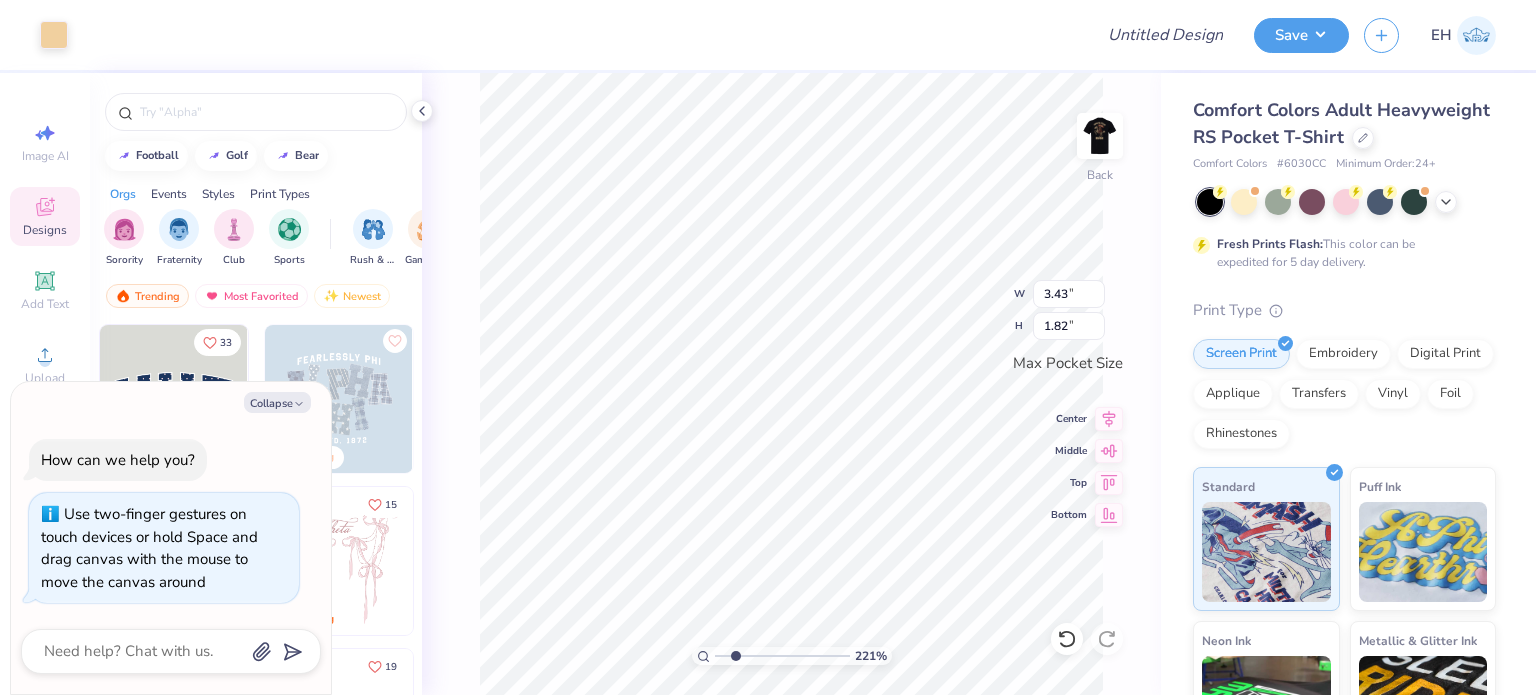 type on "1" 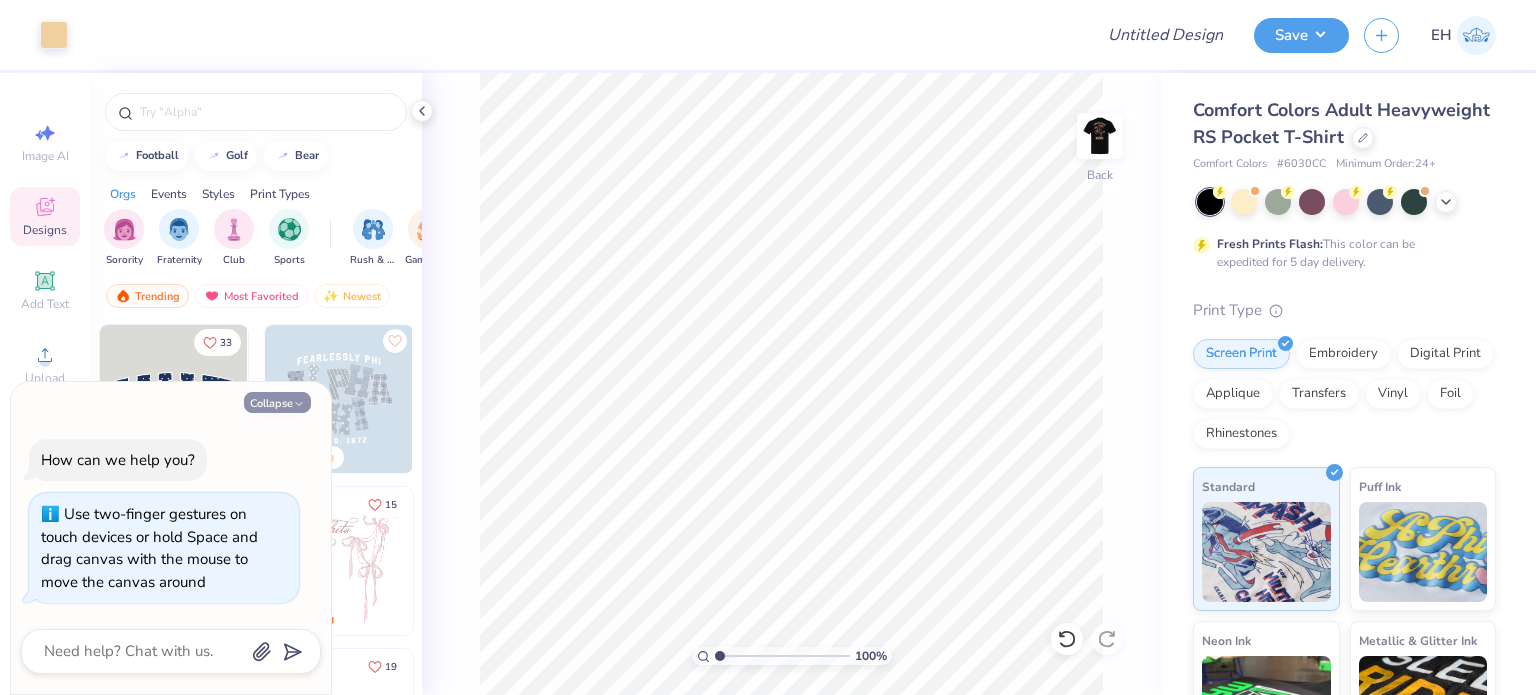 click on "Collapse" at bounding box center (277, 402) 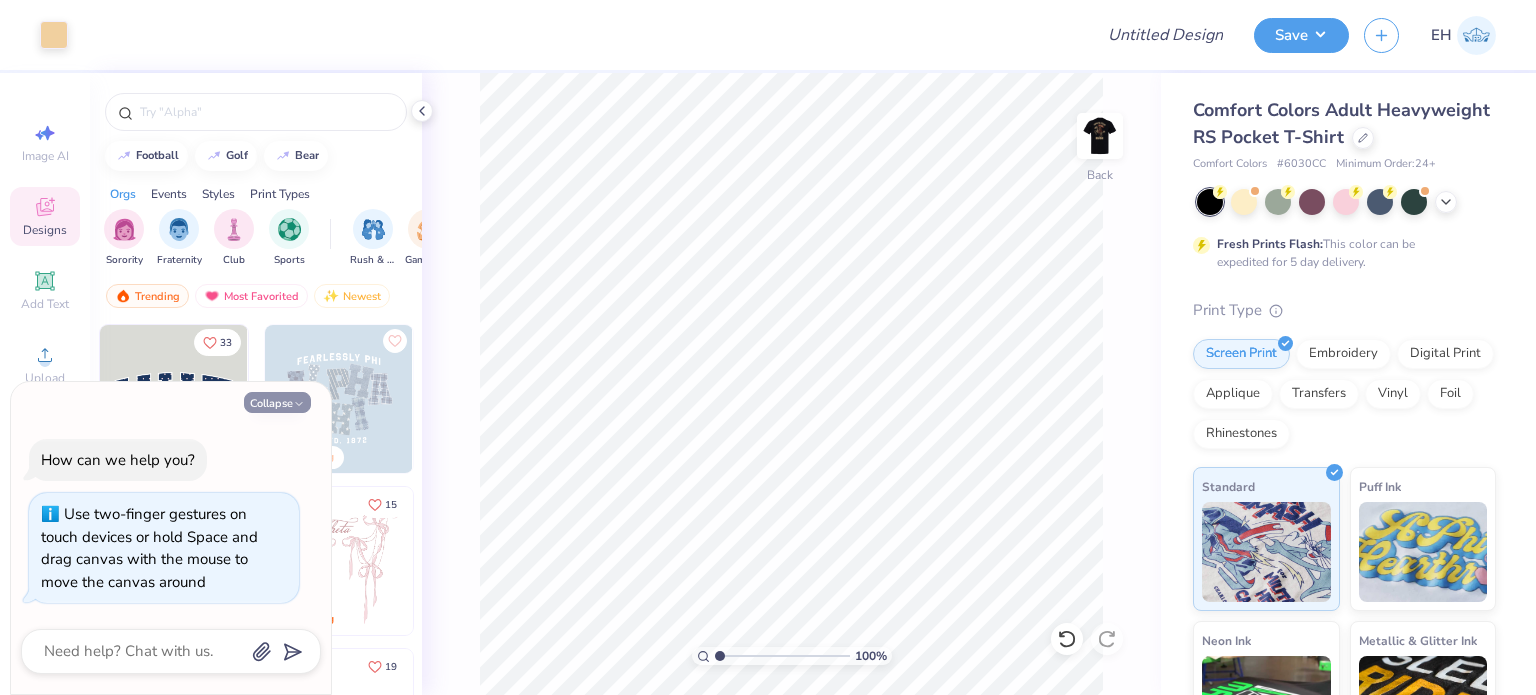 type on "x" 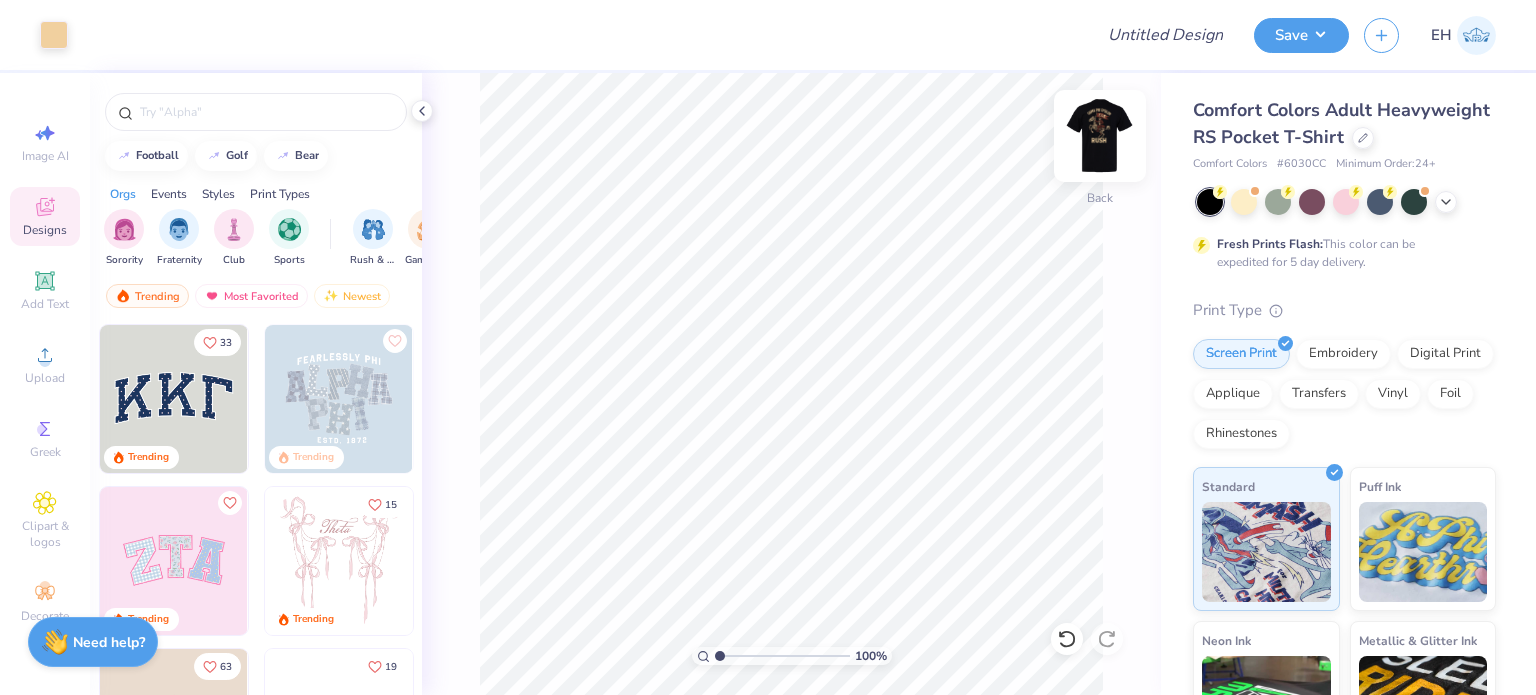 click at bounding box center (1100, 136) 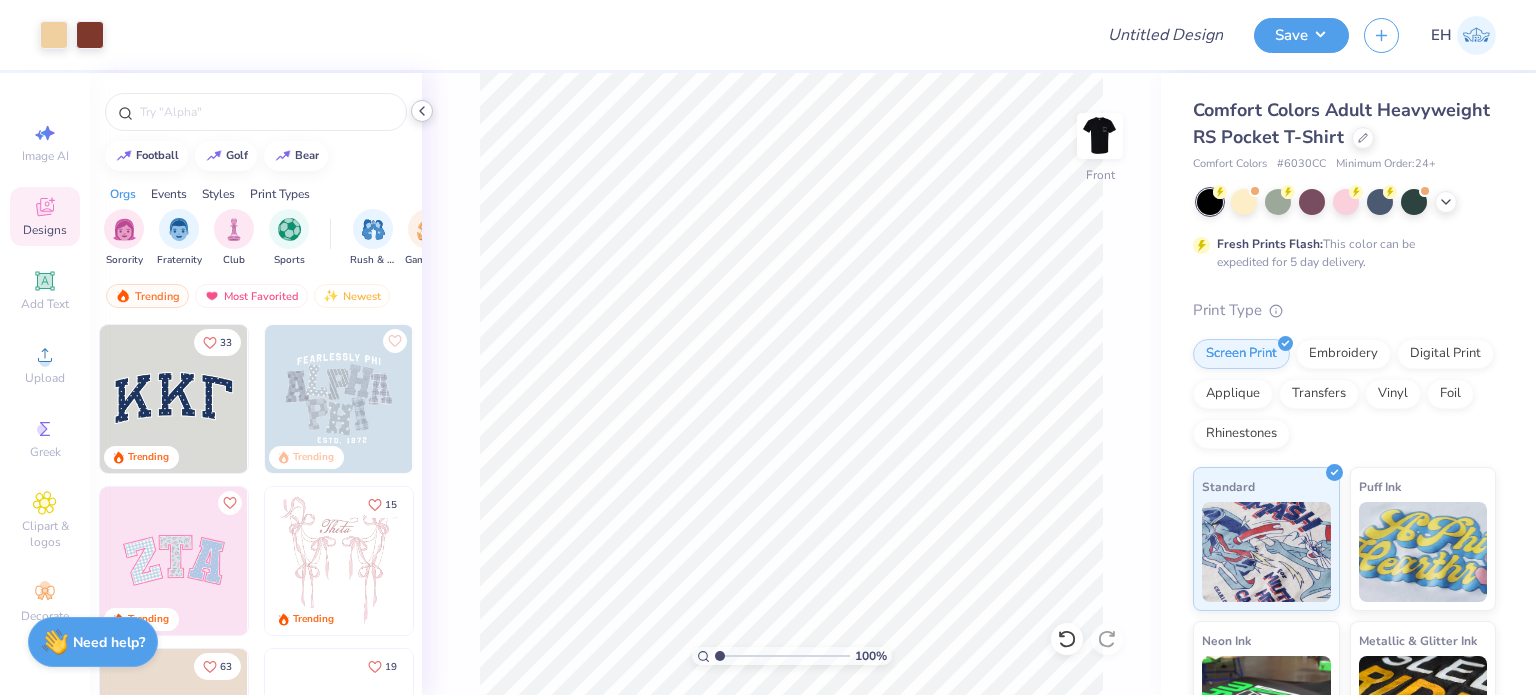 click 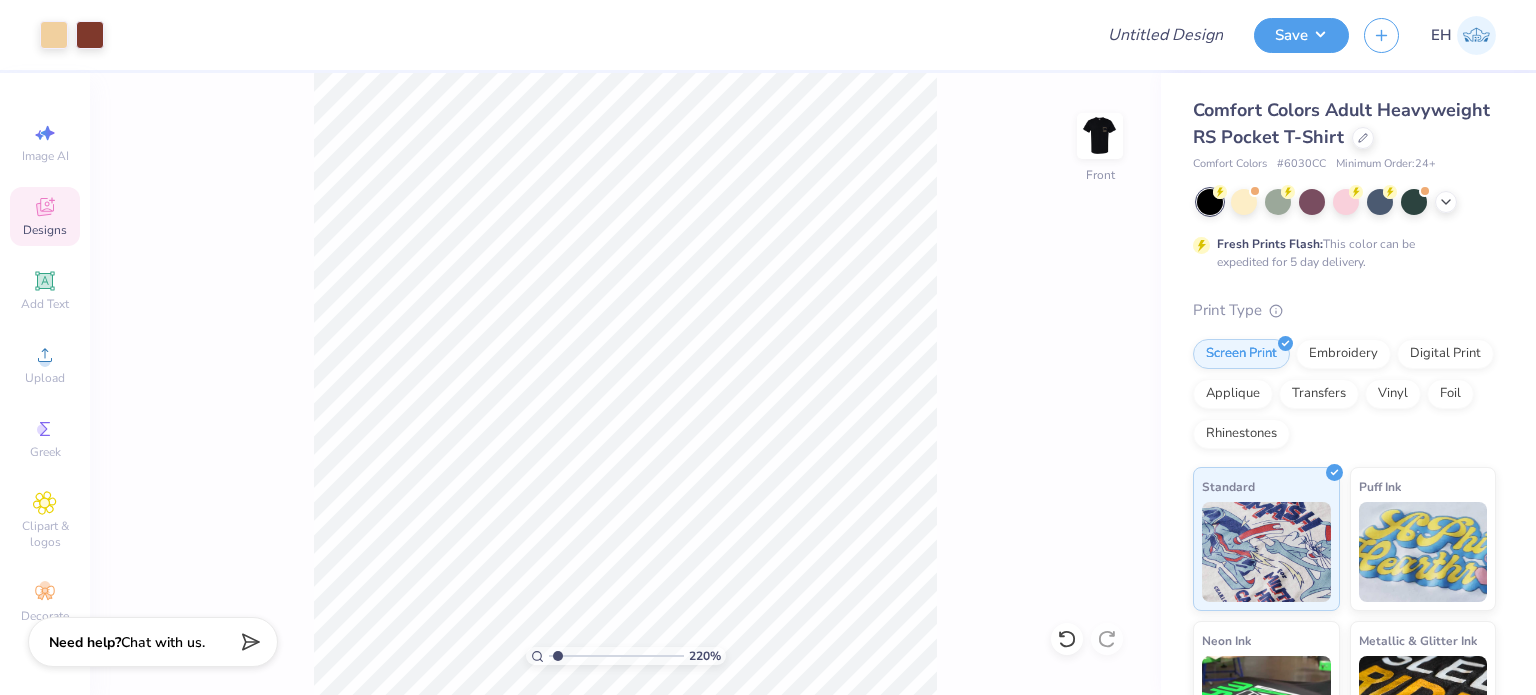 type on "1" 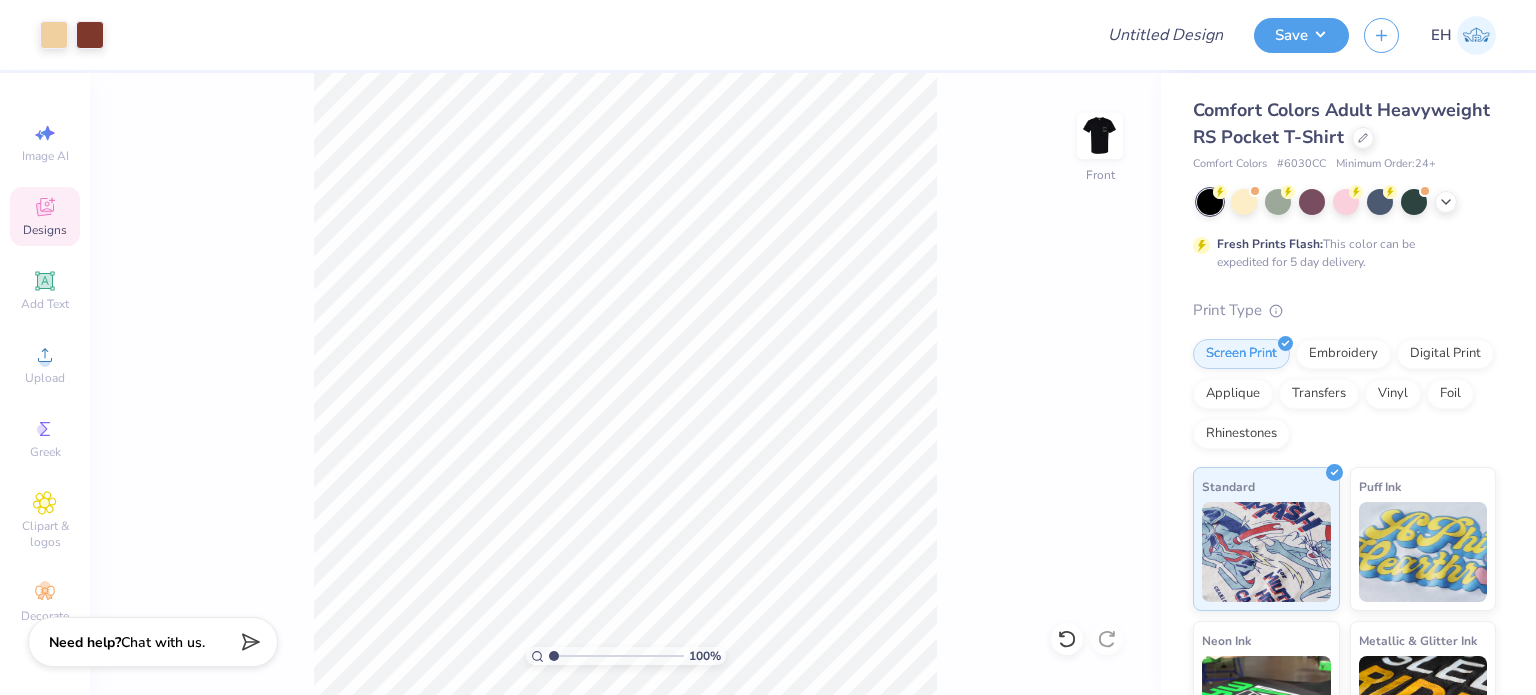 drag, startPoint x: 553, startPoint y: 652, endPoint x: 541, endPoint y: 643, distance: 15 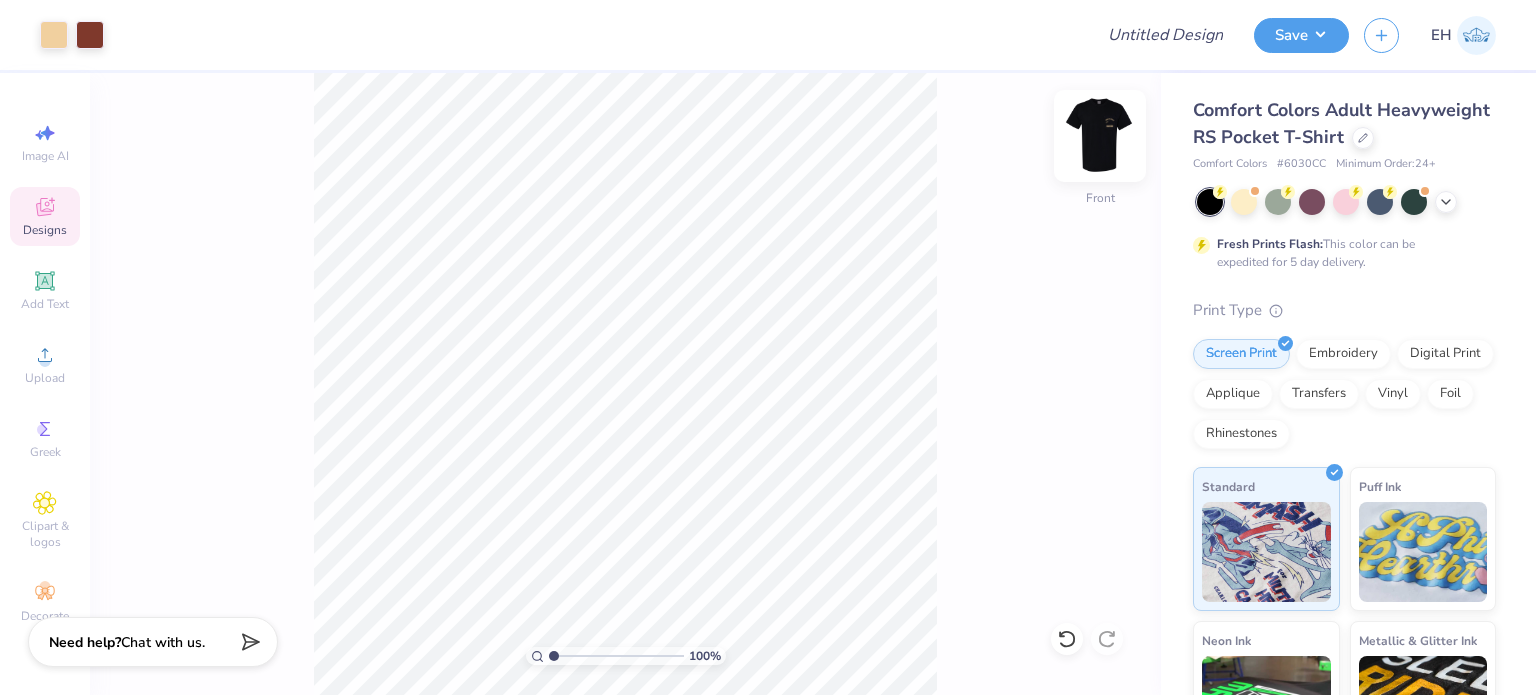 click at bounding box center [1100, 136] 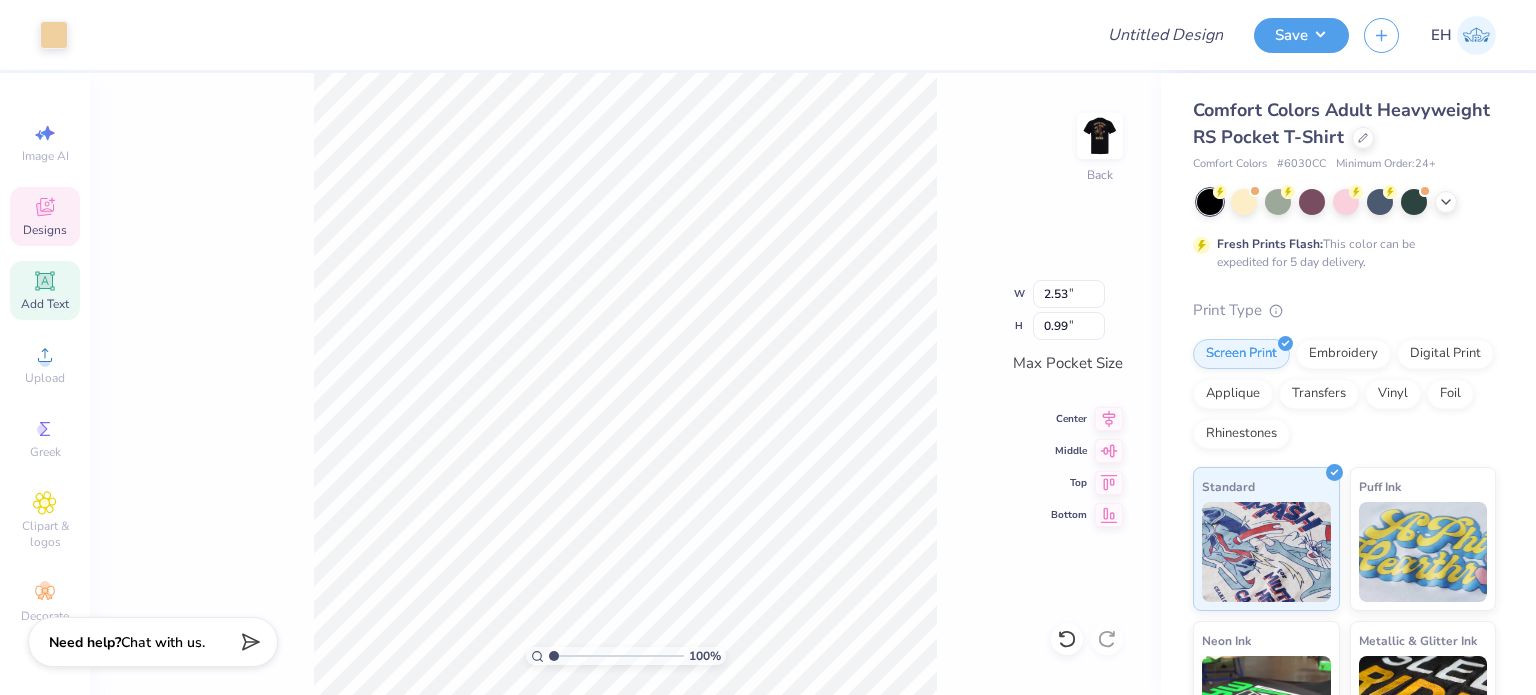 click 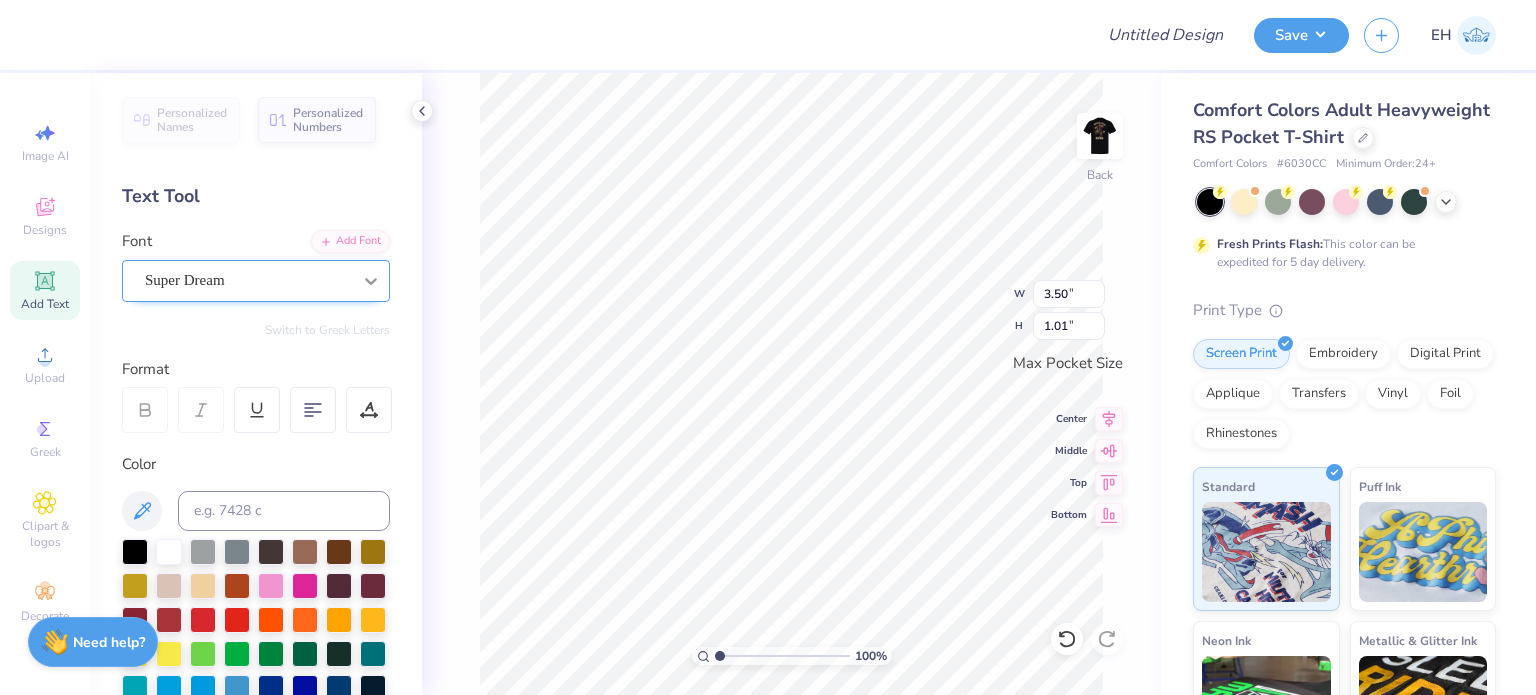 click 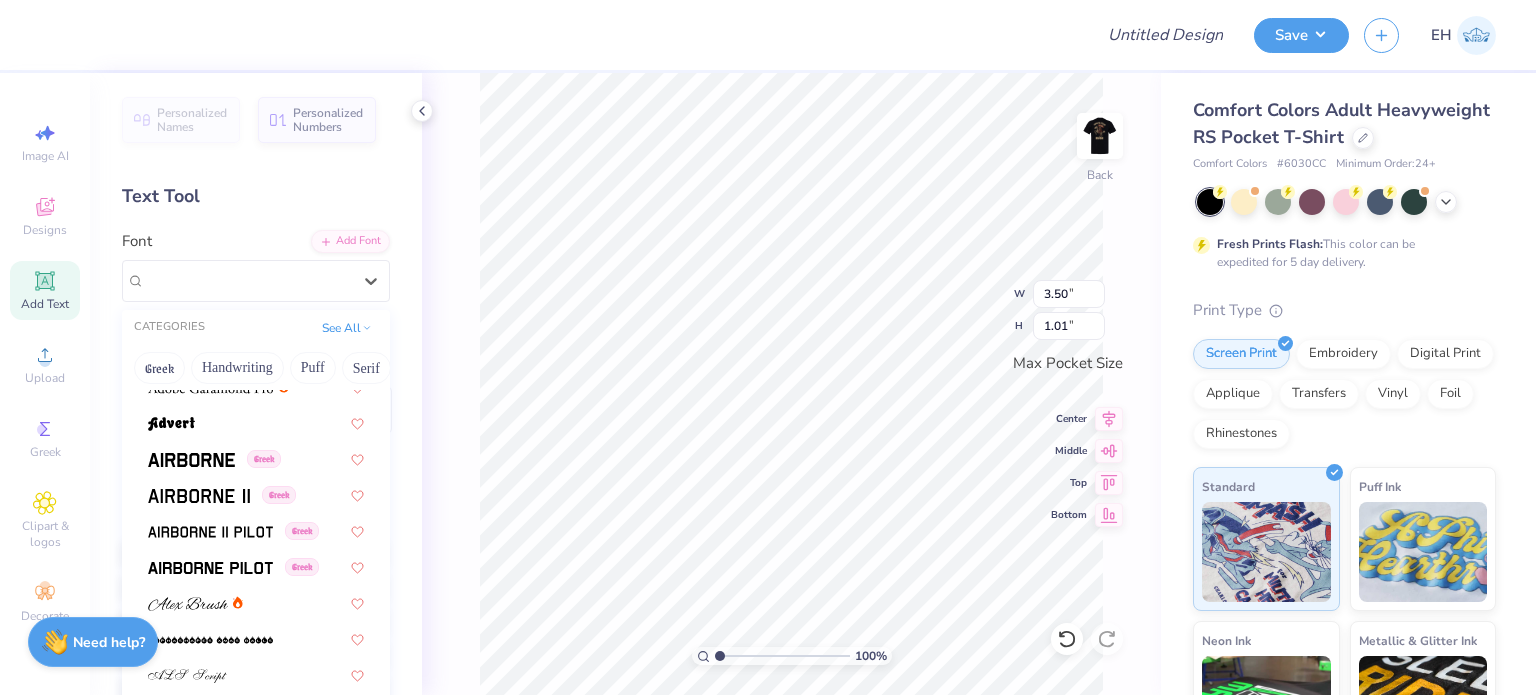 scroll, scrollTop: 312, scrollLeft: 0, axis: vertical 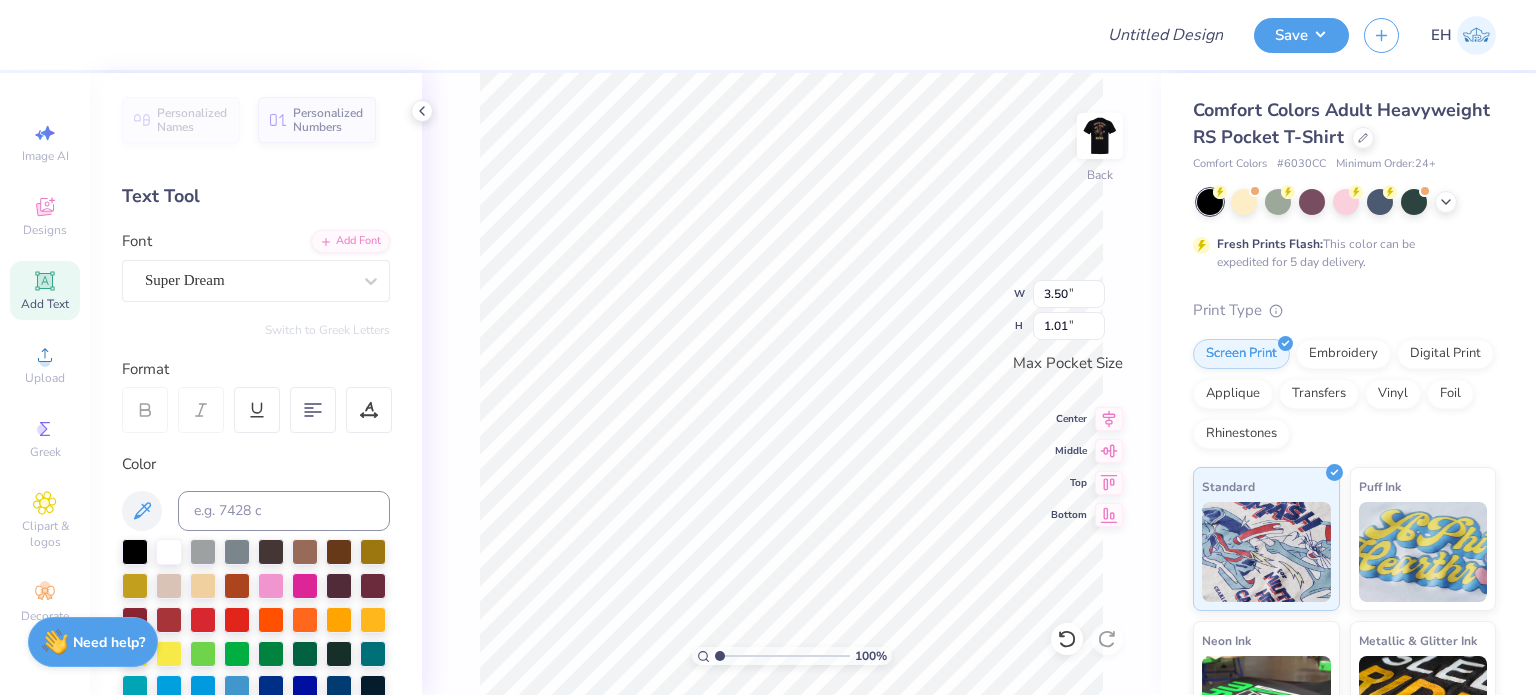 type on "TET" 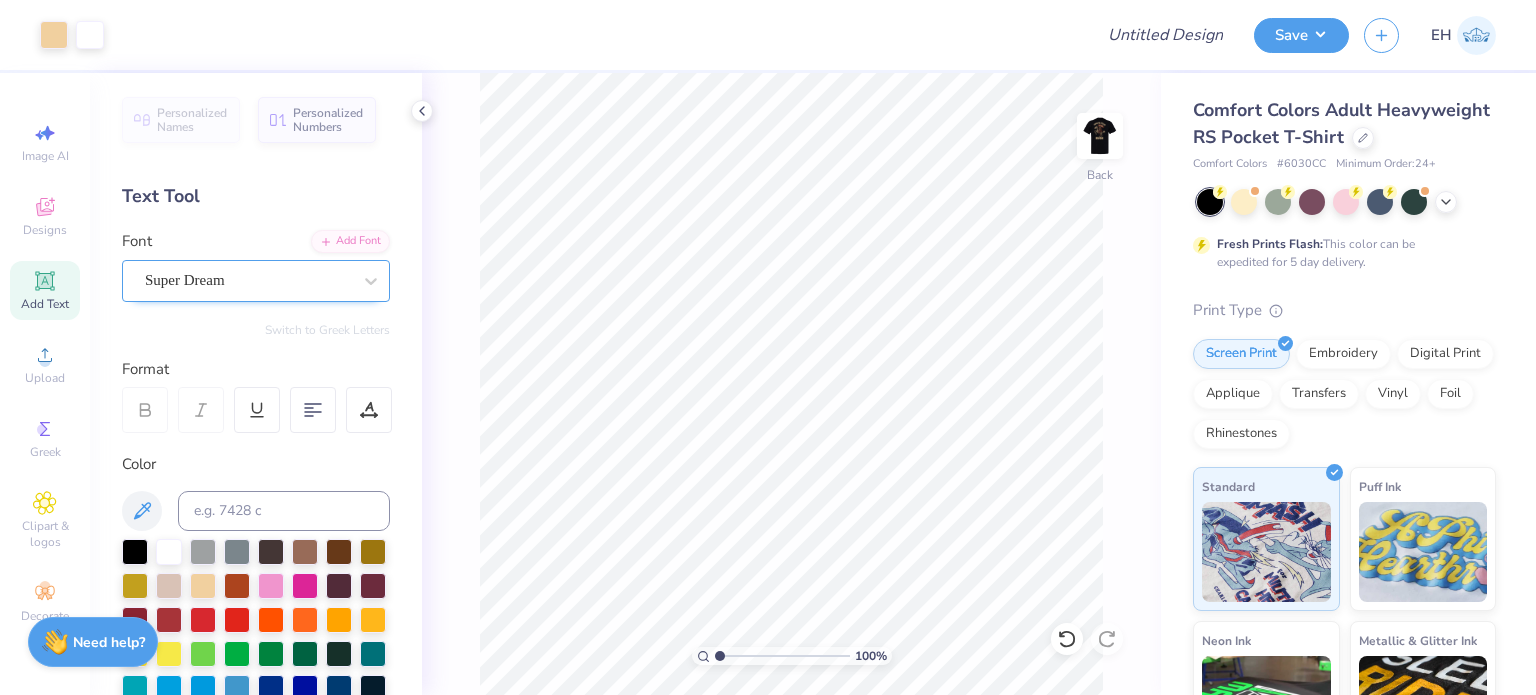 click at bounding box center [248, 280] 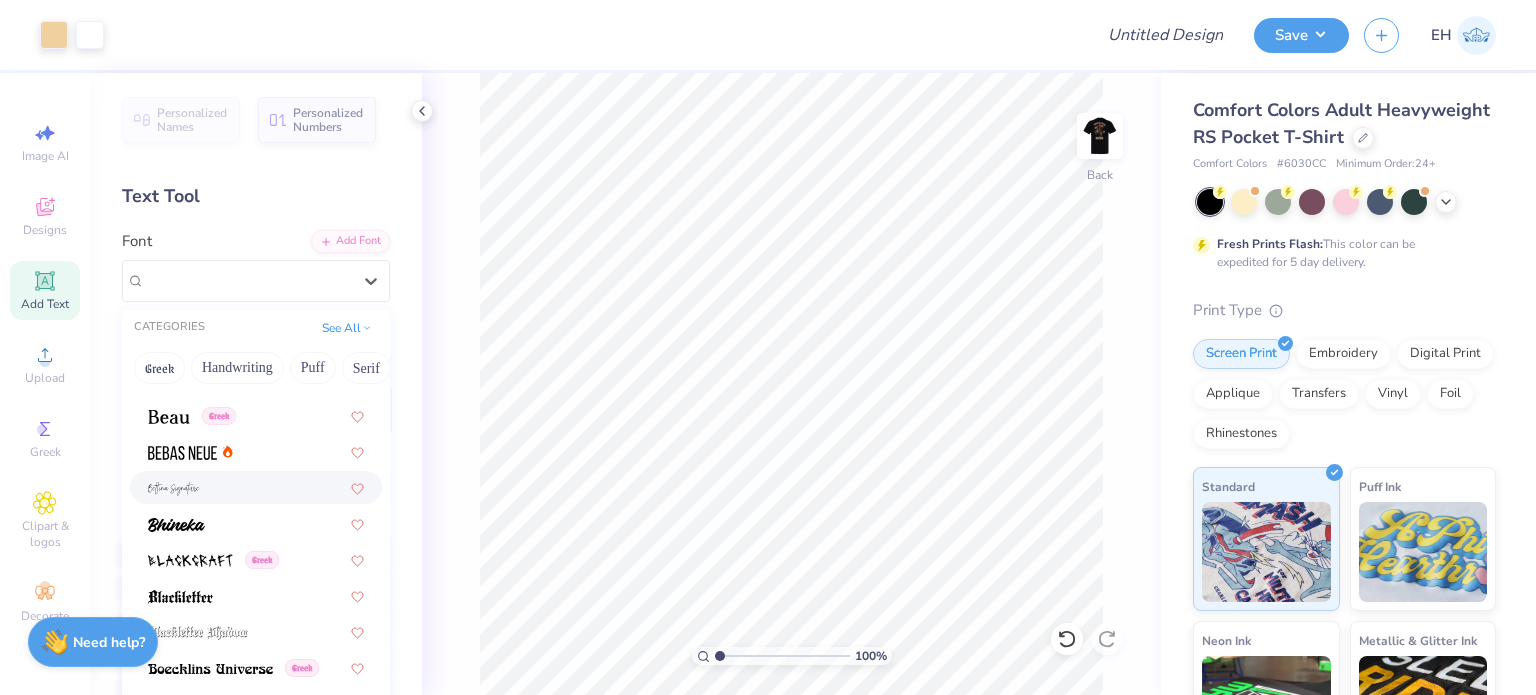 scroll, scrollTop: 916, scrollLeft: 0, axis: vertical 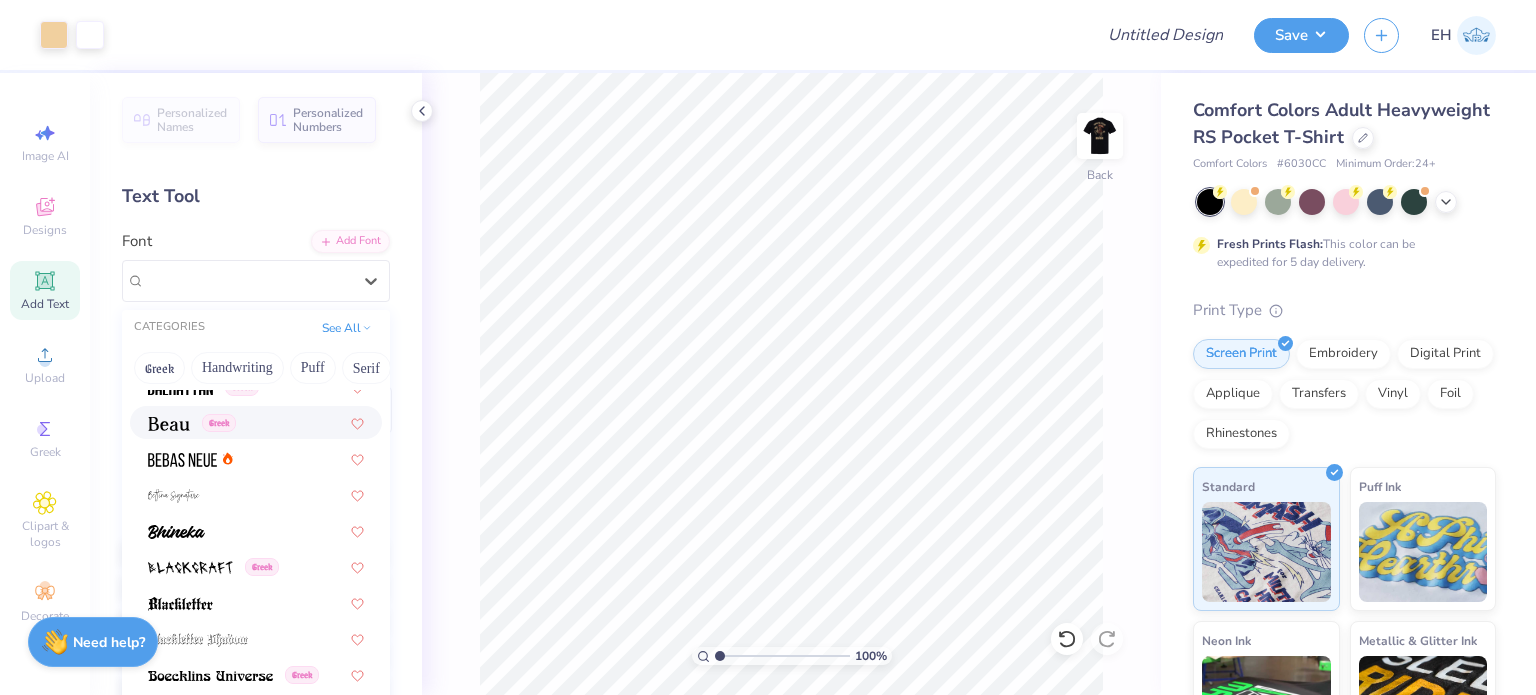 click at bounding box center [169, 424] 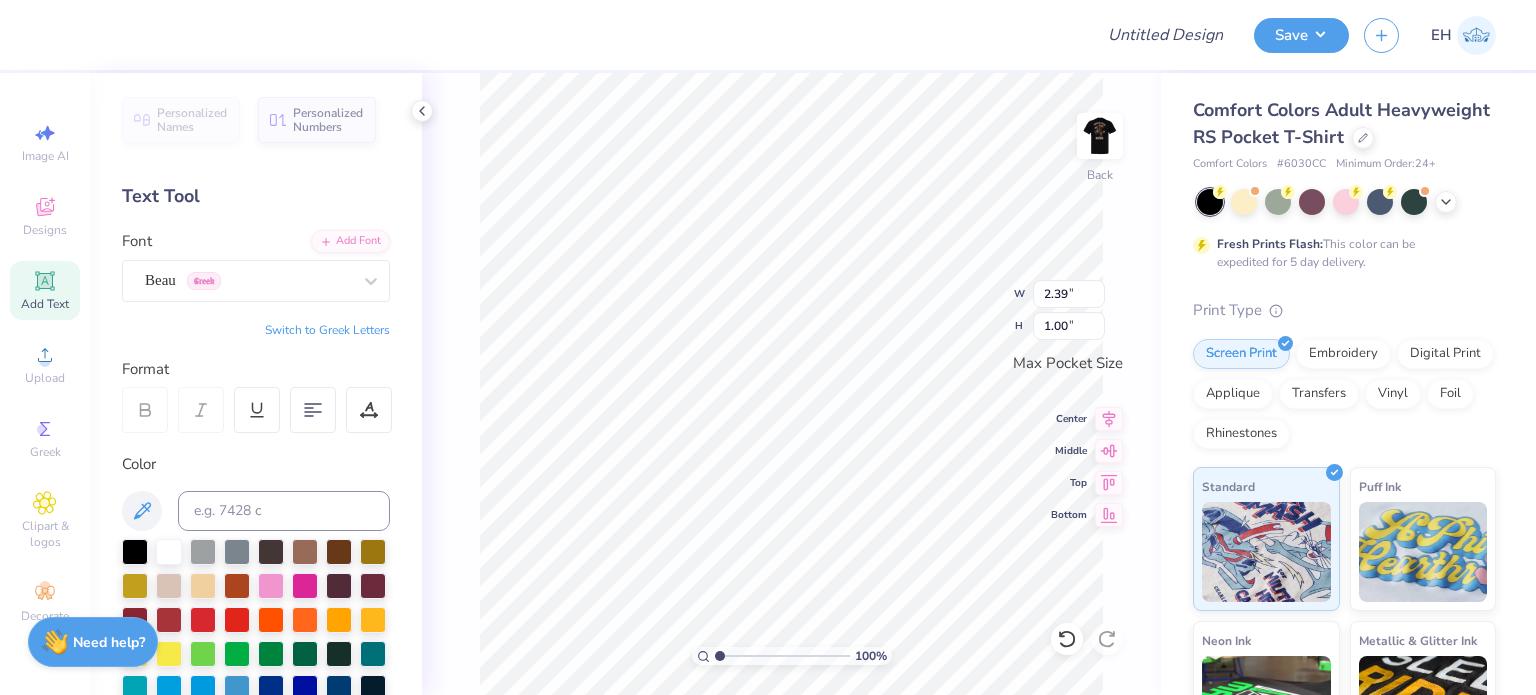 scroll, scrollTop: 16, scrollLeft: 2, axis: both 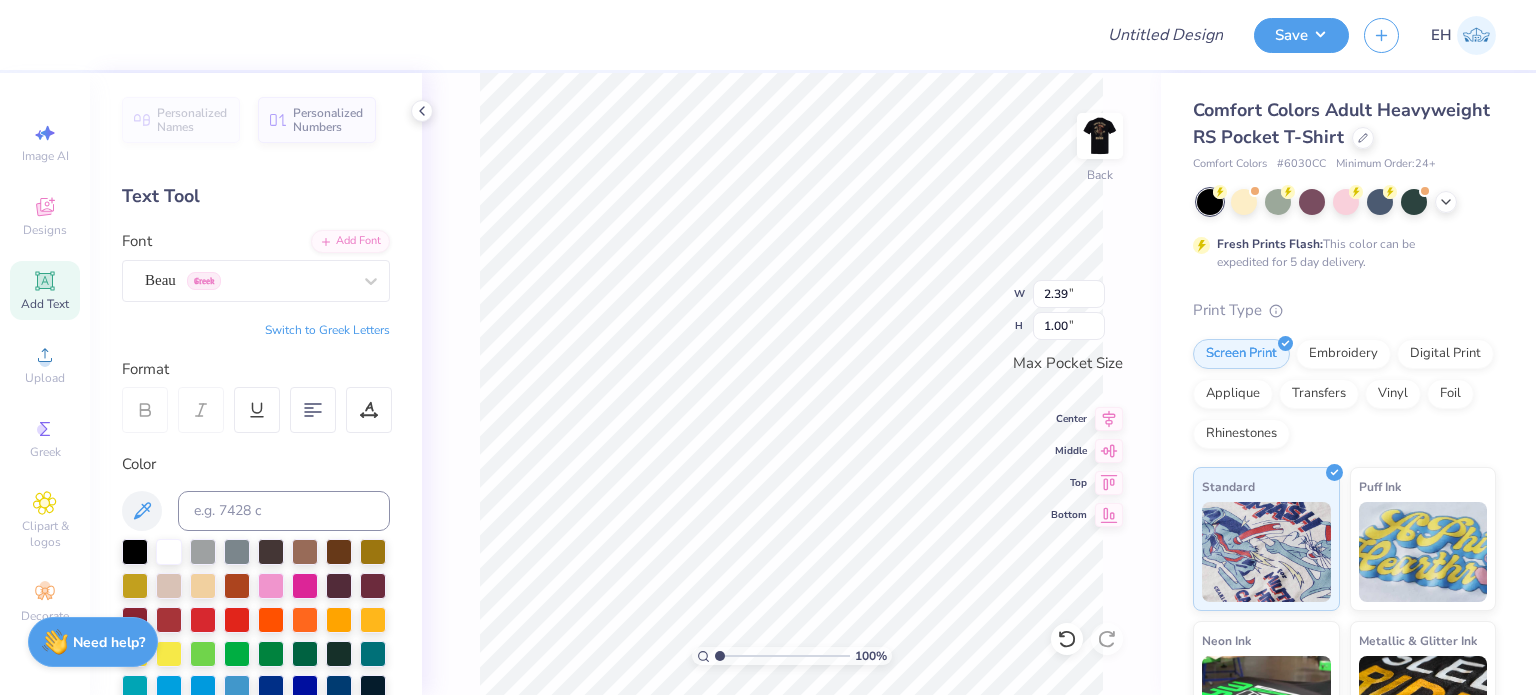 type on "T" 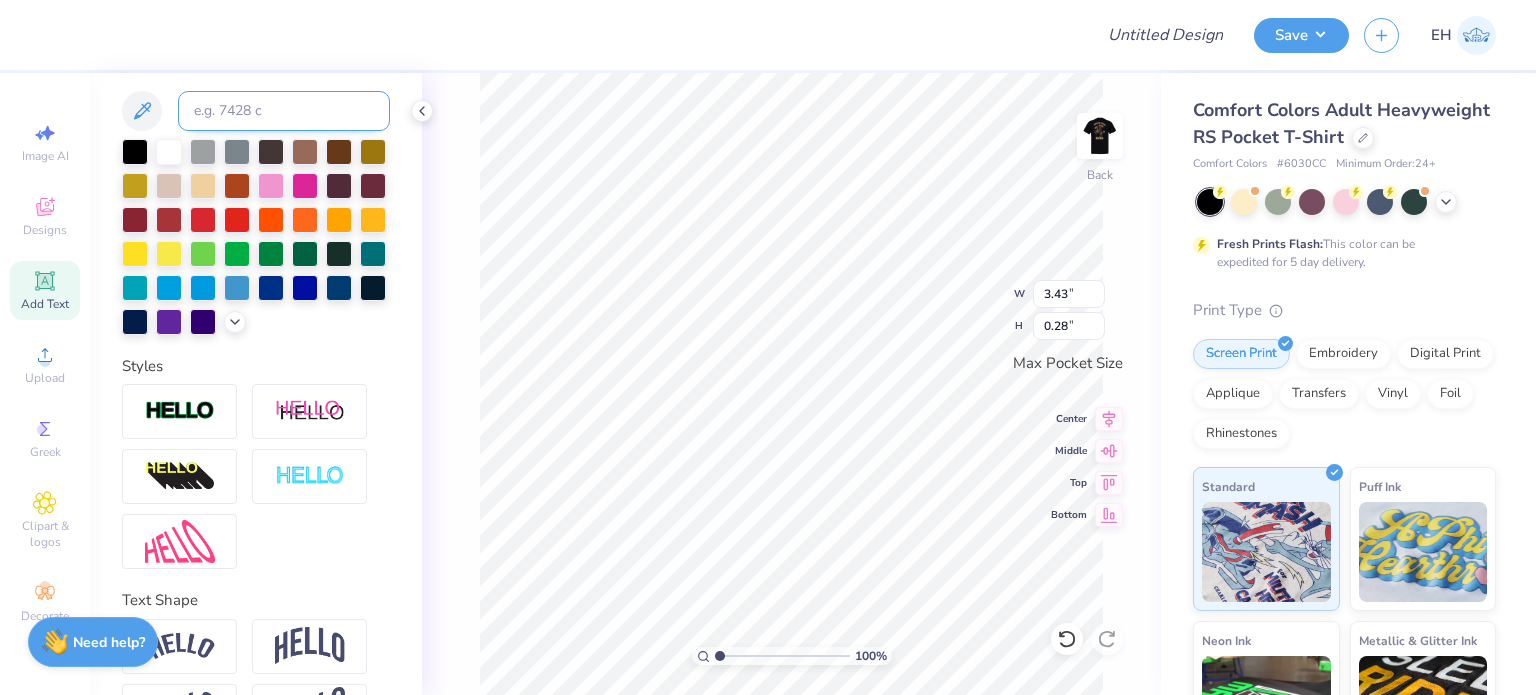 scroll, scrollTop: 500, scrollLeft: 0, axis: vertical 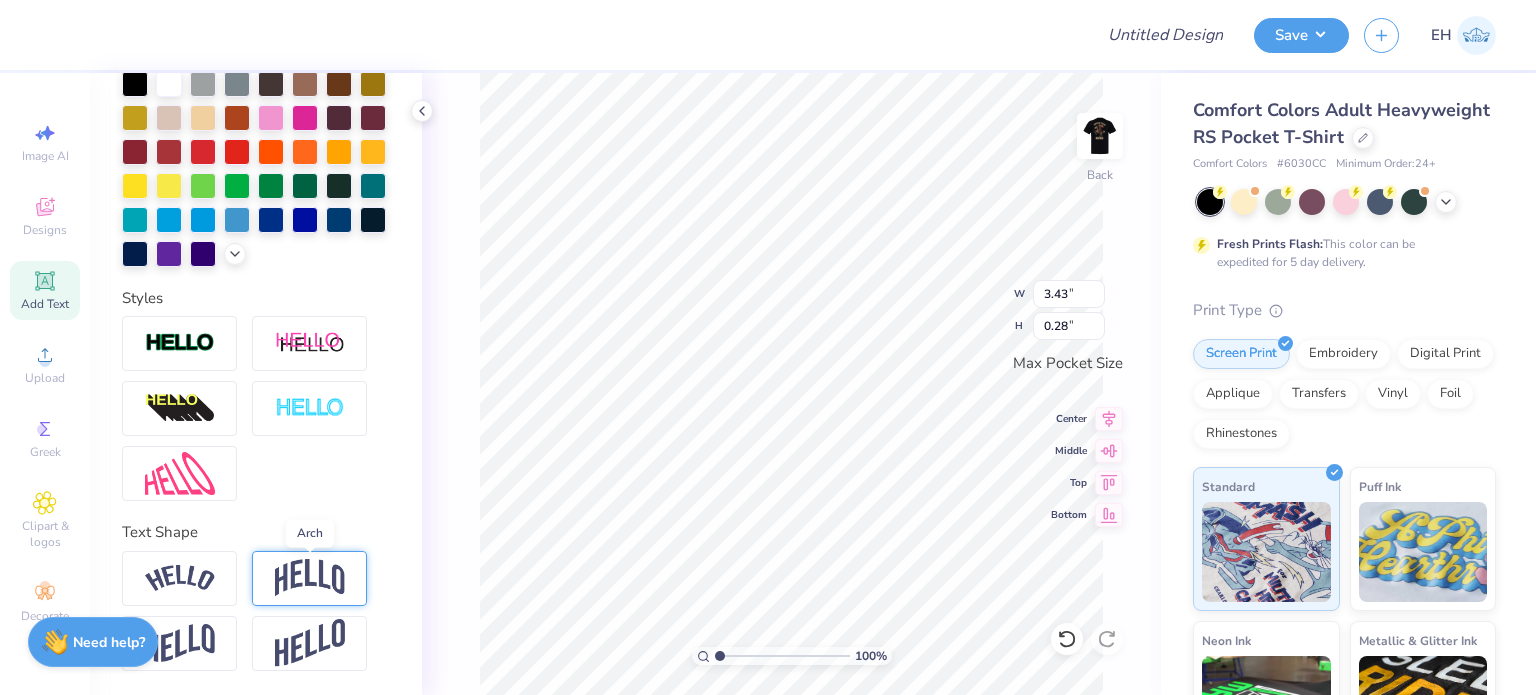 click at bounding box center (310, 578) 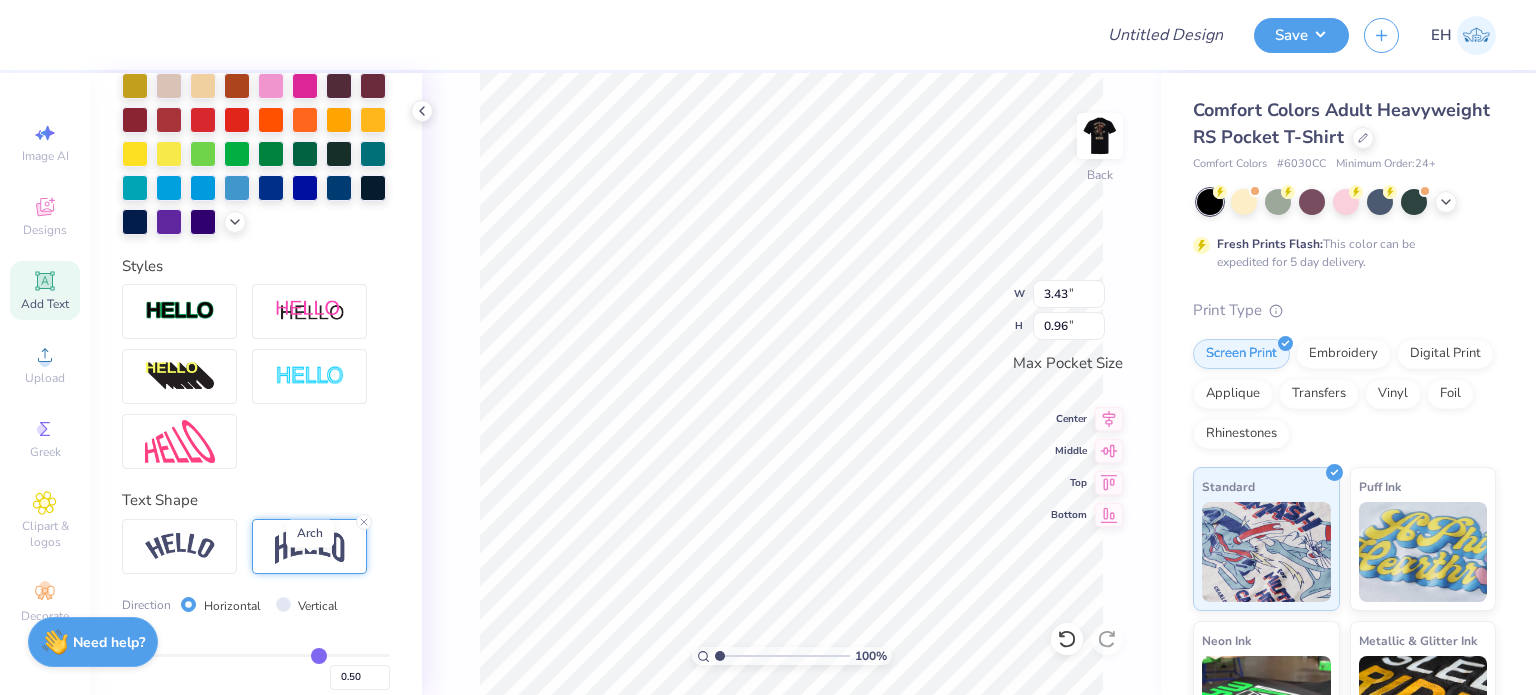 type on "0.96" 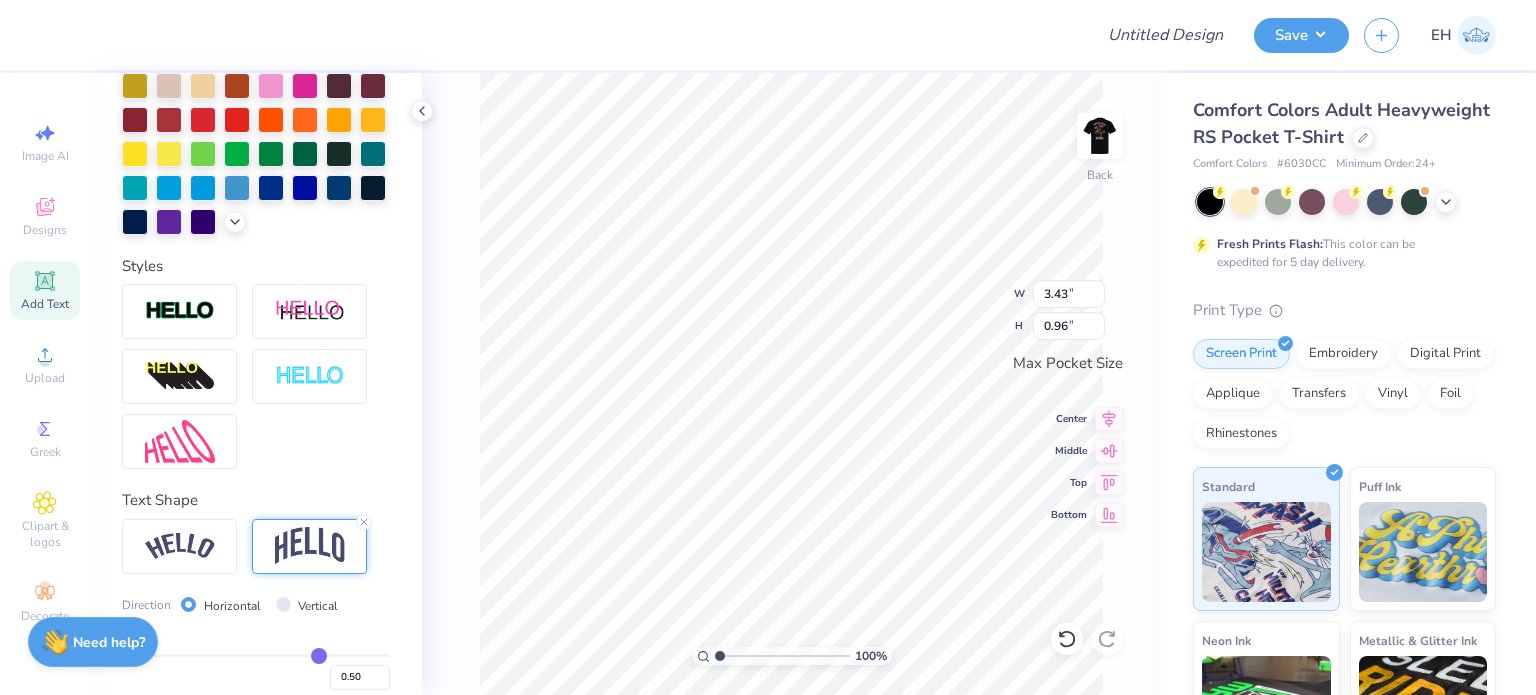 type on "SIGMA PHI
EPSILON" 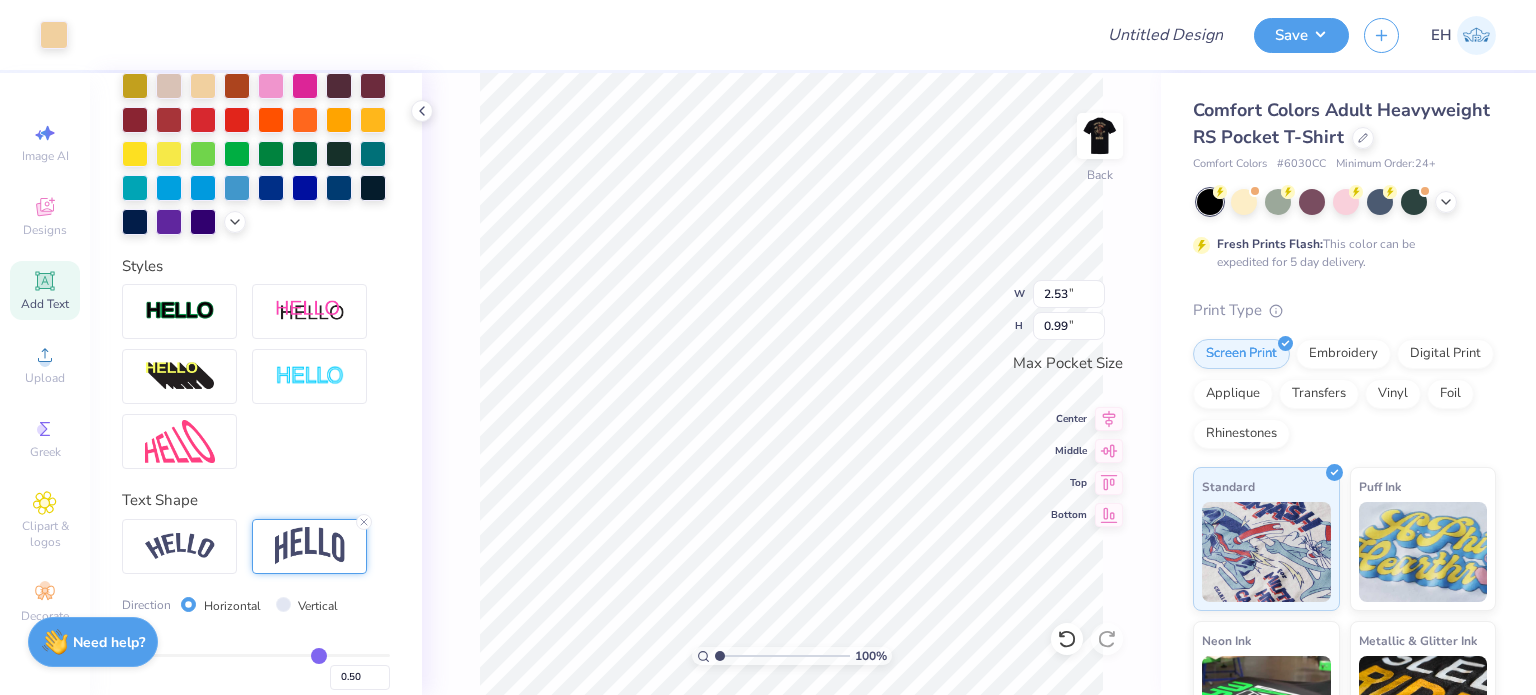 type on "2.53" 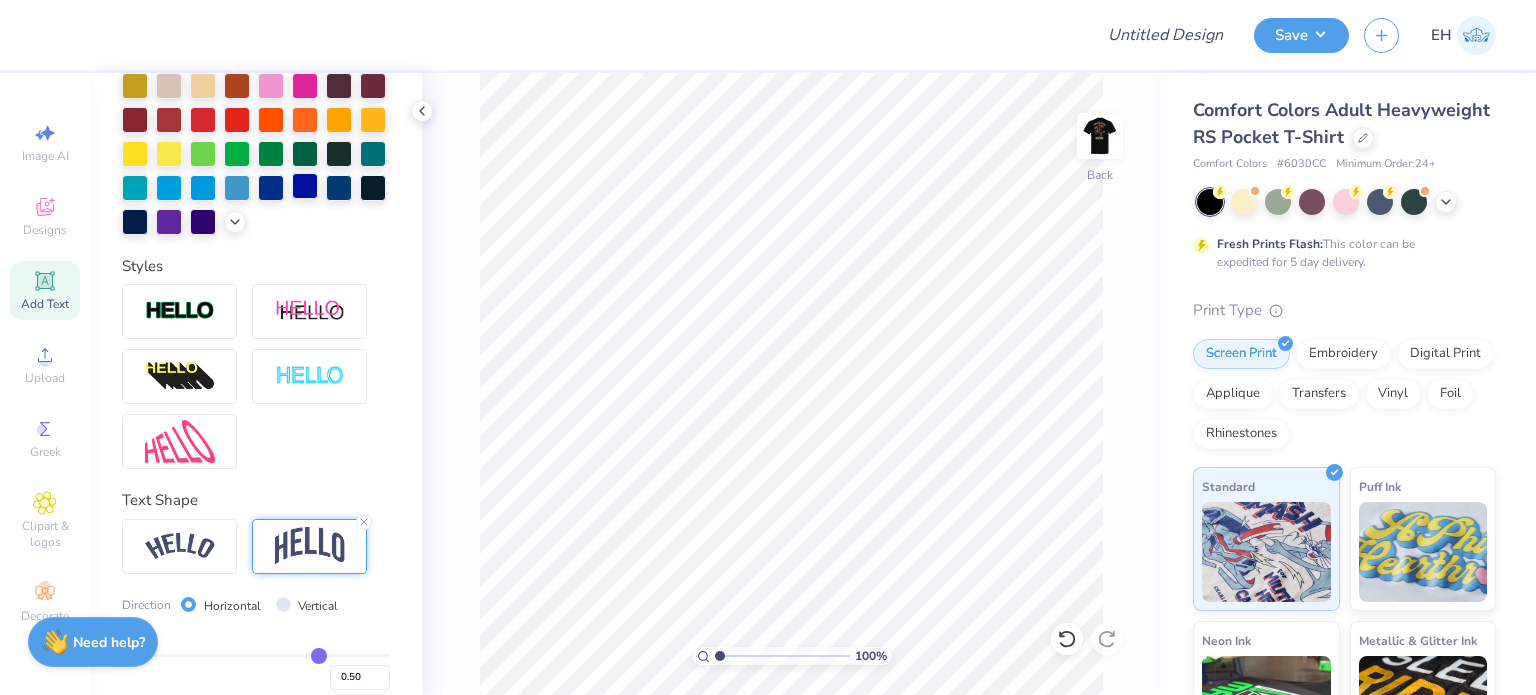 scroll, scrollTop: 0, scrollLeft: 0, axis: both 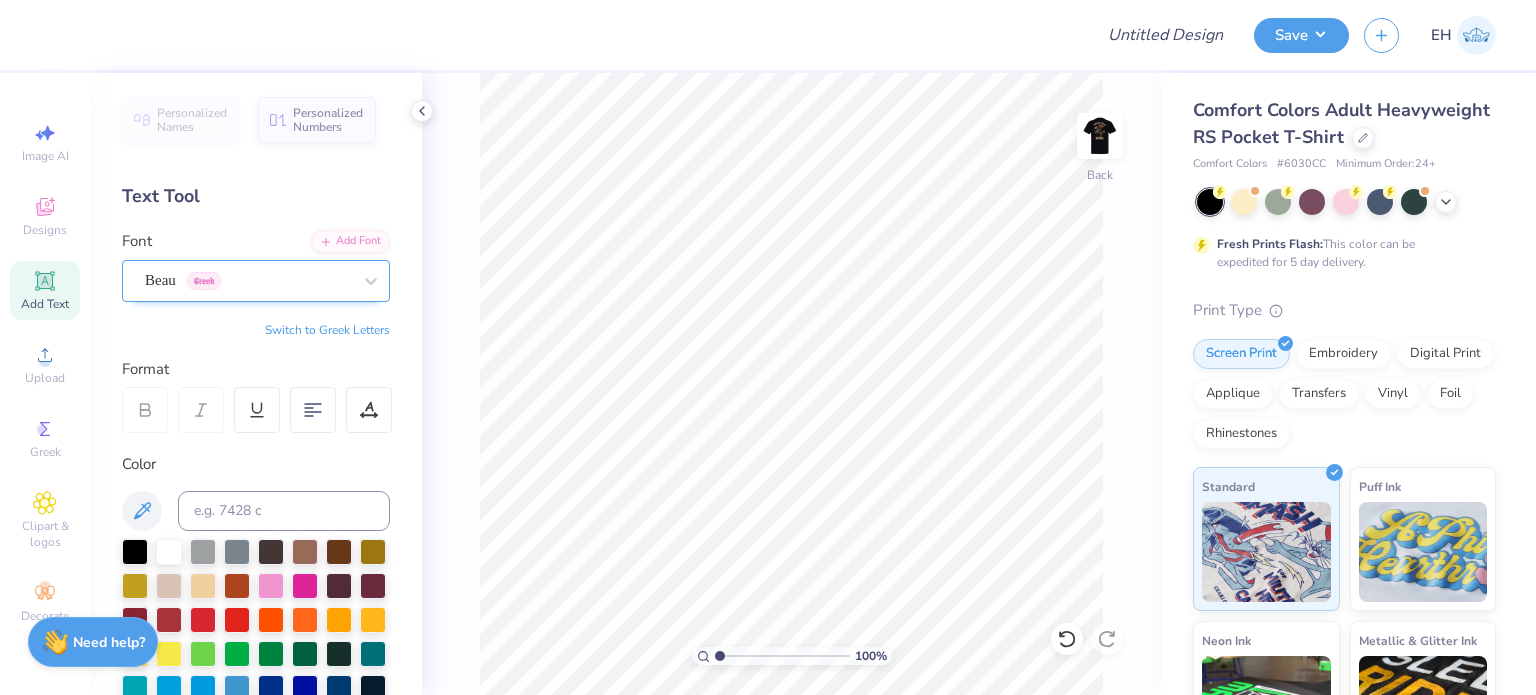 click on "Beau Greek" at bounding box center [248, 280] 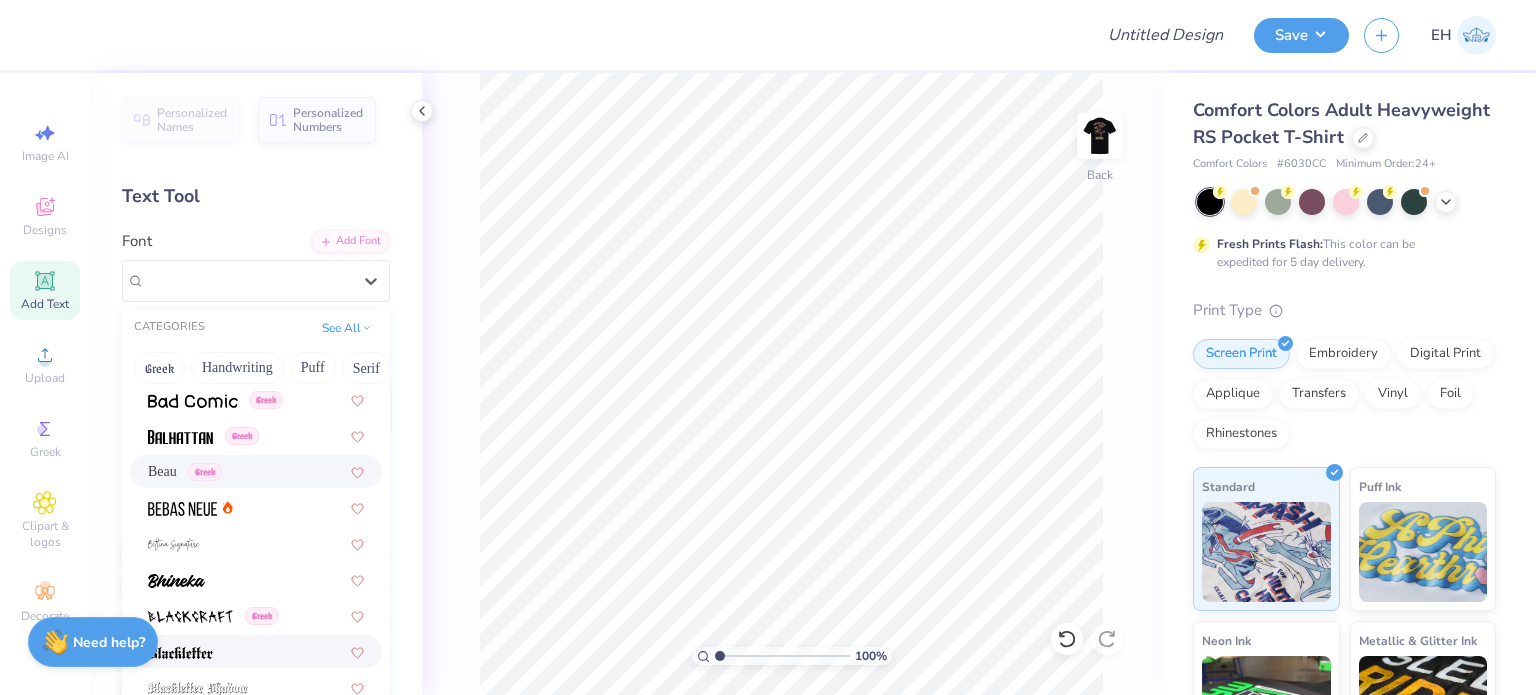 scroll, scrollTop: 859, scrollLeft: 0, axis: vertical 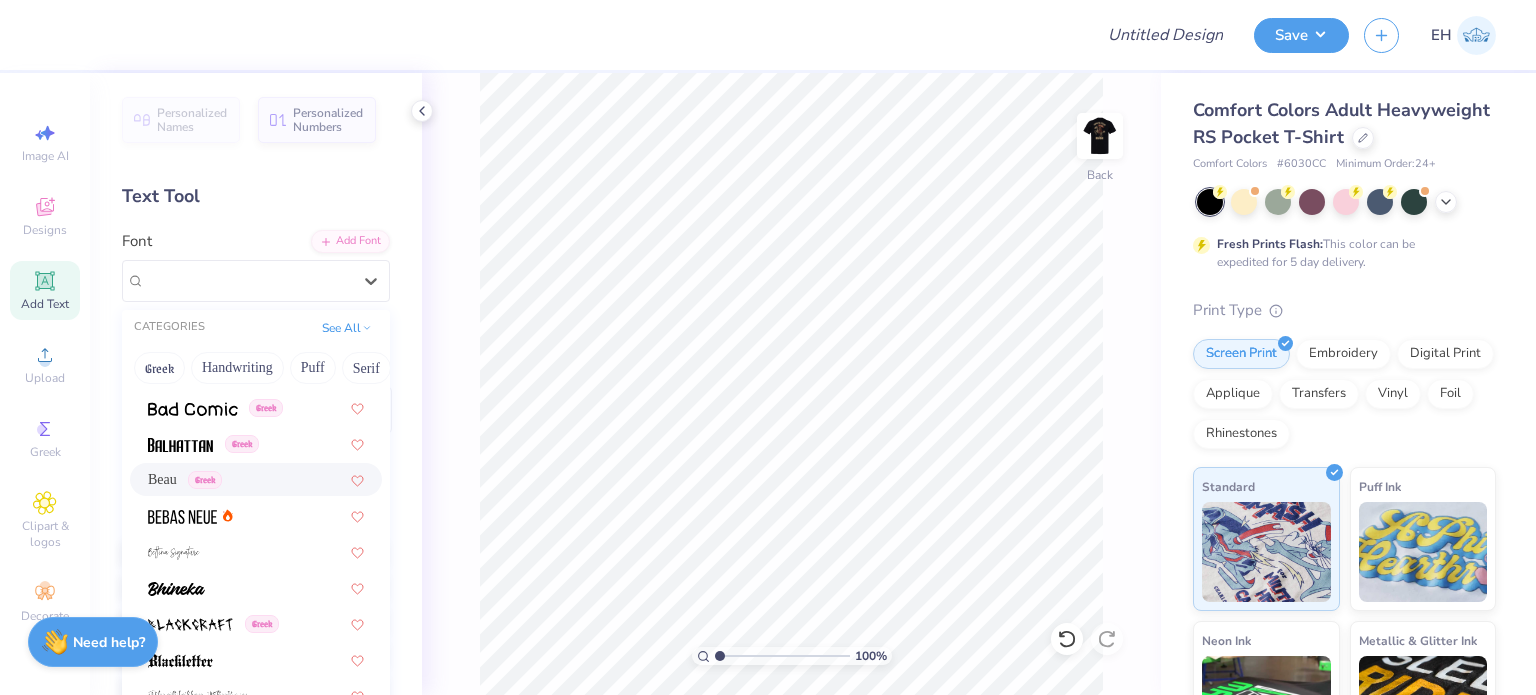 click on "Beau" at bounding box center (162, 479) 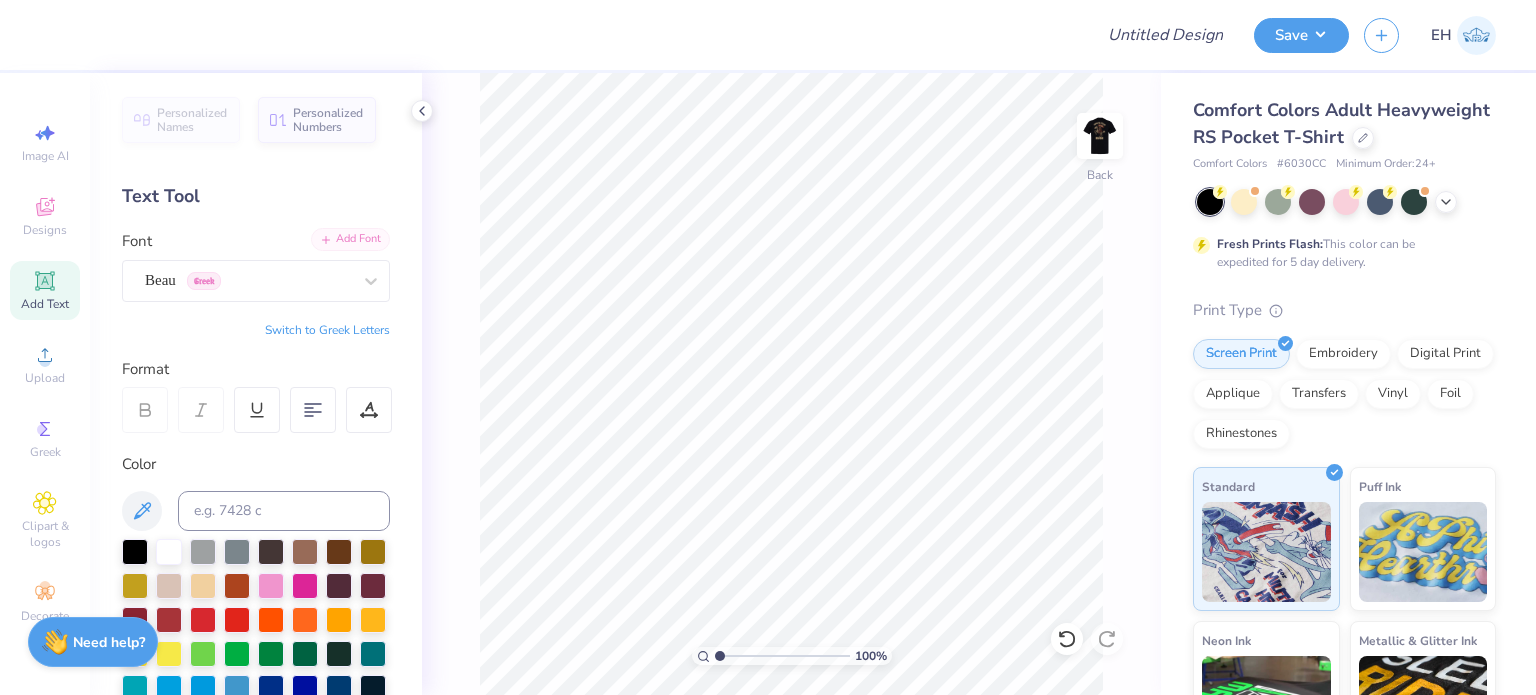 click on "Add Font" at bounding box center [350, 239] 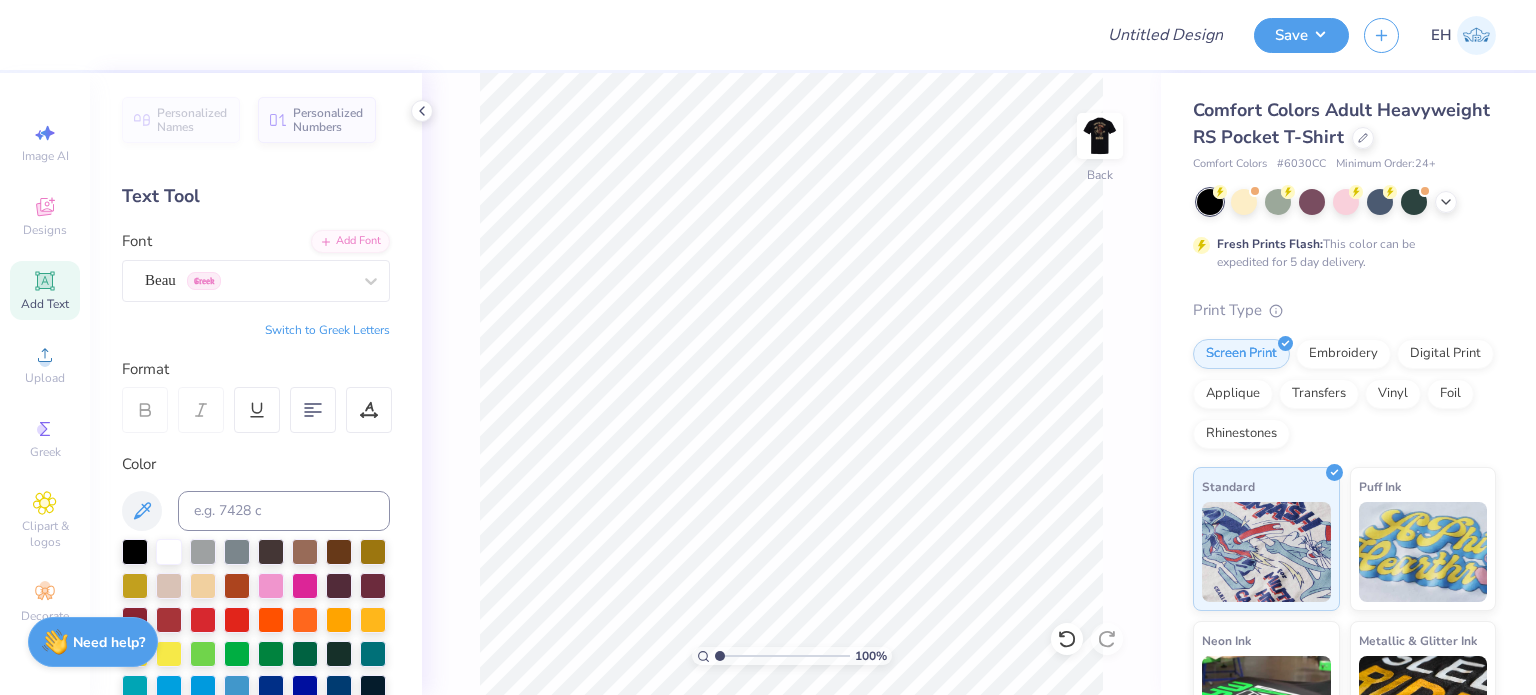 click 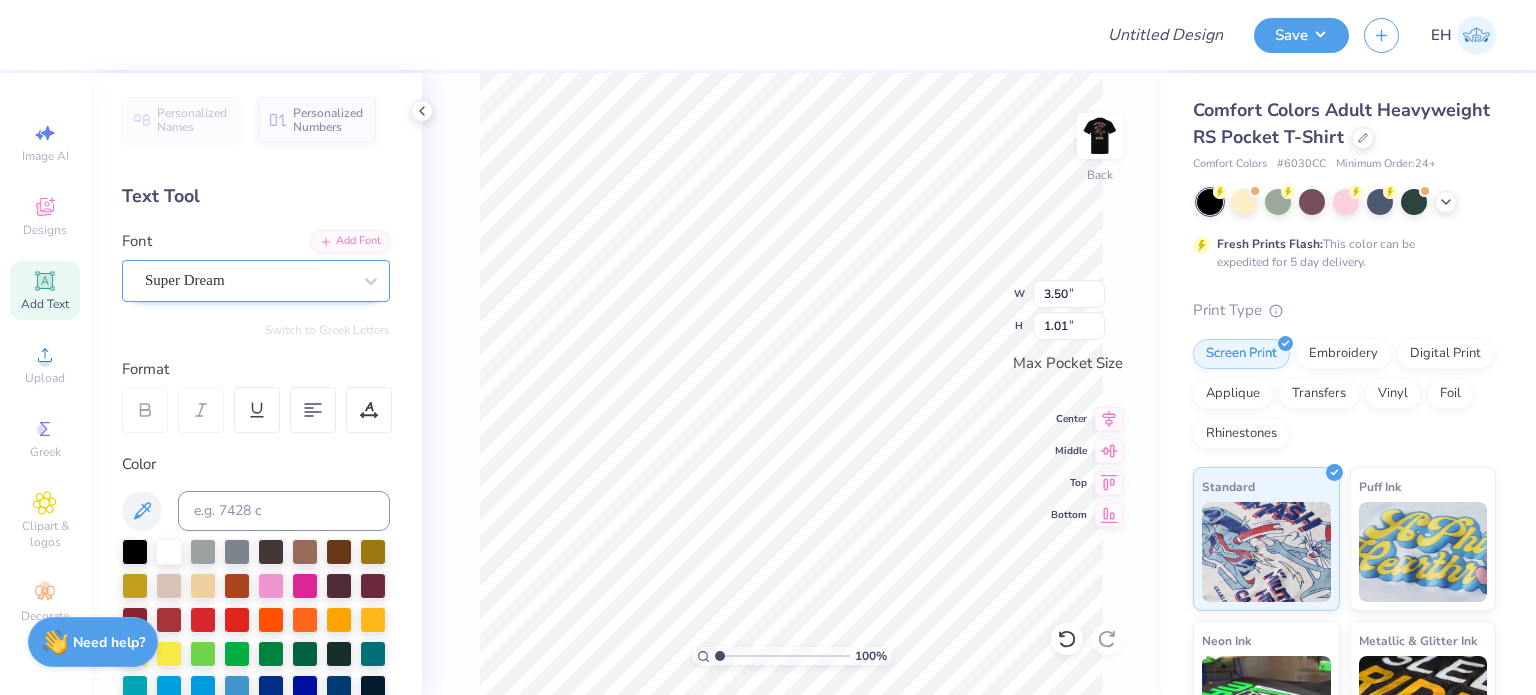 click on "Super Dream" at bounding box center [248, 280] 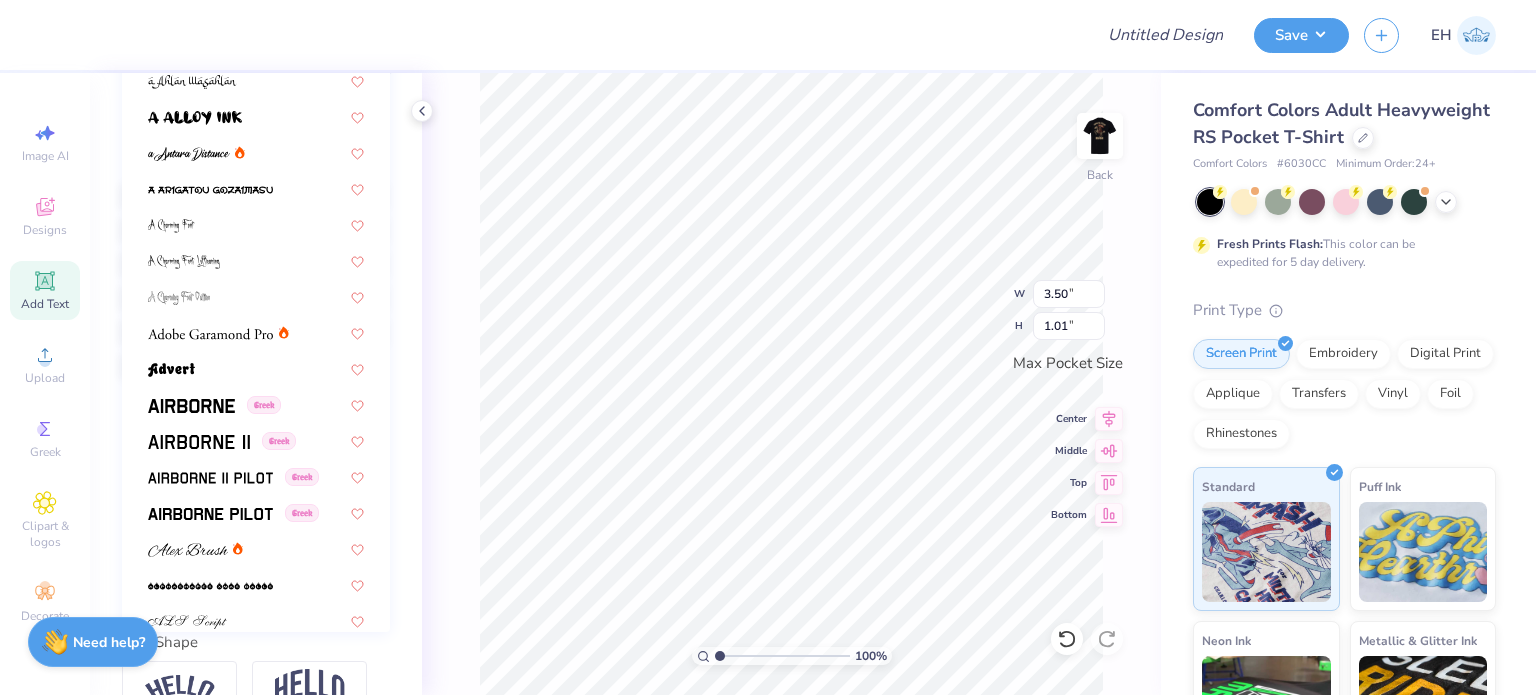 scroll, scrollTop: 360, scrollLeft: 0, axis: vertical 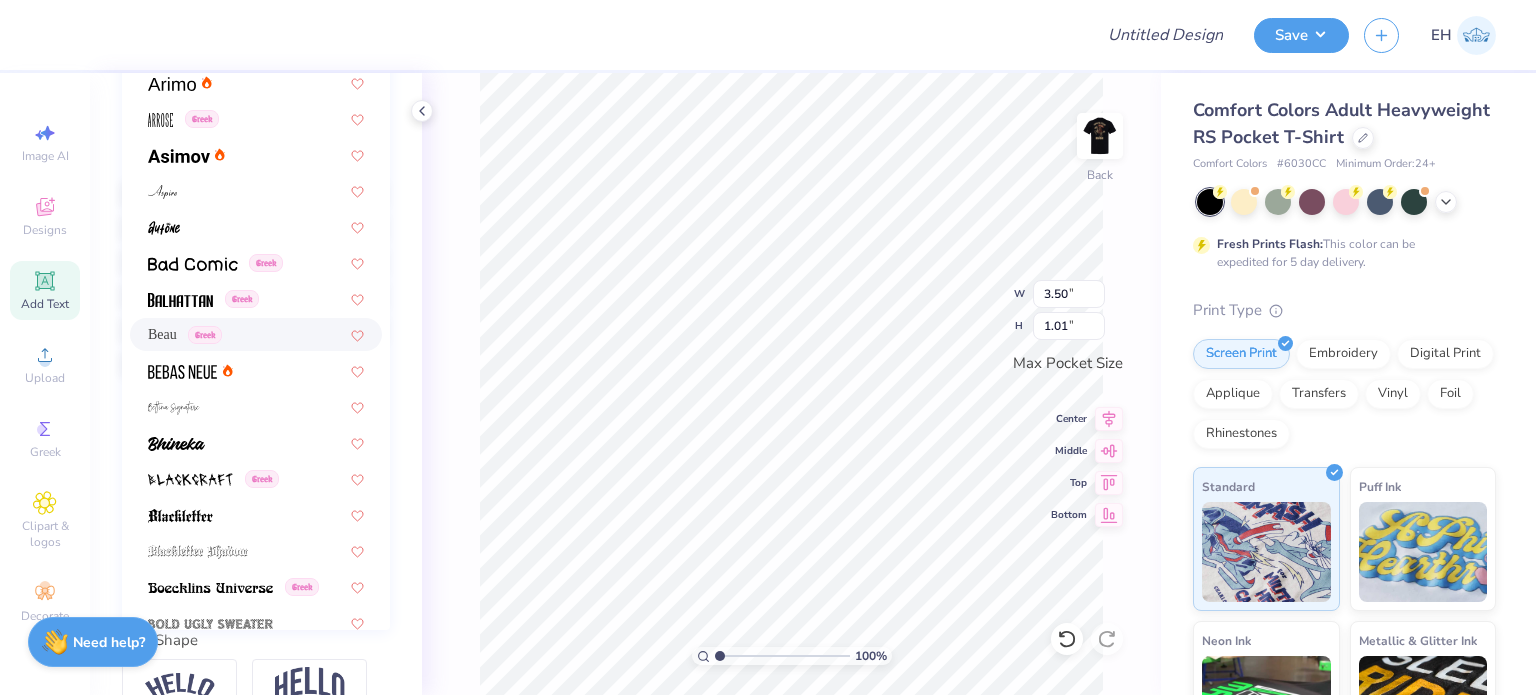 click on "Beau" at bounding box center (162, 334) 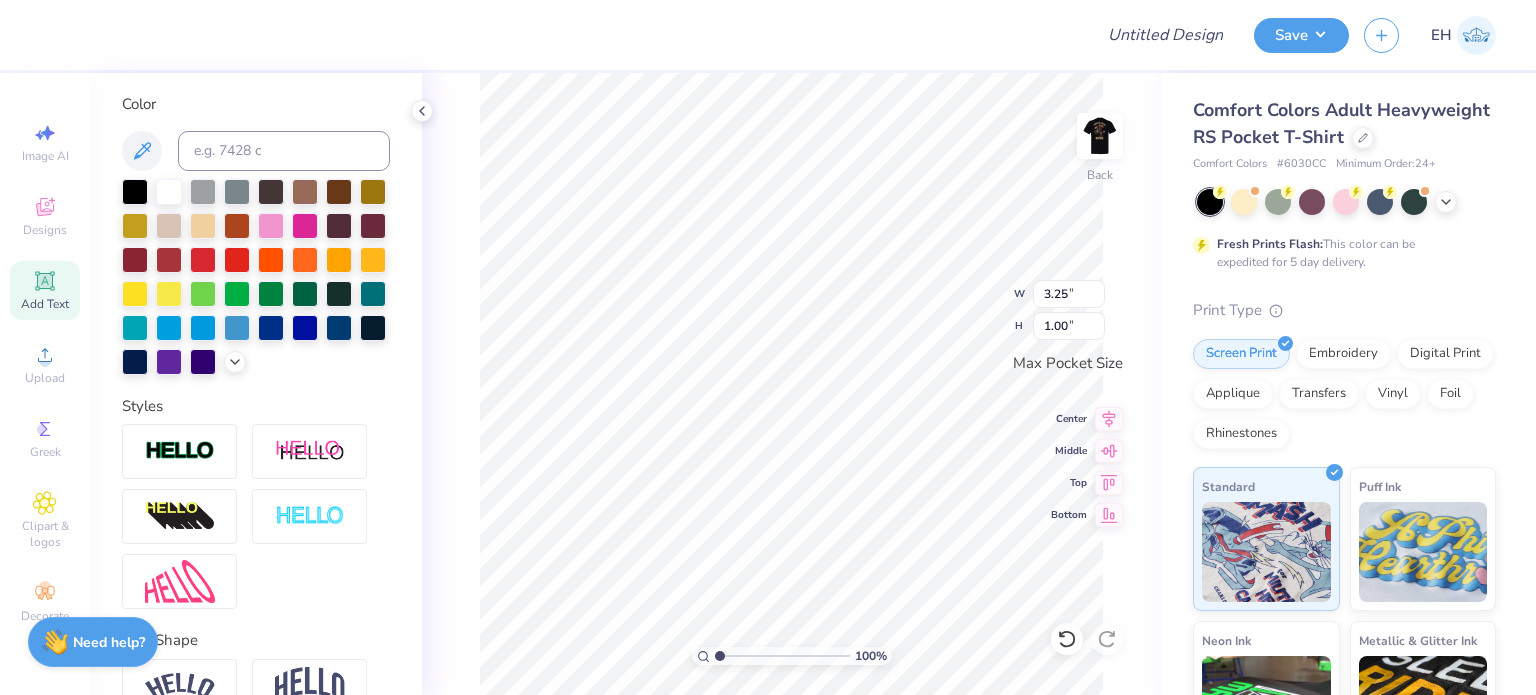 type on "3.25" 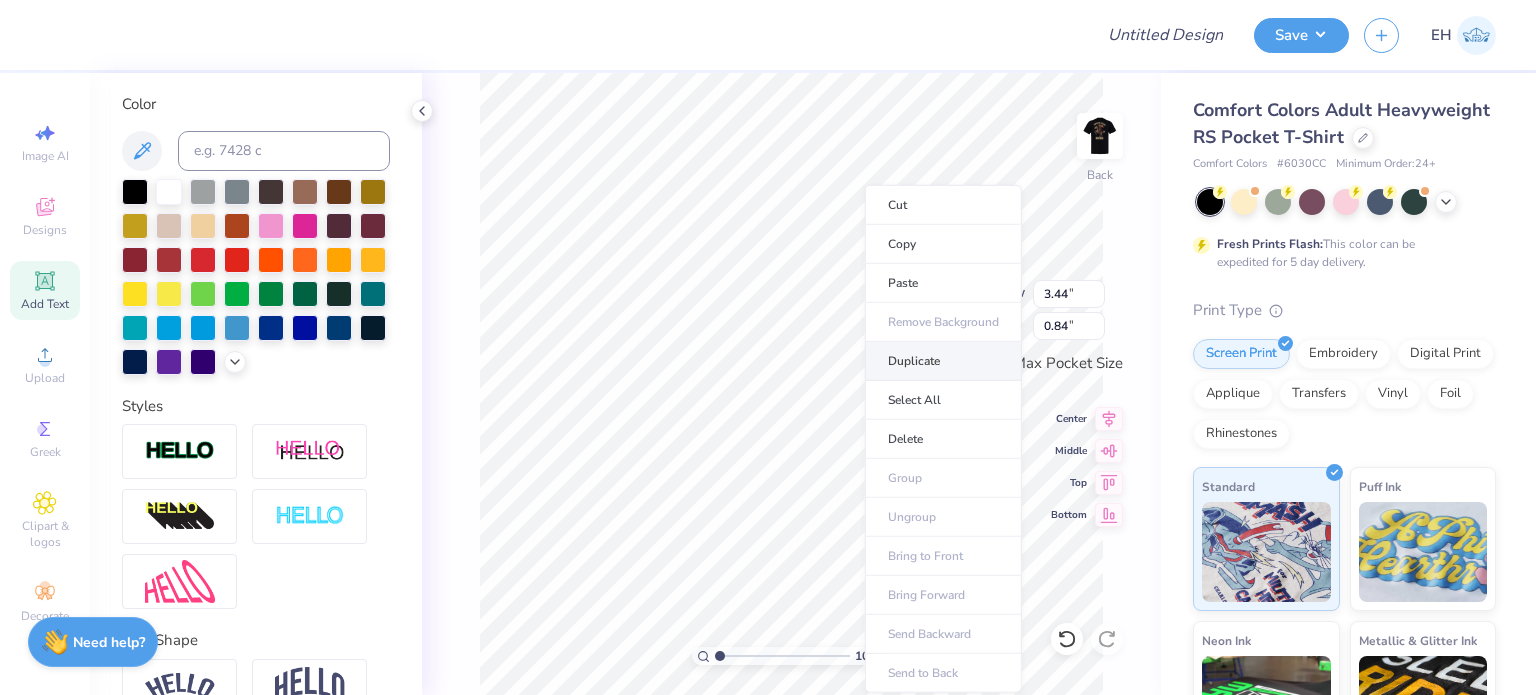 click on "Duplicate" at bounding box center (943, 361) 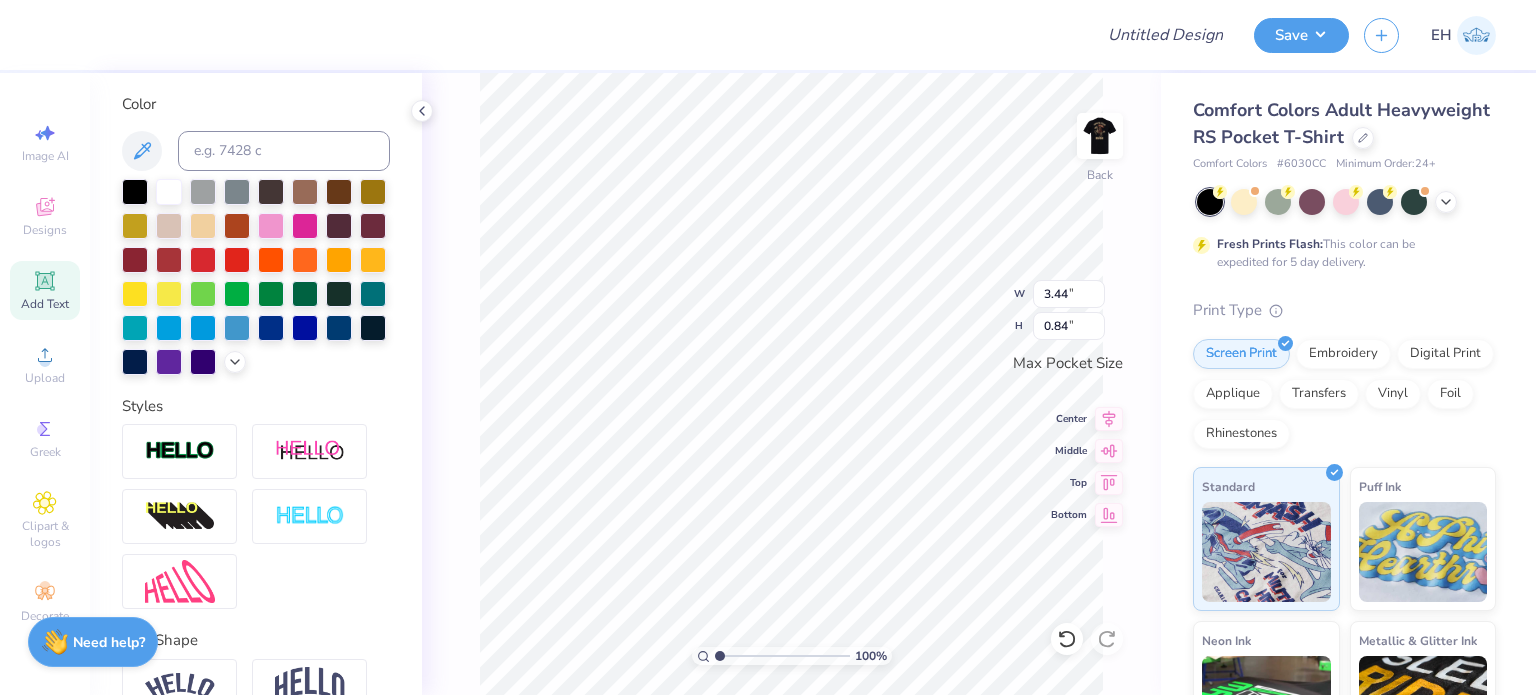 scroll, scrollTop: 16, scrollLeft: 2, axis: both 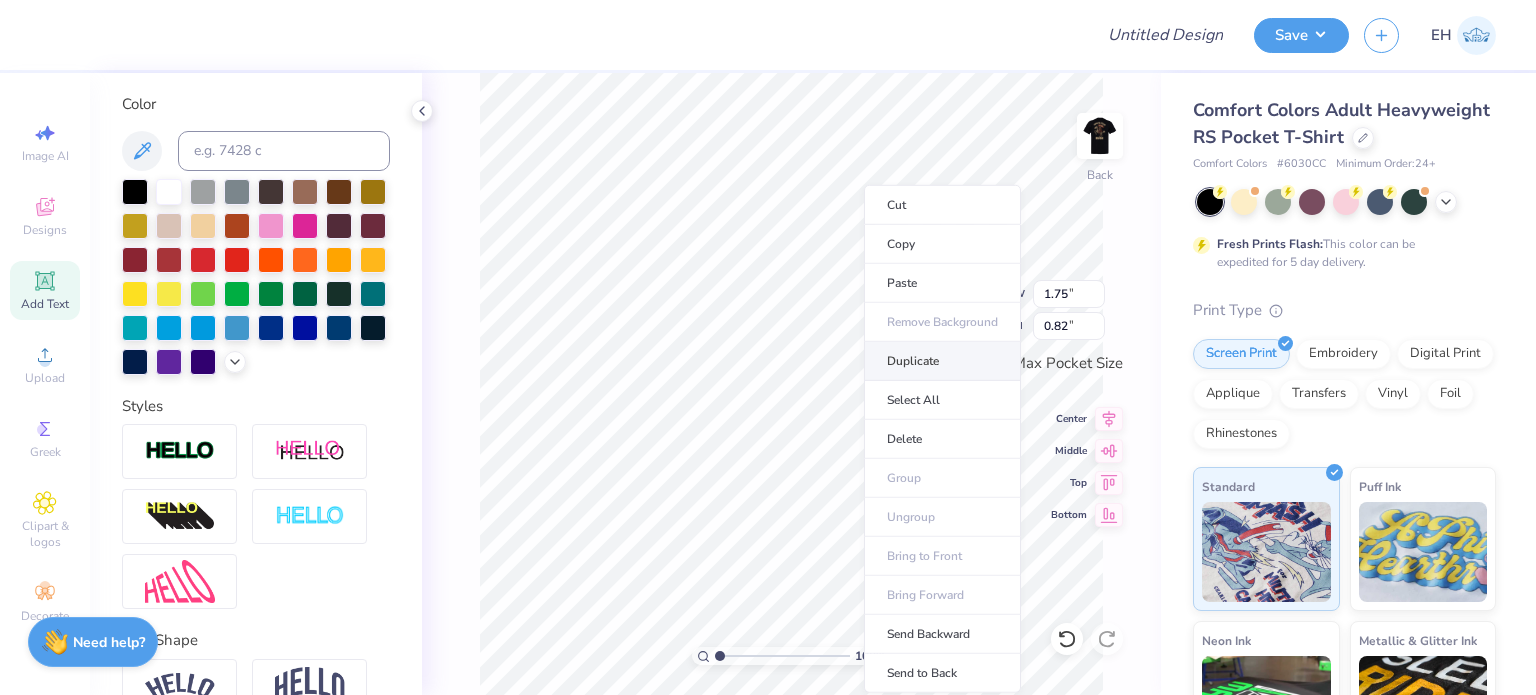 click on "Duplicate" at bounding box center [942, 361] 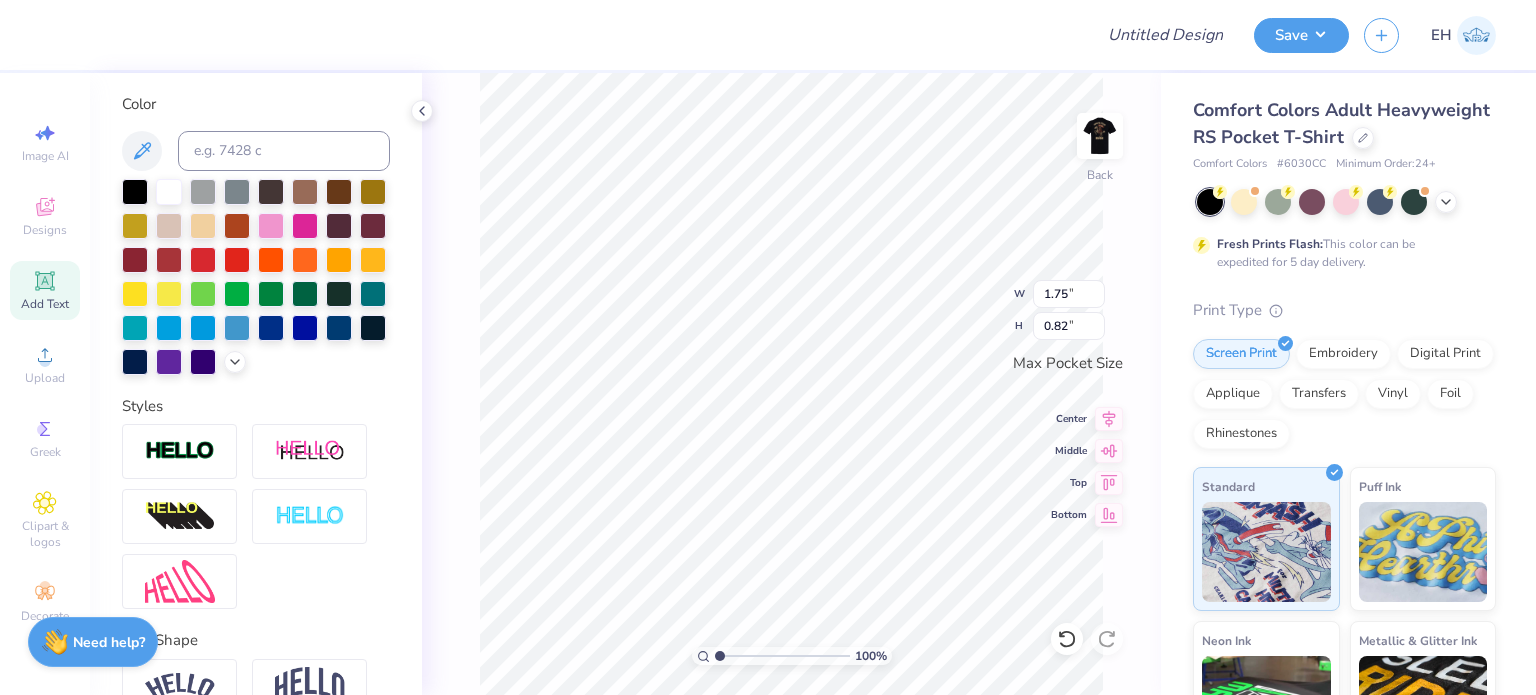 scroll, scrollTop: 16, scrollLeft: 2, axis: both 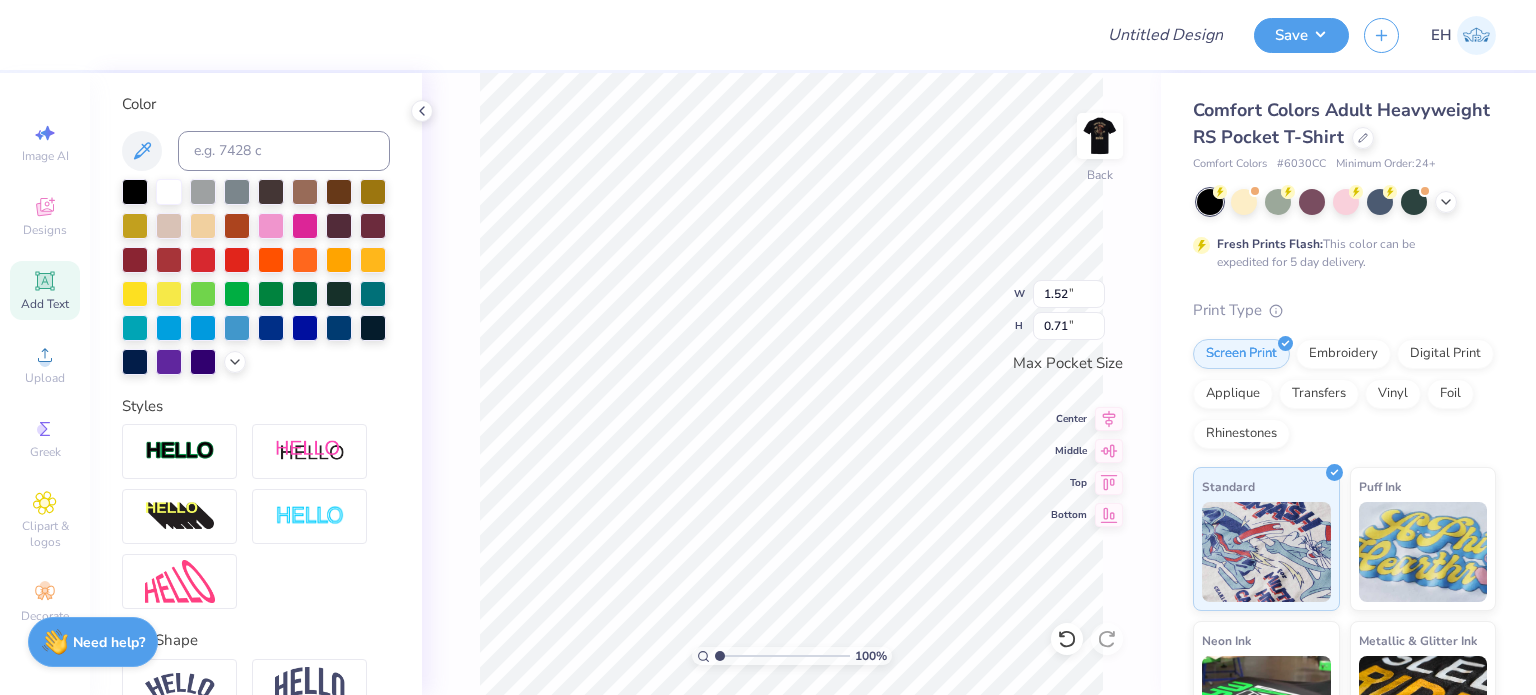 type on "1.52" 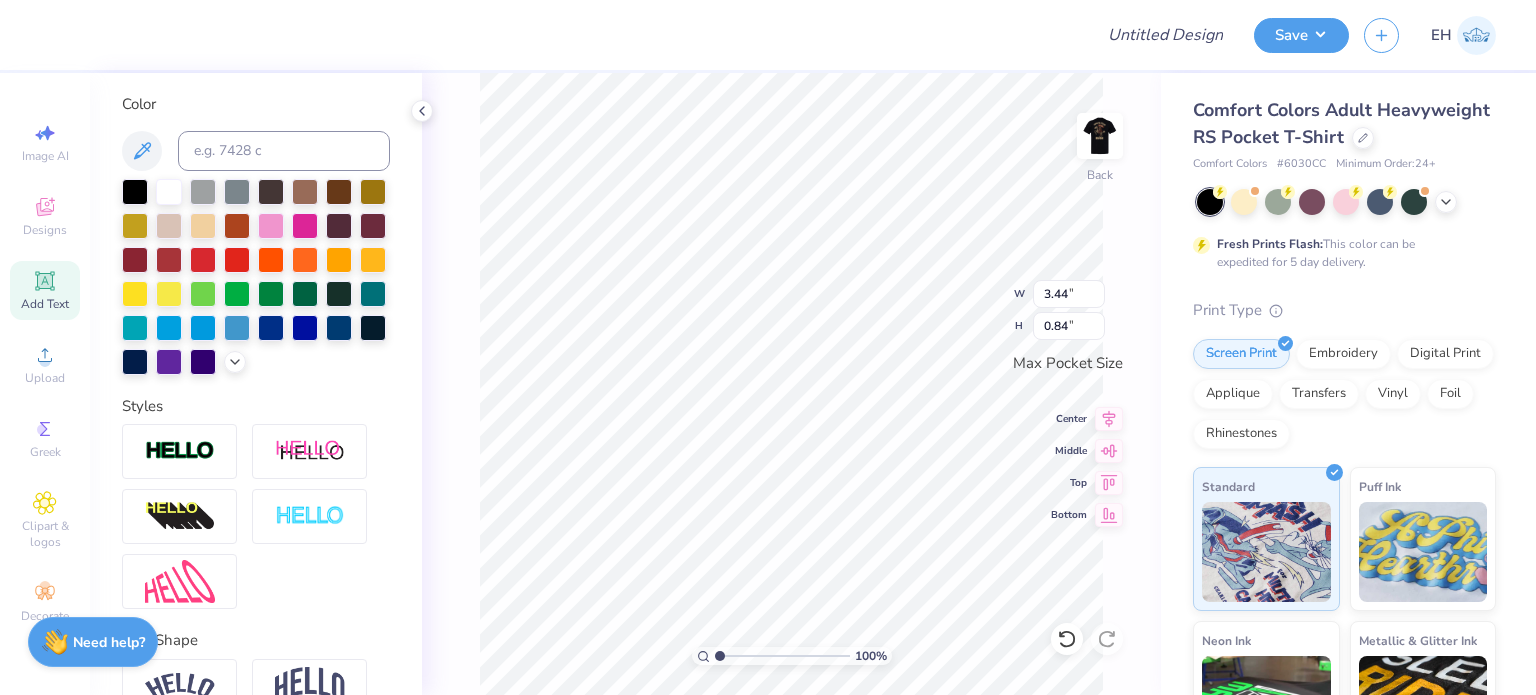 type on "3.05" 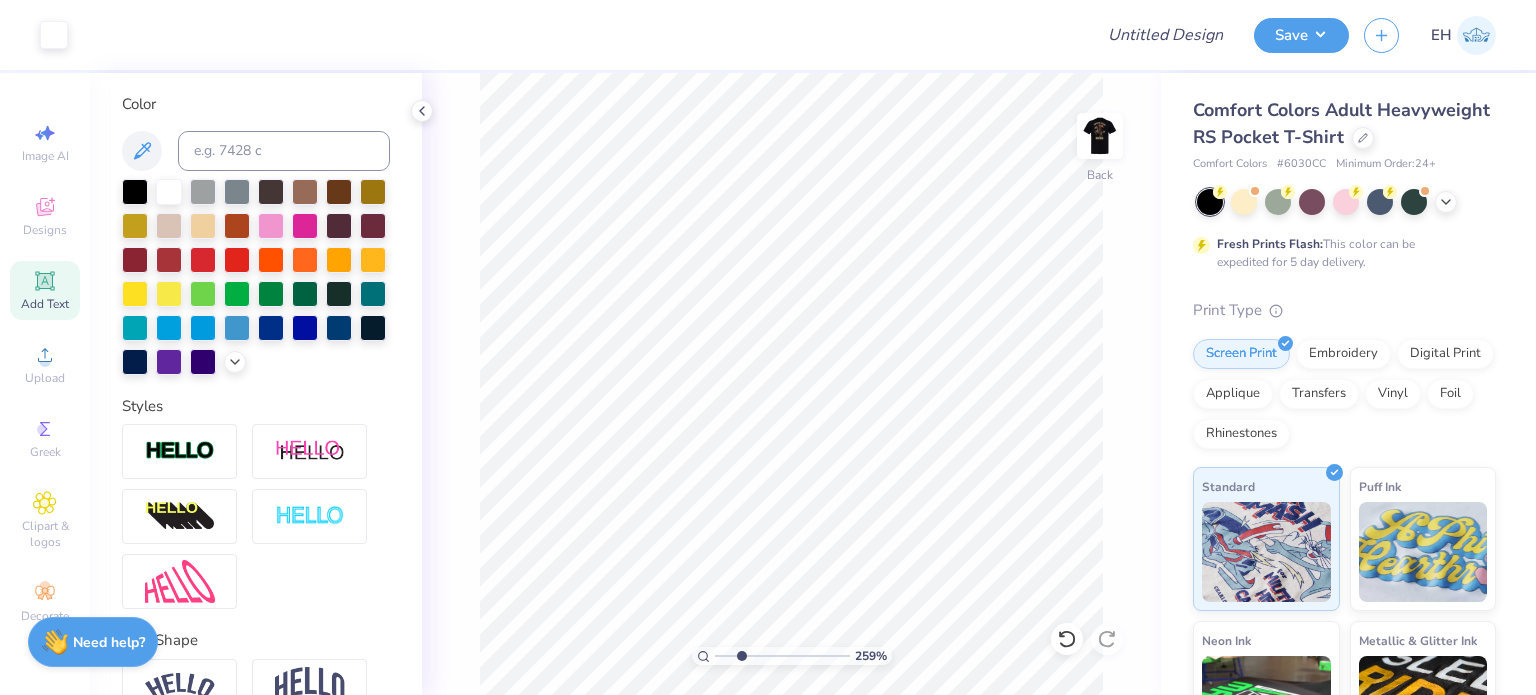 drag, startPoint x: 723, startPoint y: 654, endPoint x: 740, endPoint y: 643, distance: 20.248457 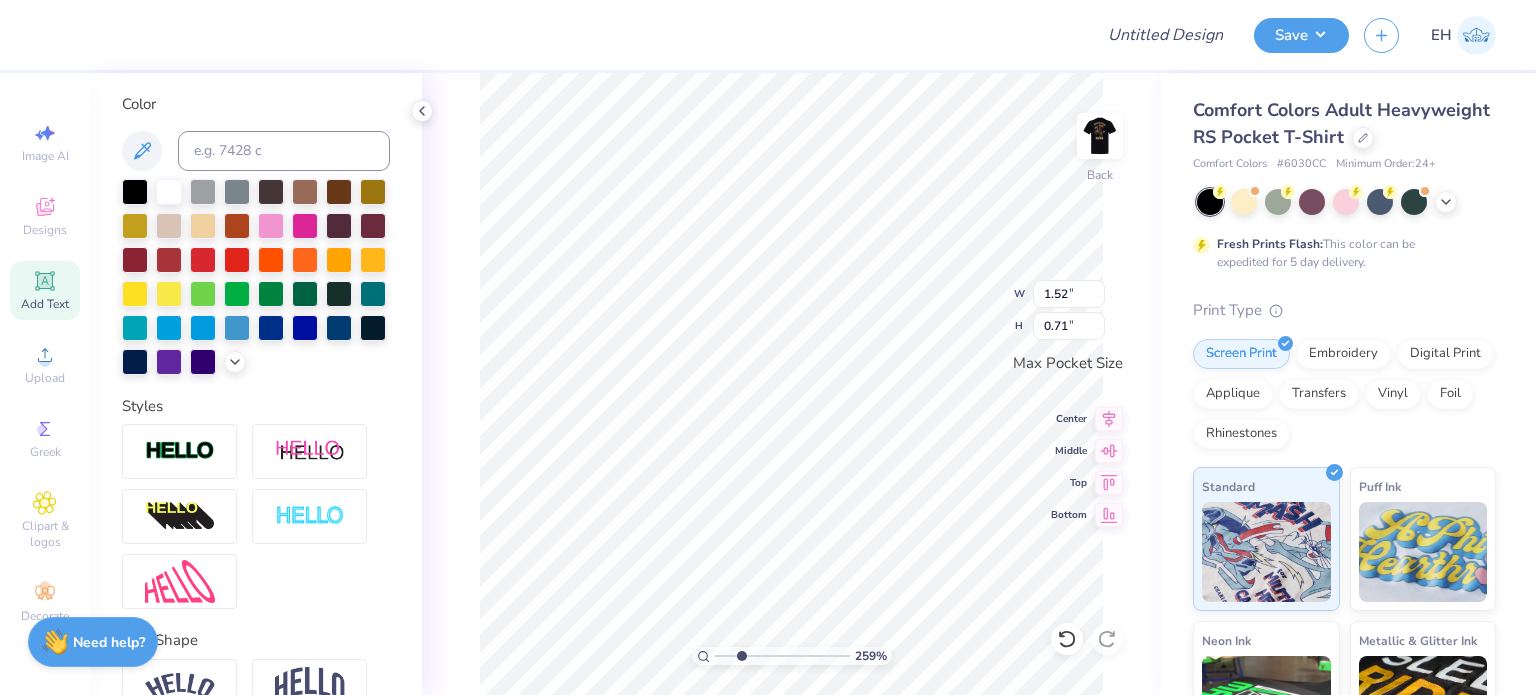 type on "1.36" 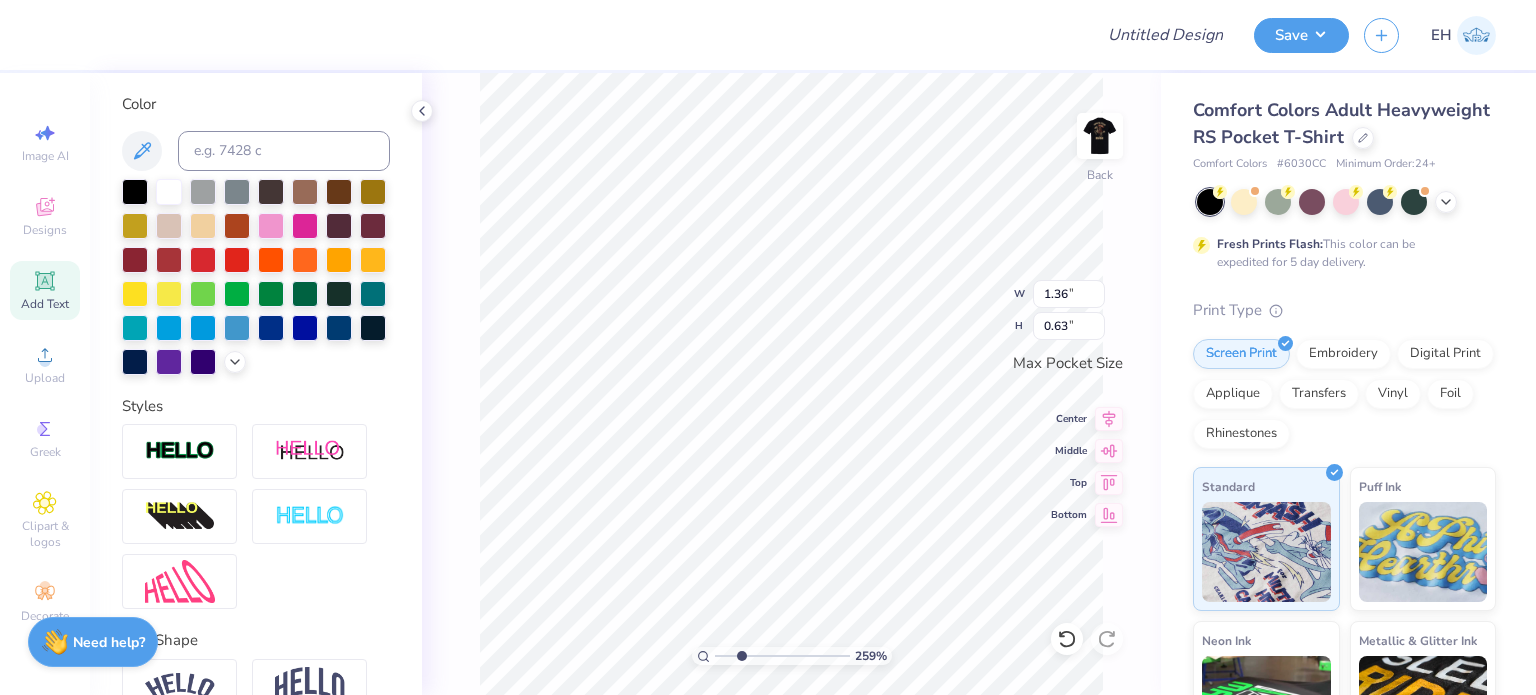 type on "3.05" 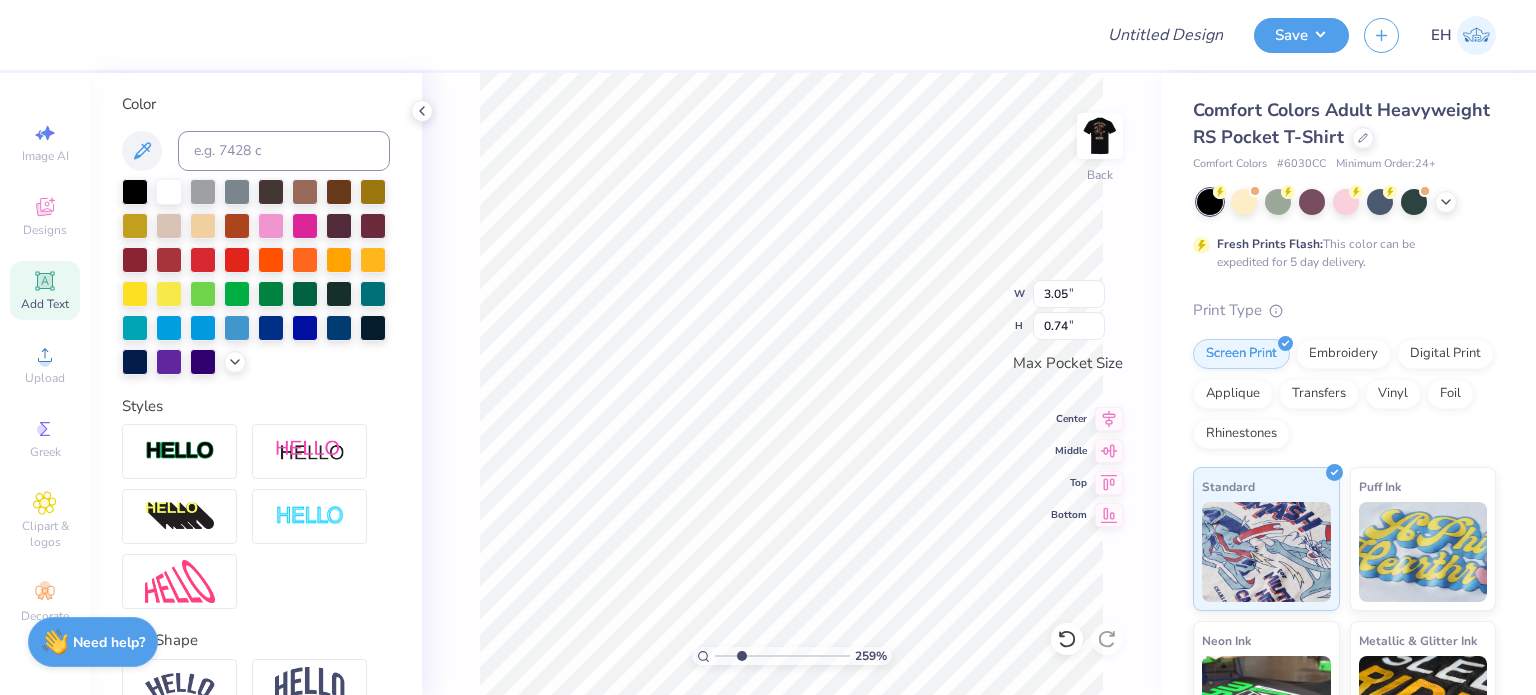 type on "2.71" 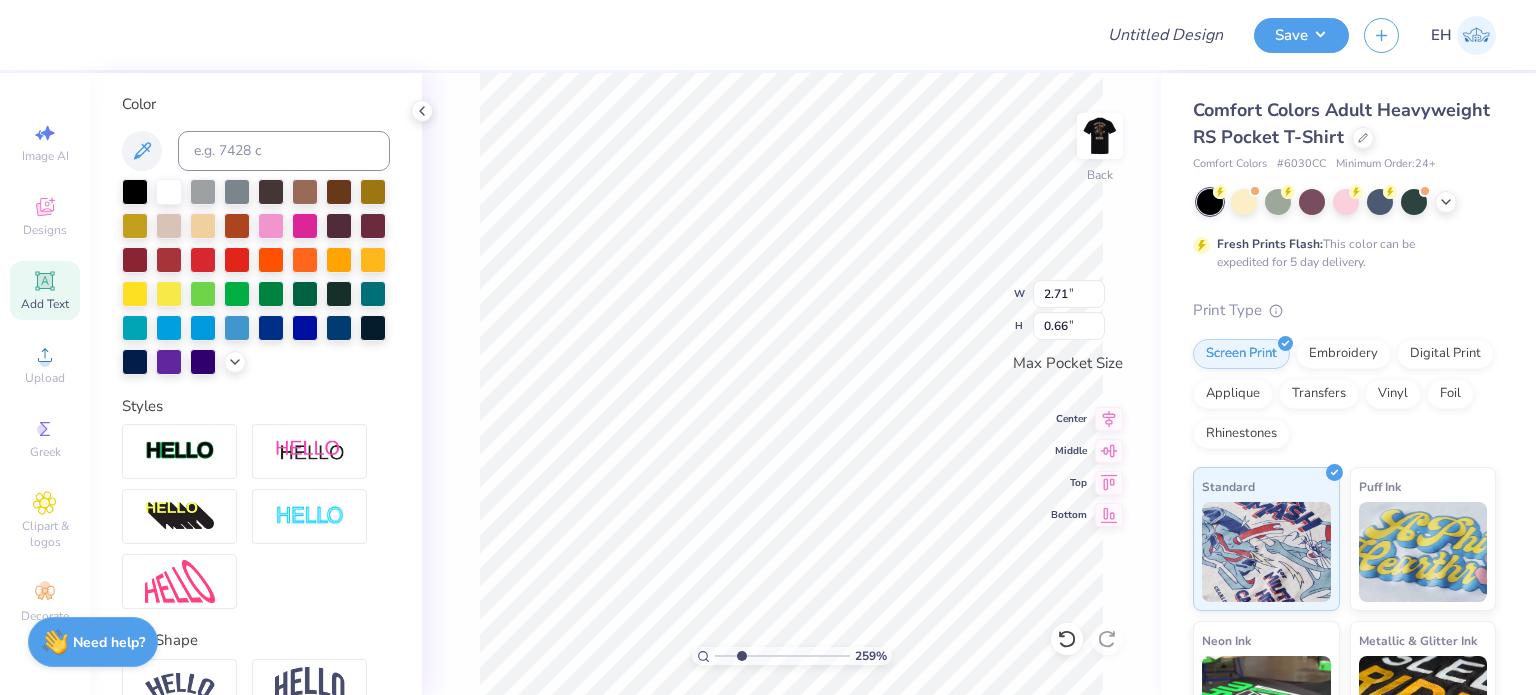 type on "3.44" 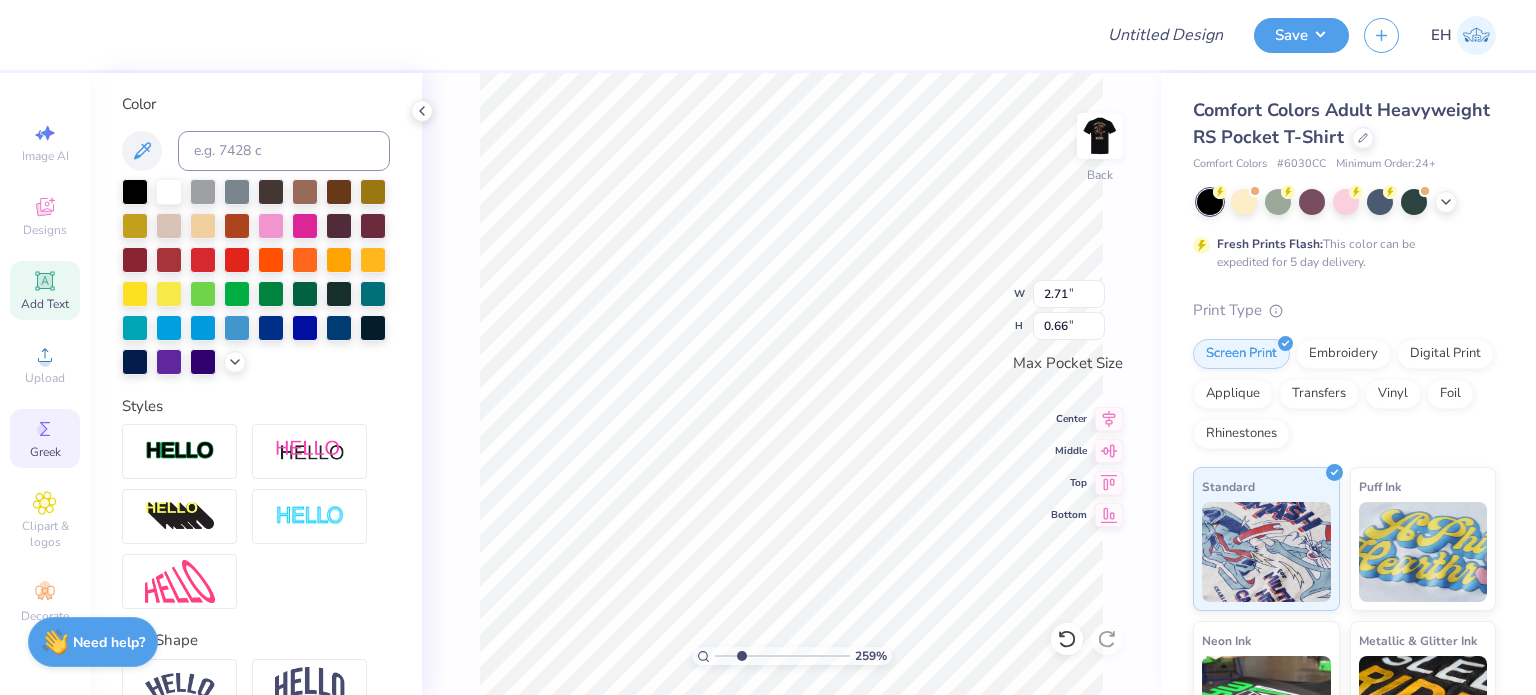 click 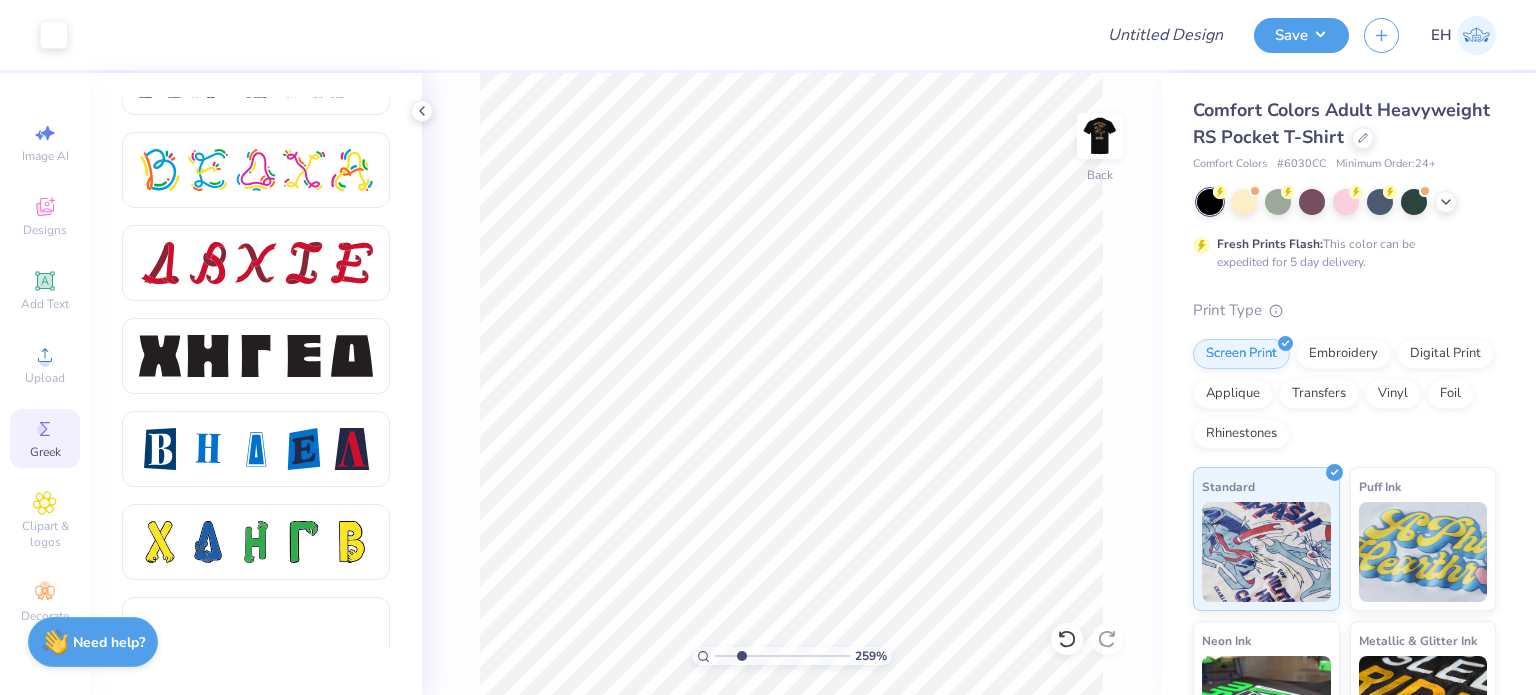 scroll, scrollTop: 2476, scrollLeft: 0, axis: vertical 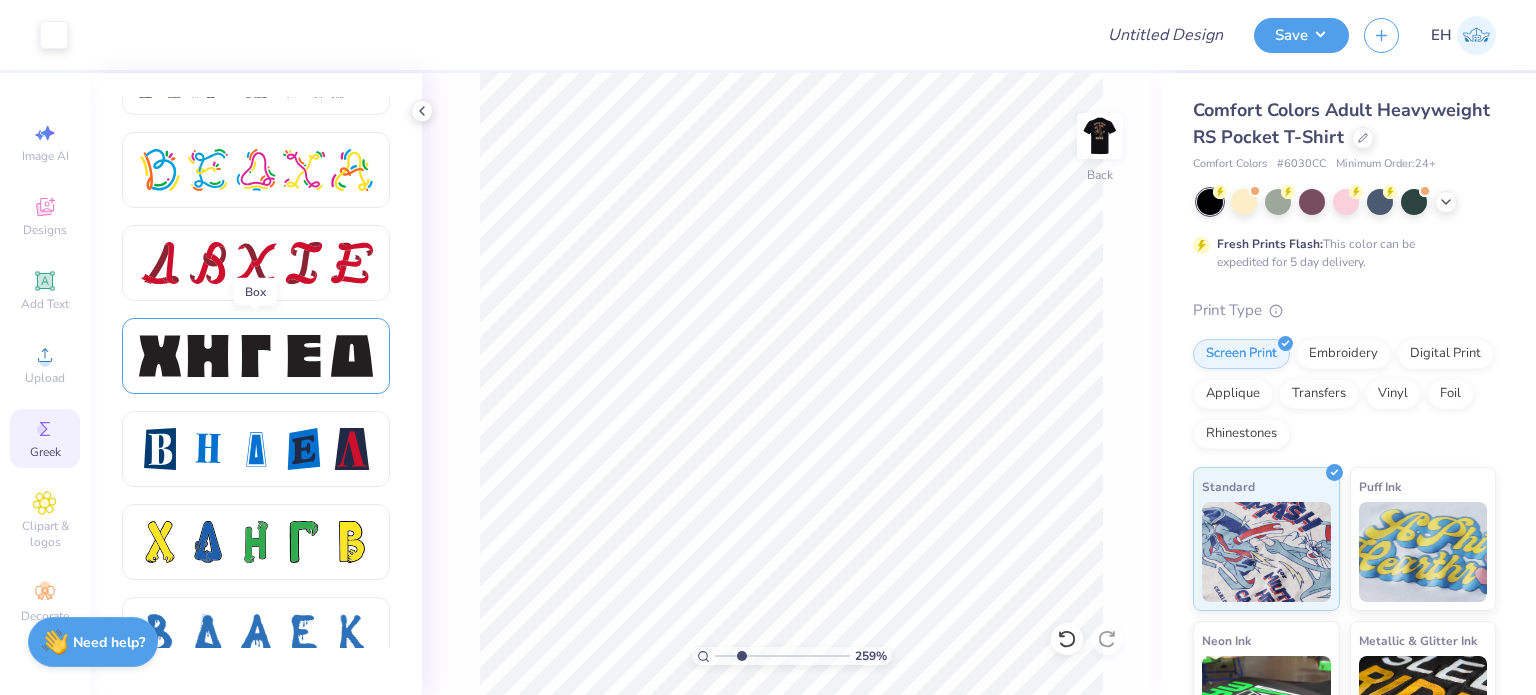 click at bounding box center [352, 356] 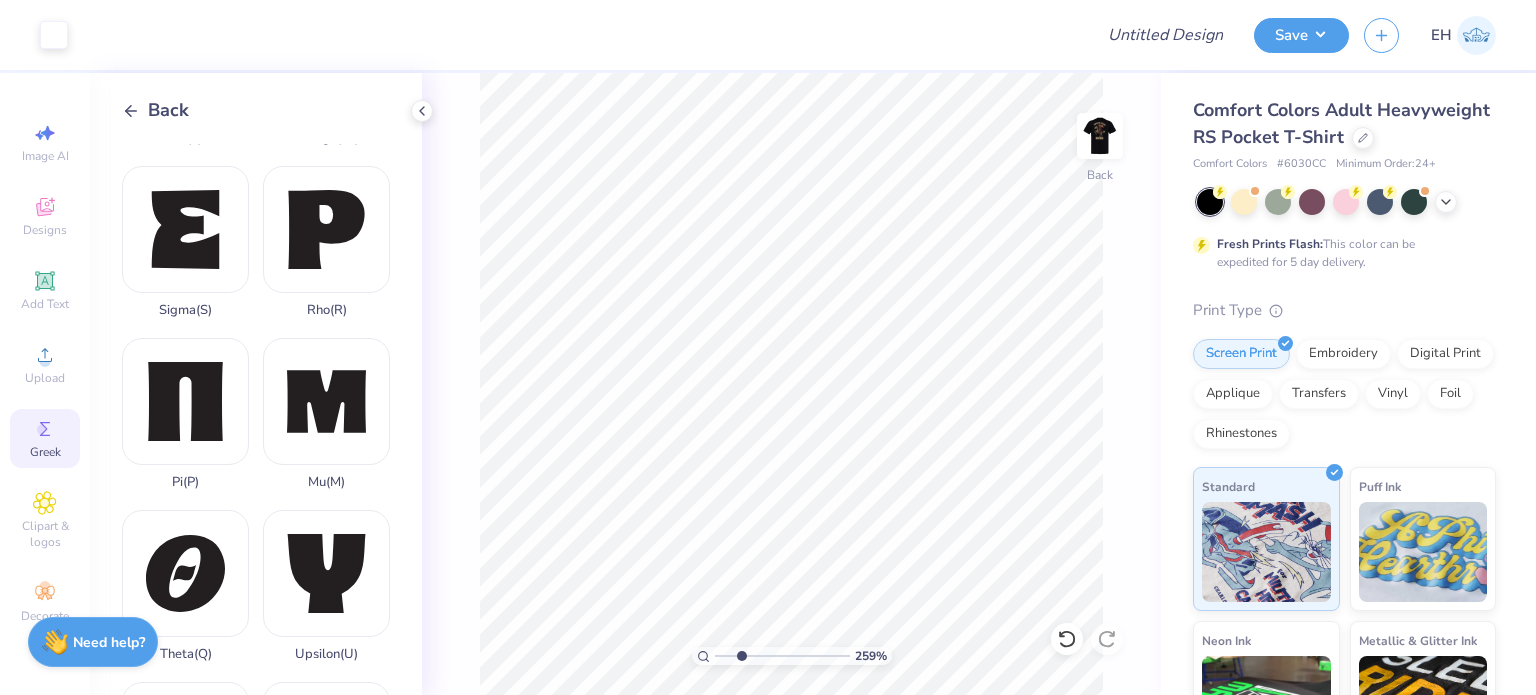 scroll, scrollTop: 1212, scrollLeft: 0, axis: vertical 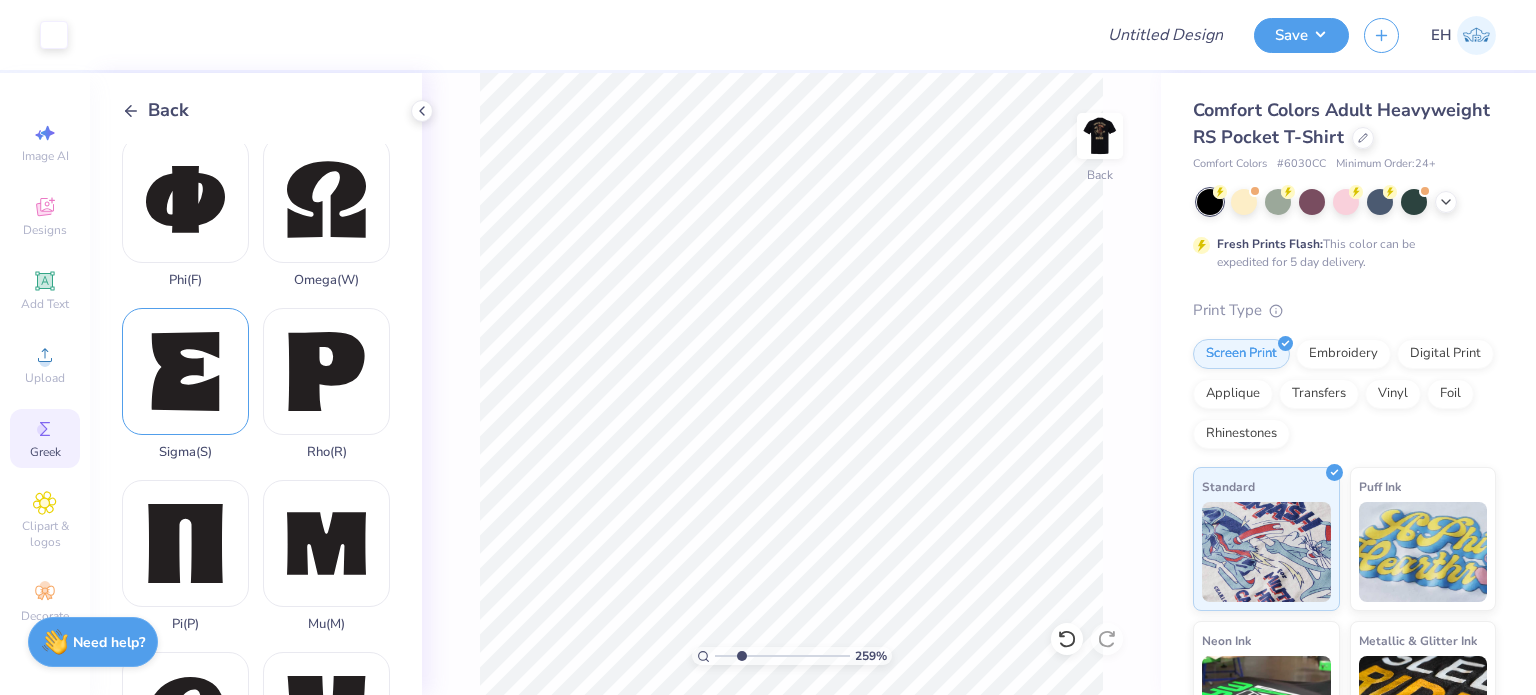 click on "Sigma  ( S )" at bounding box center (185, 384) 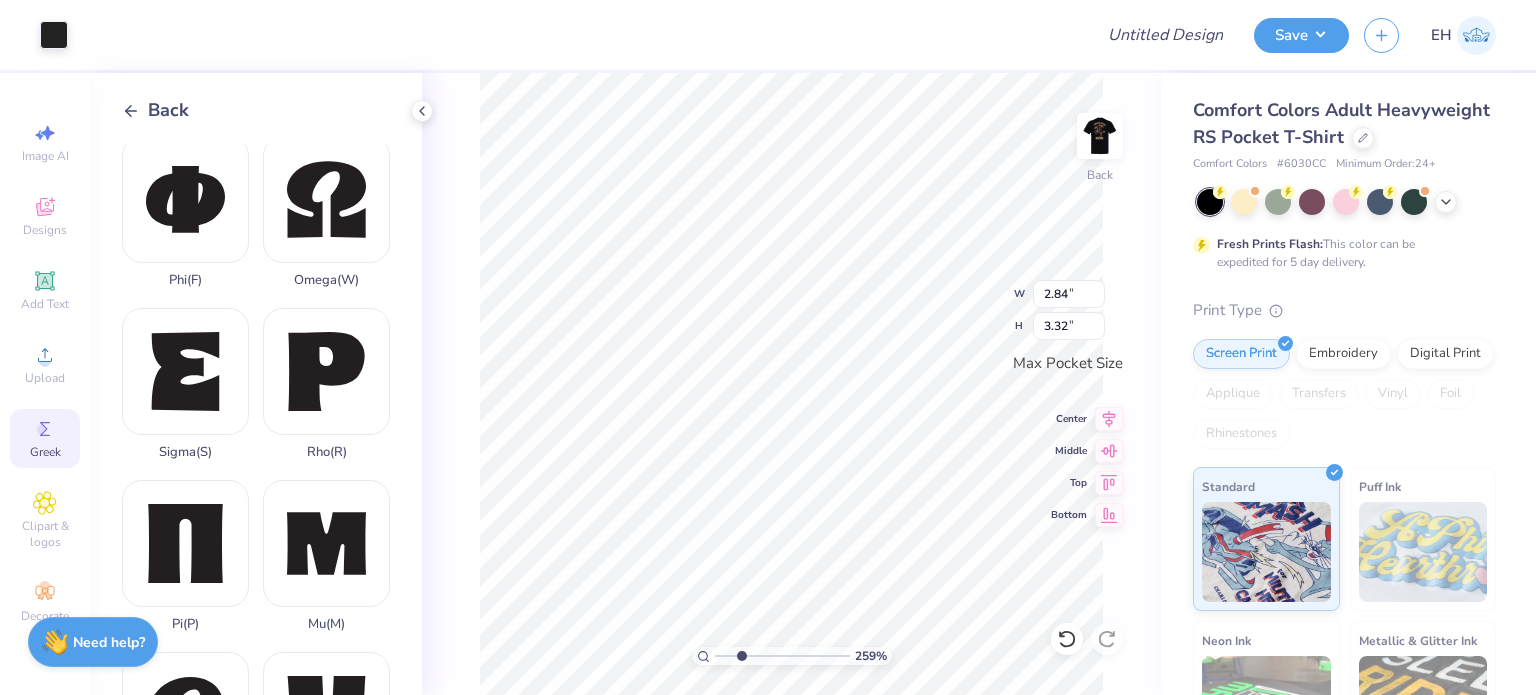 type on "3.44" 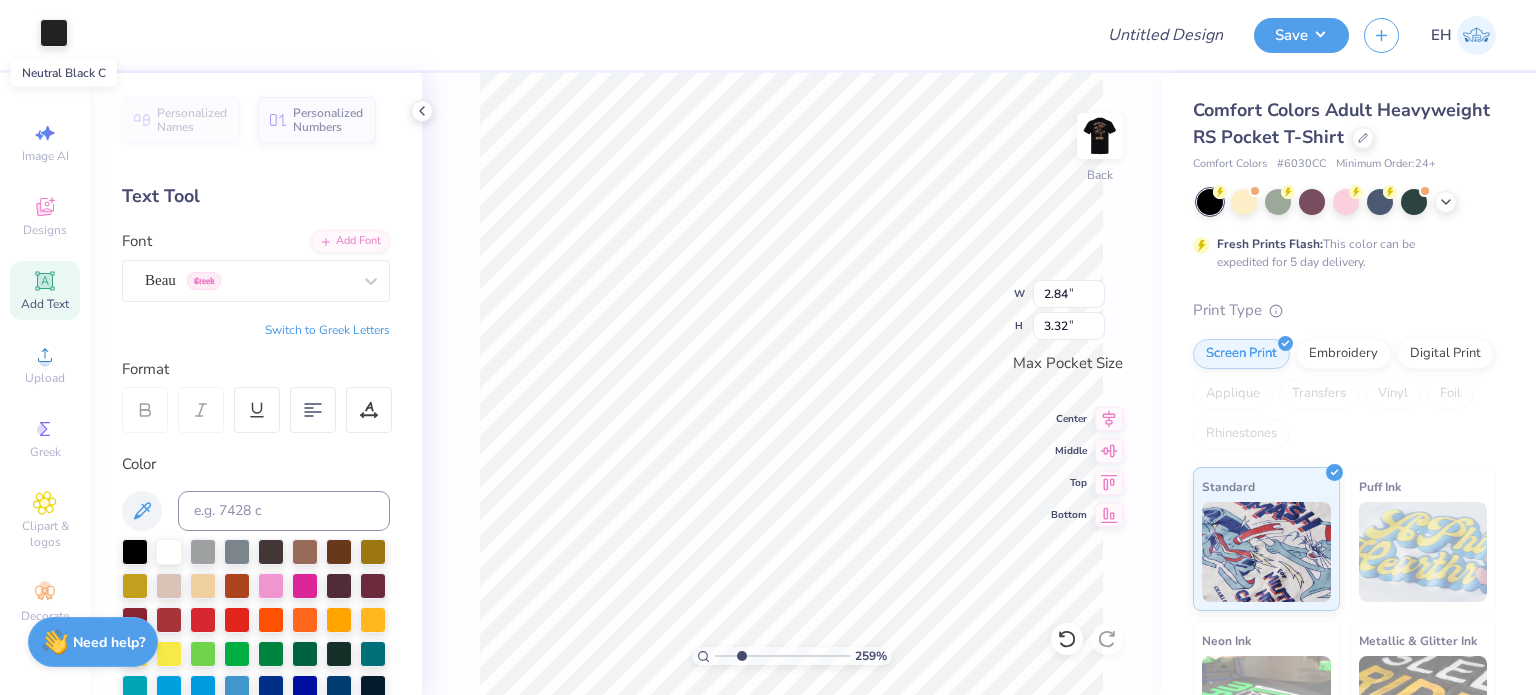 click at bounding box center [54, 33] 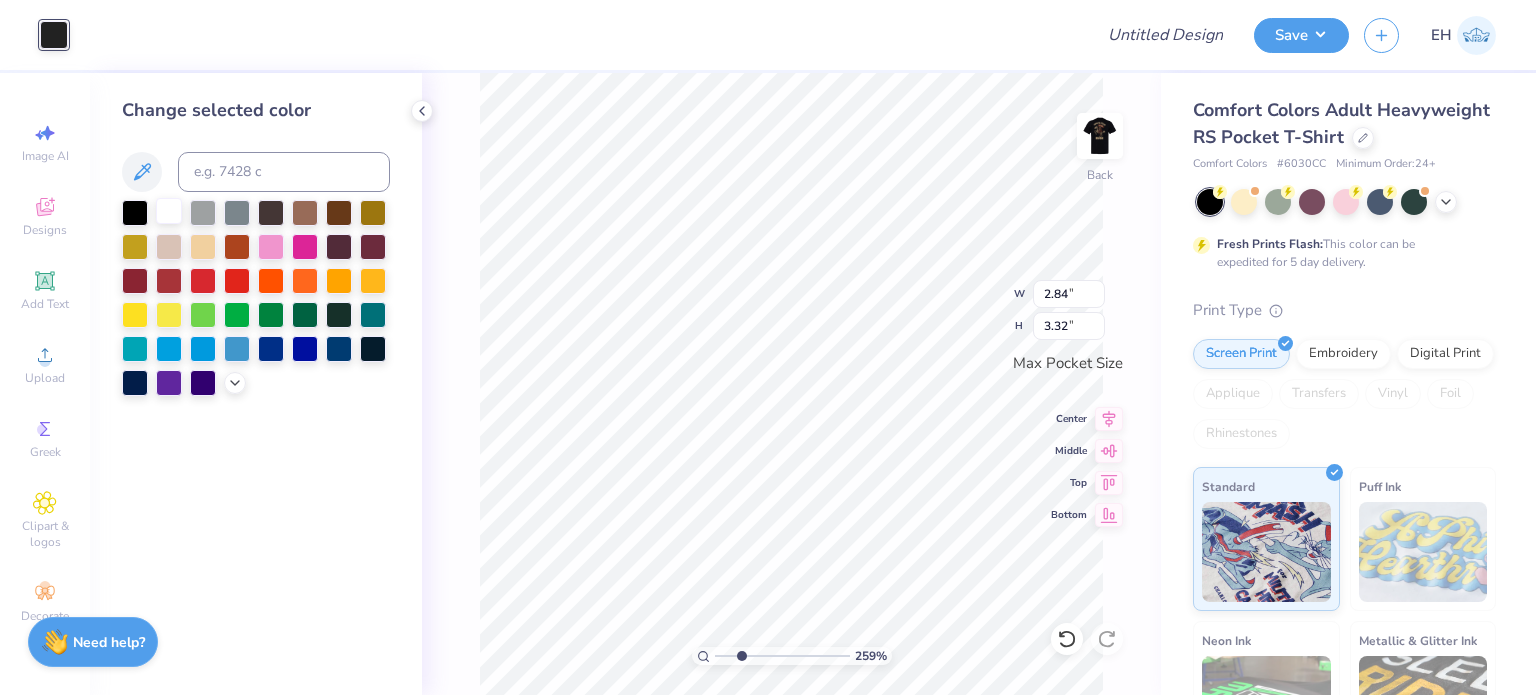 click at bounding box center (169, 211) 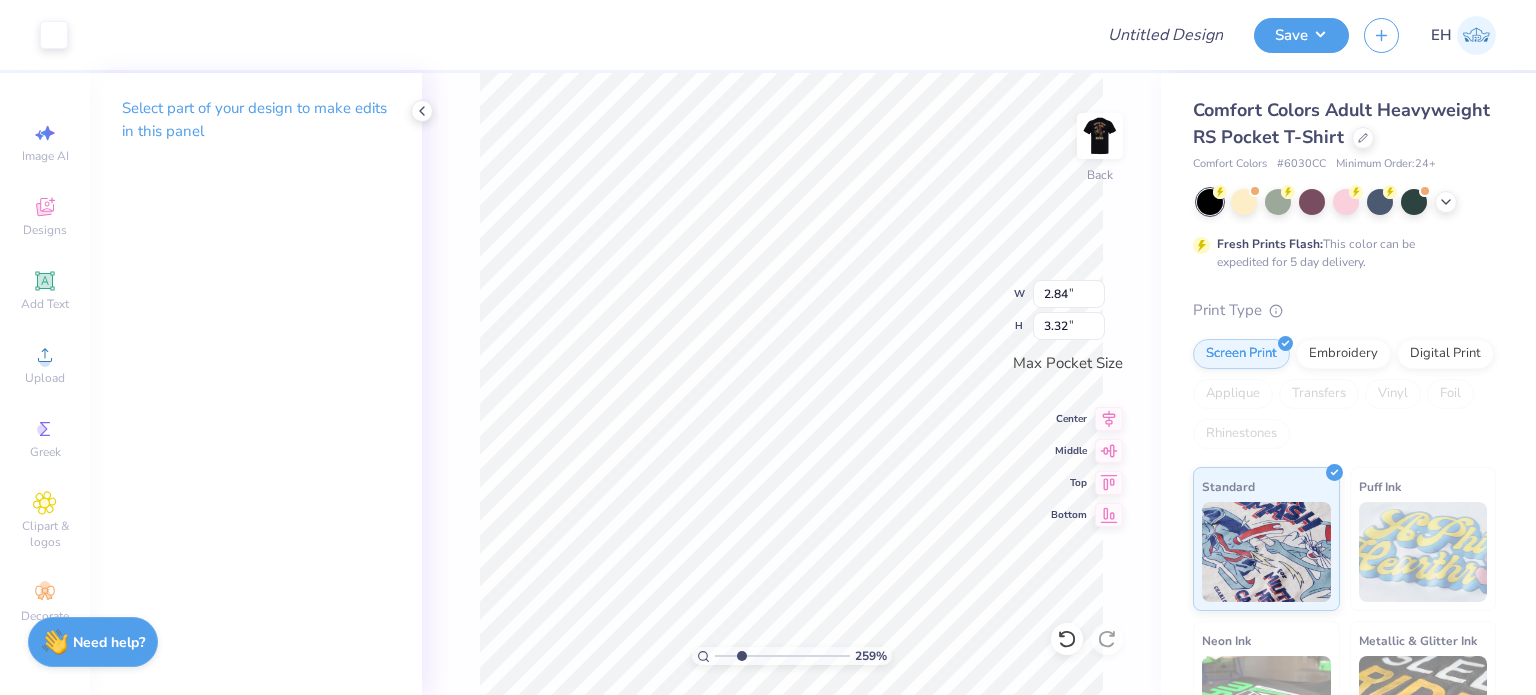 type on "1.35" 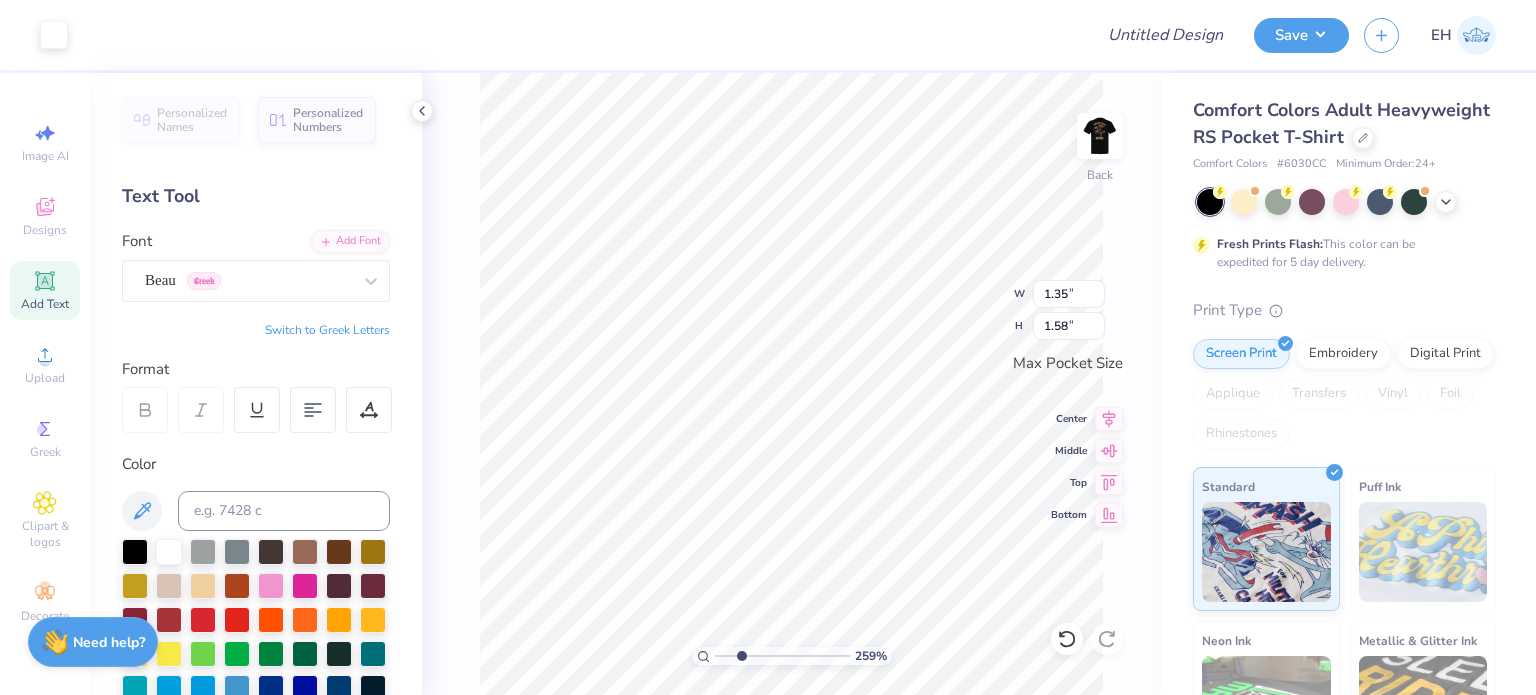 type on "0.92" 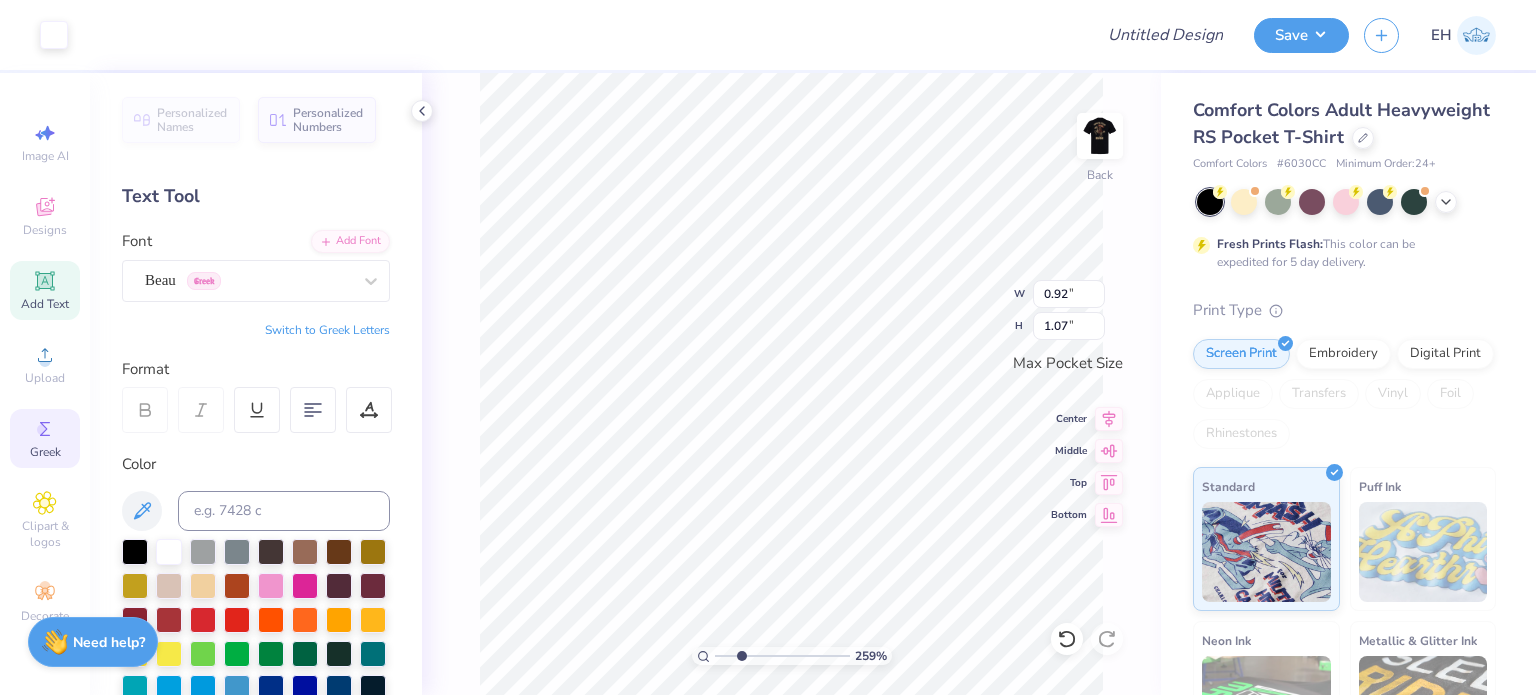 click 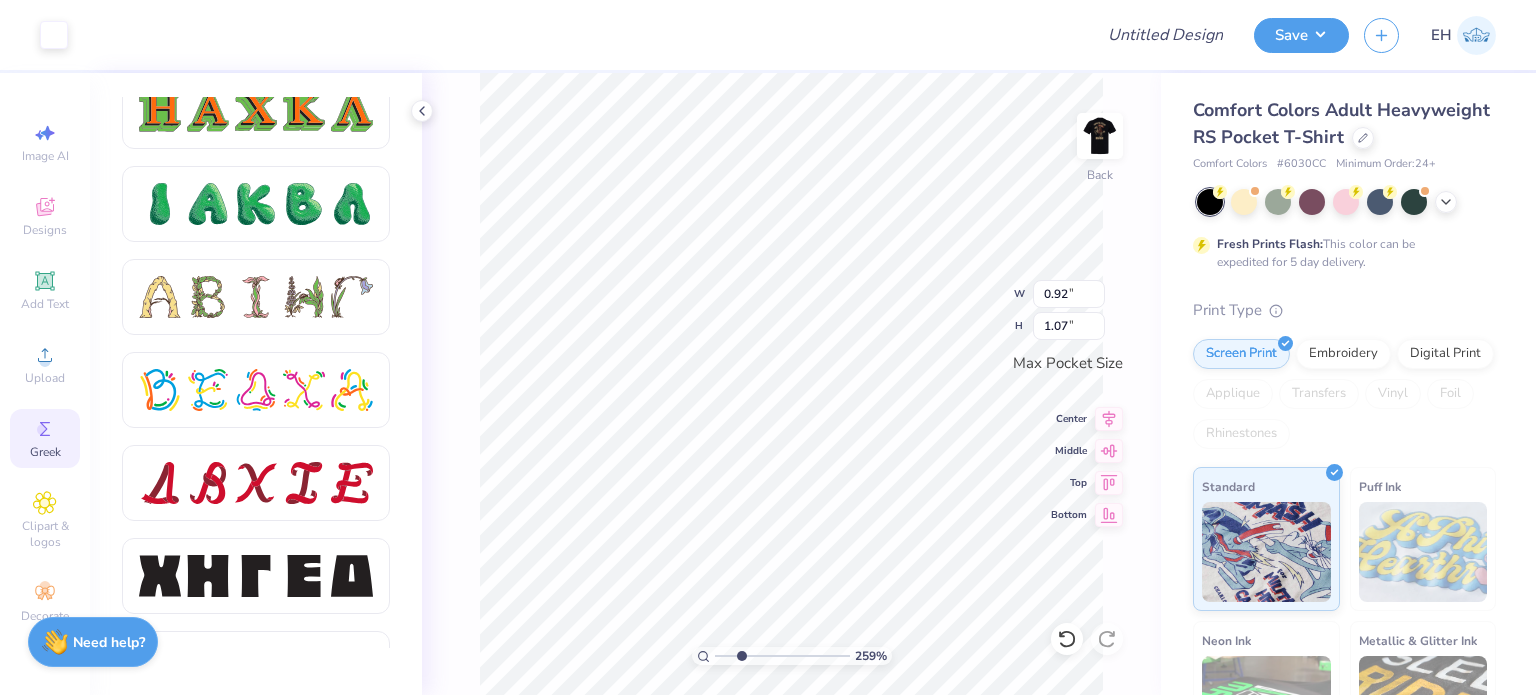 scroll, scrollTop: 2440, scrollLeft: 0, axis: vertical 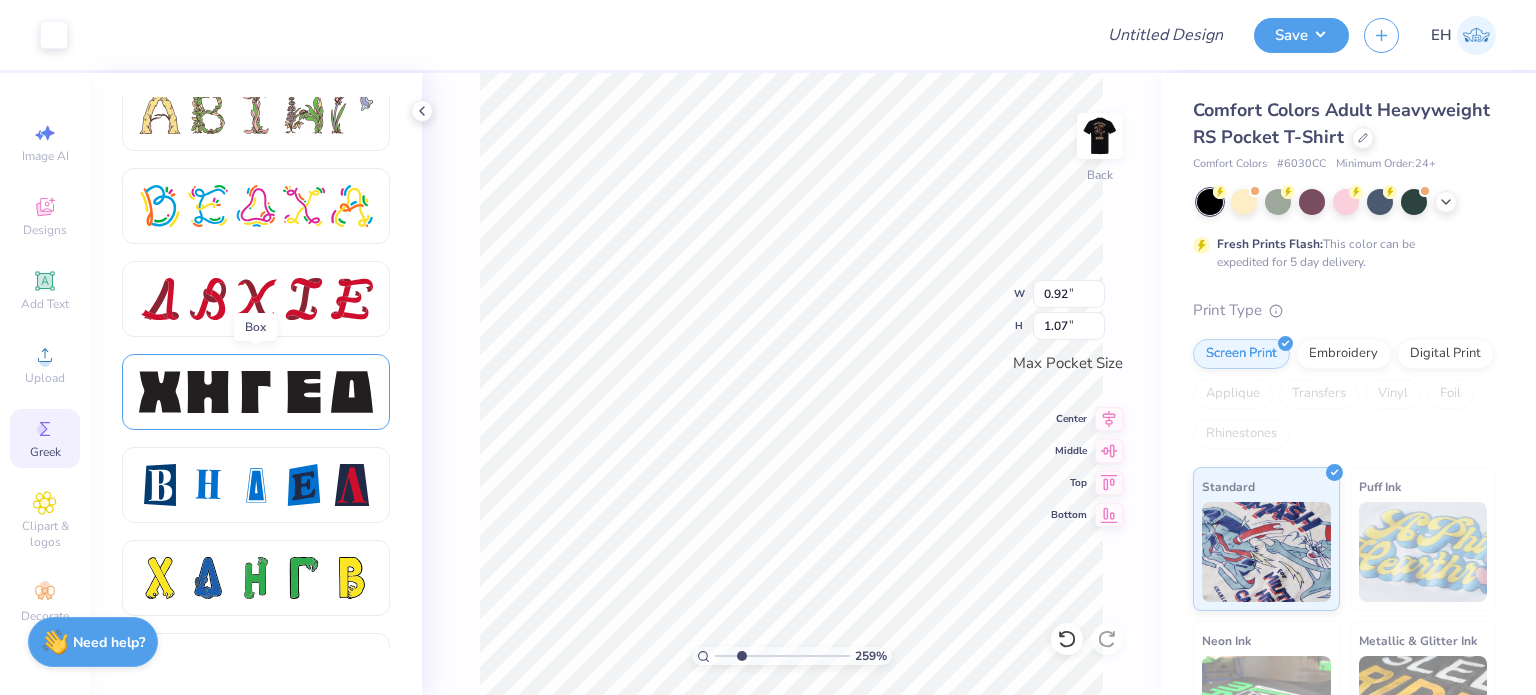 click at bounding box center [304, 392] 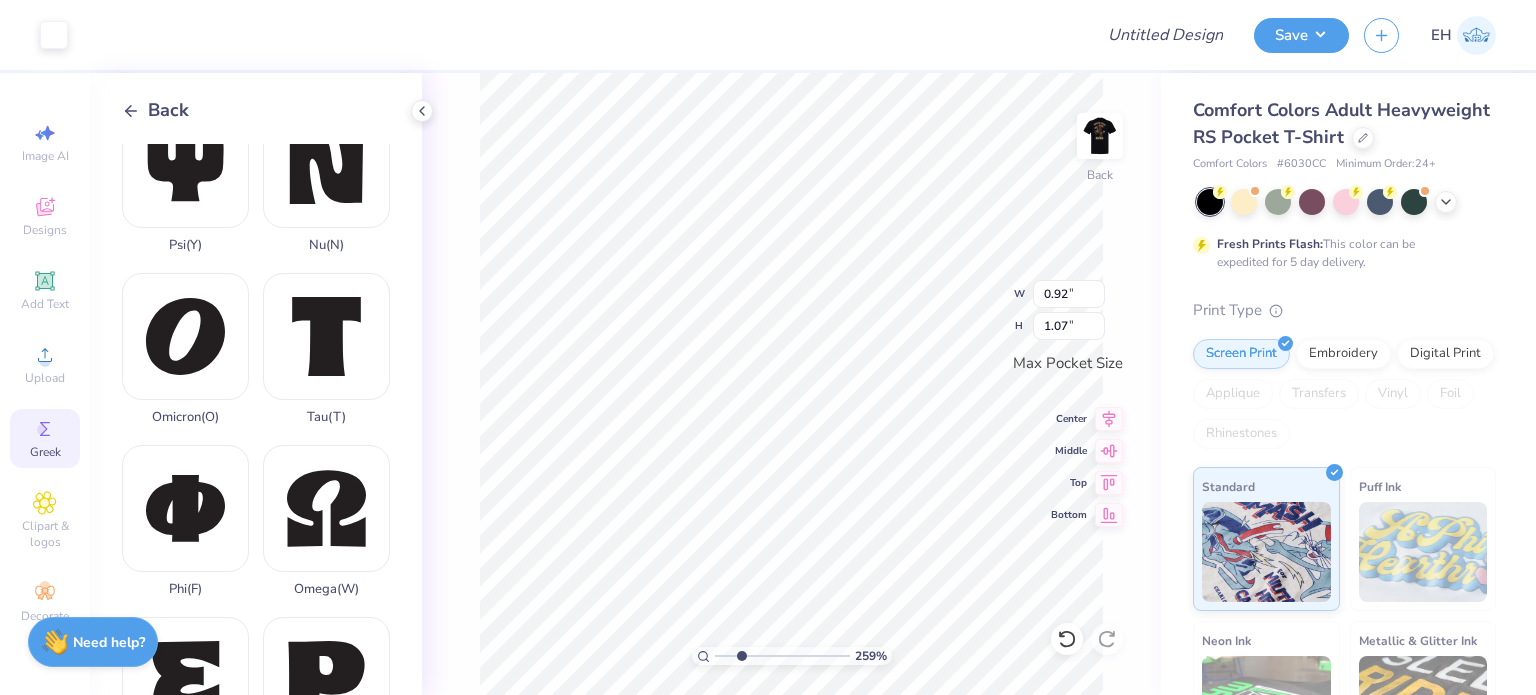 scroll, scrollTop: 950, scrollLeft: 0, axis: vertical 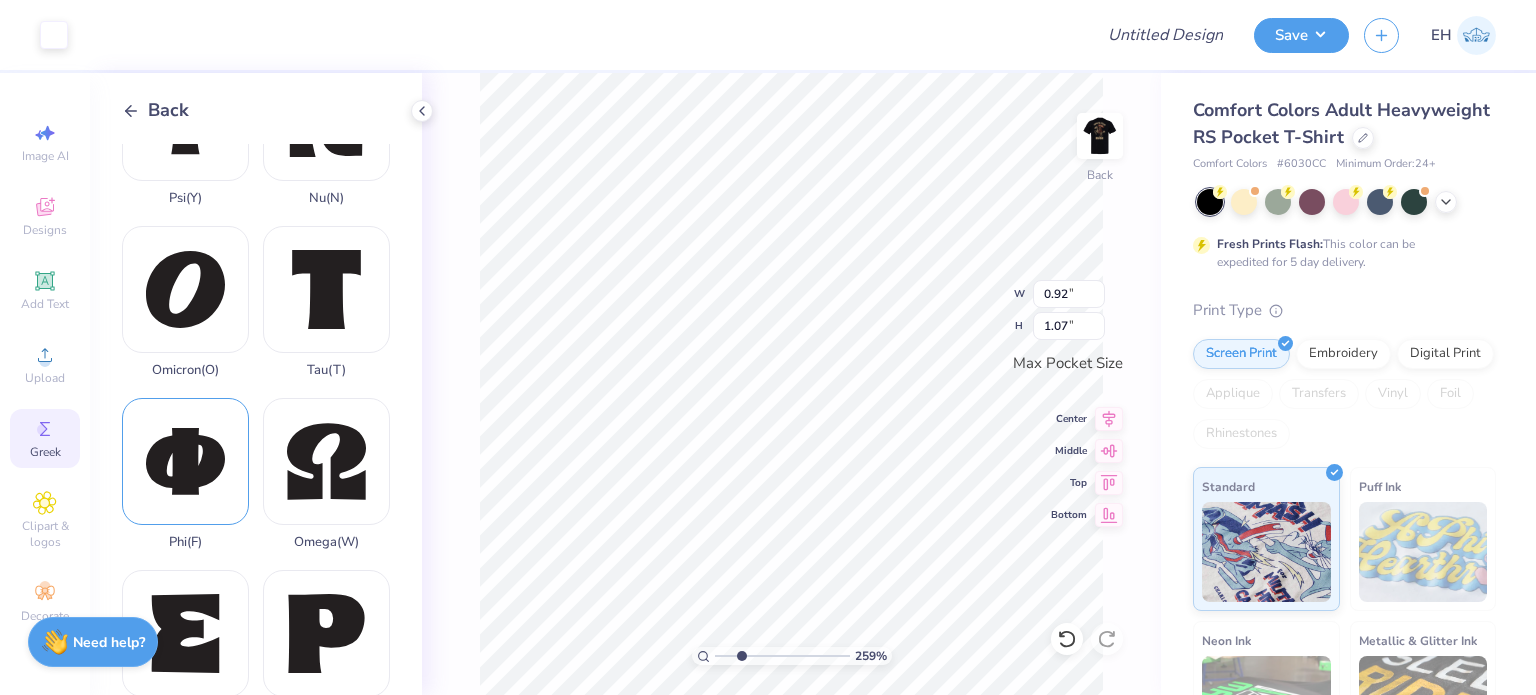 click on "Phi  ( F )" at bounding box center (185, 474) 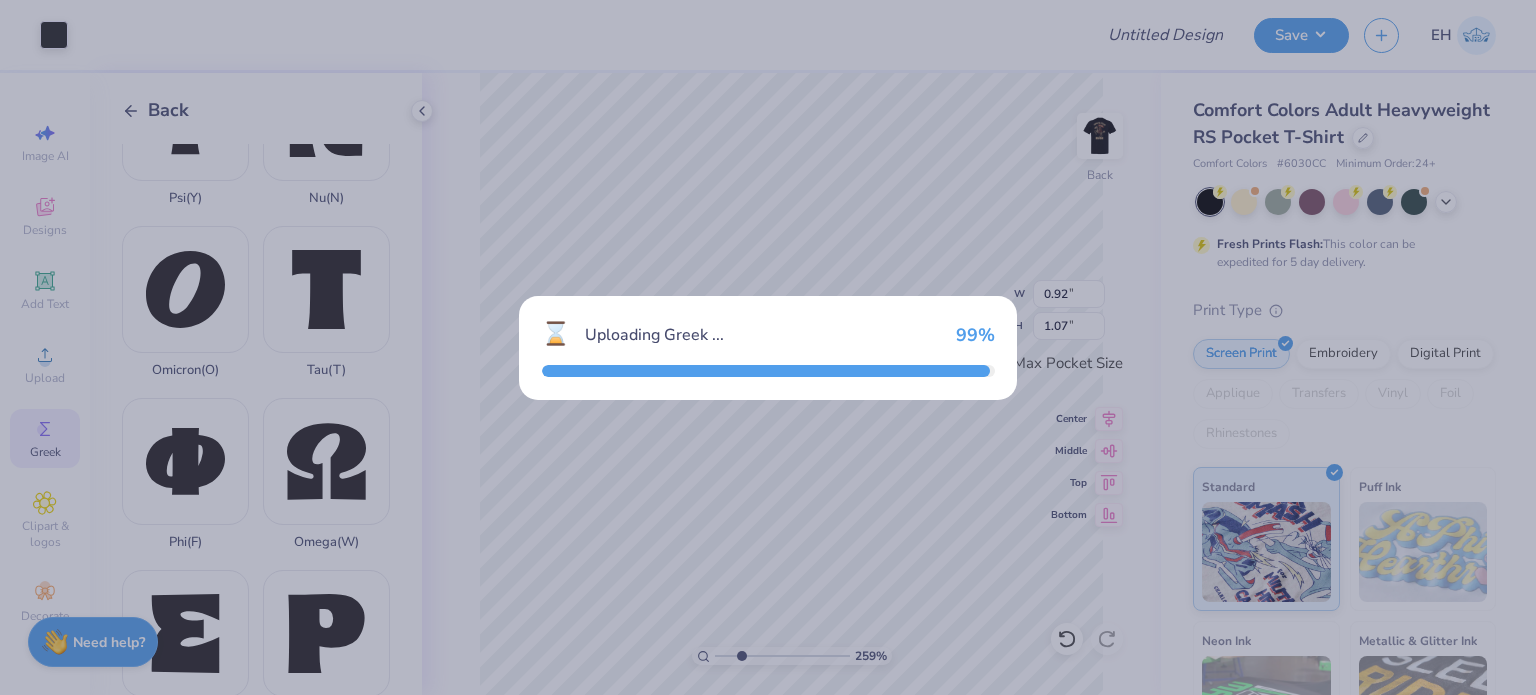type on "3.50" 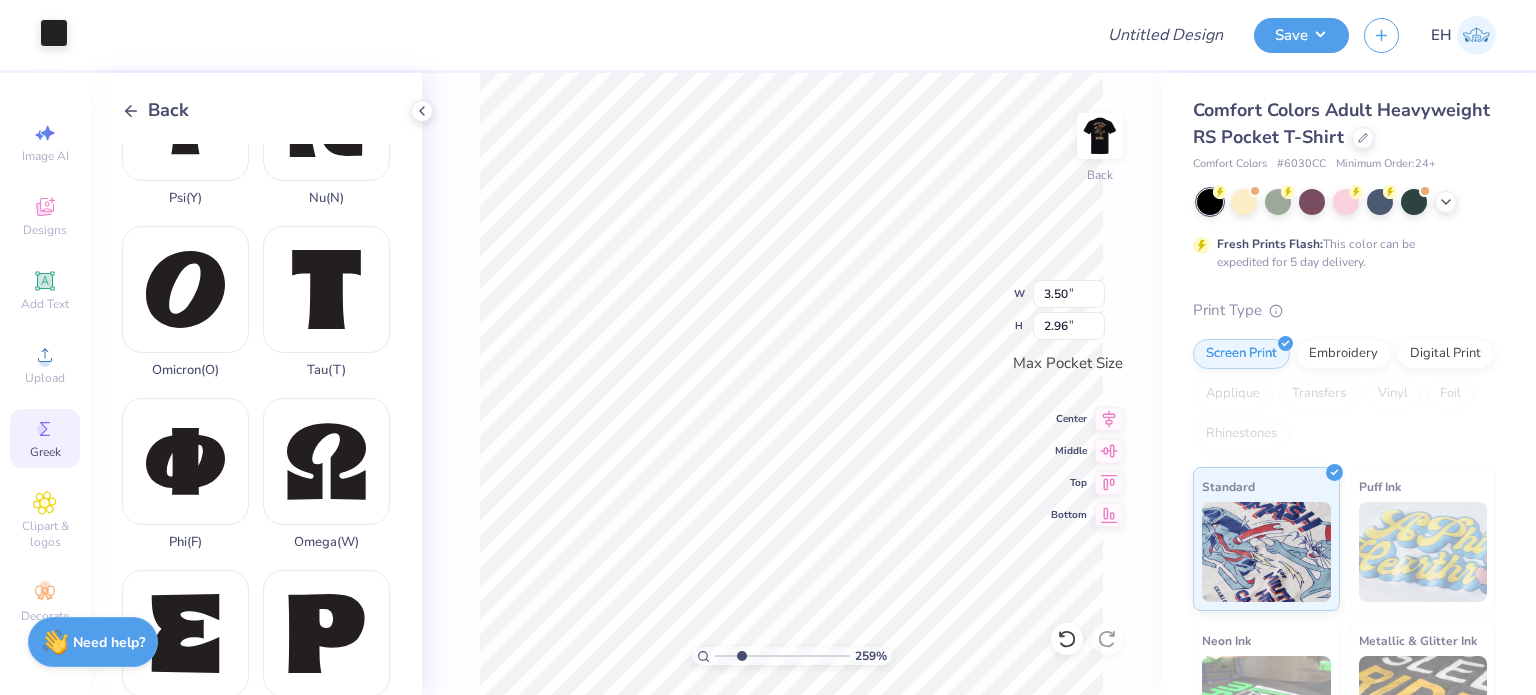 click at bounding box center (54, 33) 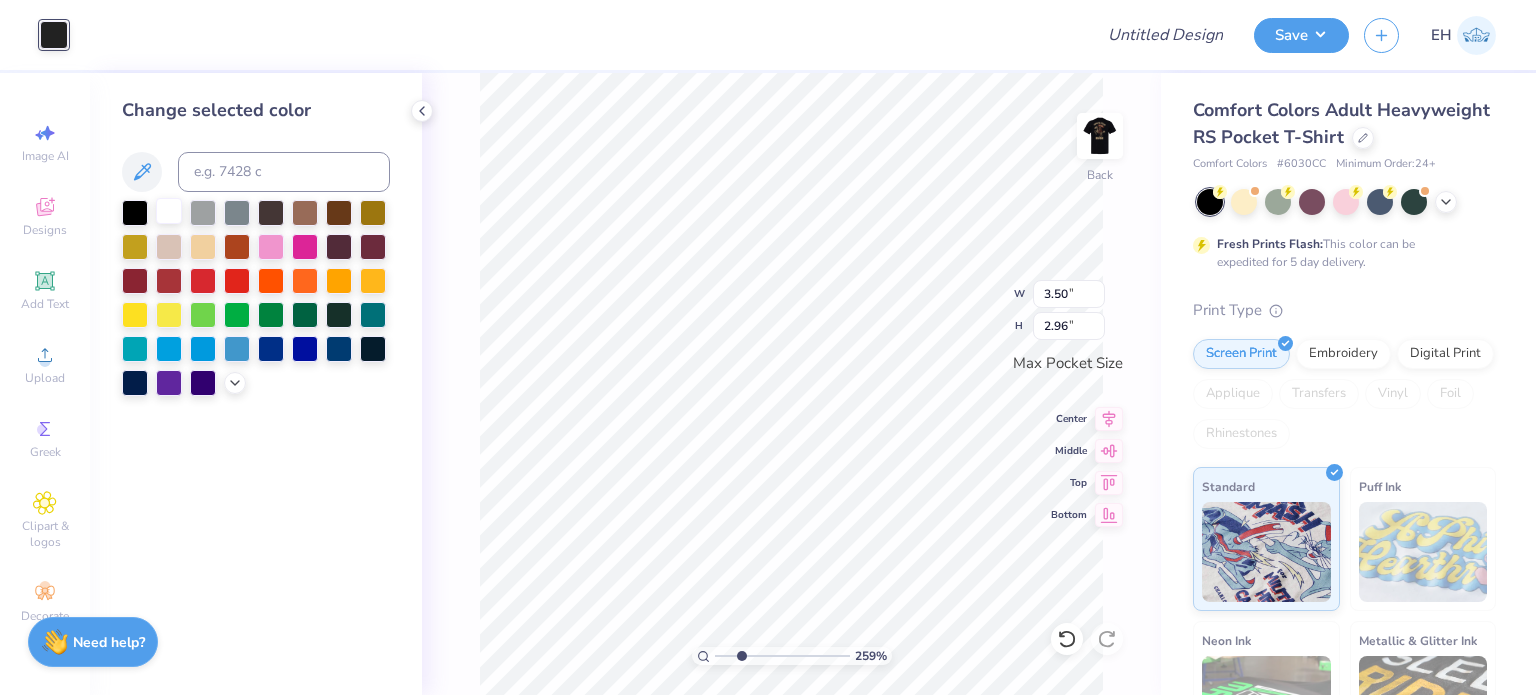 click at bounding box center (169, 211) 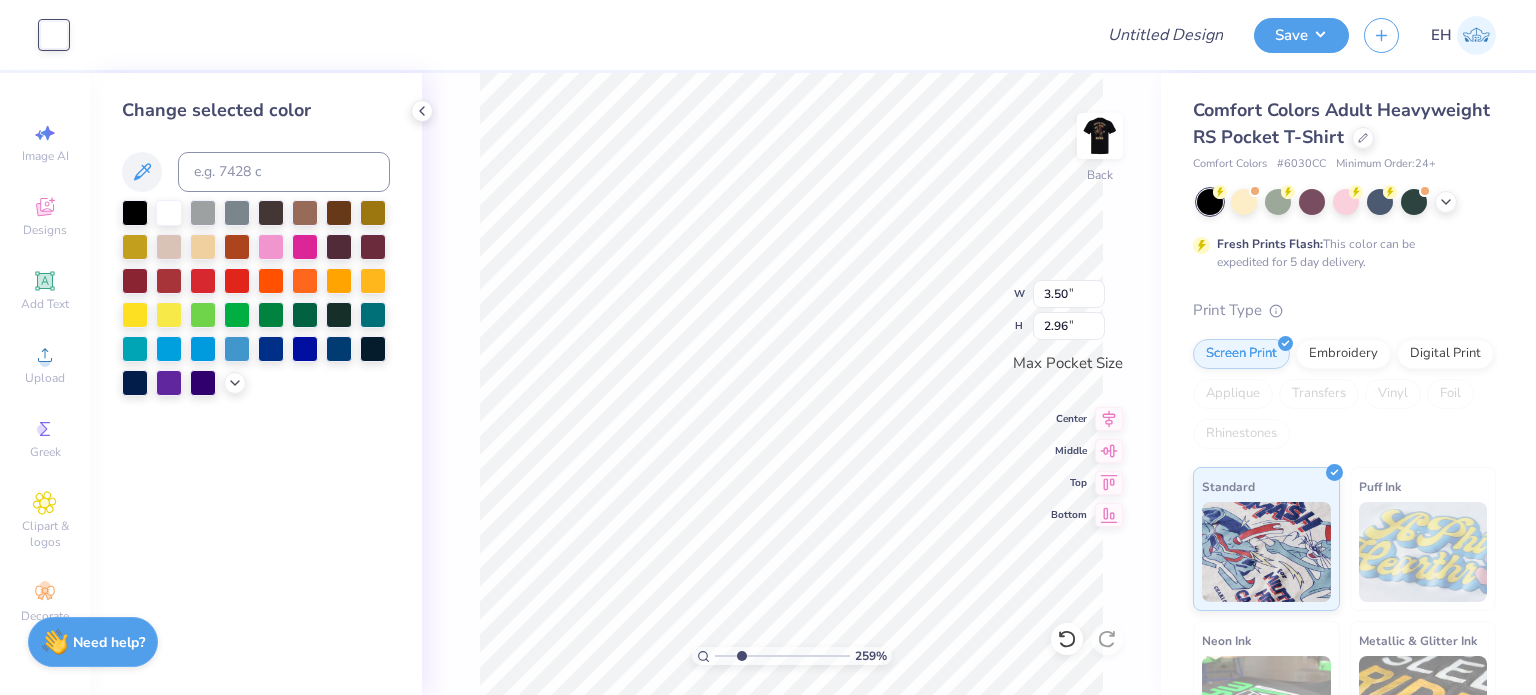 type on "1.52" 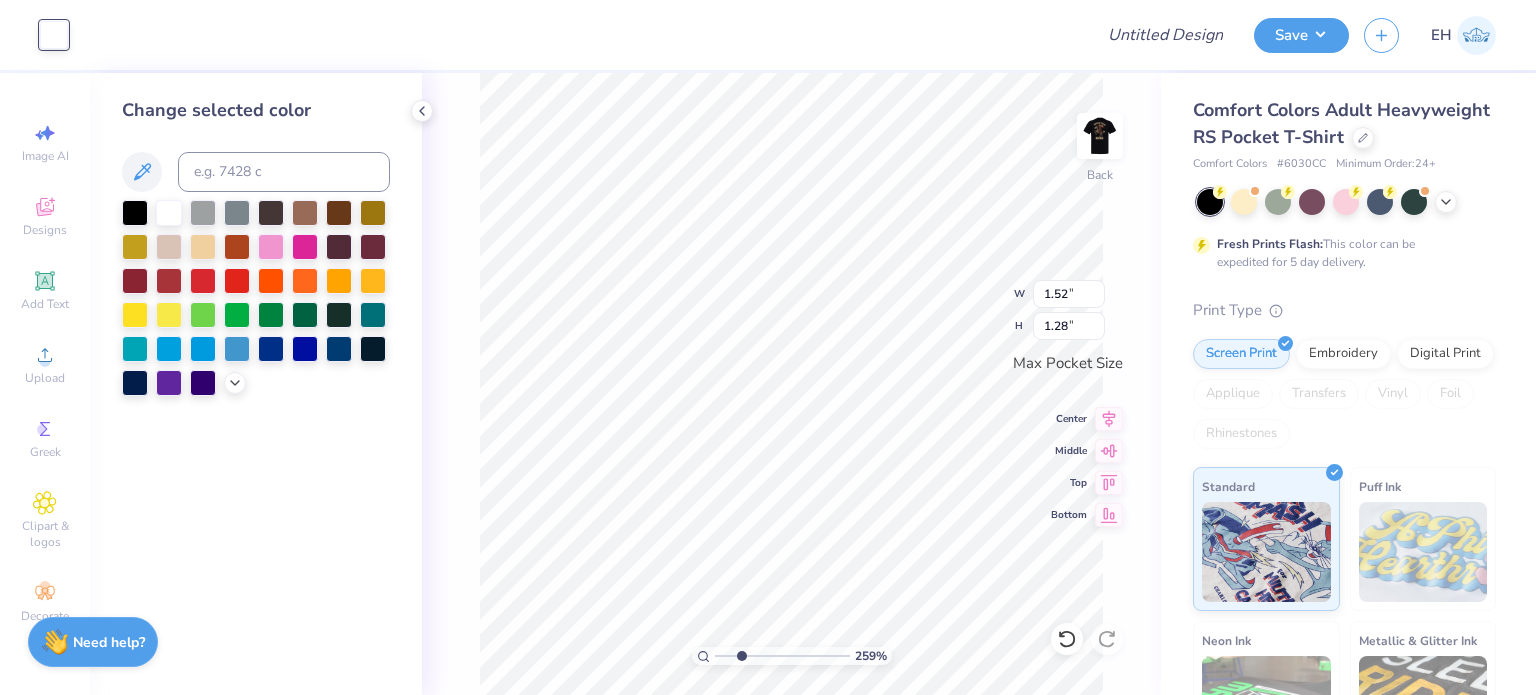 type on "1.33" 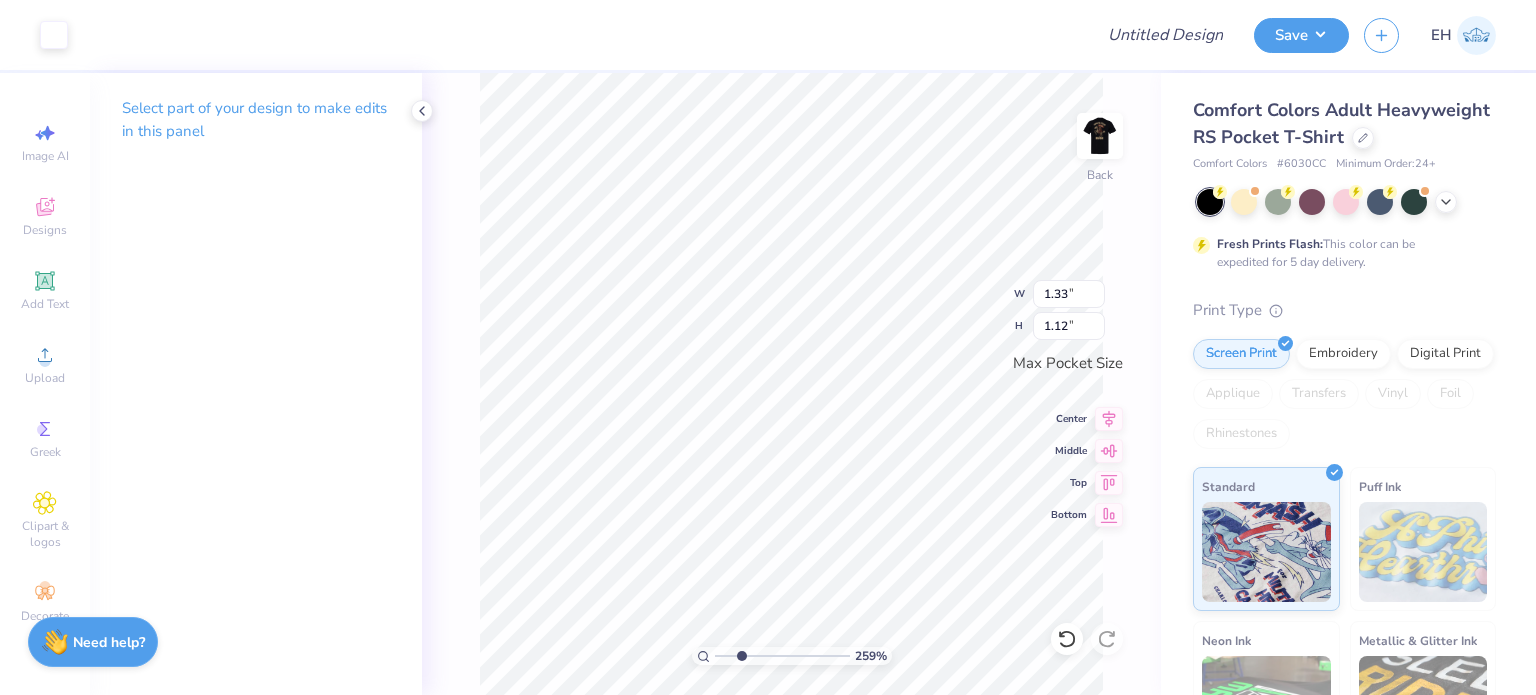 type on "0.92" 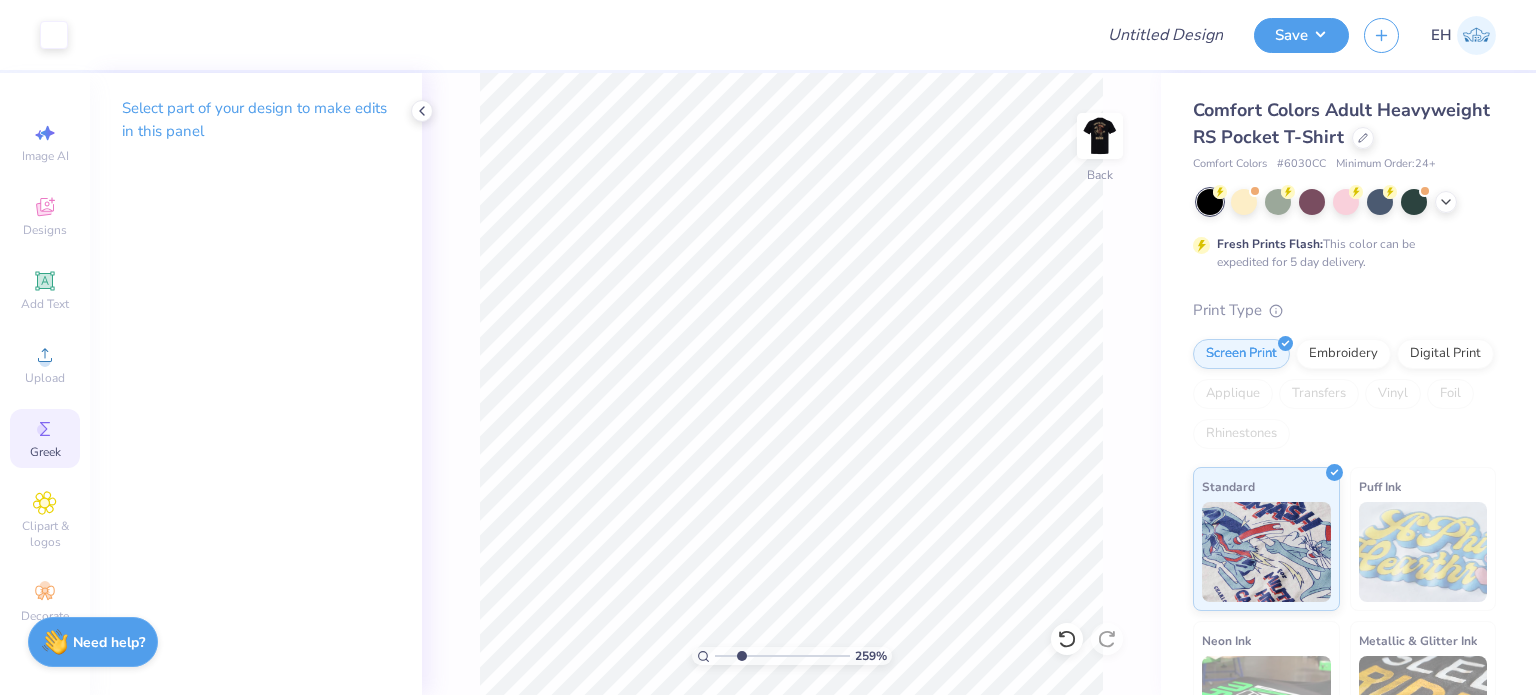 click 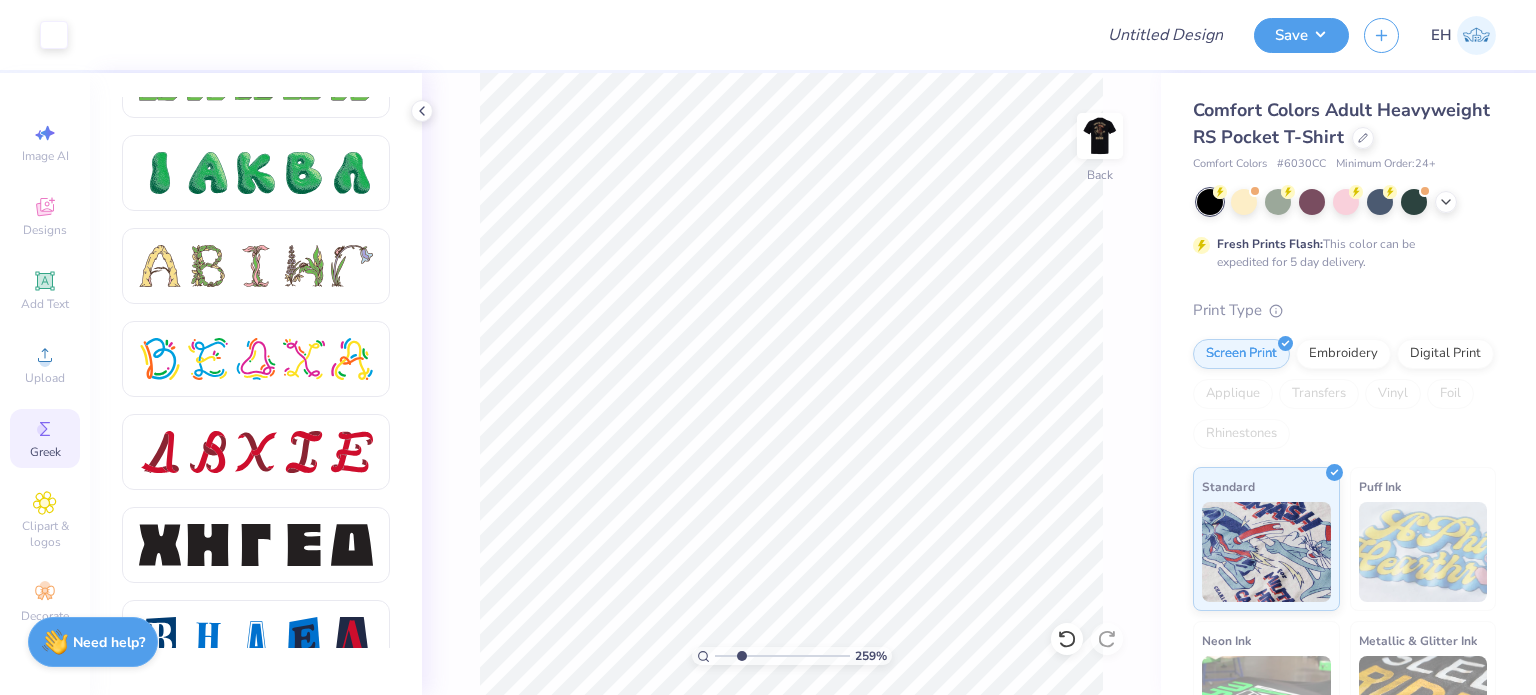 scroll, scrollTop: 2414, scrollLeft: 0, axis: vertical 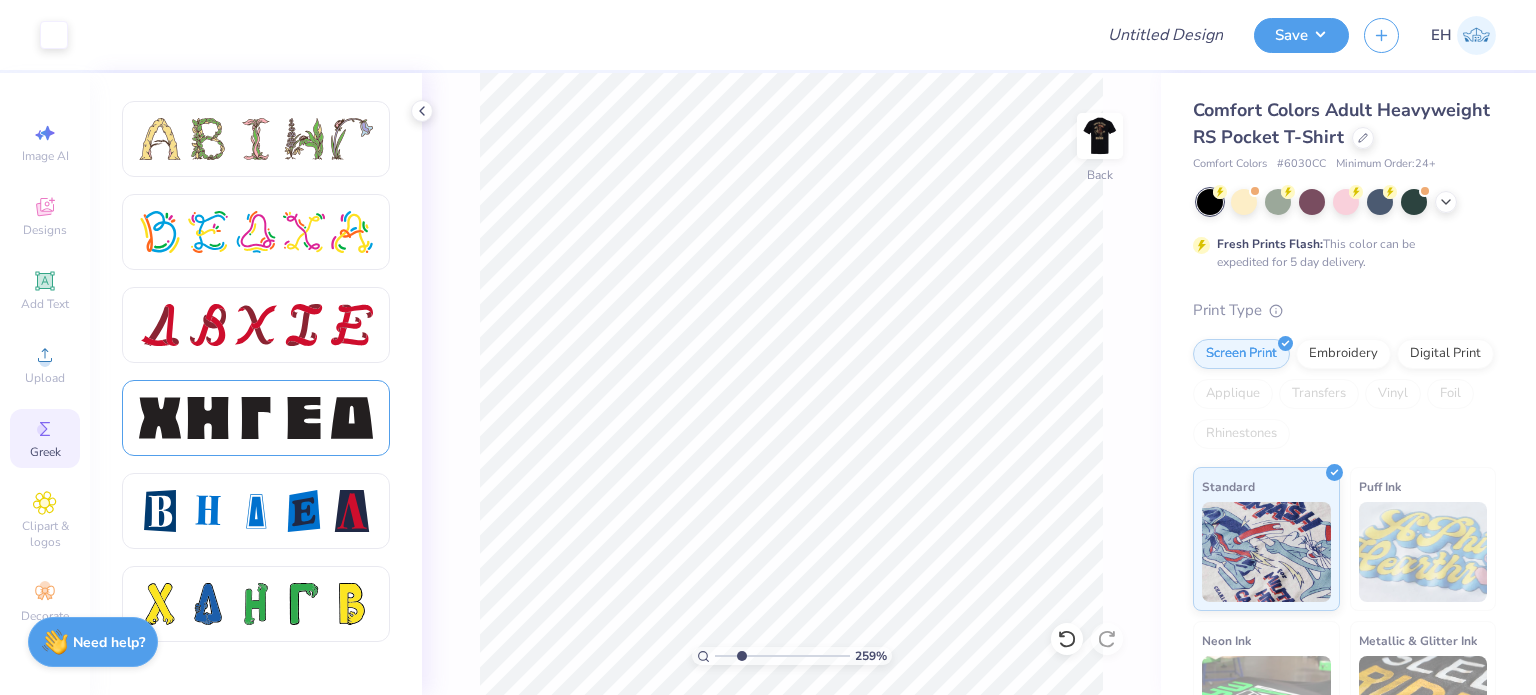 click at bounding box center (304, 418) 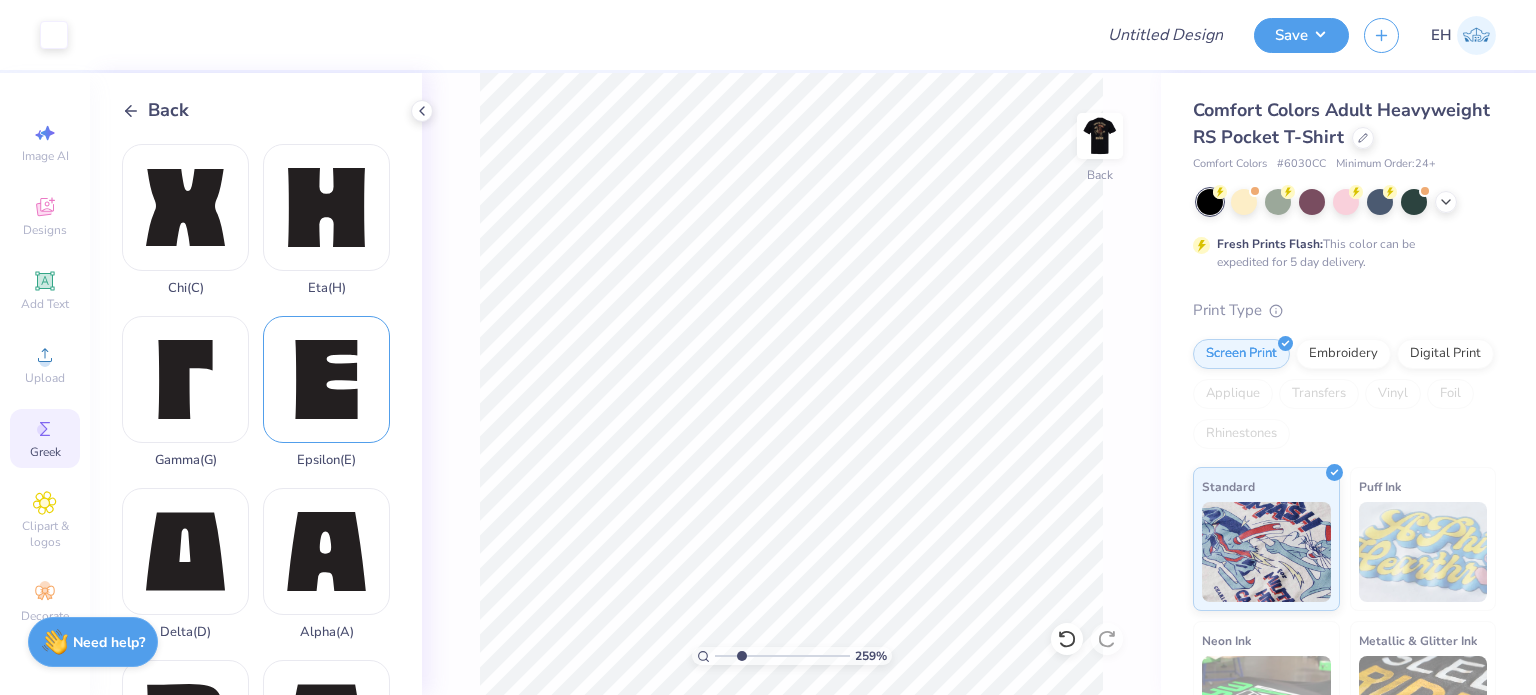 click on "Epsilon  ( E )" at bounding box center [326, 392] 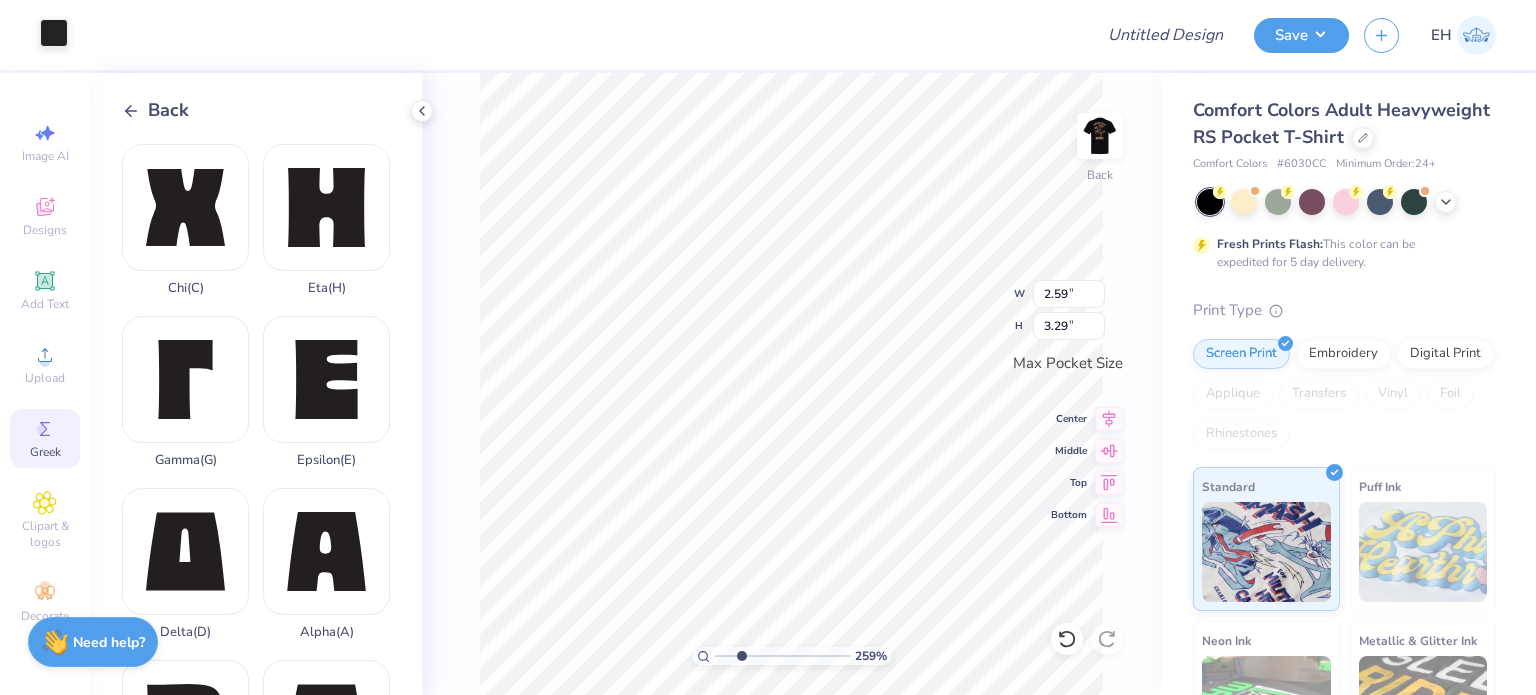 click at bounding box center [54, 33] 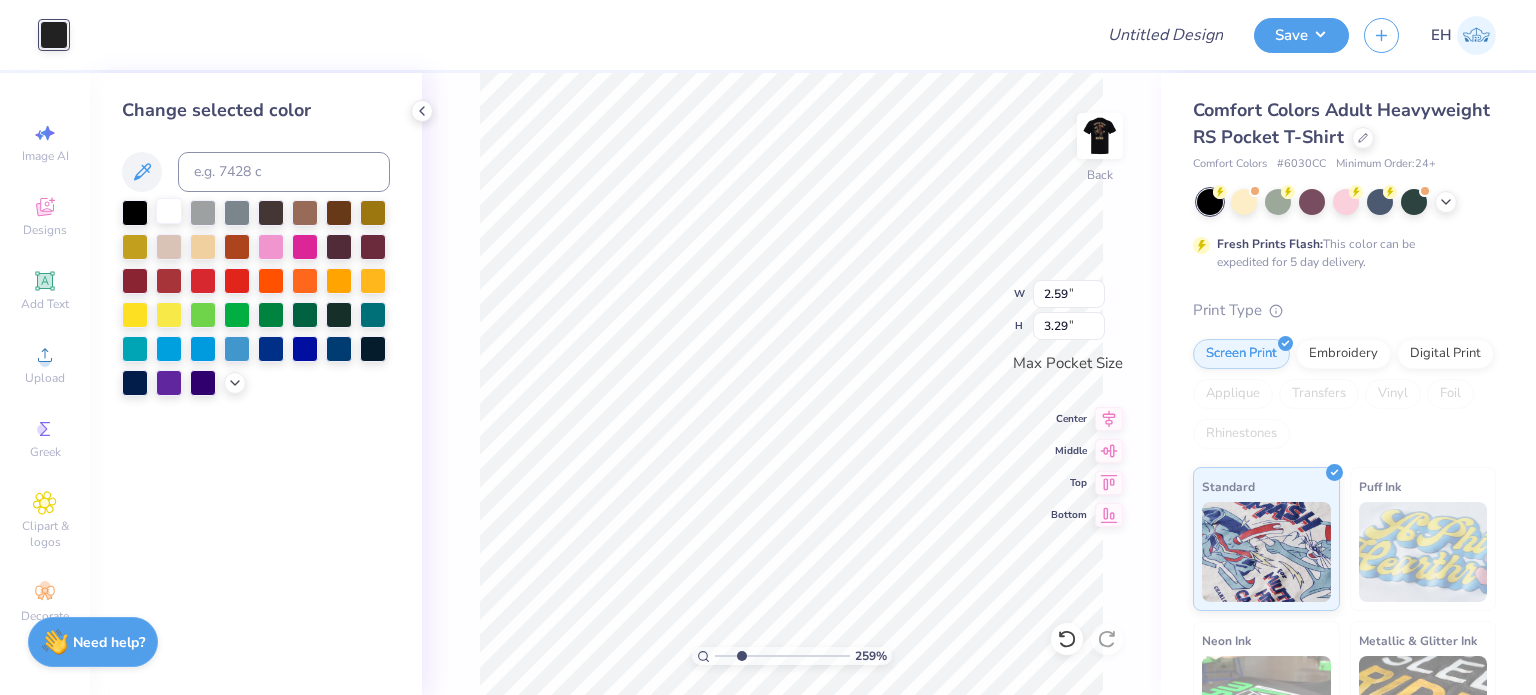 click at bounding box center [169, 211] 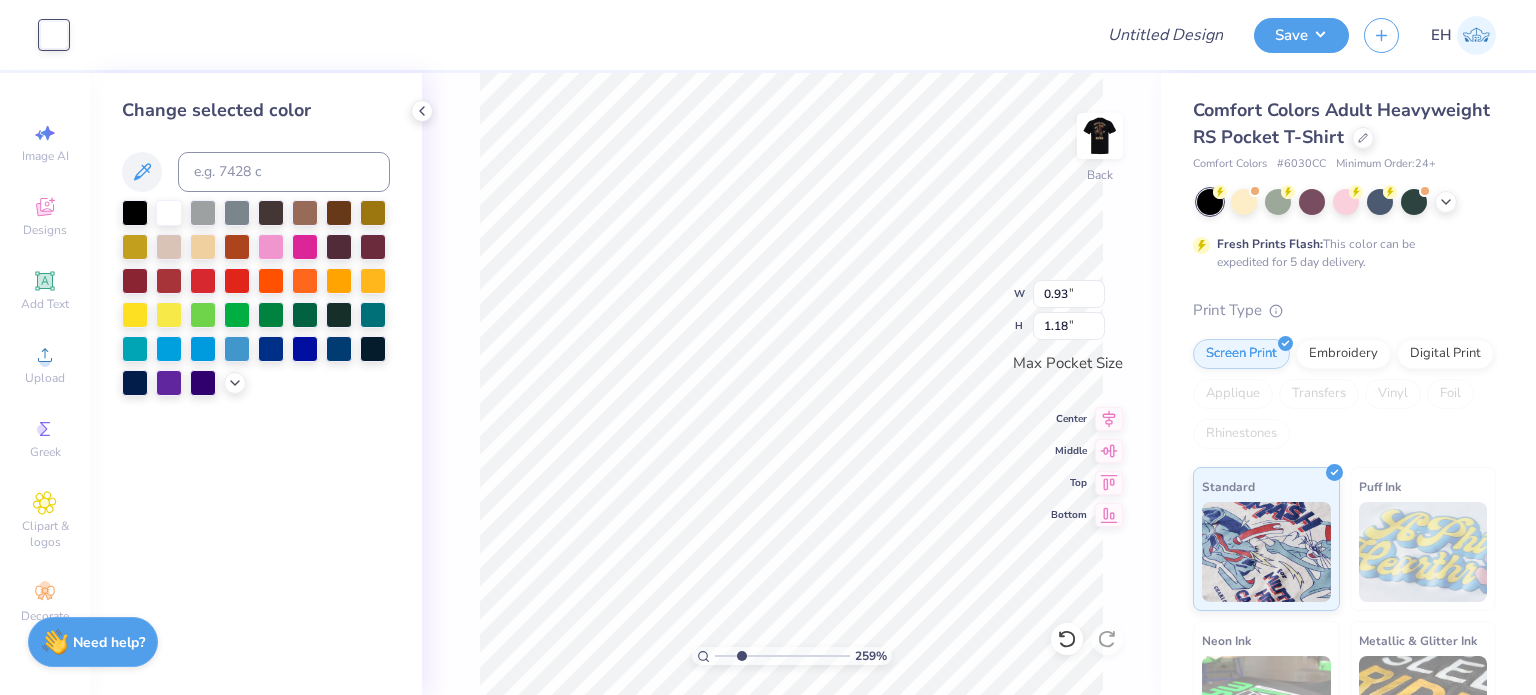 type on "0.93" 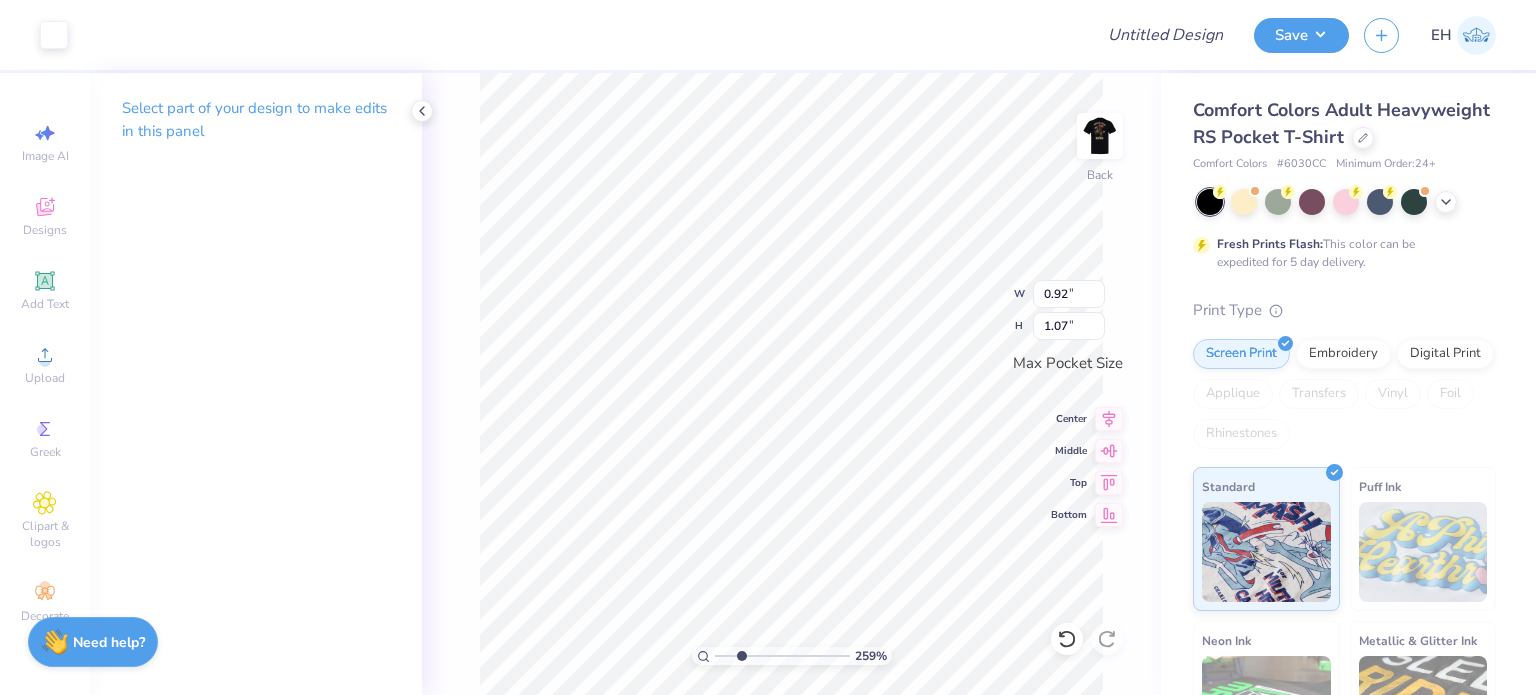 type on "1.33" 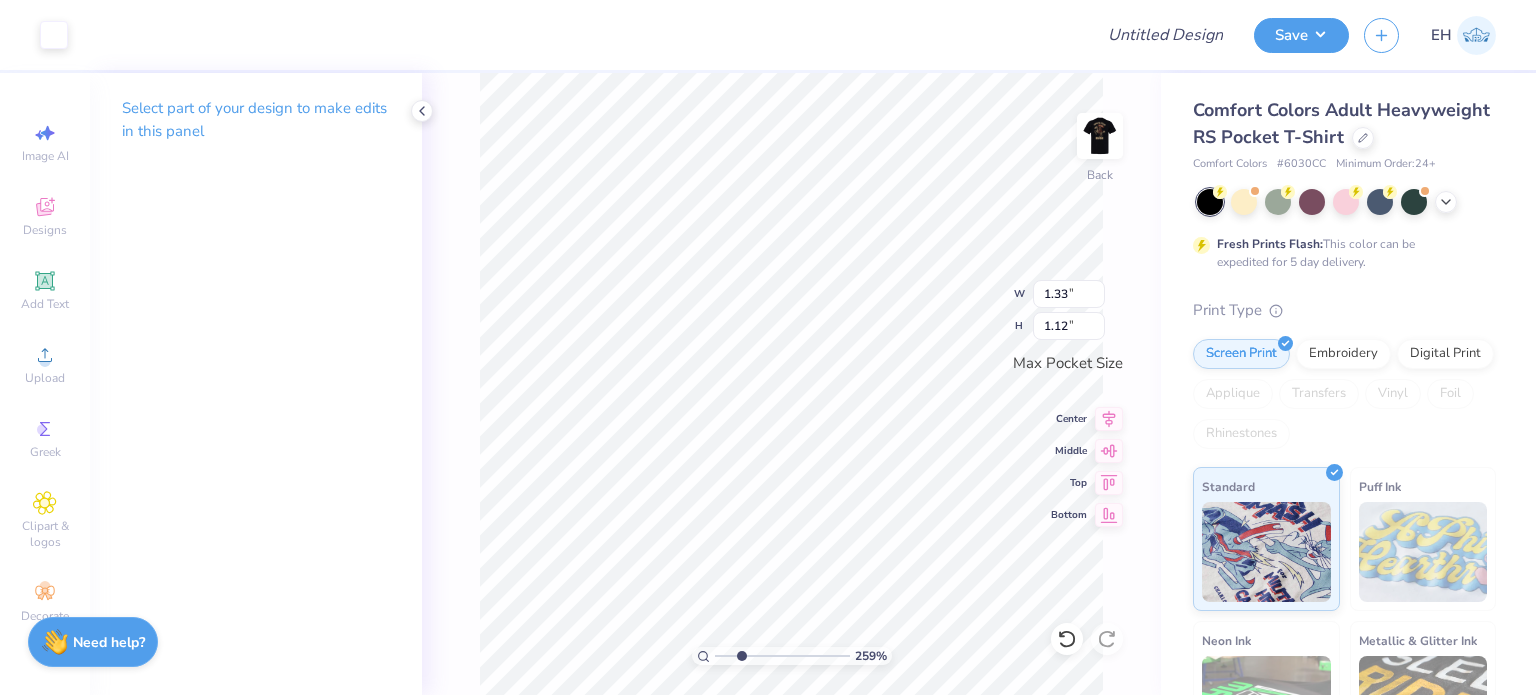 type on "0.93" 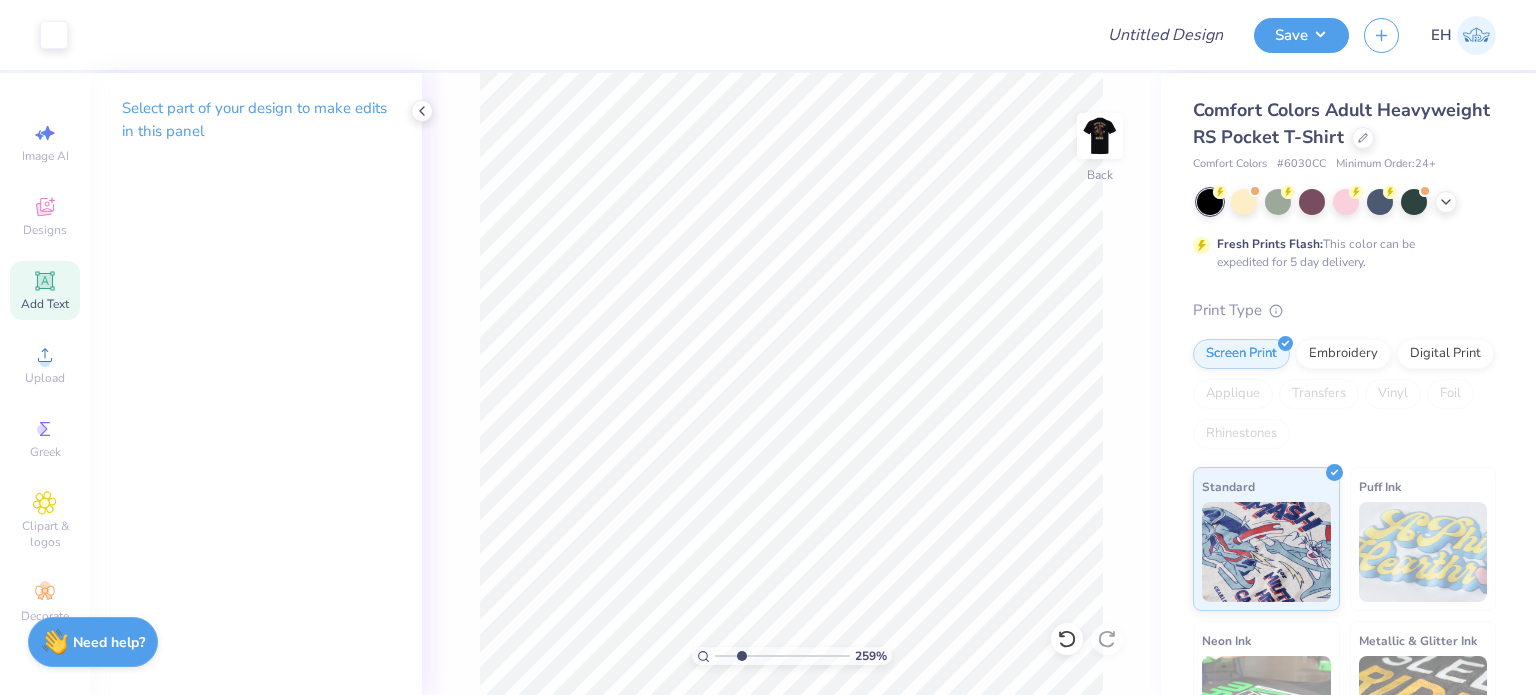 click 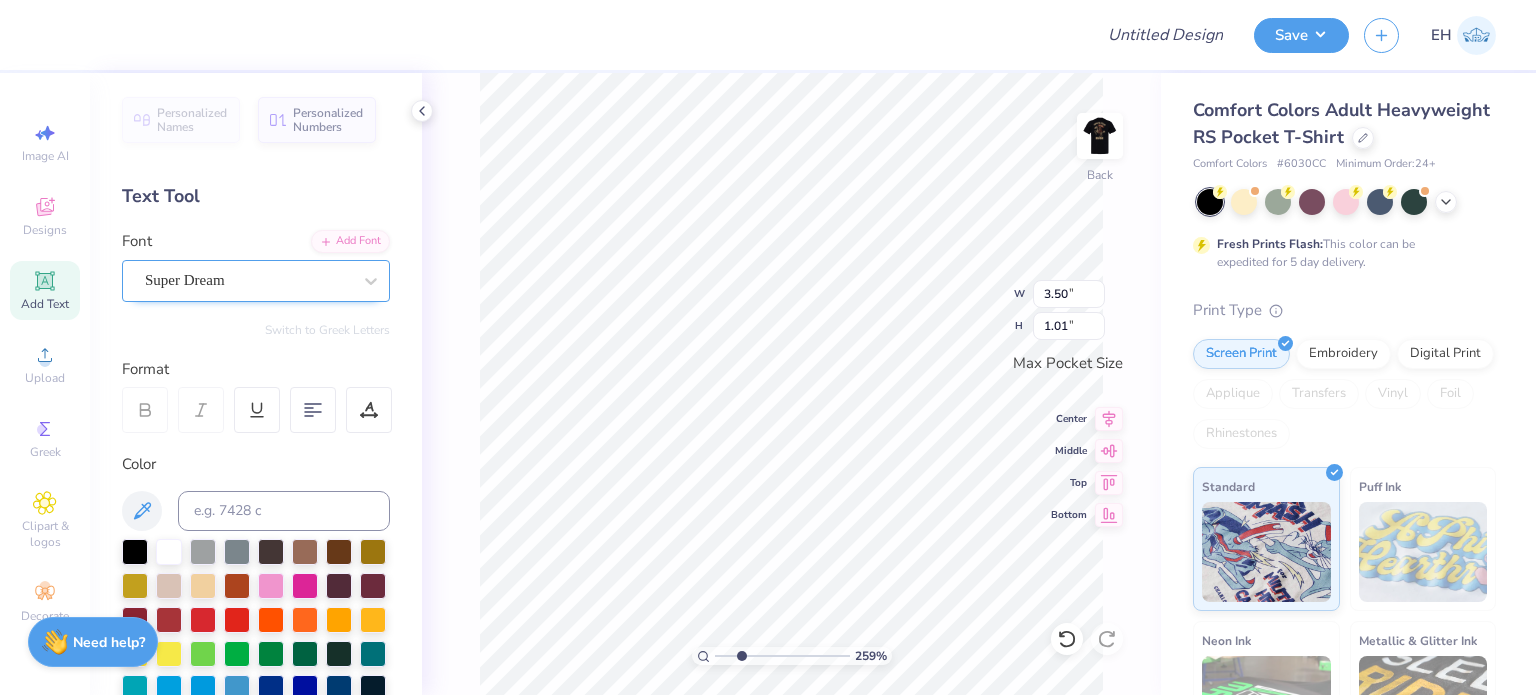 click on "Super Dream" at bounding box center [248, 280] 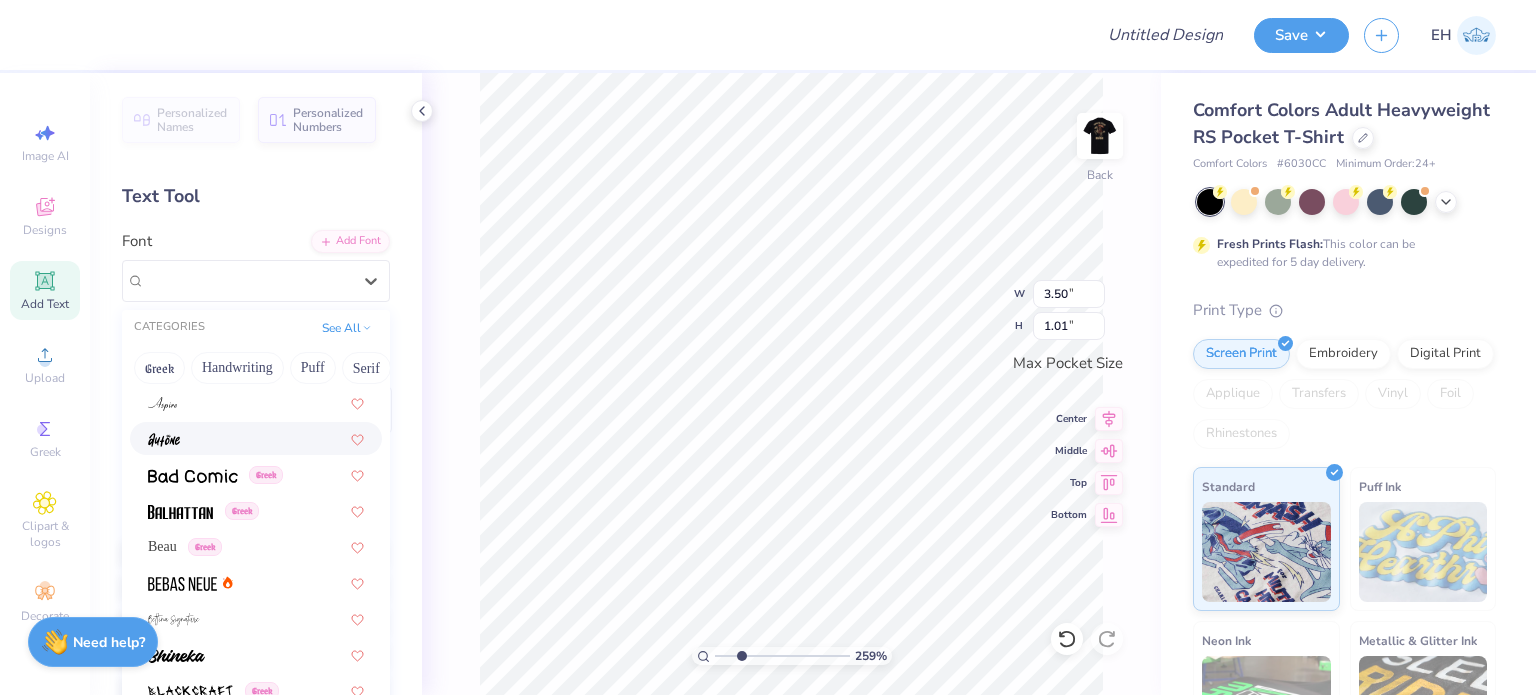 scroll, scrollTop: 794, scrollLeft: 0, axis: vertical 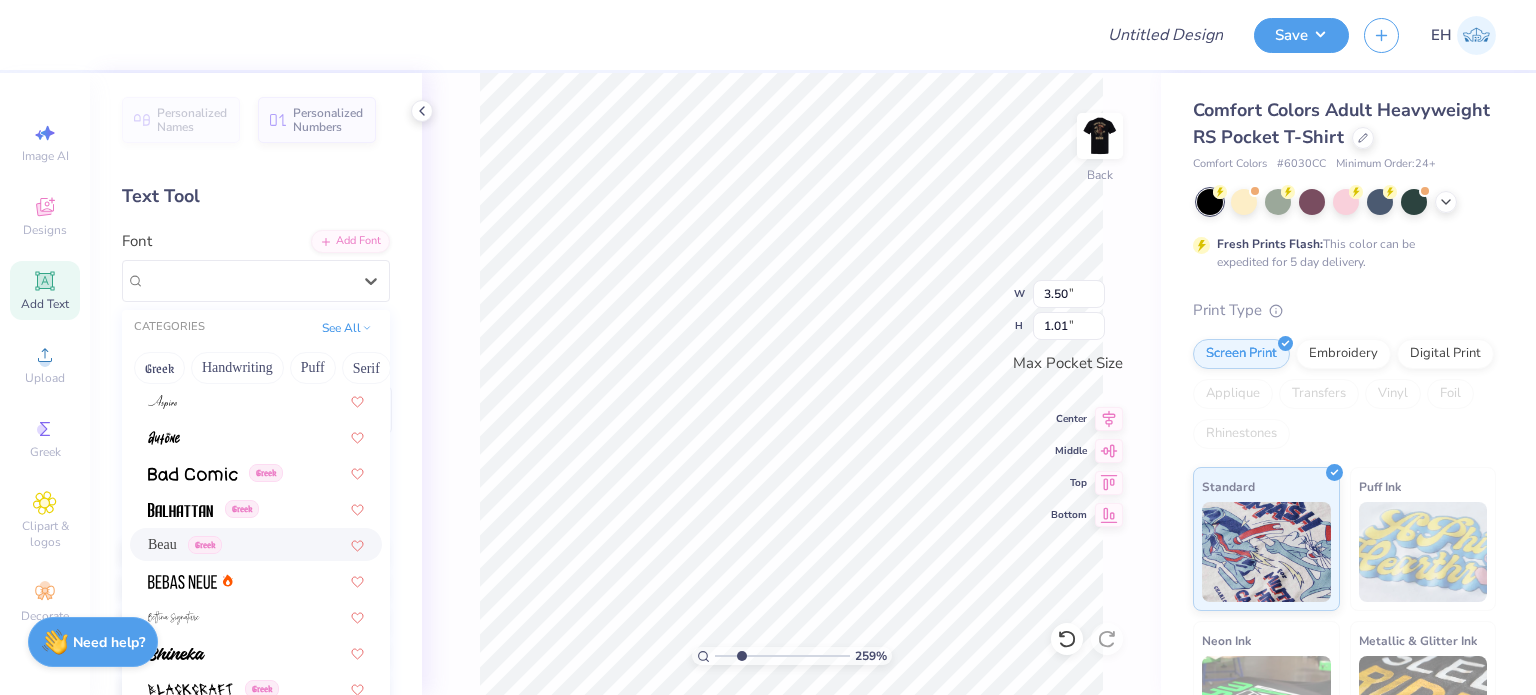 click on "Beau" at bounding box center (162, 544) 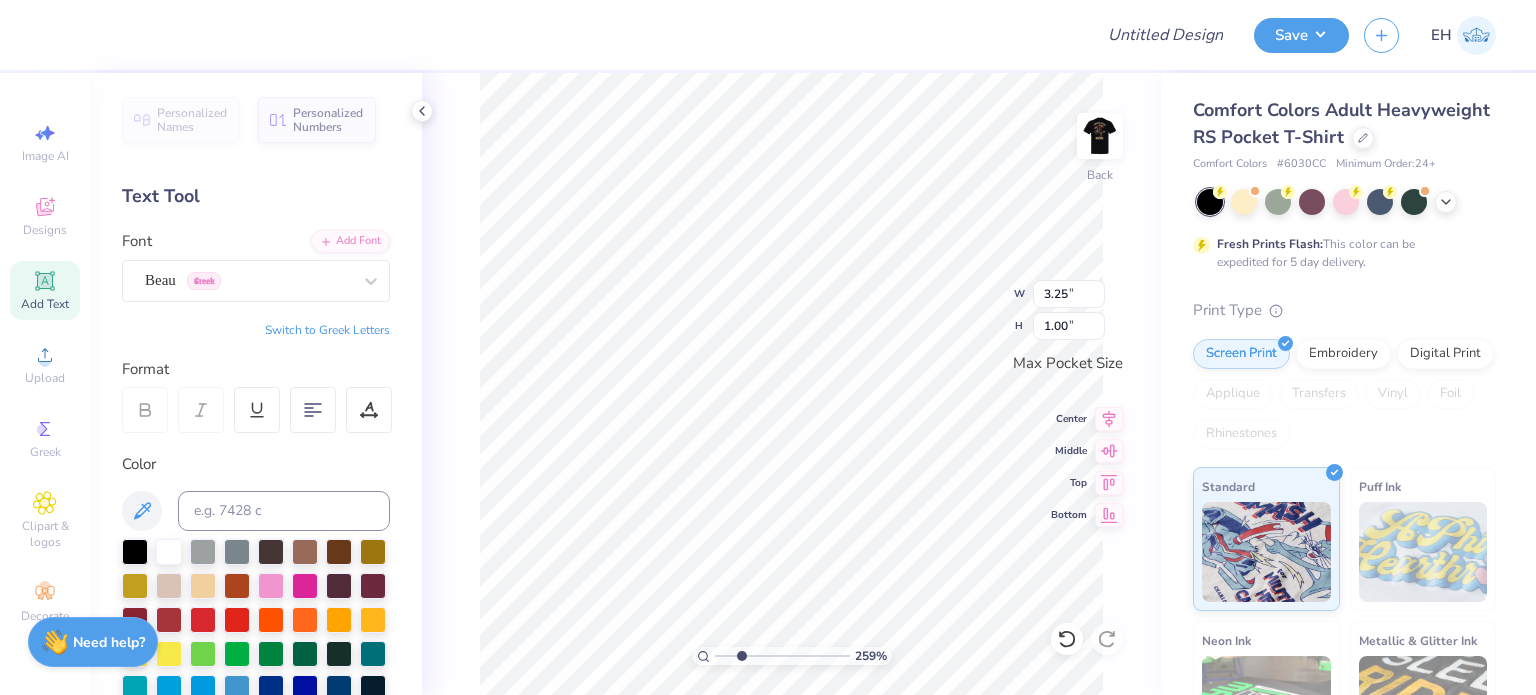 type on "3.25" 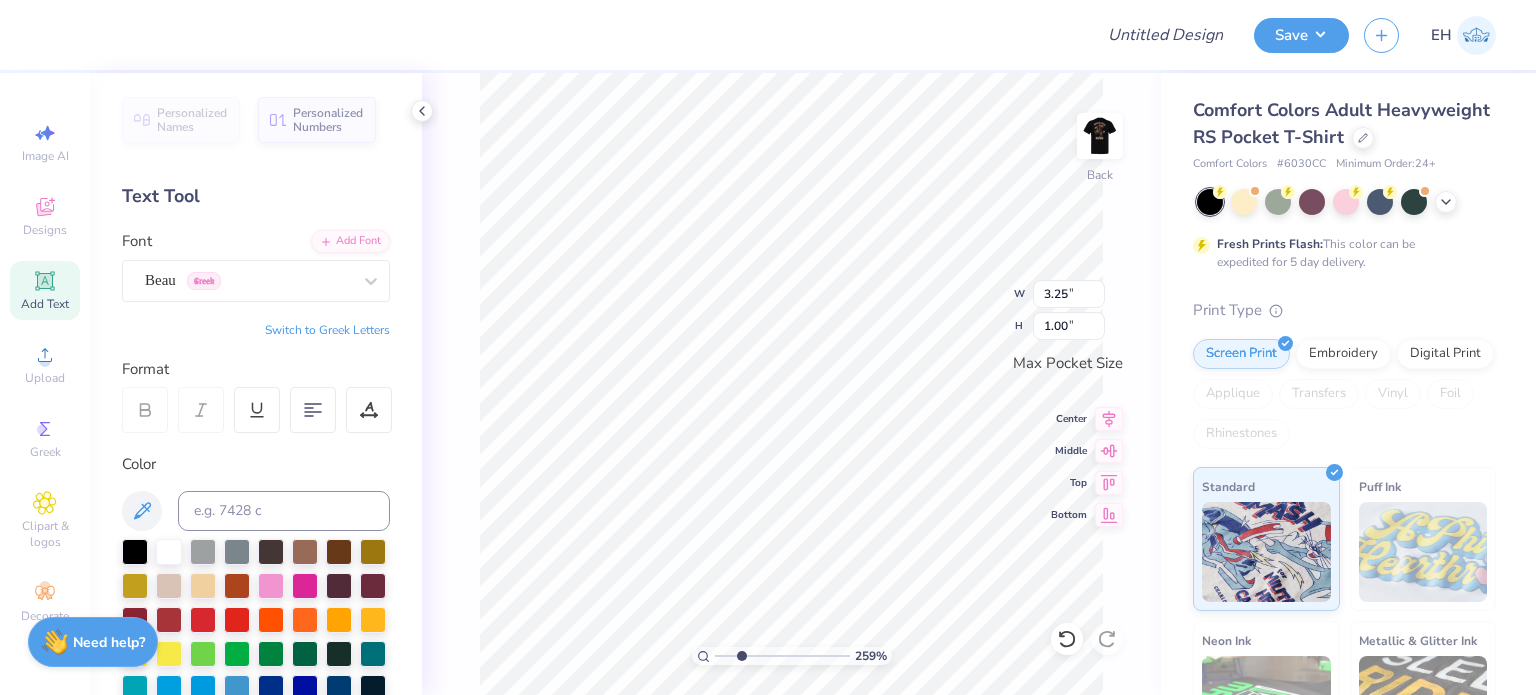 scroll, scrollTop: 16, scrollLeft: 2, axis: both 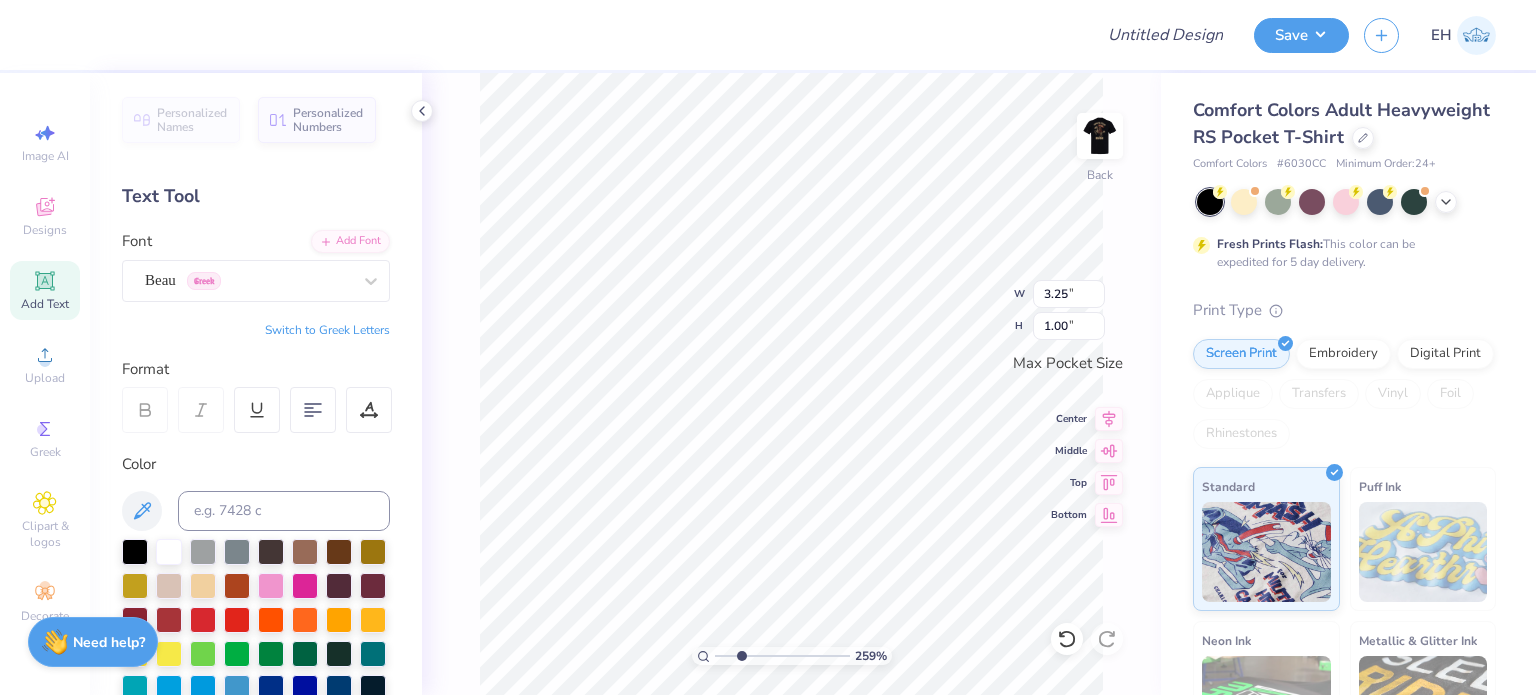 type on "RUSH" 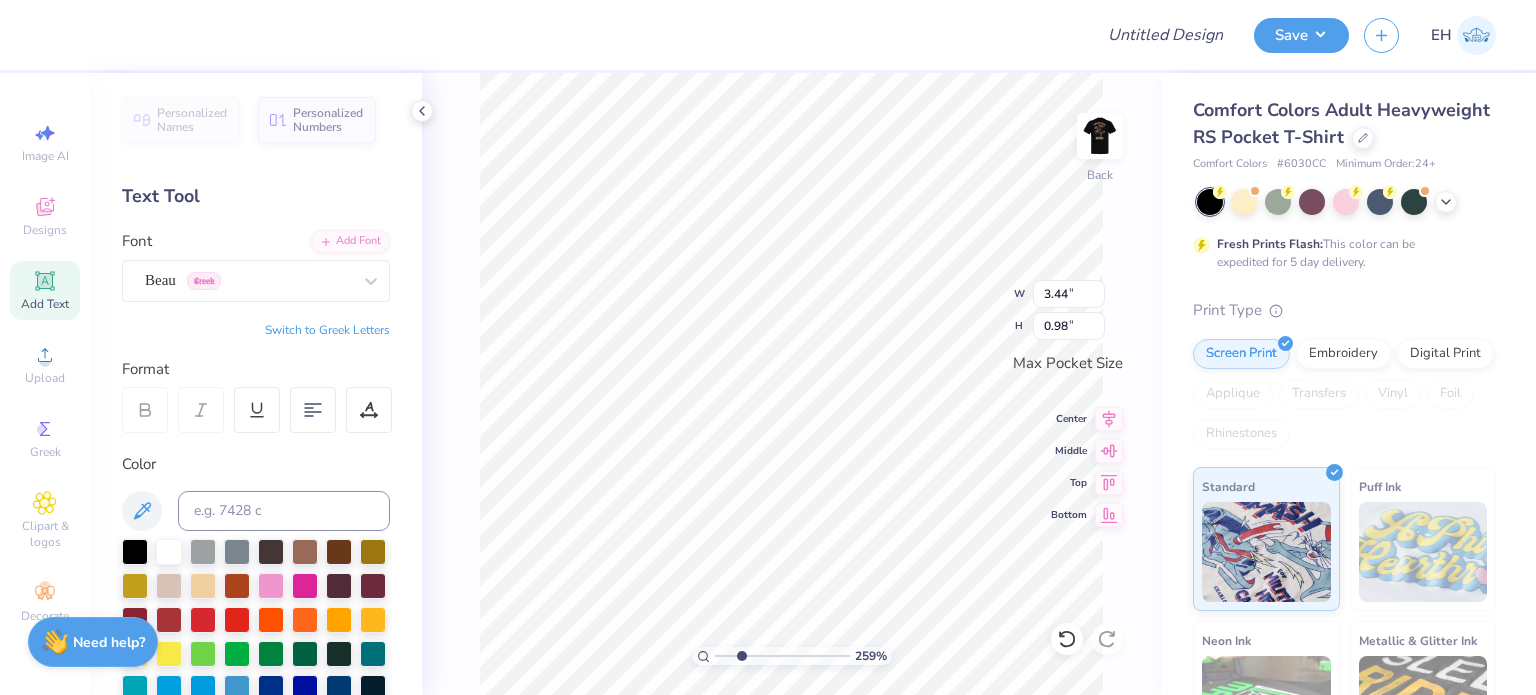 type on "2.18" 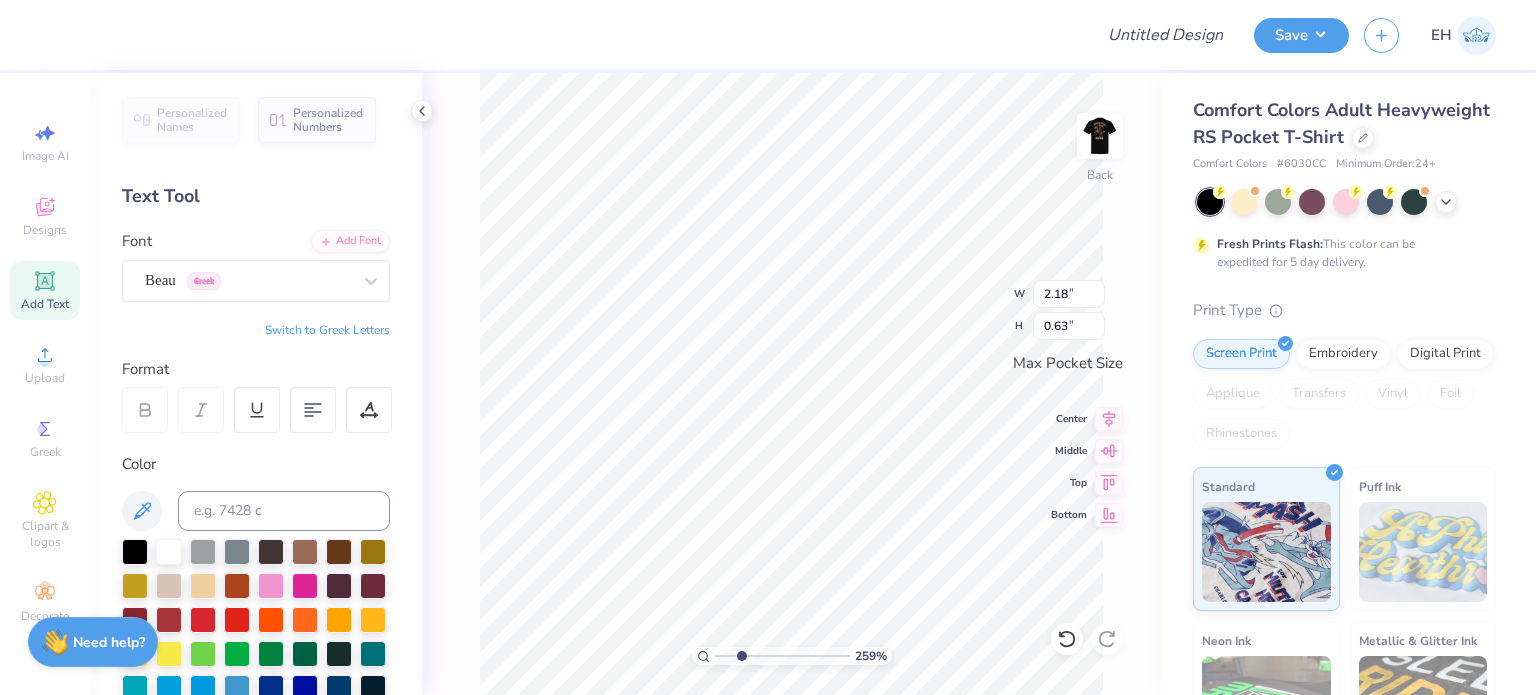 scroll, scrollTop: 0, scrollLeft: 0, axis: both 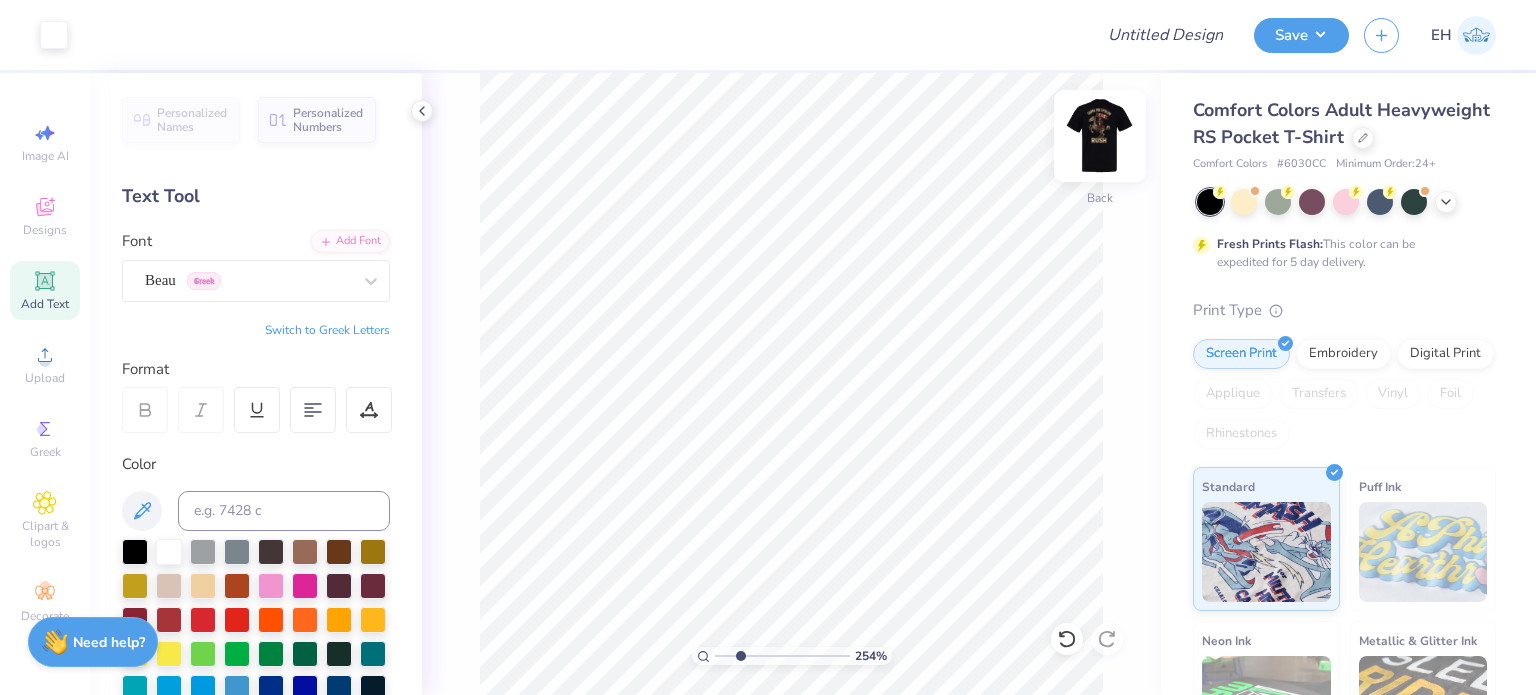 click at bounding box center [1100, 136] 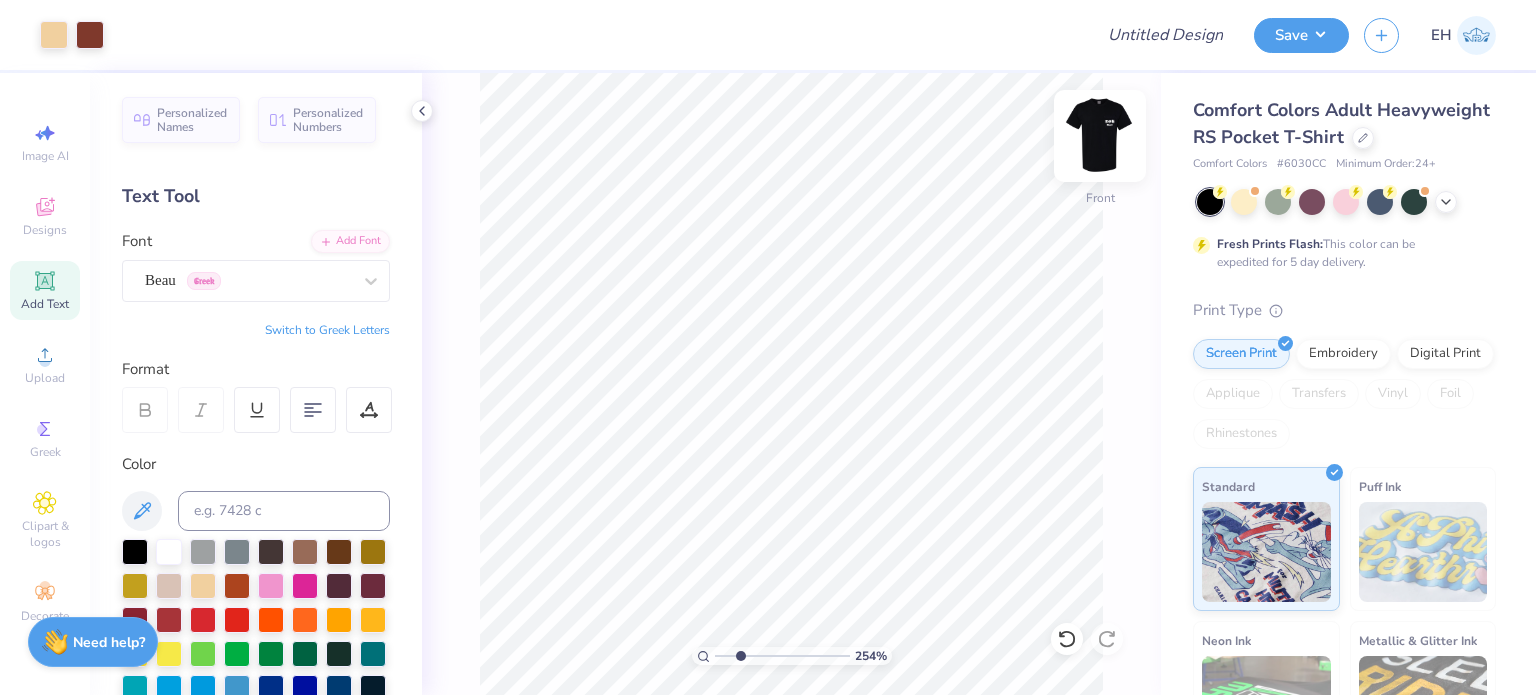 click at bounding box center [1100, 136] 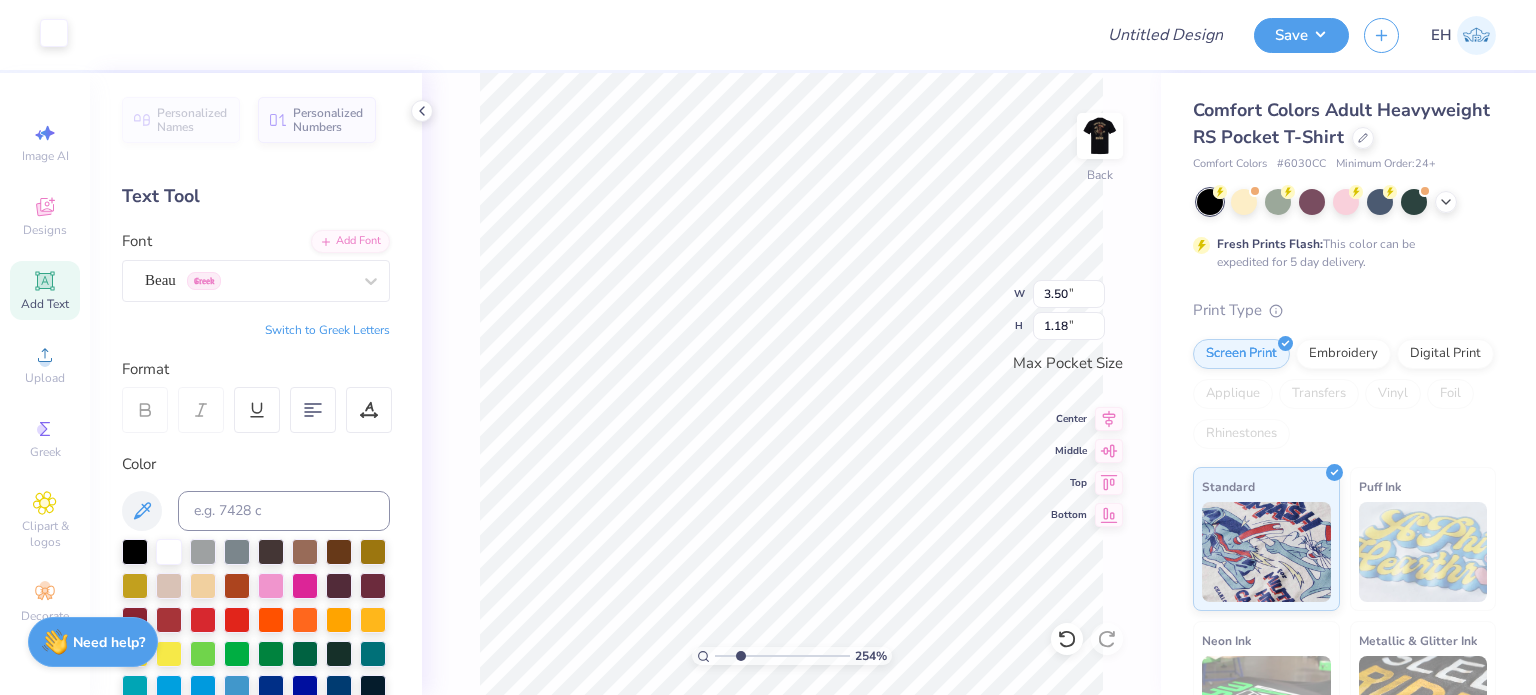 click at bounding box center [54, 33] 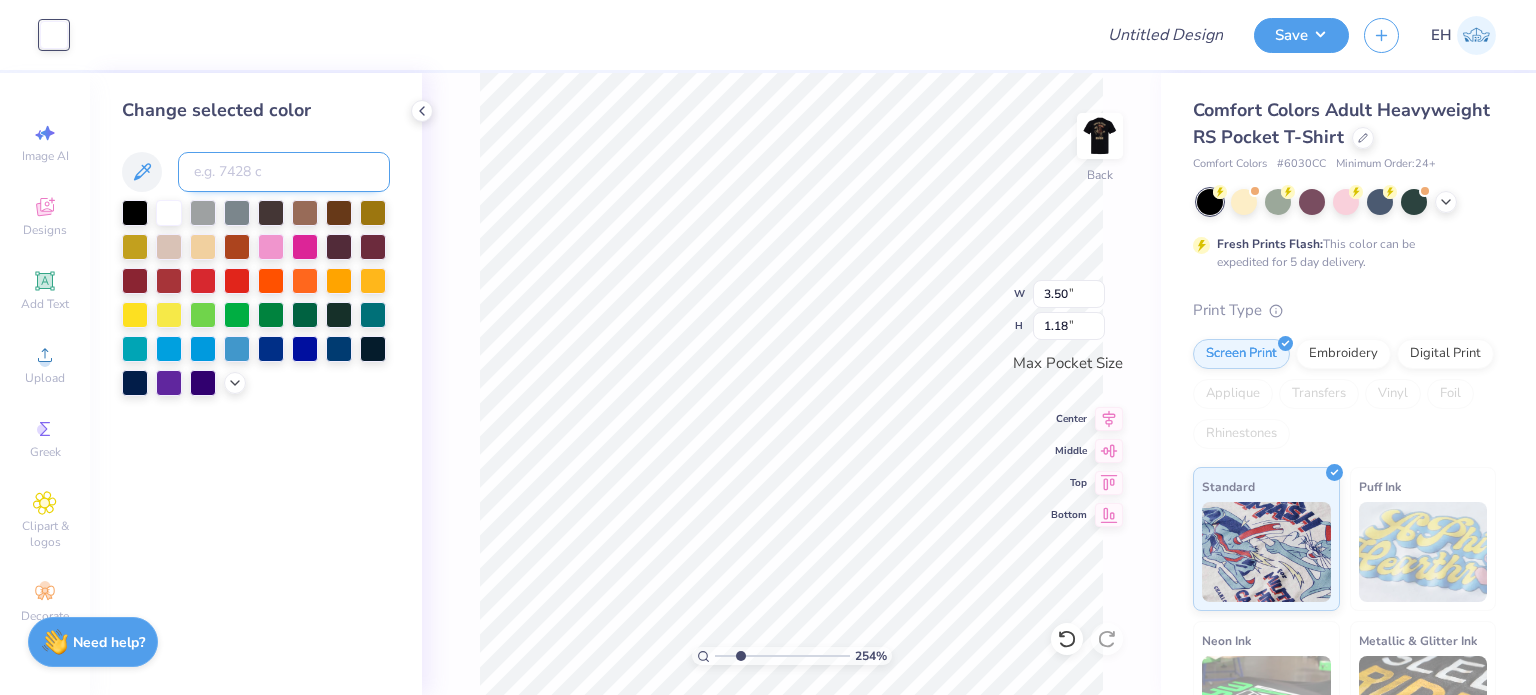click at bounding box center (284, 172) 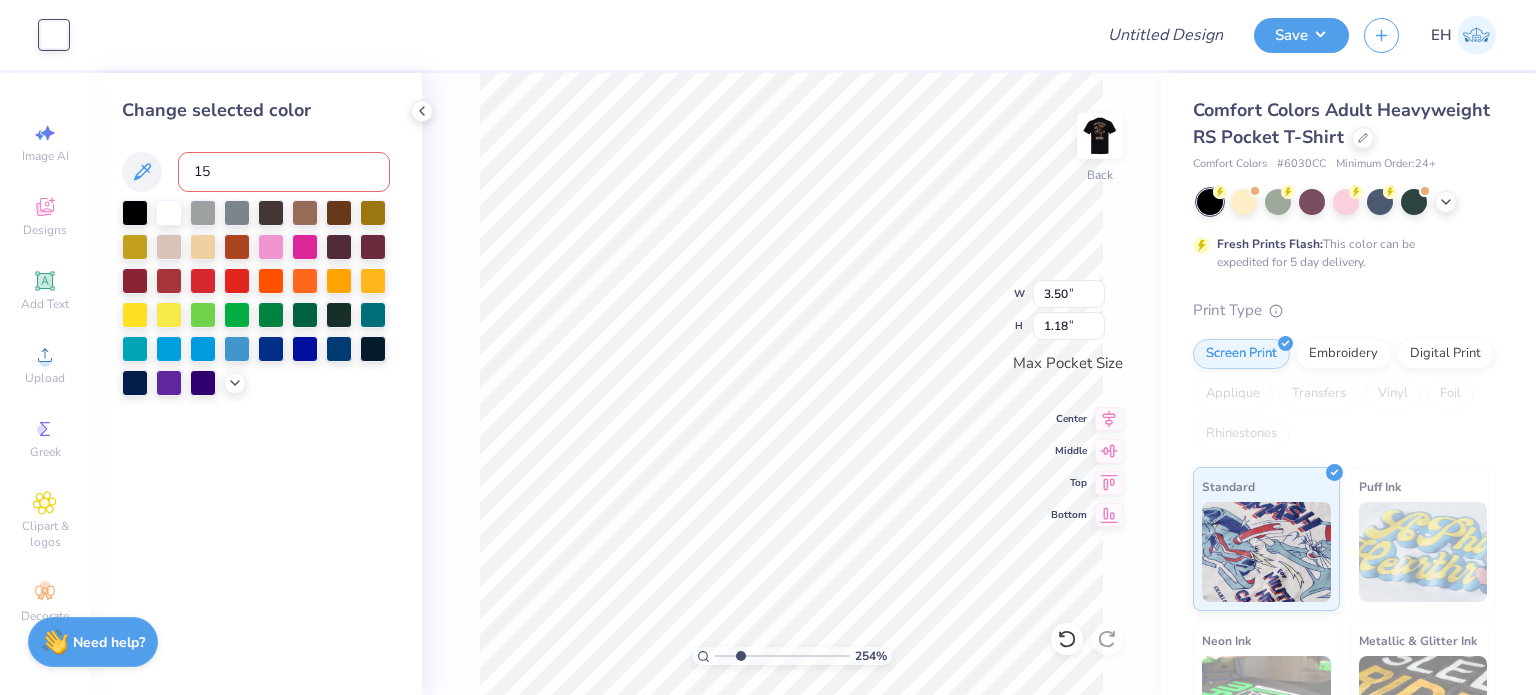type on "155" 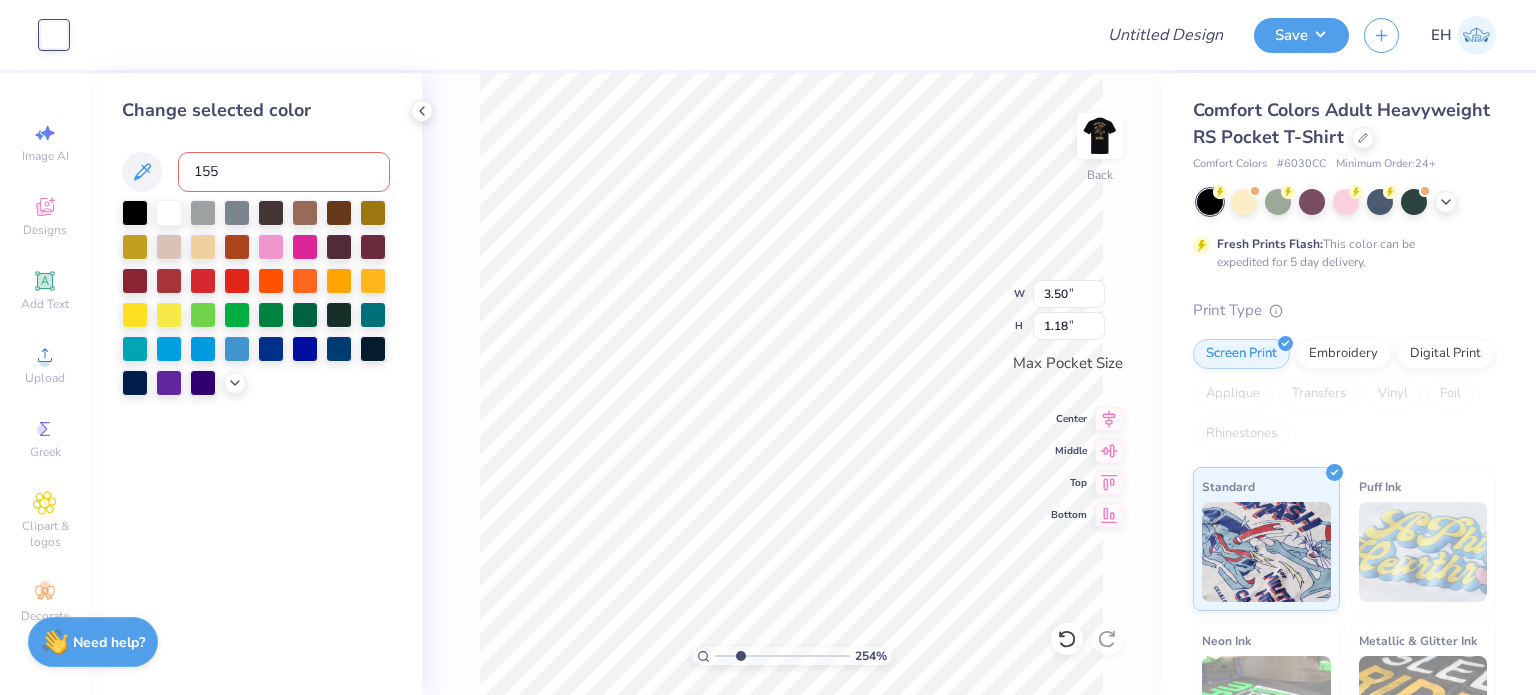 type 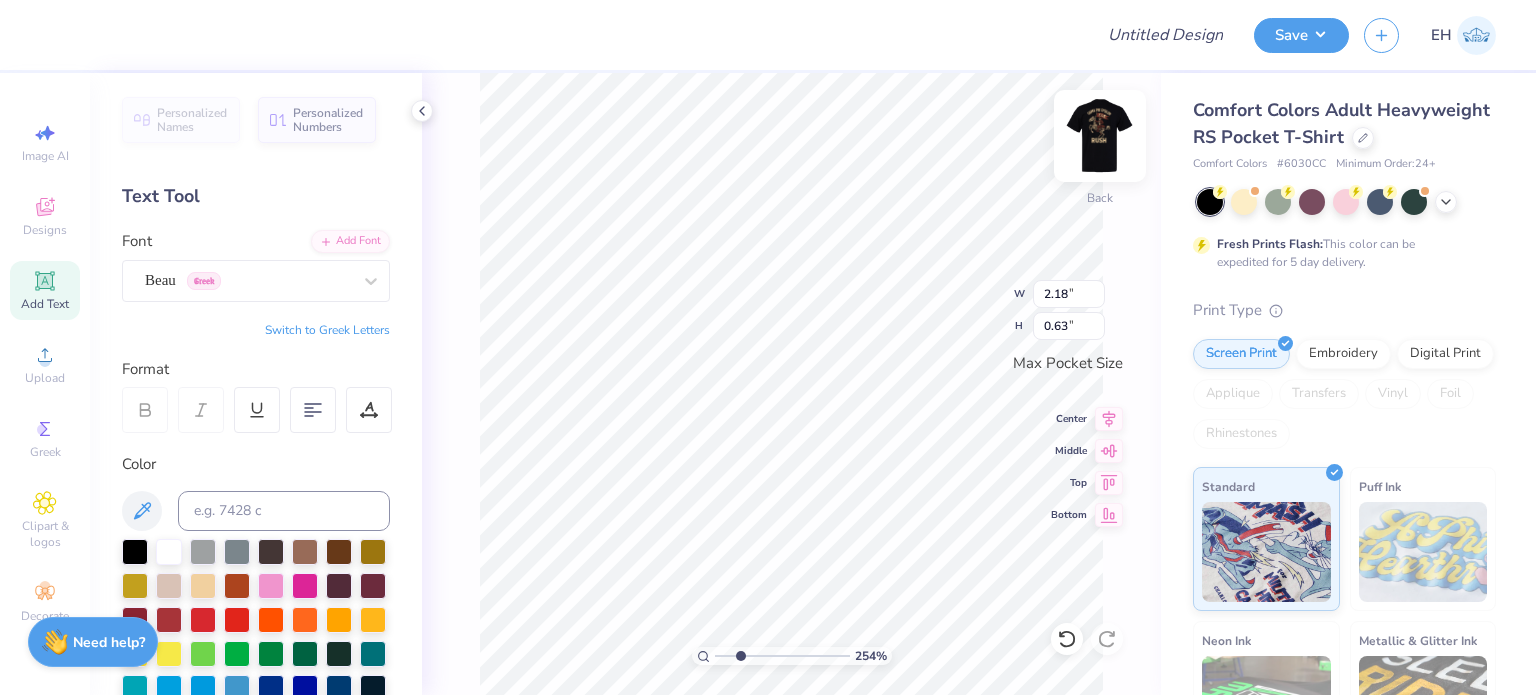 click at bounding box center [1100, 136] 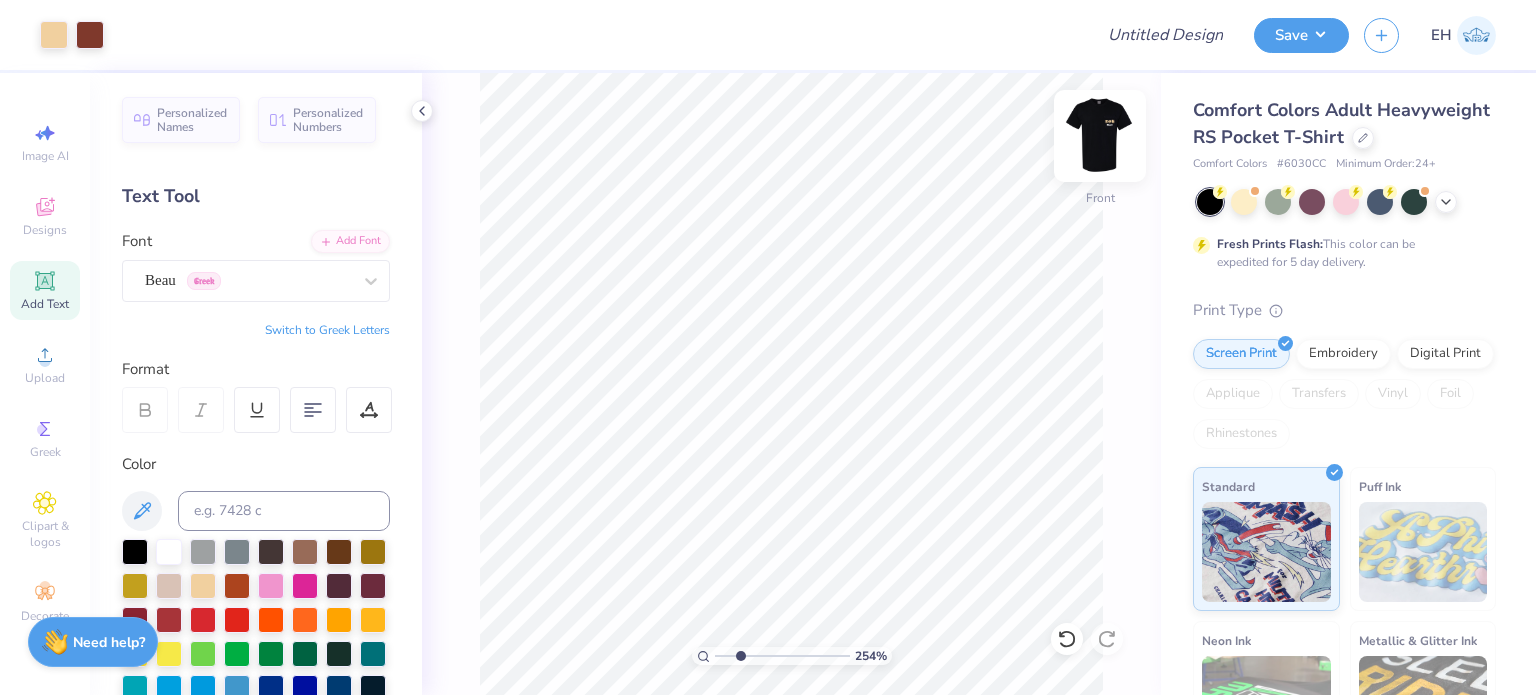 click at bounding box center [1100, 136] 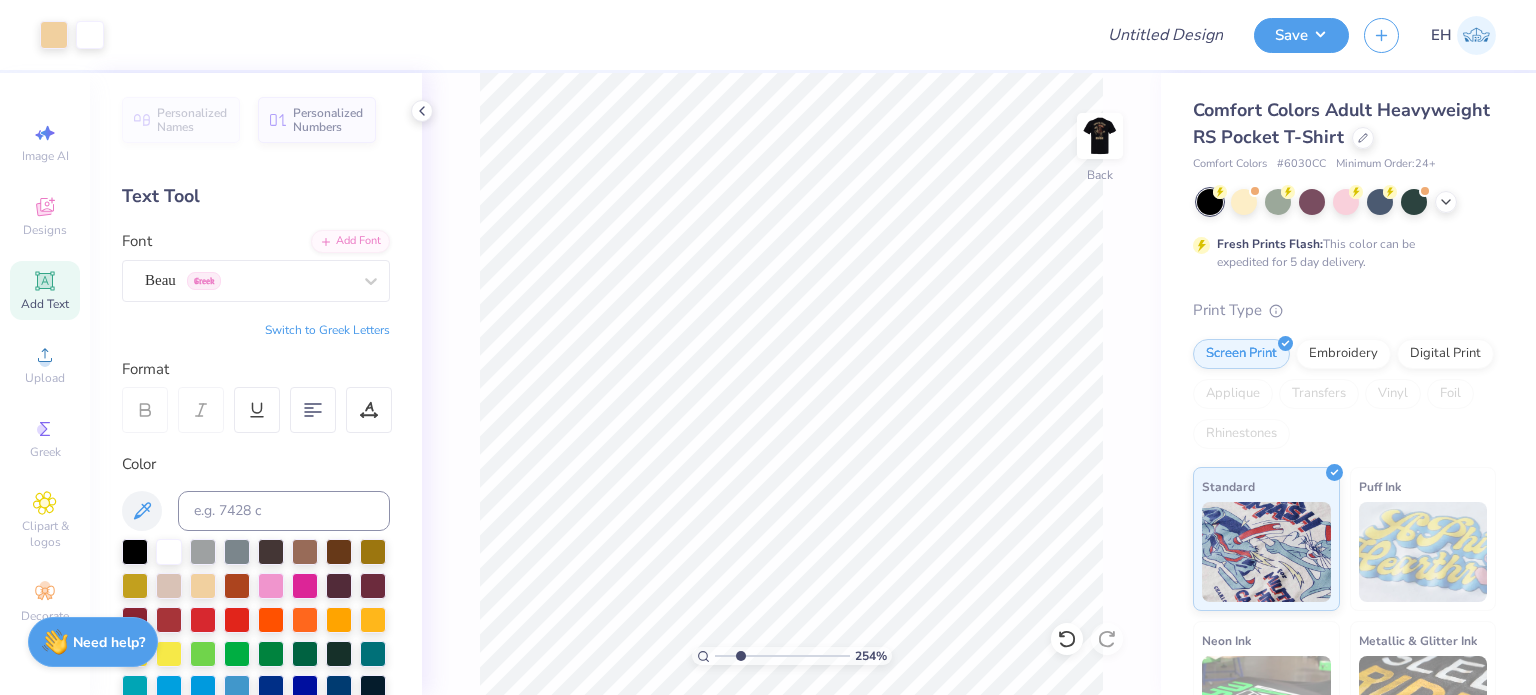 type on "2.53569224652504" 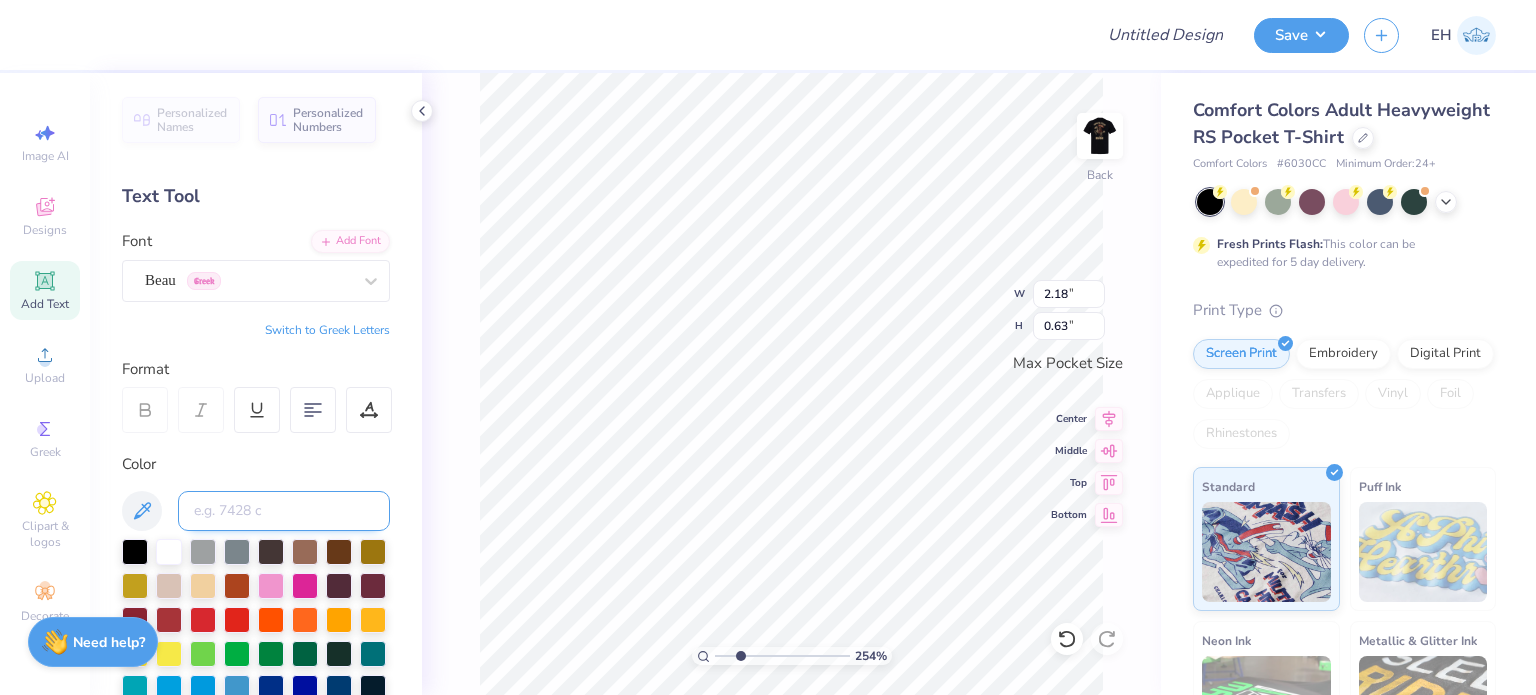 click at bounding box center [284, 511] 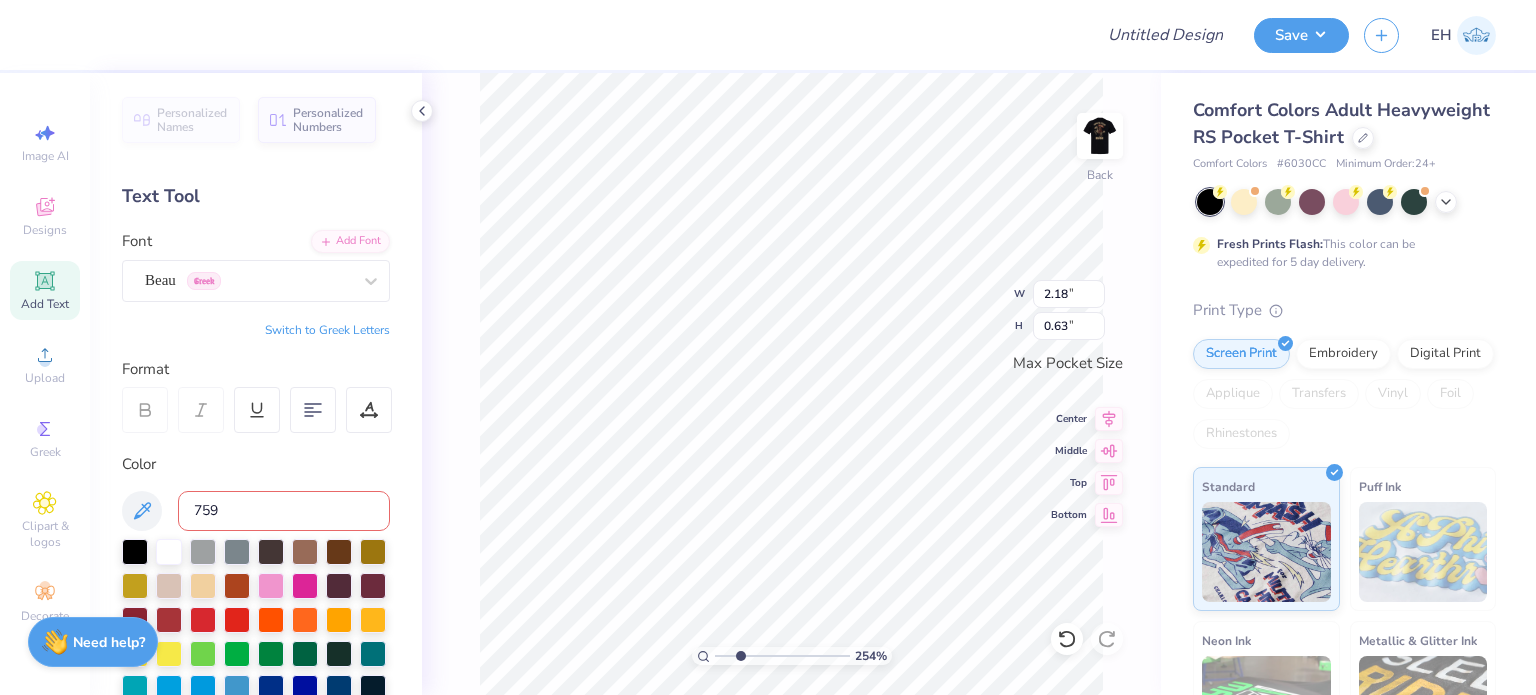 type on "[NUMBER]" 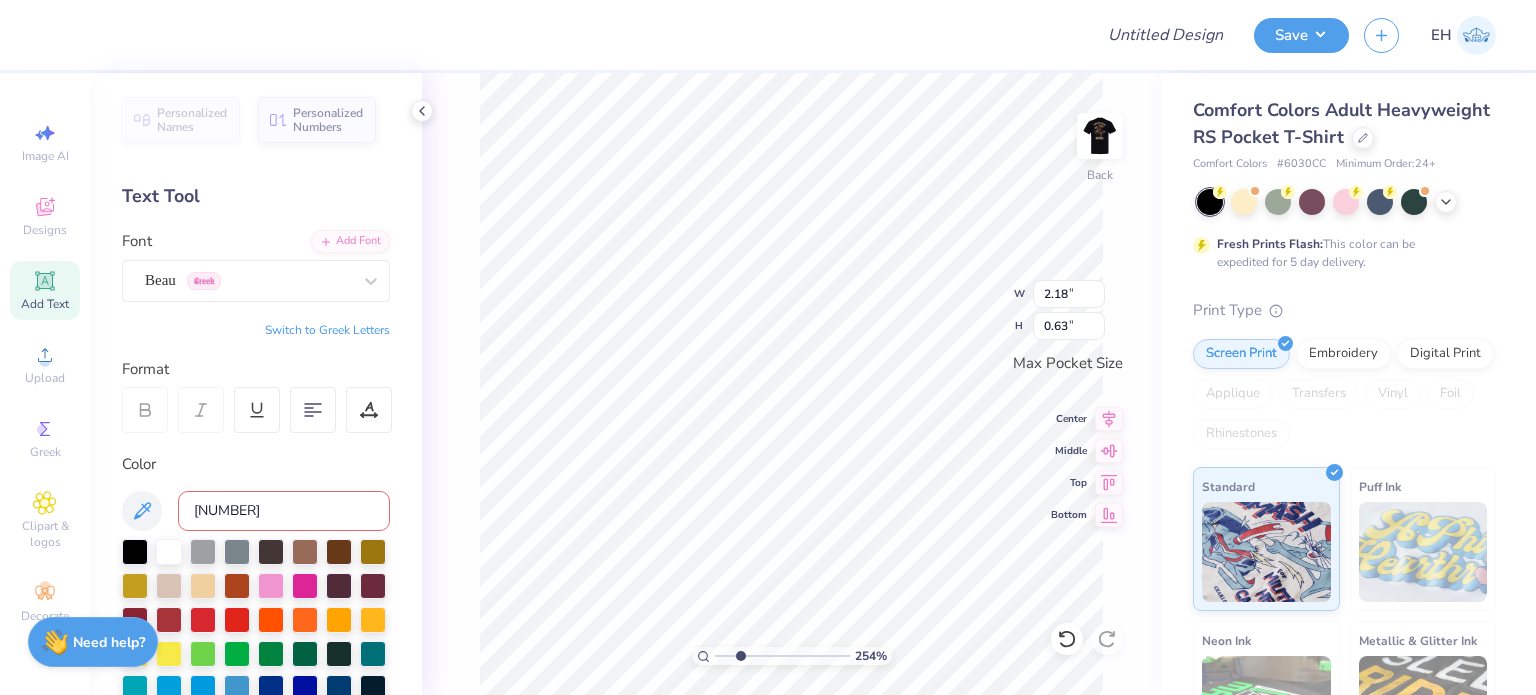 type 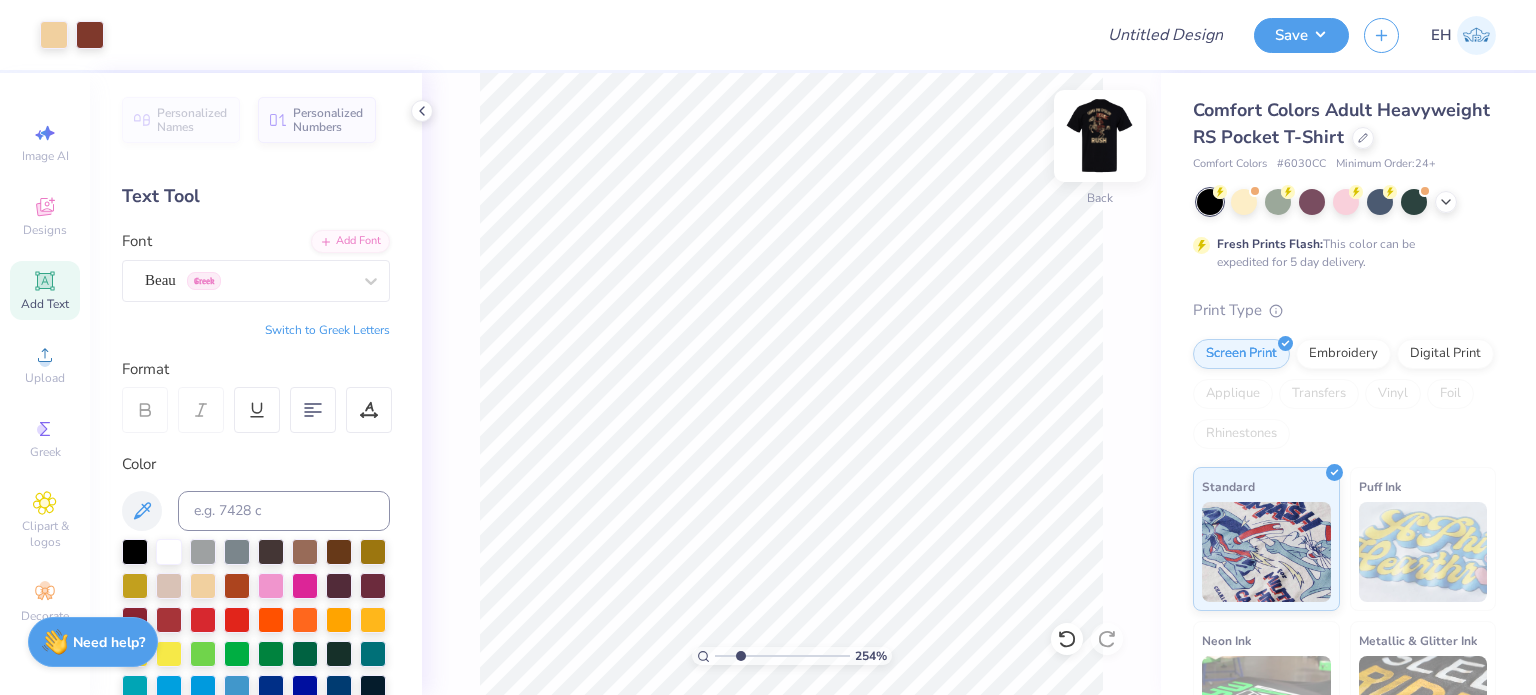 click at bounding box center [1100, 136] 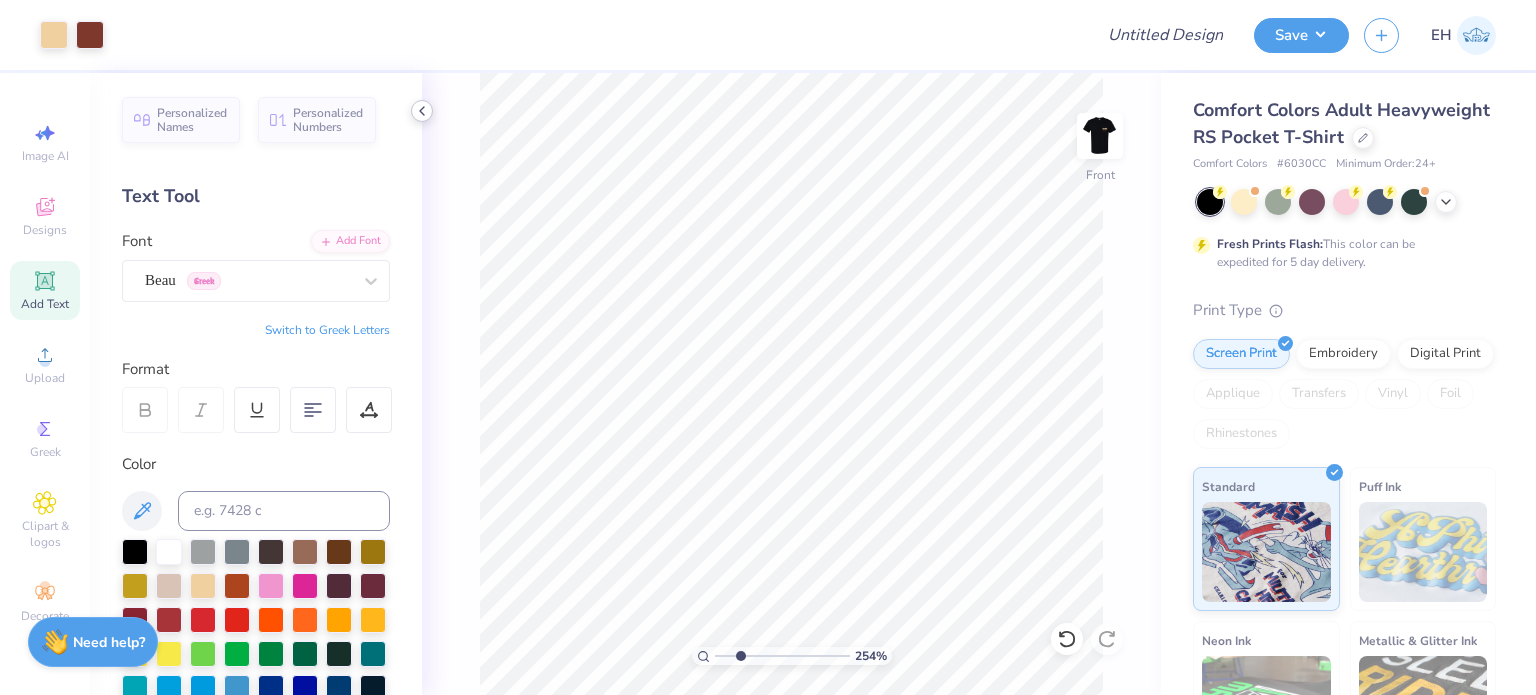 click 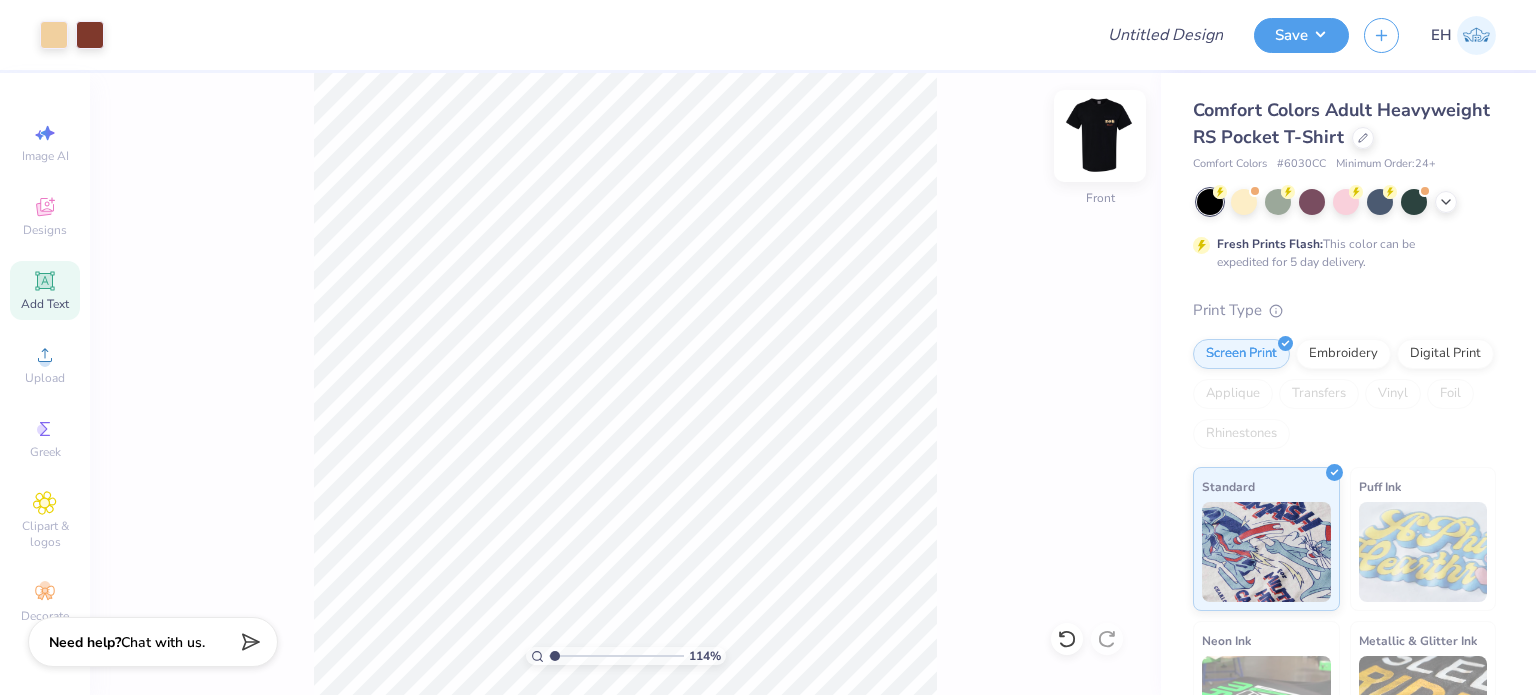 click at bounding box center [1100, 136] 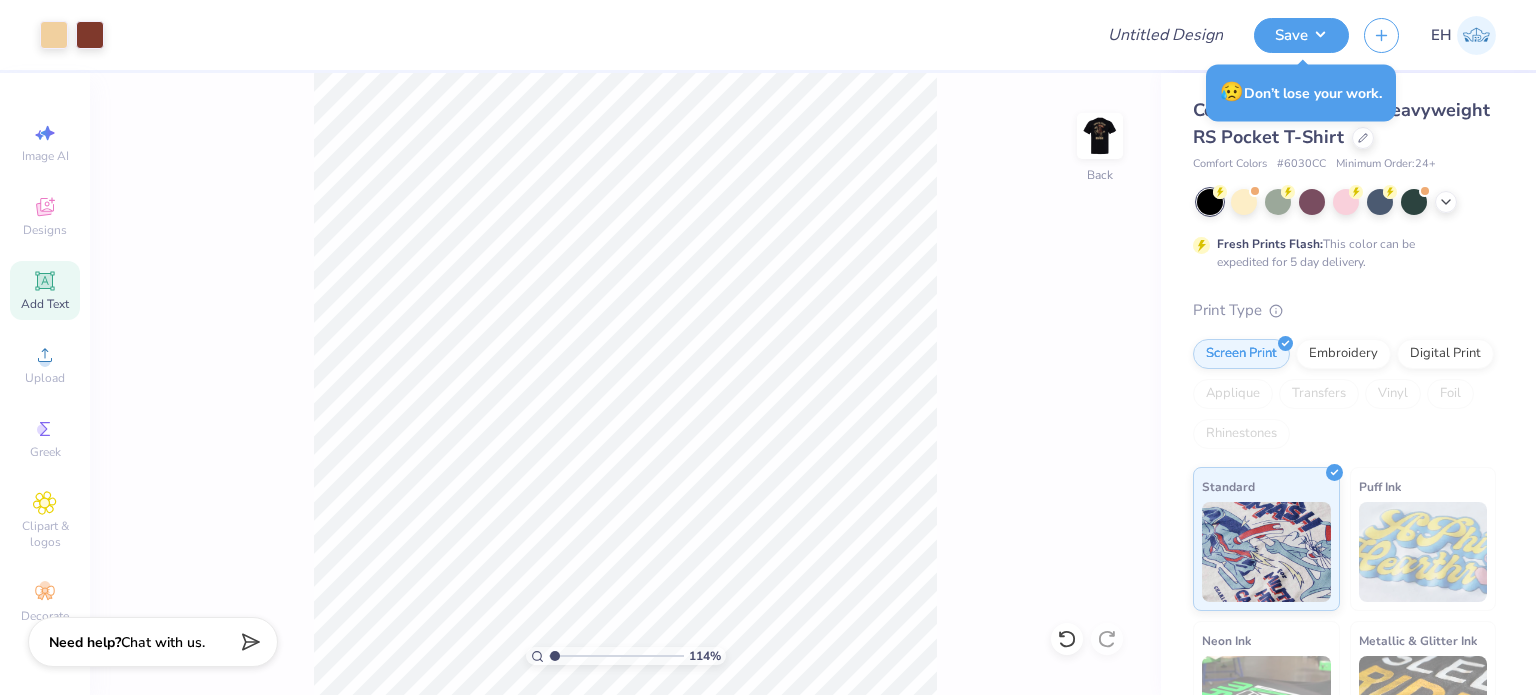 type on "1.14163077300429" 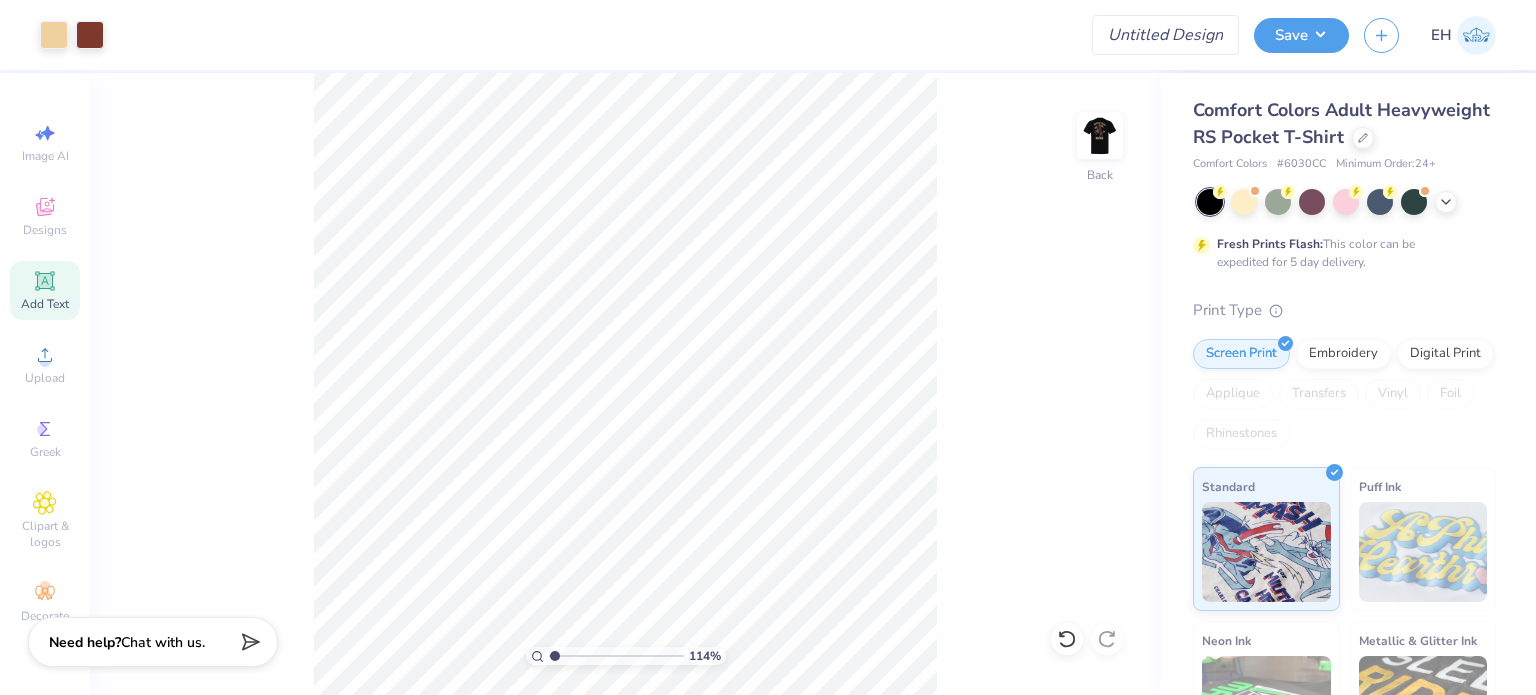 click on "Art colors Design Title Save EH Image AI Designs Add Text Upload Greek Clipart & logos Decorate Personalized Names Personalized Numbers Text Tool Add Font Font Beau Greek Switch to Greek Letters Format Color Styles Text Shape 114 % Back Comfort Colors Adult Heavyweight RS Pocket T-Shirt Comfort Colors # [COLOR] Minimum Order: 24 + Fresh Prints Flash: This color can be expedited for 5 day delivery. Print Type Screen Print Embroidery Digital Print Applique Transfers Vinyl Foil Rhinestones Standard Puff Ink Neon Ink Metallic & Glitter Ink Glow in the Dark Ink Water based Ink Need help? Chat with us." at bounding box center [768, 347] 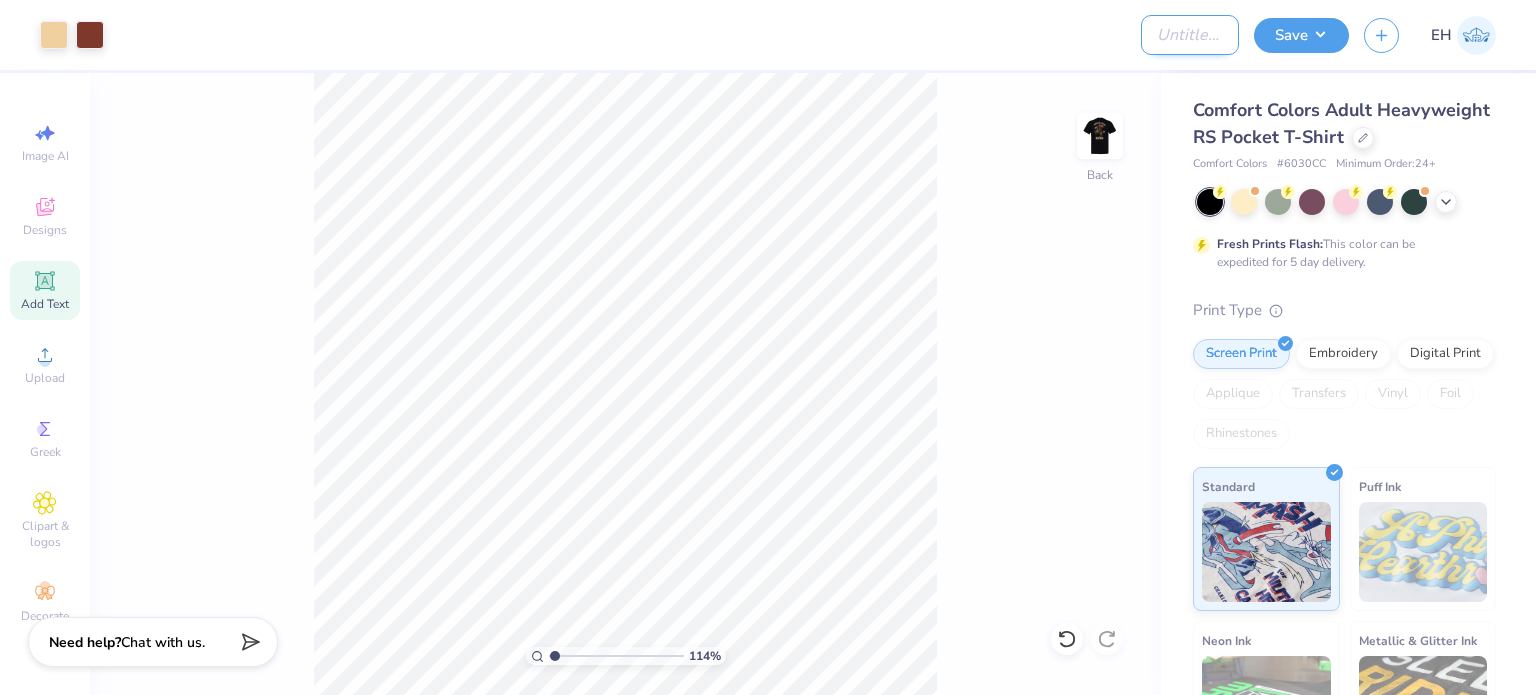 click on "Design Title" at bounding box center (1190, 35) 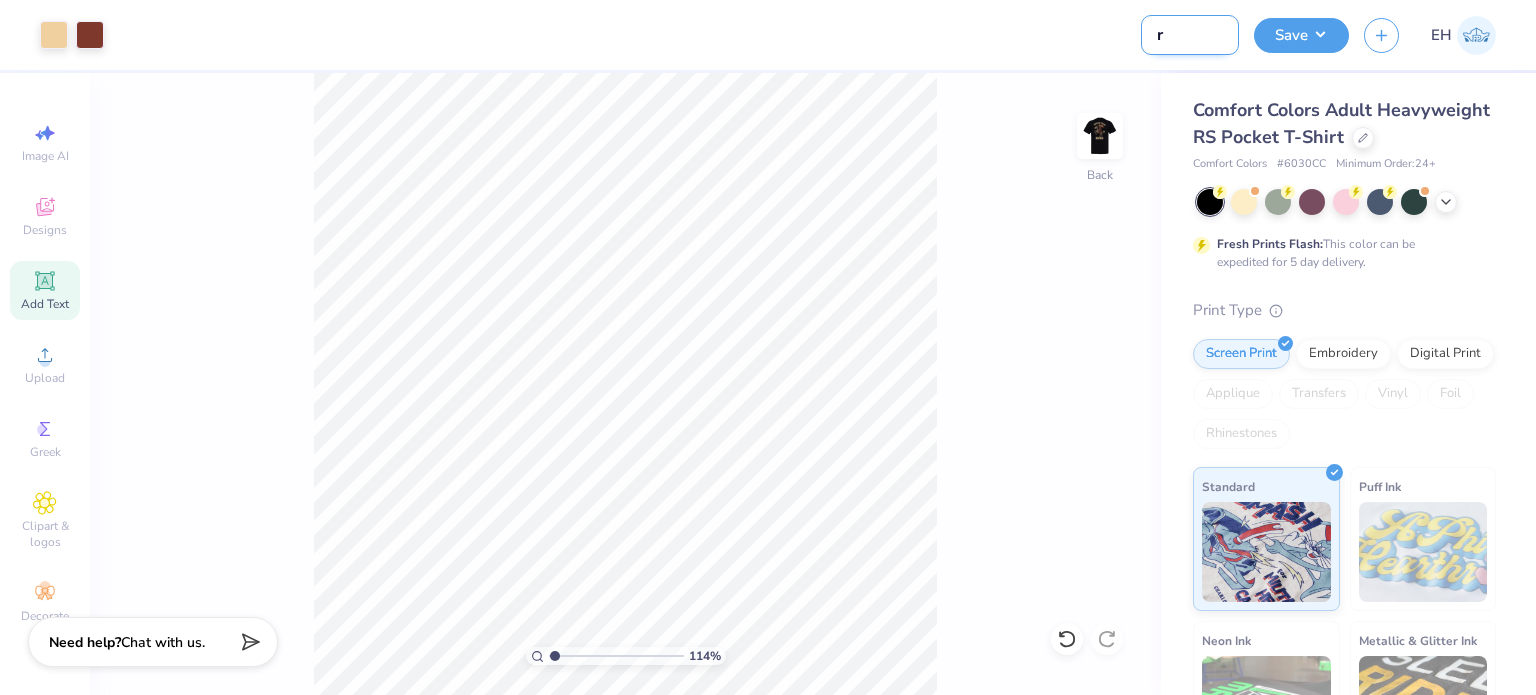 type on "ru" 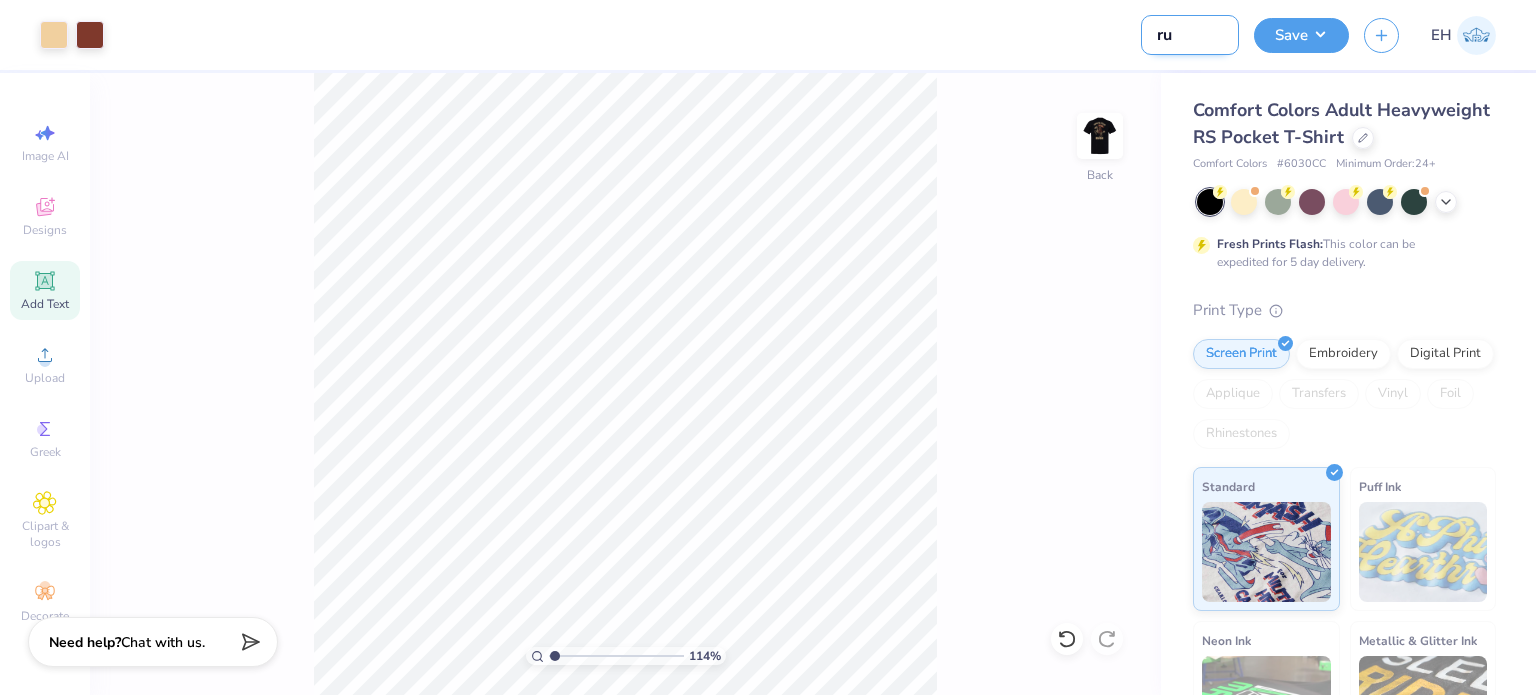type on "rus" 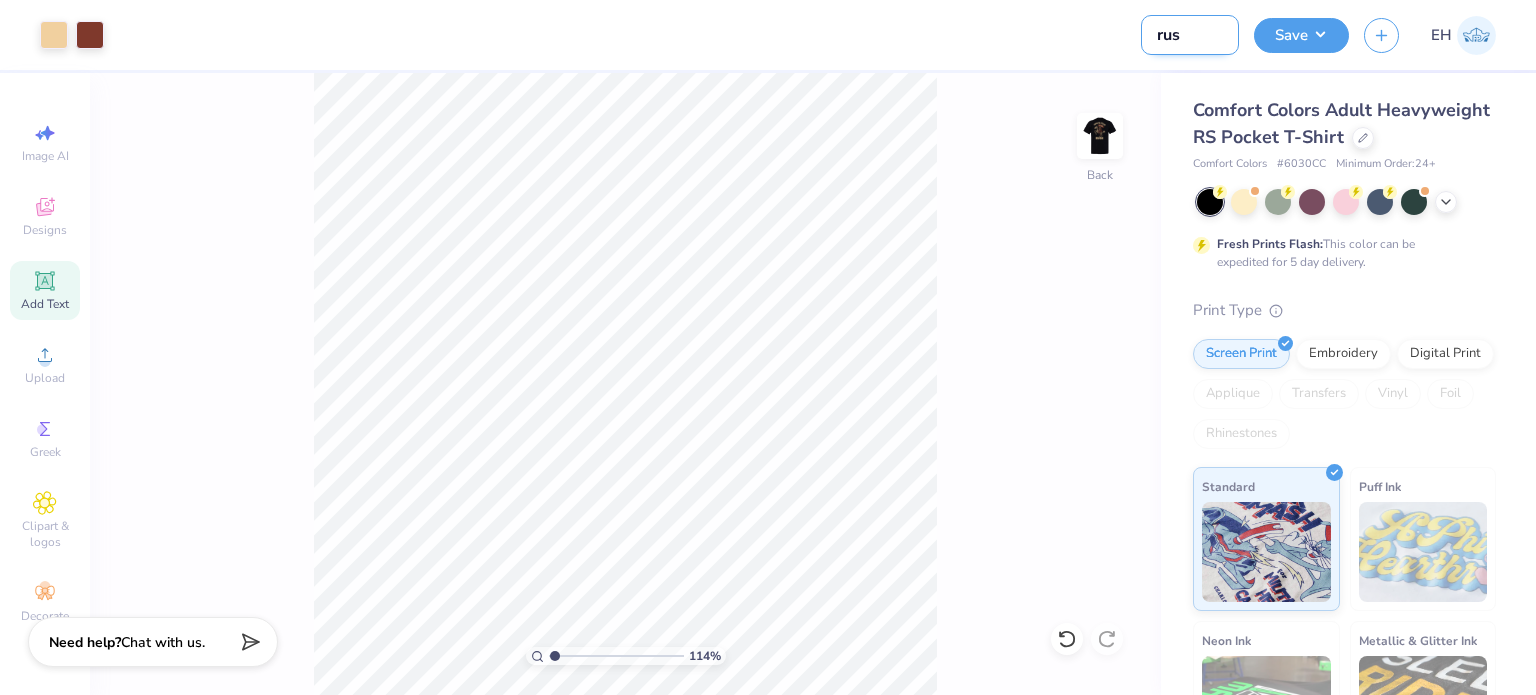 type on "rush" 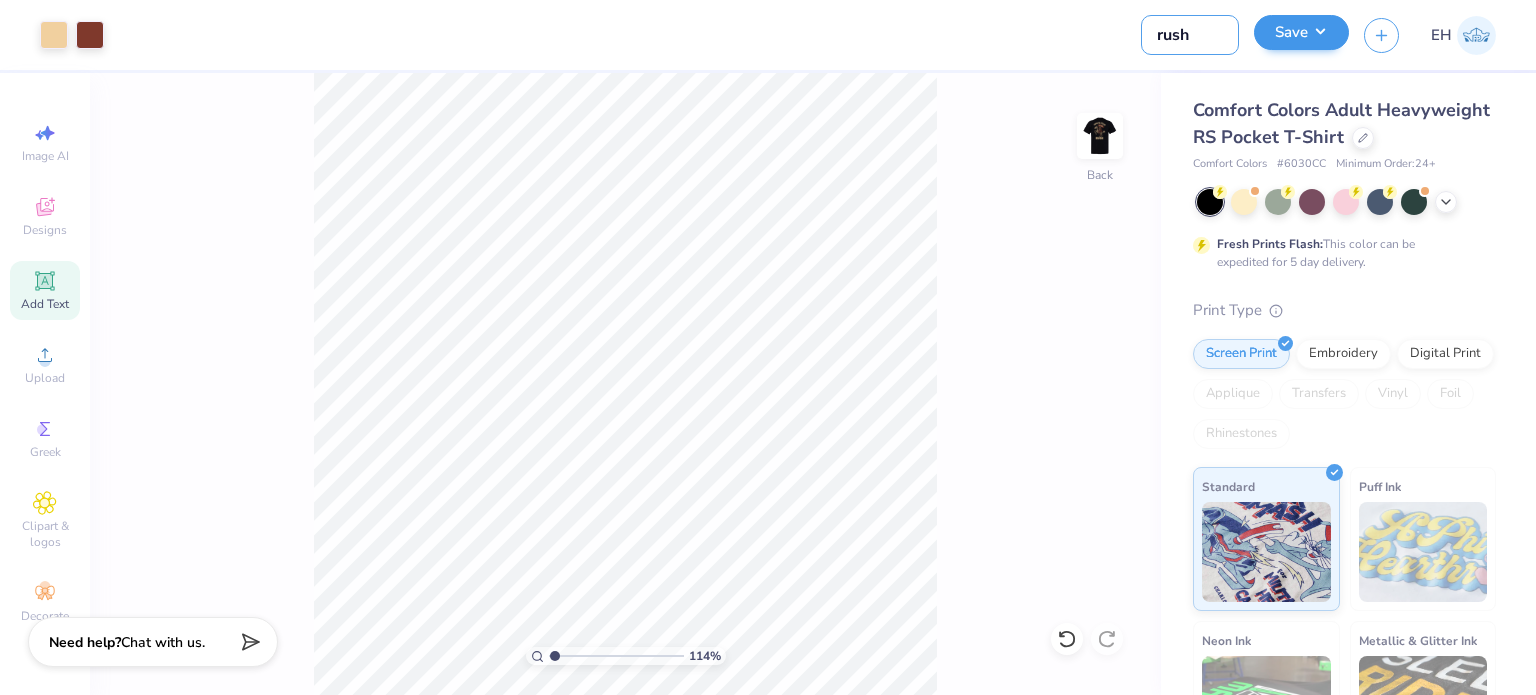 type on "rush" 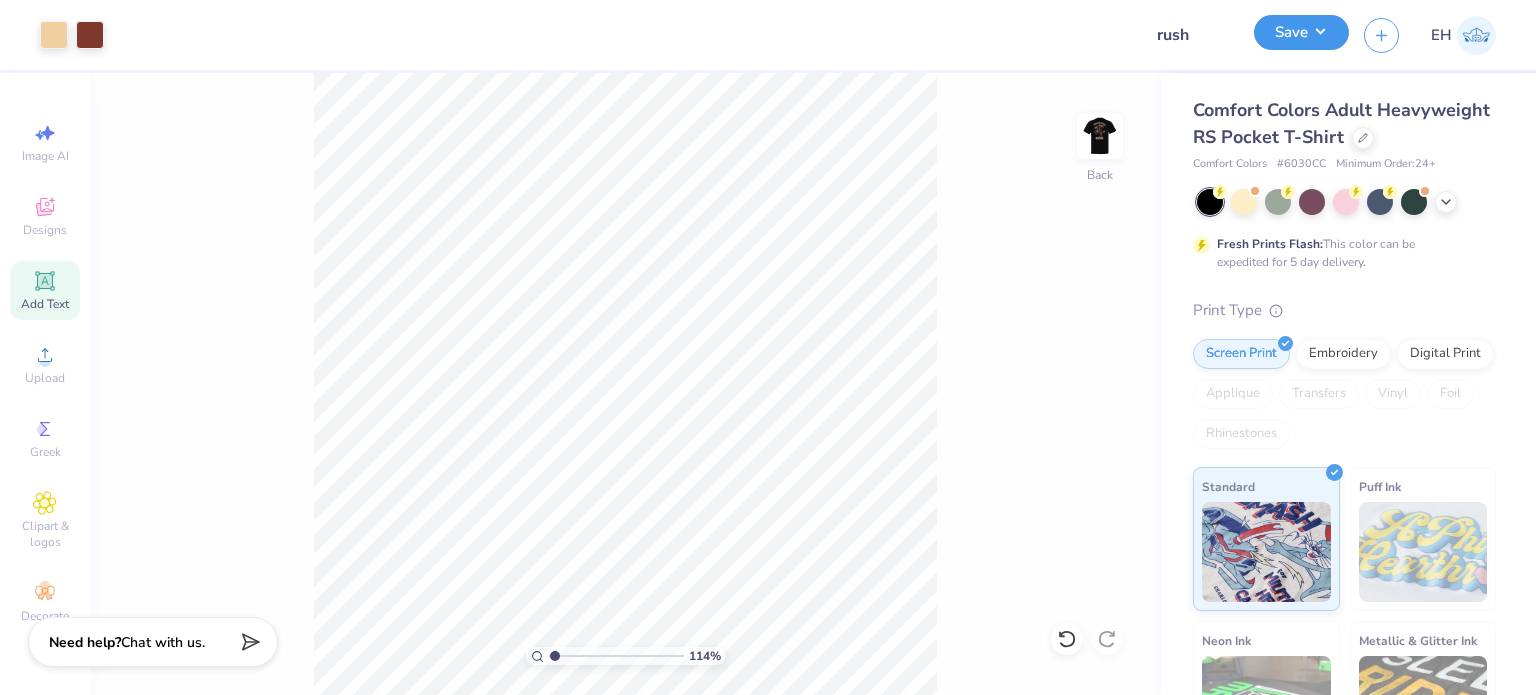 click on "Save" at bounding box center [1301, 32] 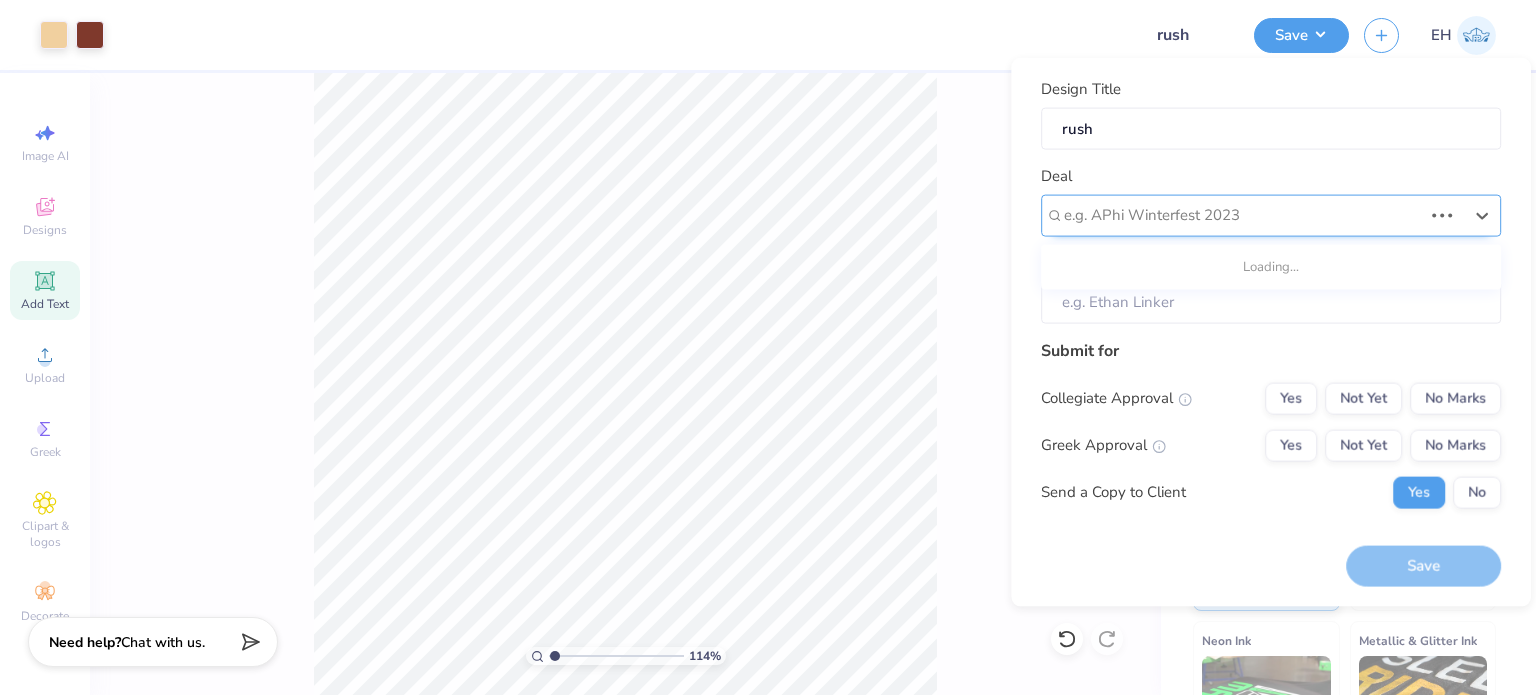 click at bounding box center (1243, 215) 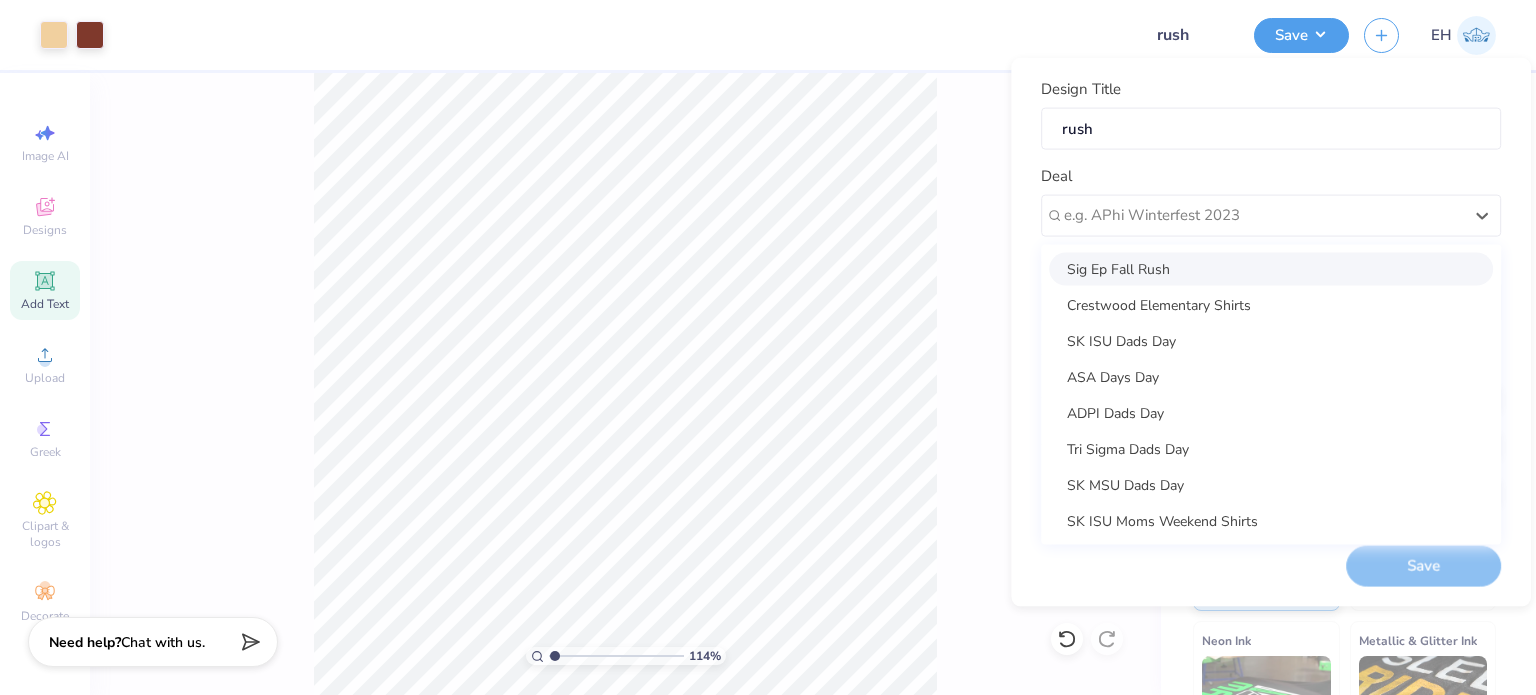 click on "Sig Ep Fall Rush" at bounding box center [1271, 268] 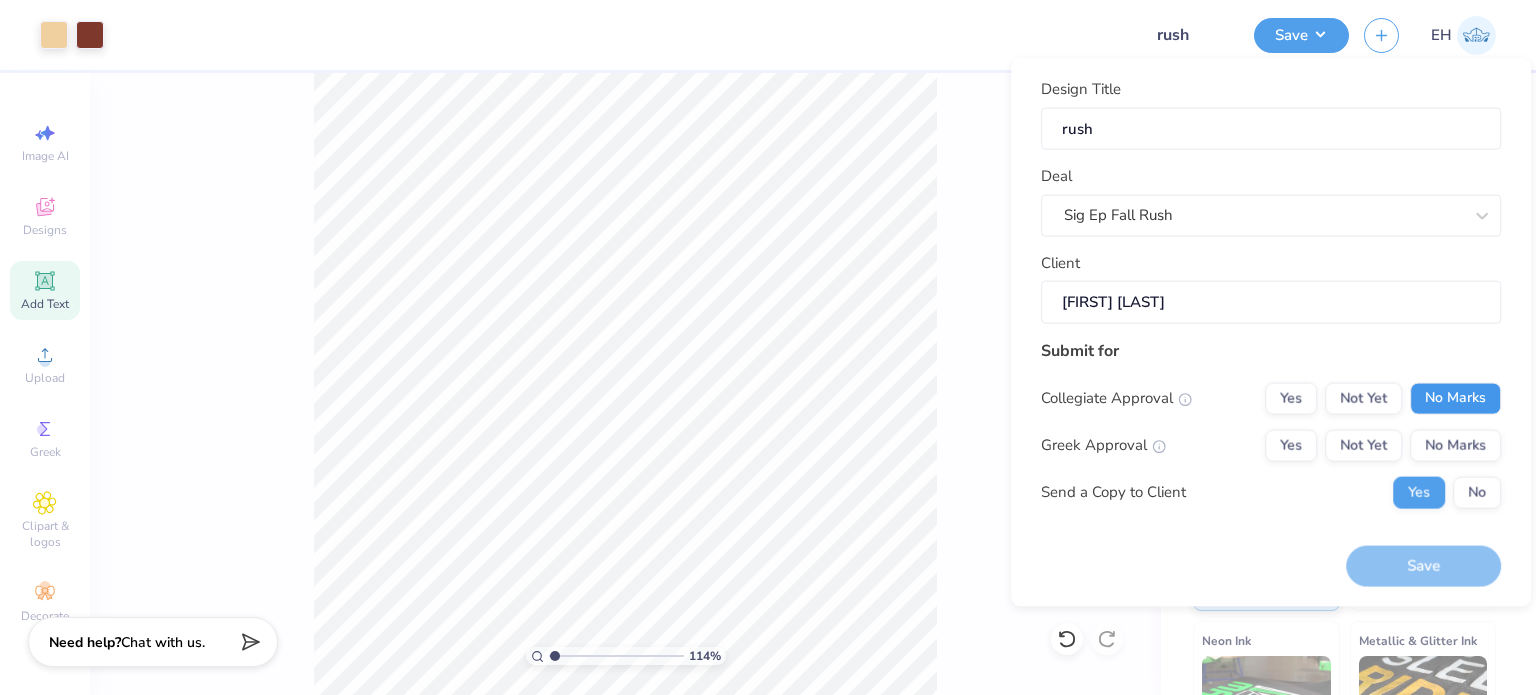 click on "No Marks" at bounding box center (1455, 398) 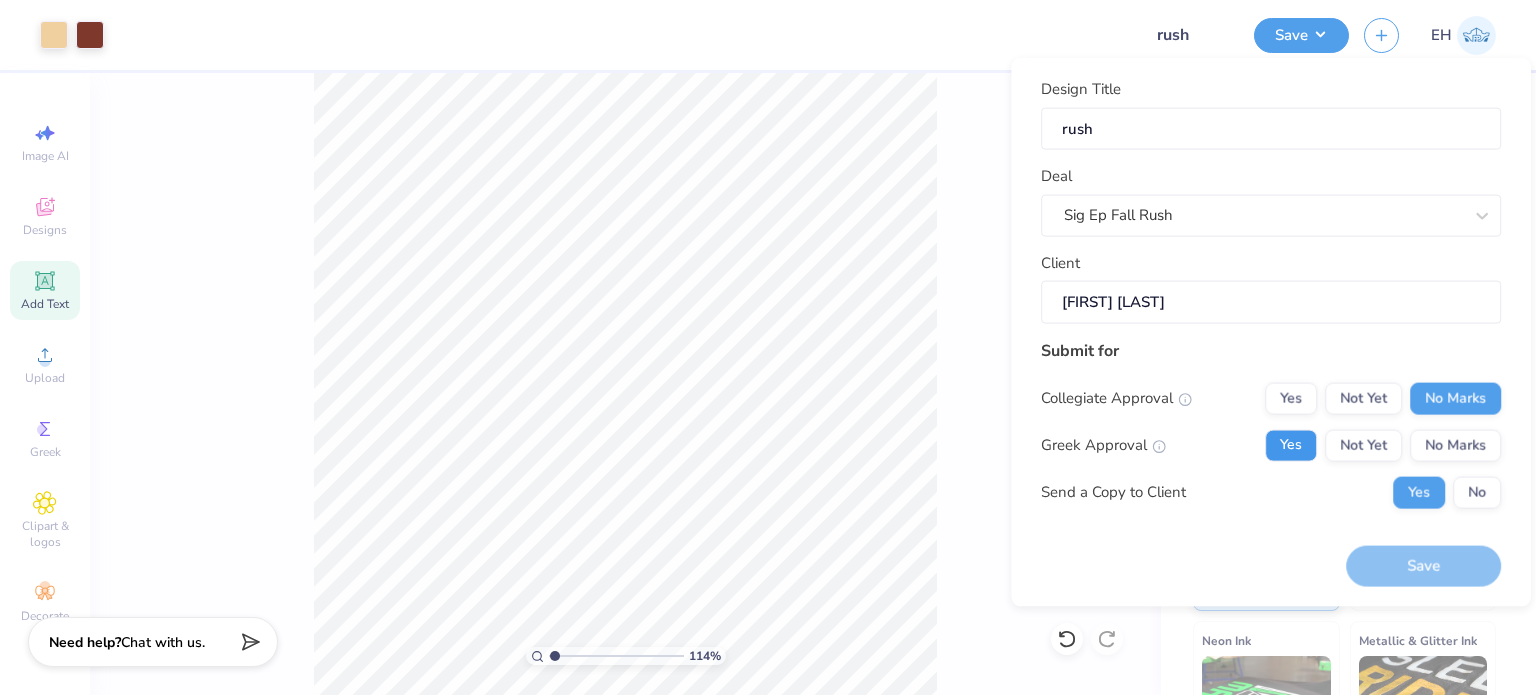 click on "Yes" at bounding box center [1291, 445] 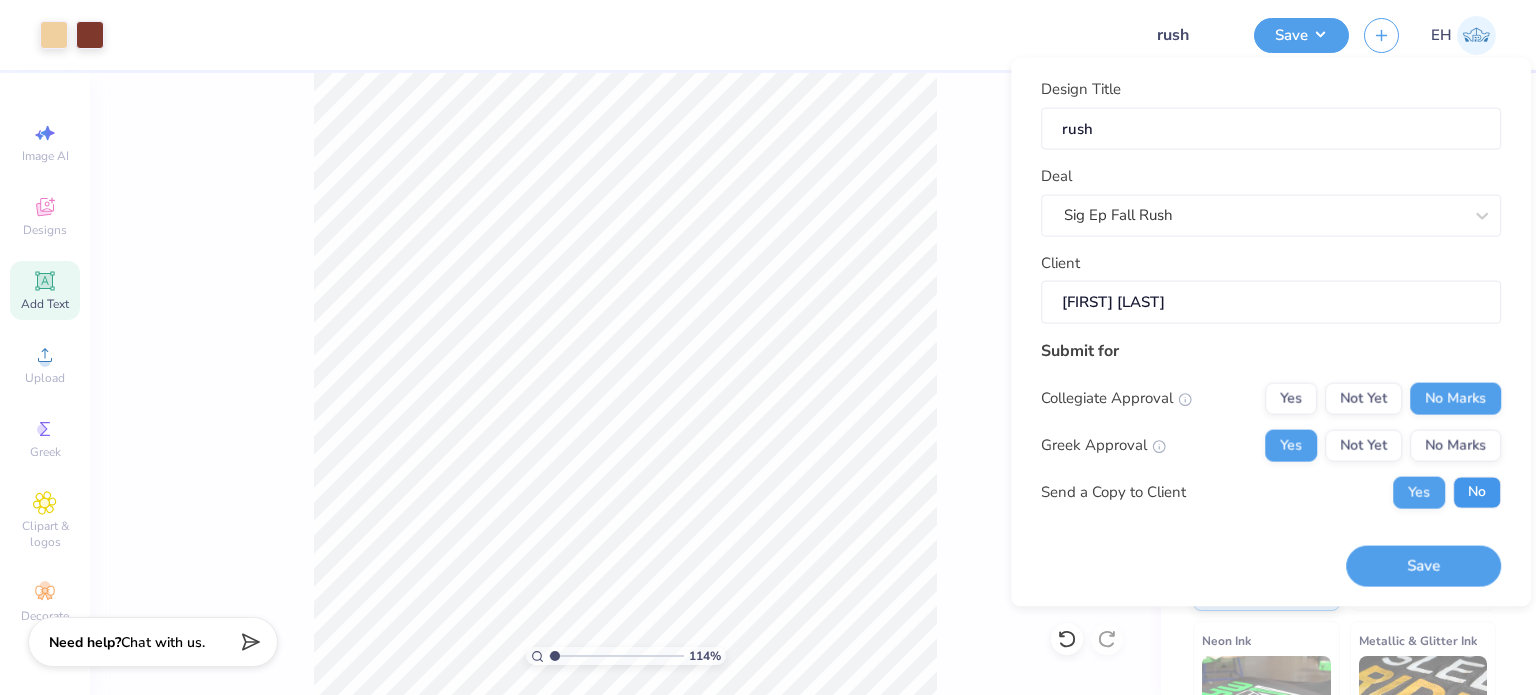 click on "No" at bounding box center (1477, 492) 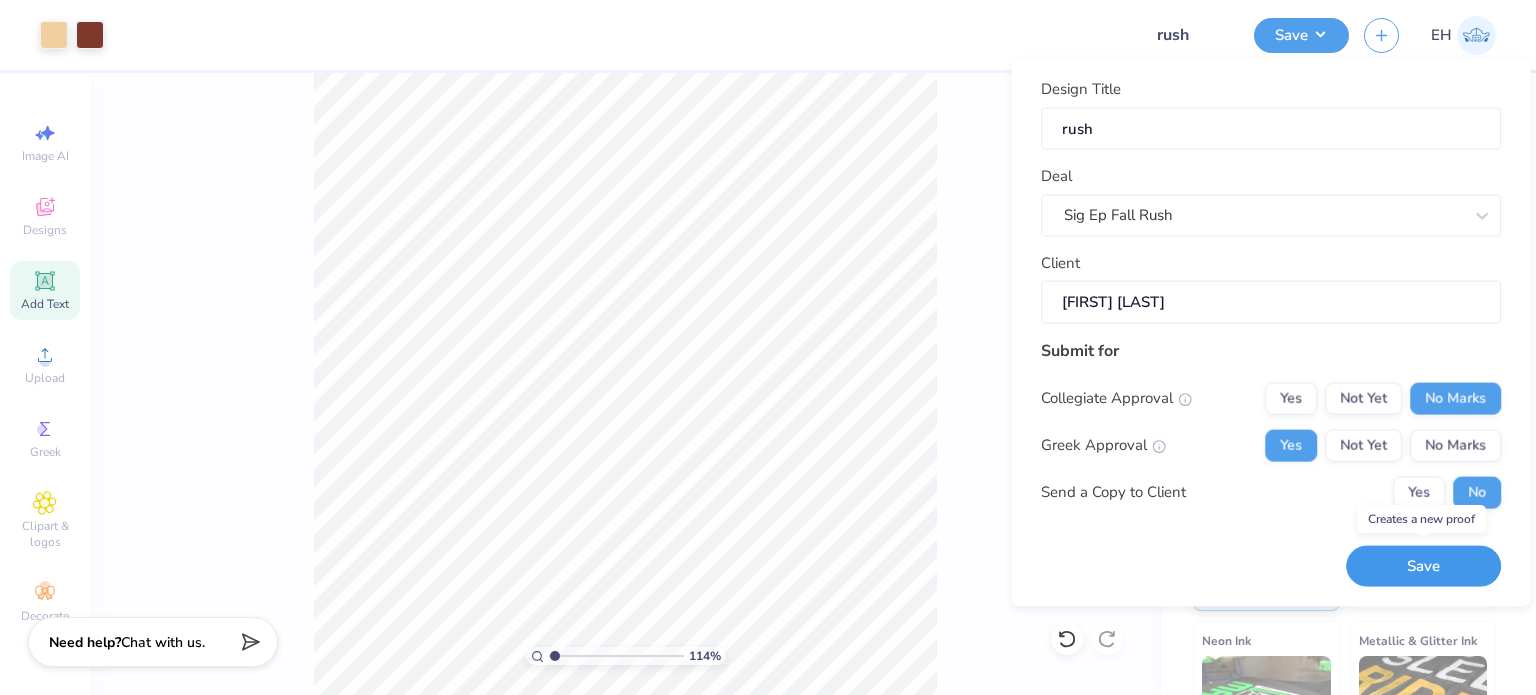 click on "Save" at bounding box center [1423, 566] 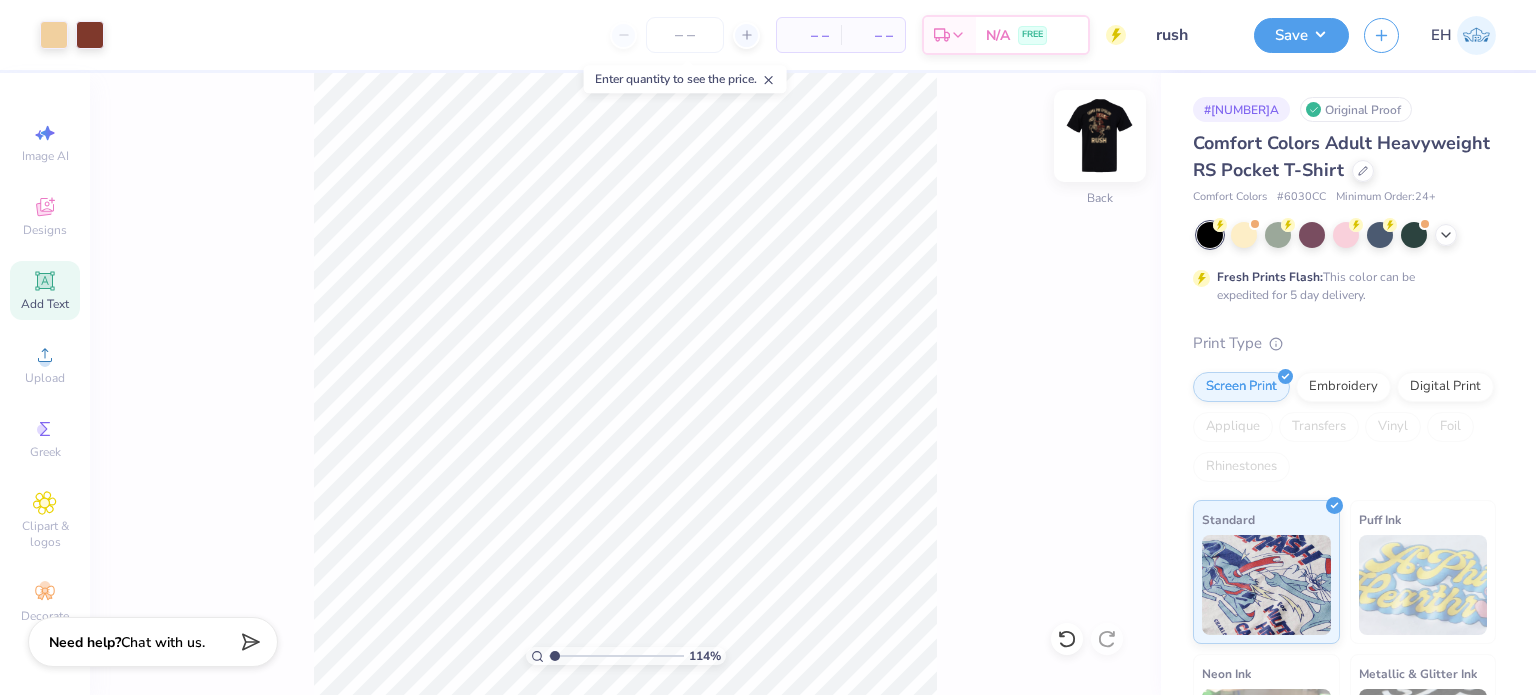 click at bounding box center (1100, 136) 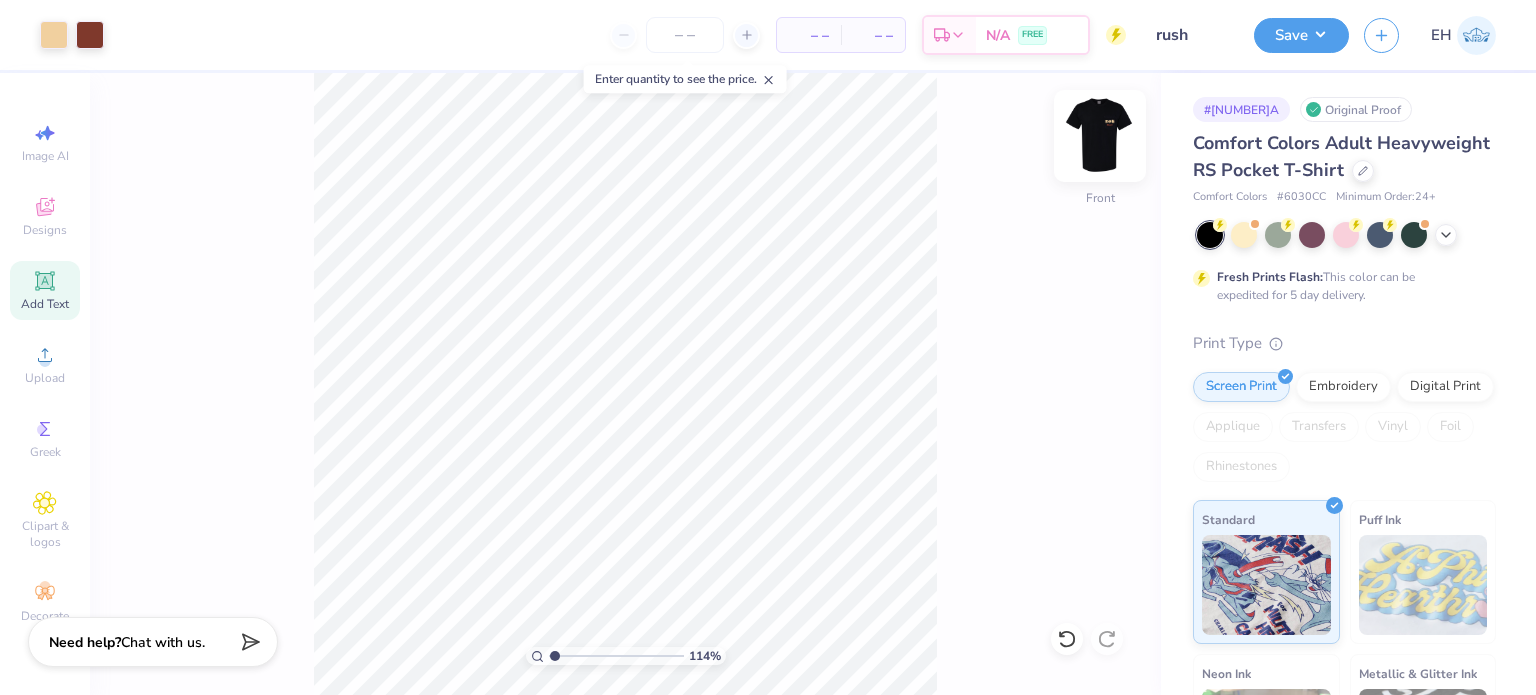 click at bounding box center (1100, 136) 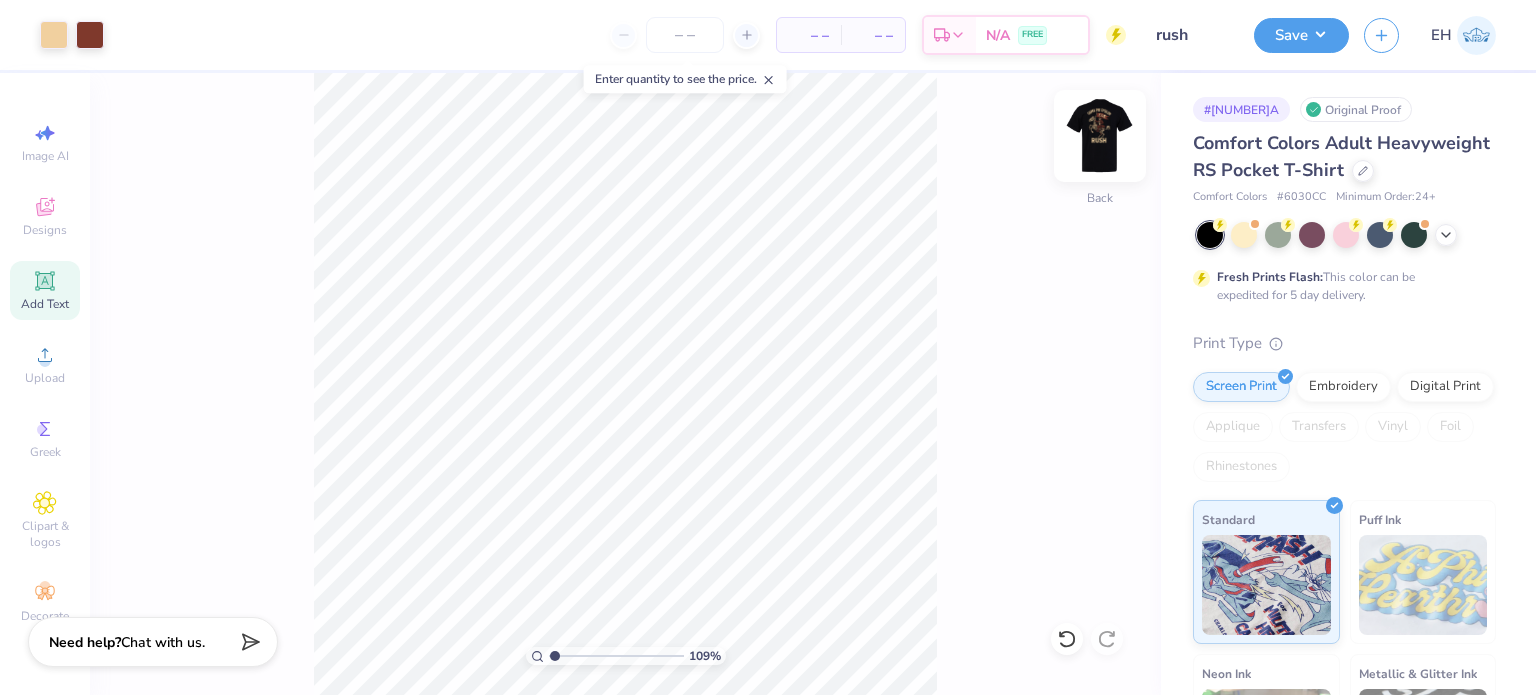 click at bounding box center [1100, 136] 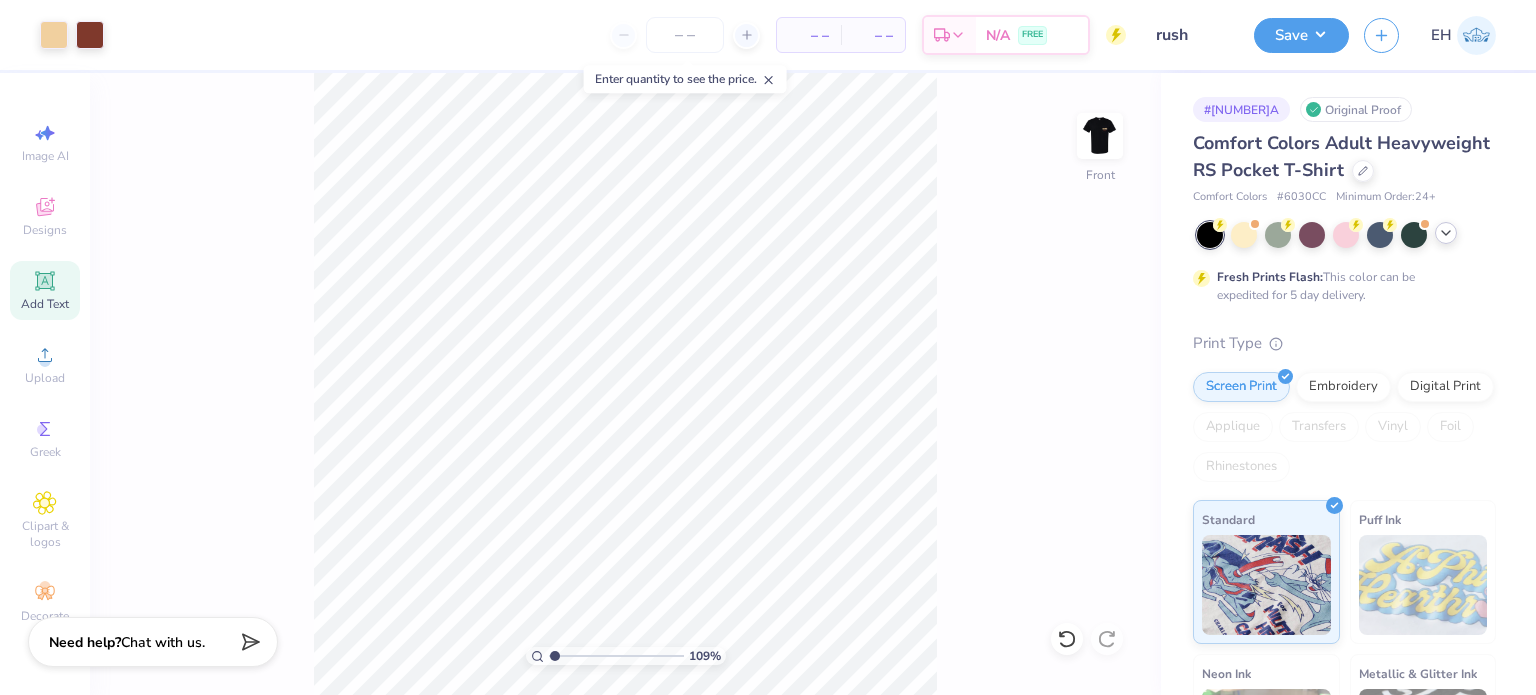 click at bounding box center (1446, 233) 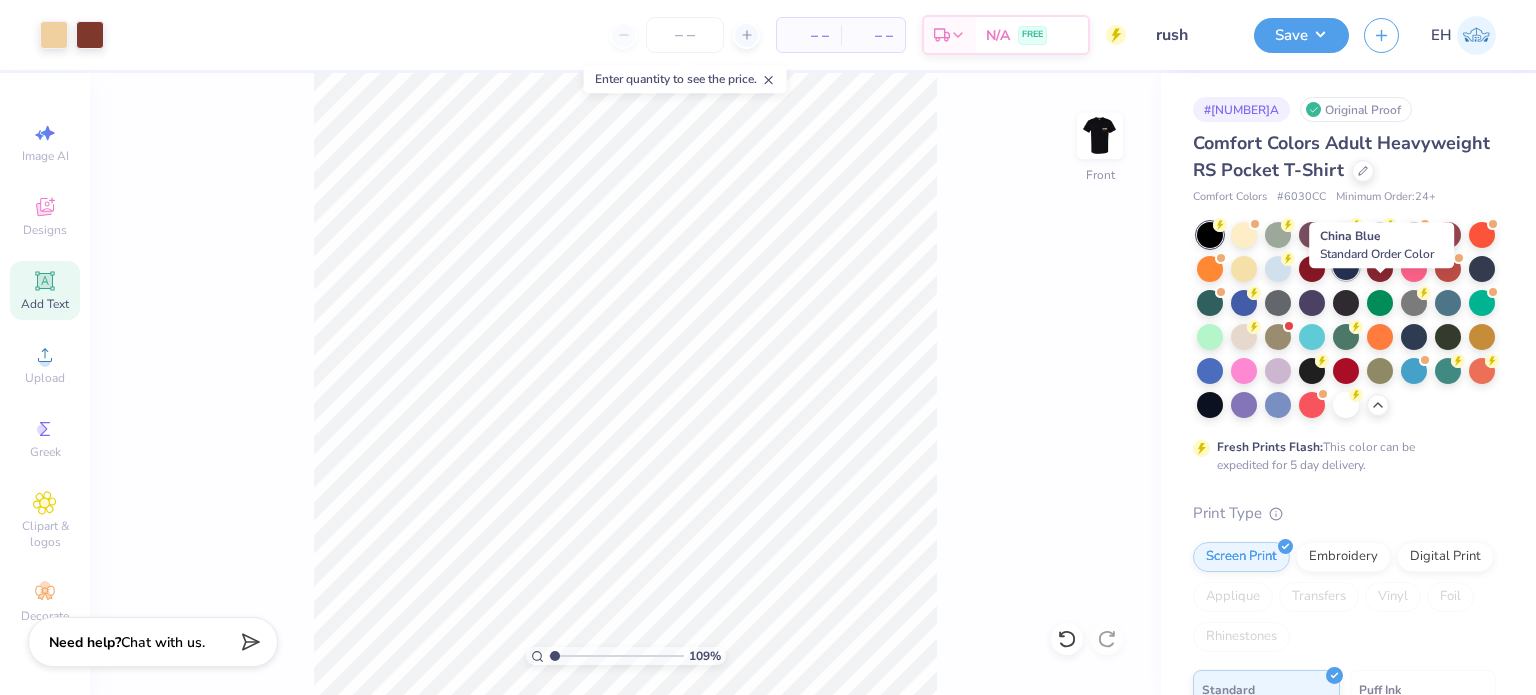 click at bounding box center (1346, 267) 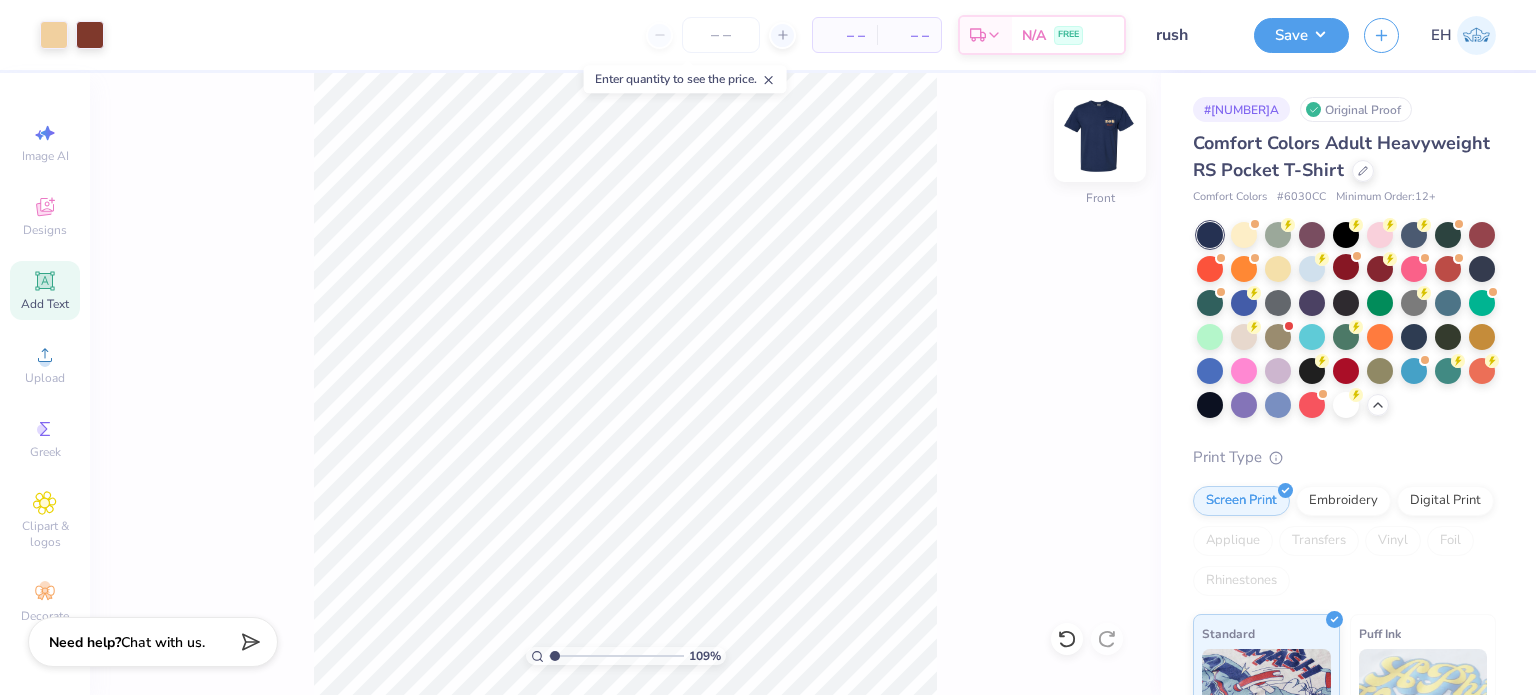 click at bounding box center [1100, 136] 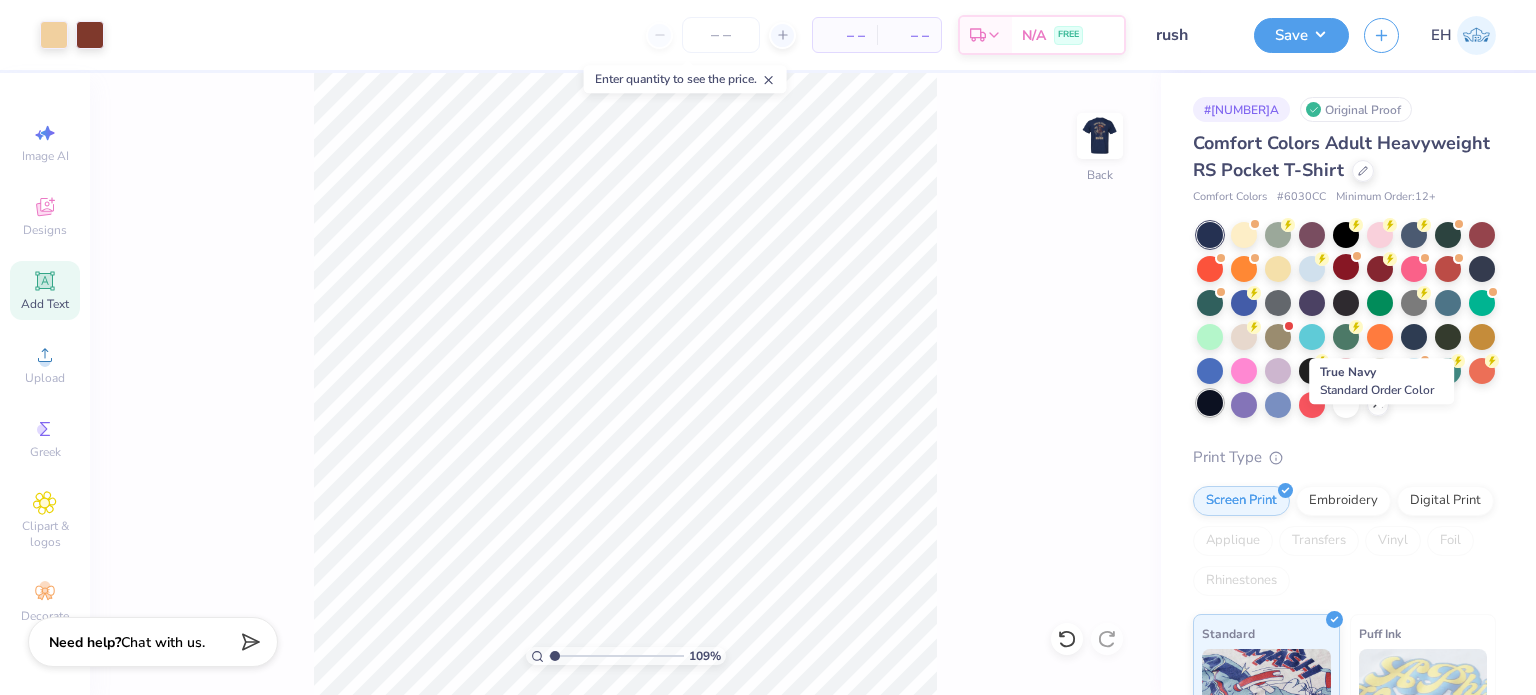 click at bounding box center (1210, 403) 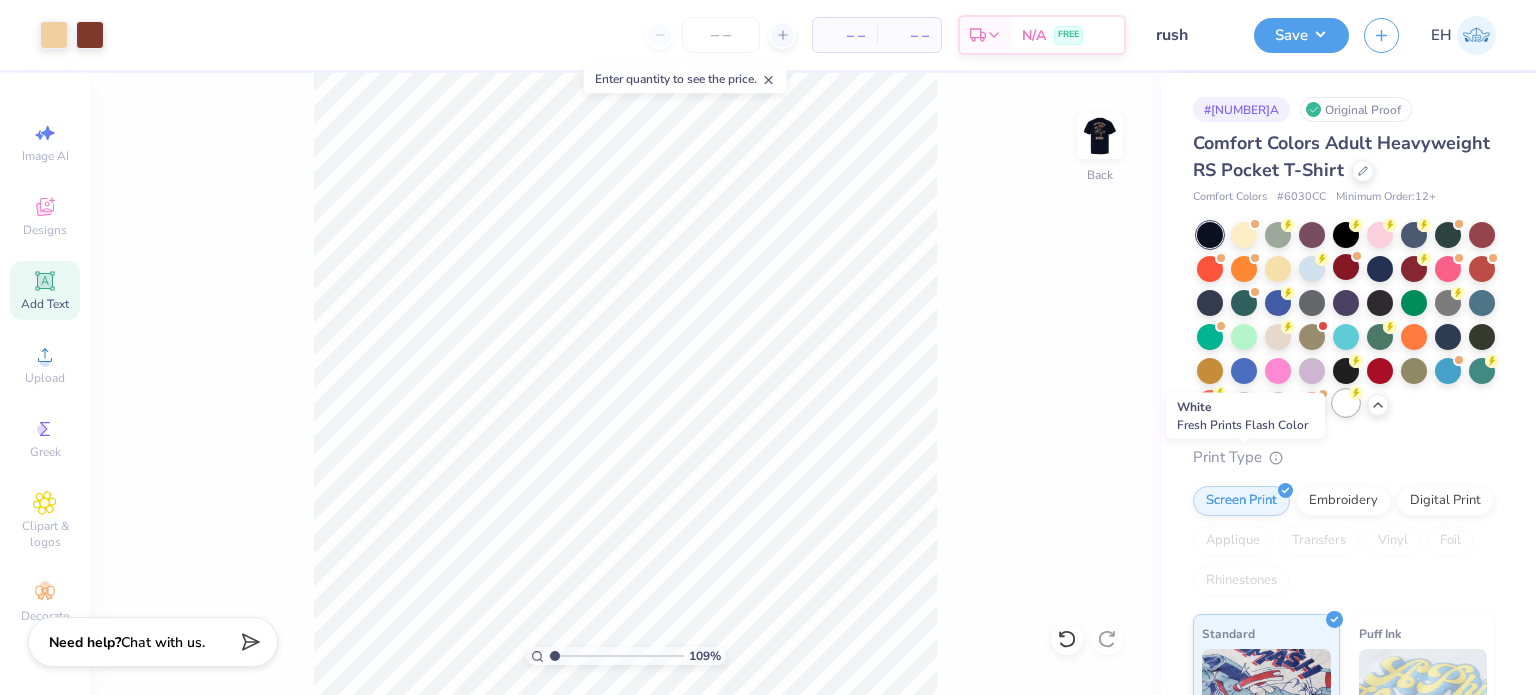 click at bounding box center [1346, 403] 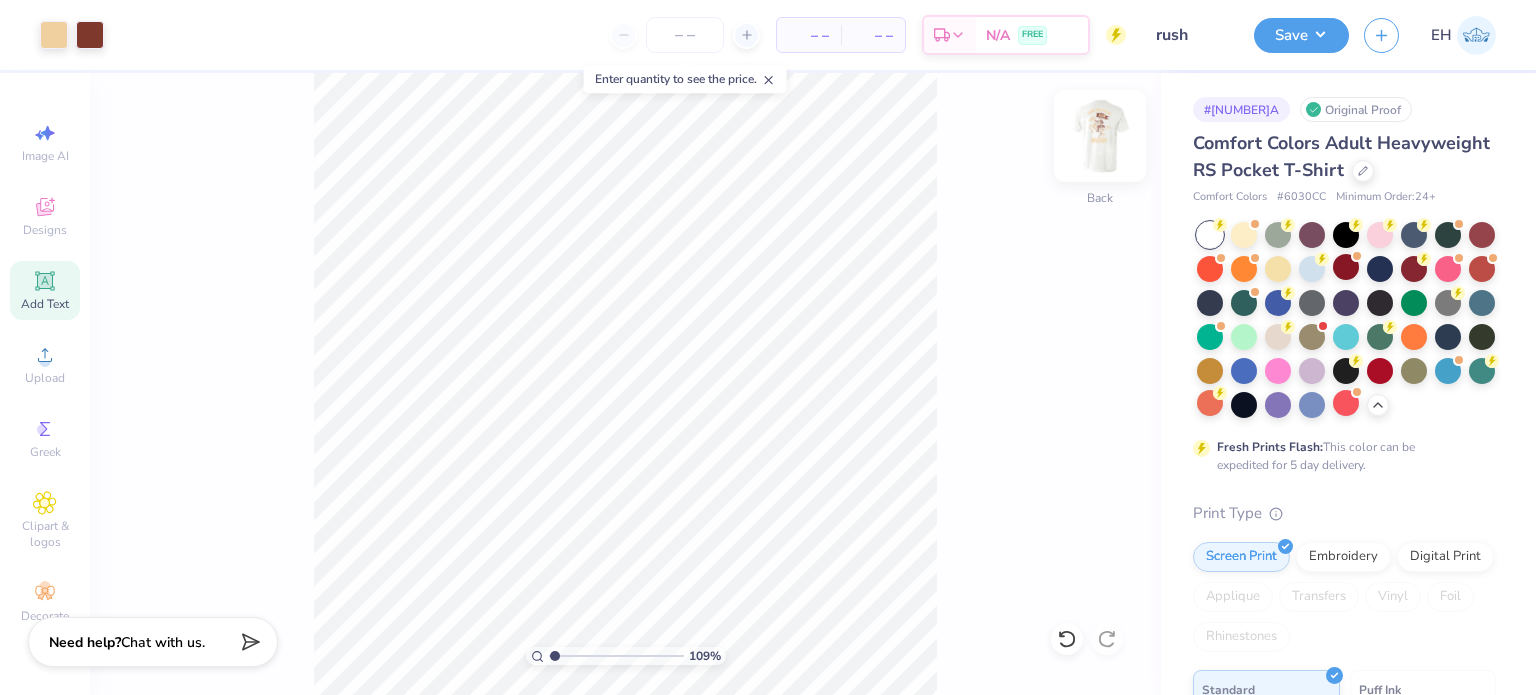 click at bounding box center [1100, 136] 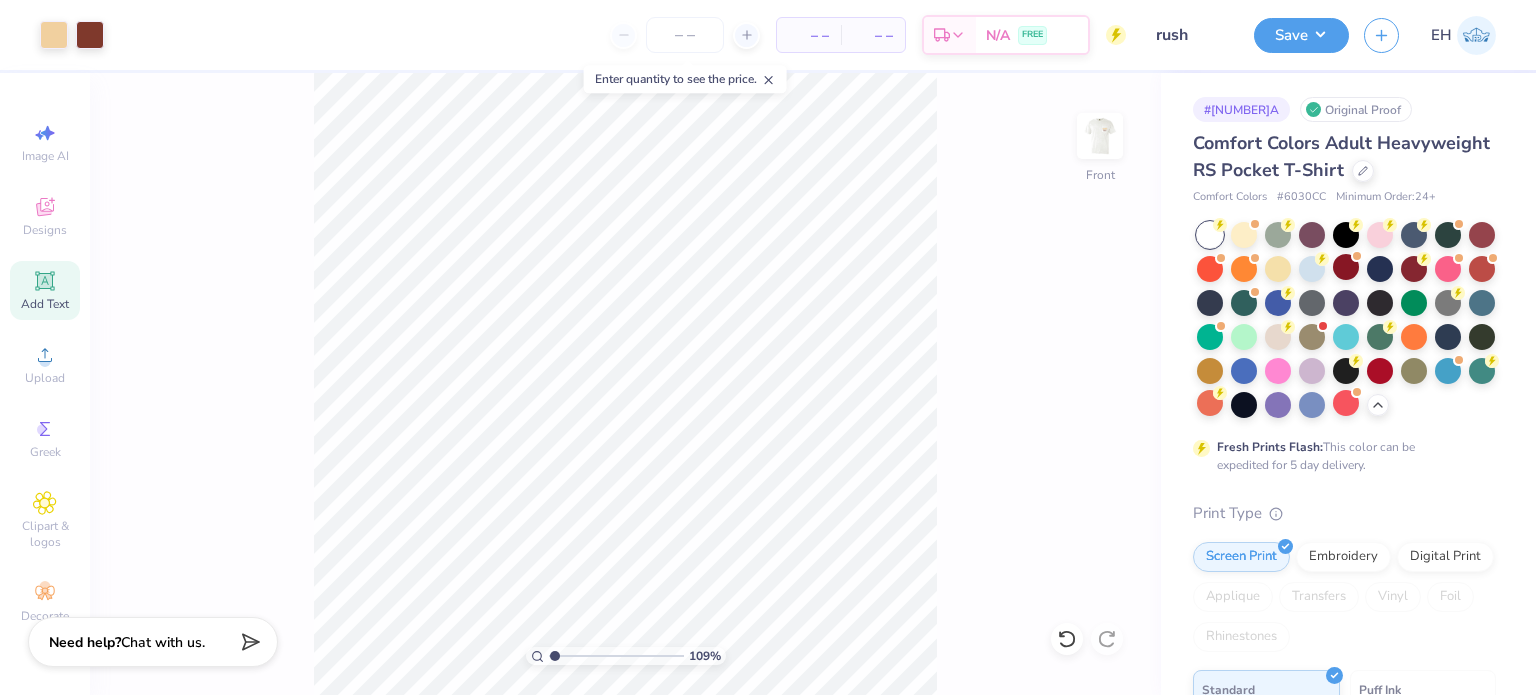 click at bounding box center (1100, 136) 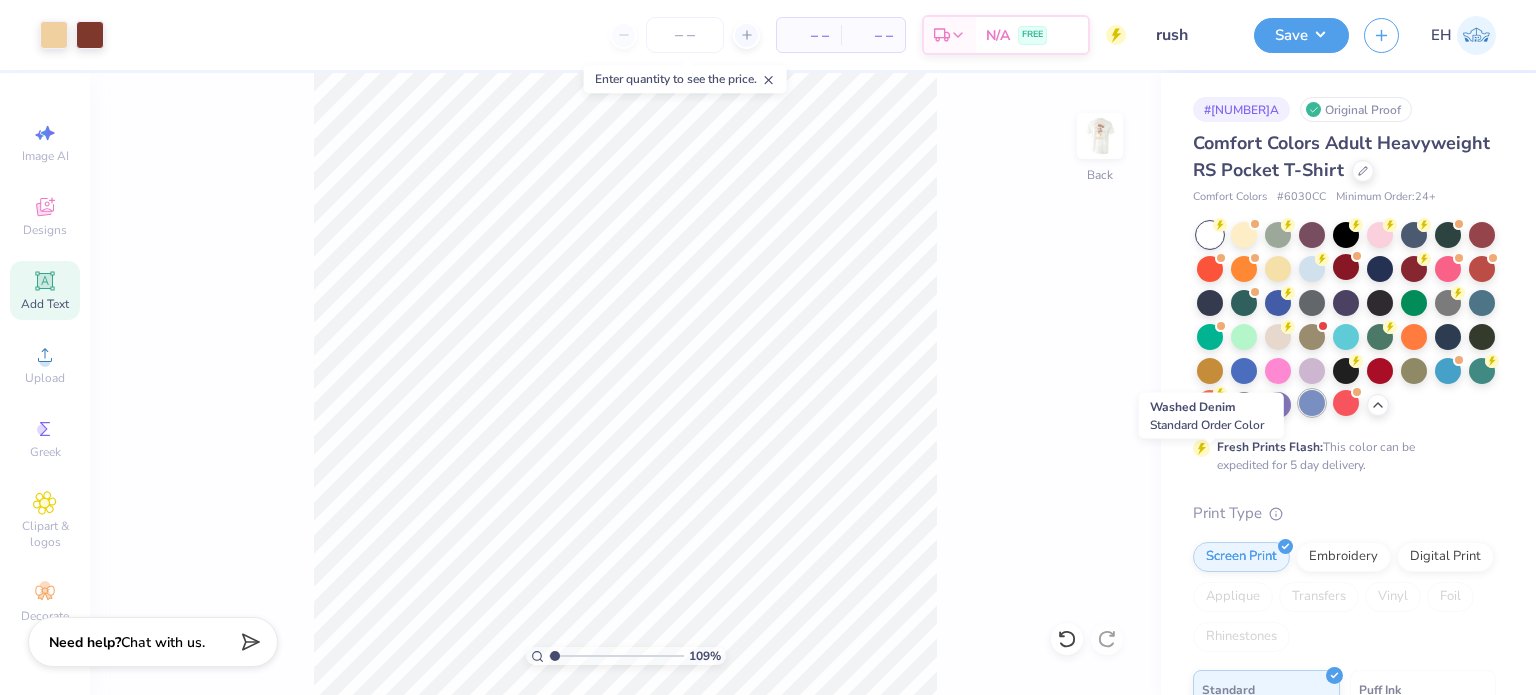 click at bounding box center [1312, 403] 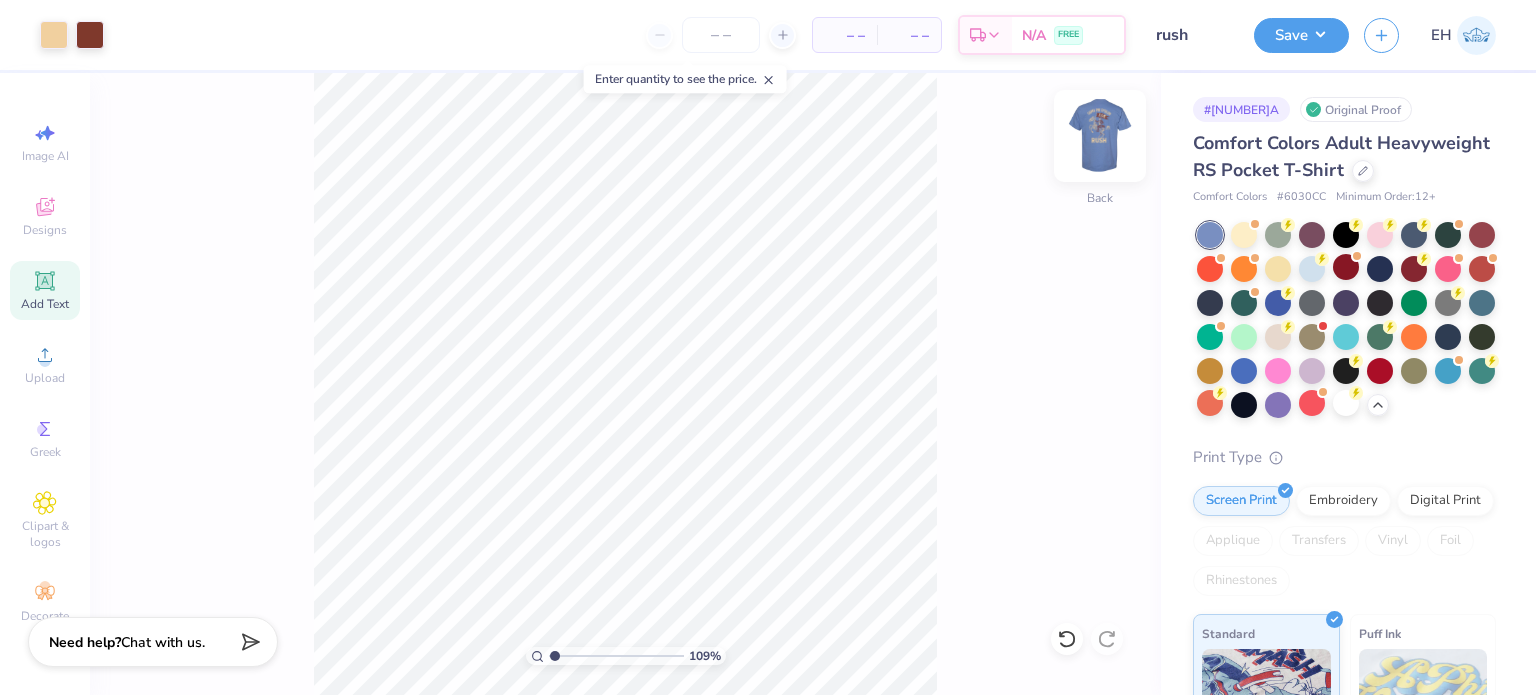 click at bounding box center [1100, 136] 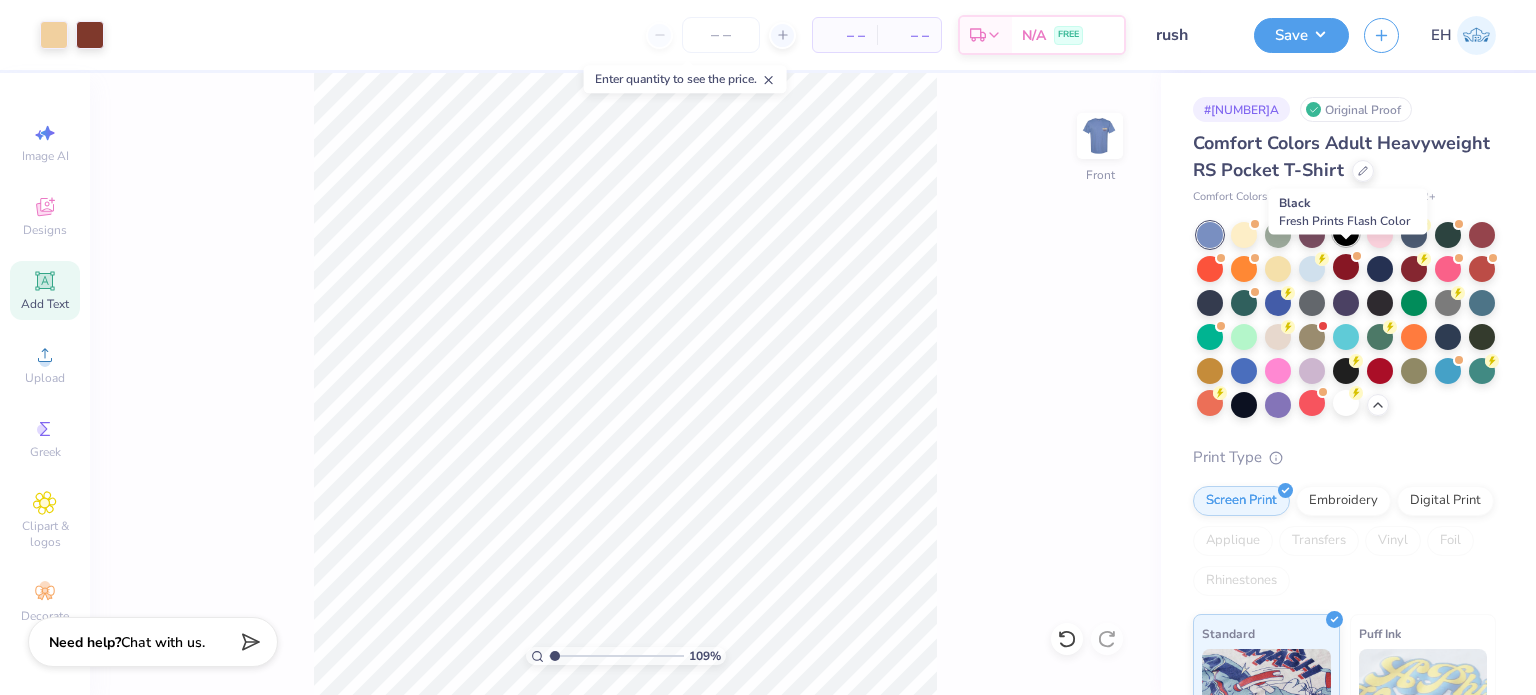 click at bounding box center [1346, 233] 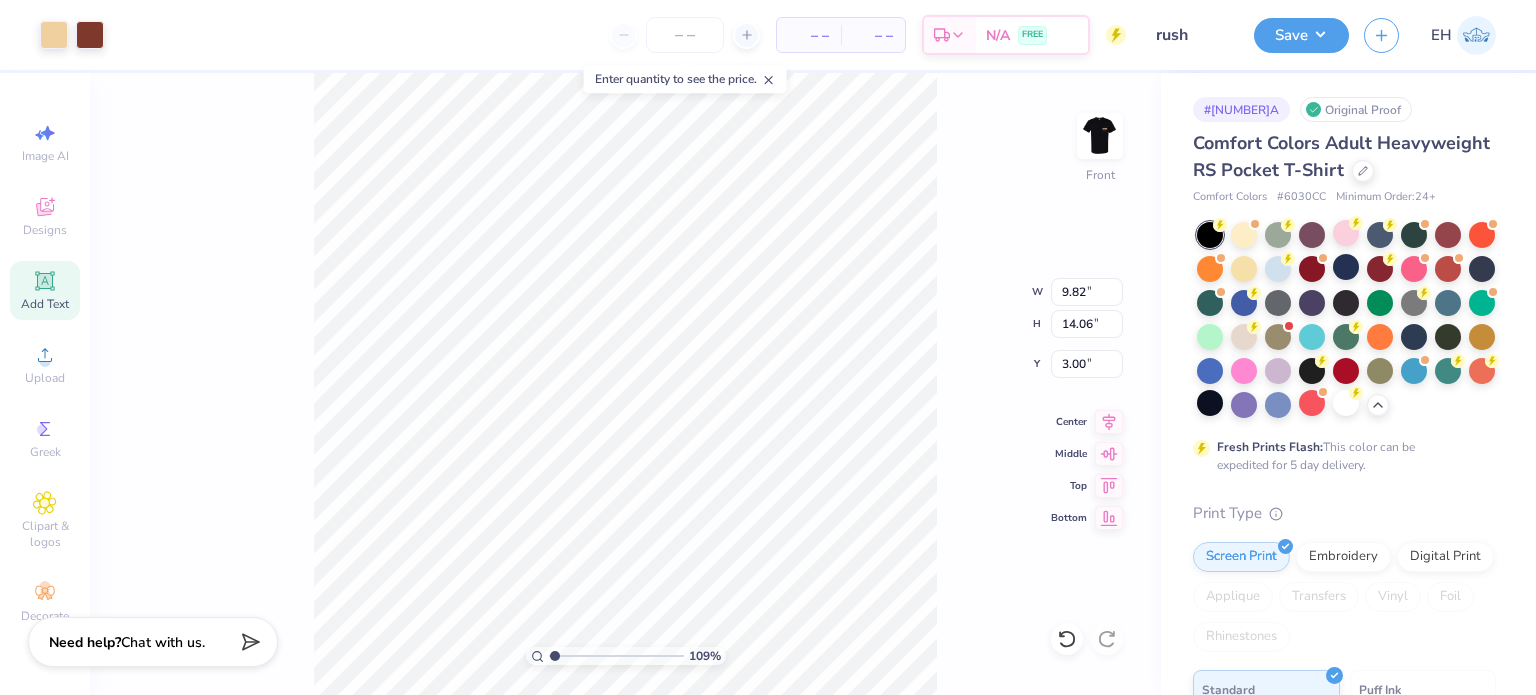 type on "1.08709083223176" 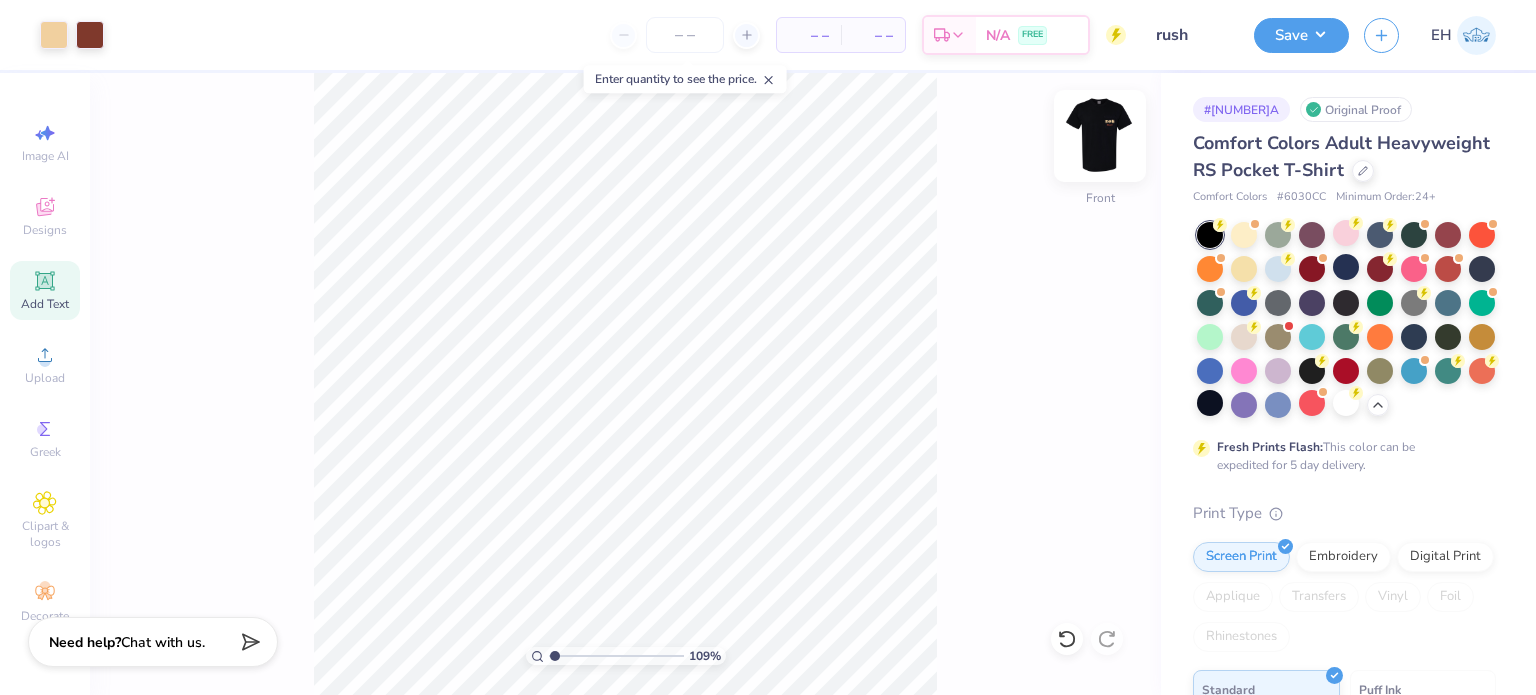 click at bounding box center [1100, 136] 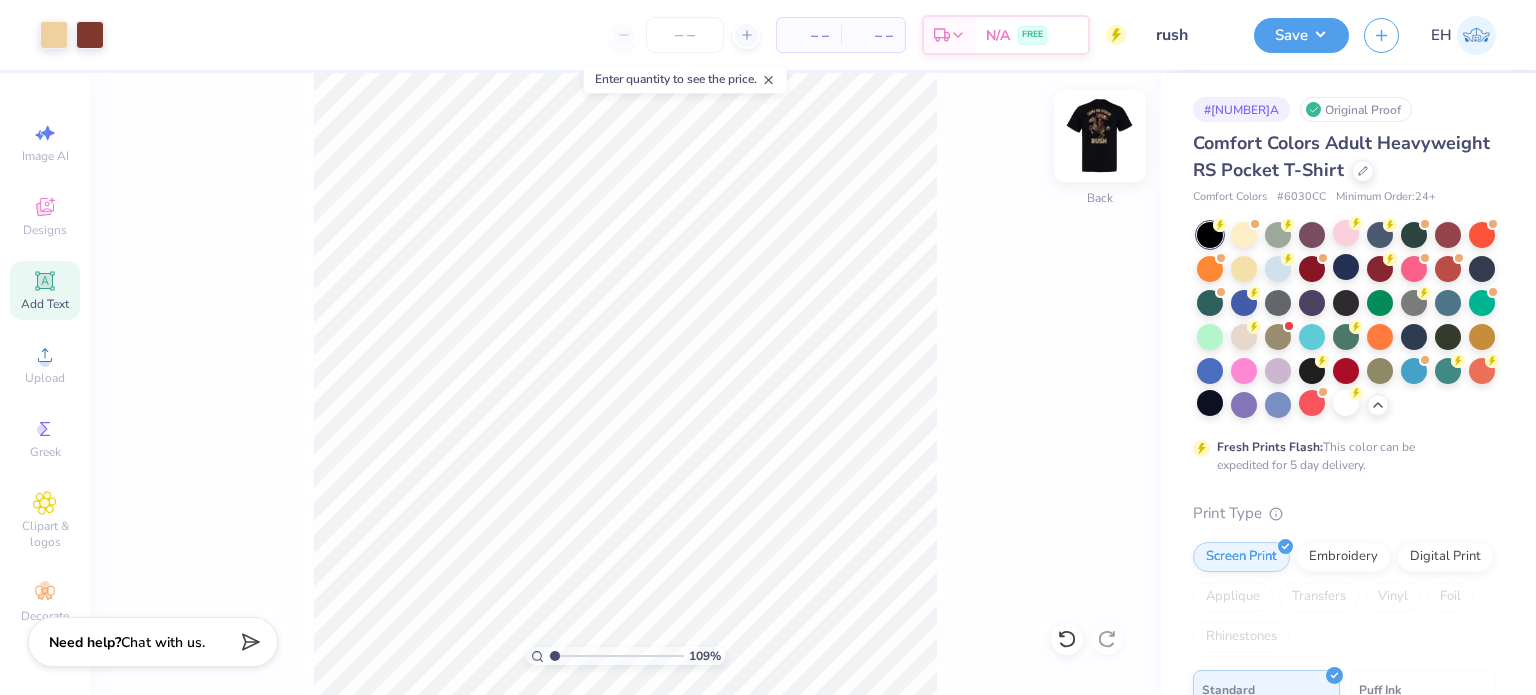 click at bounding box center (1100, 136) 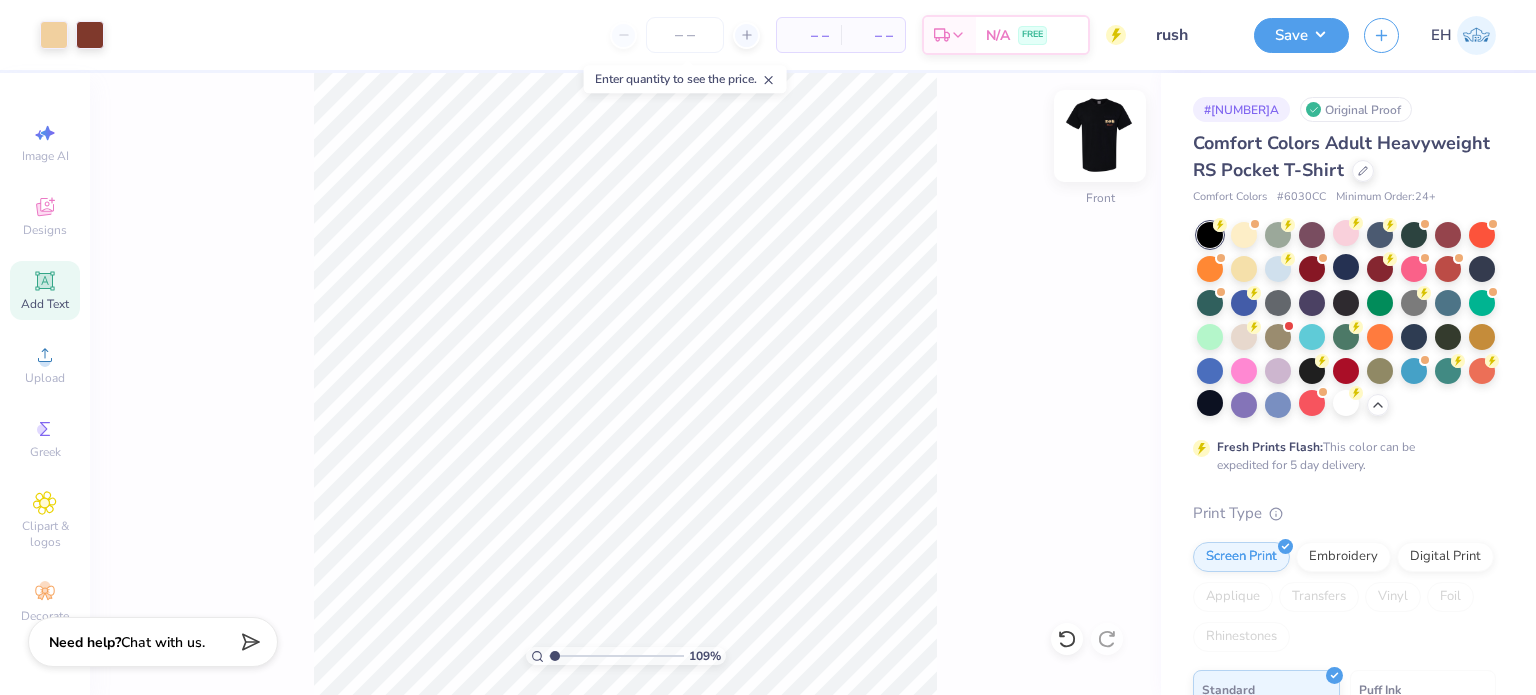 click at bounding box center [1100, 136] 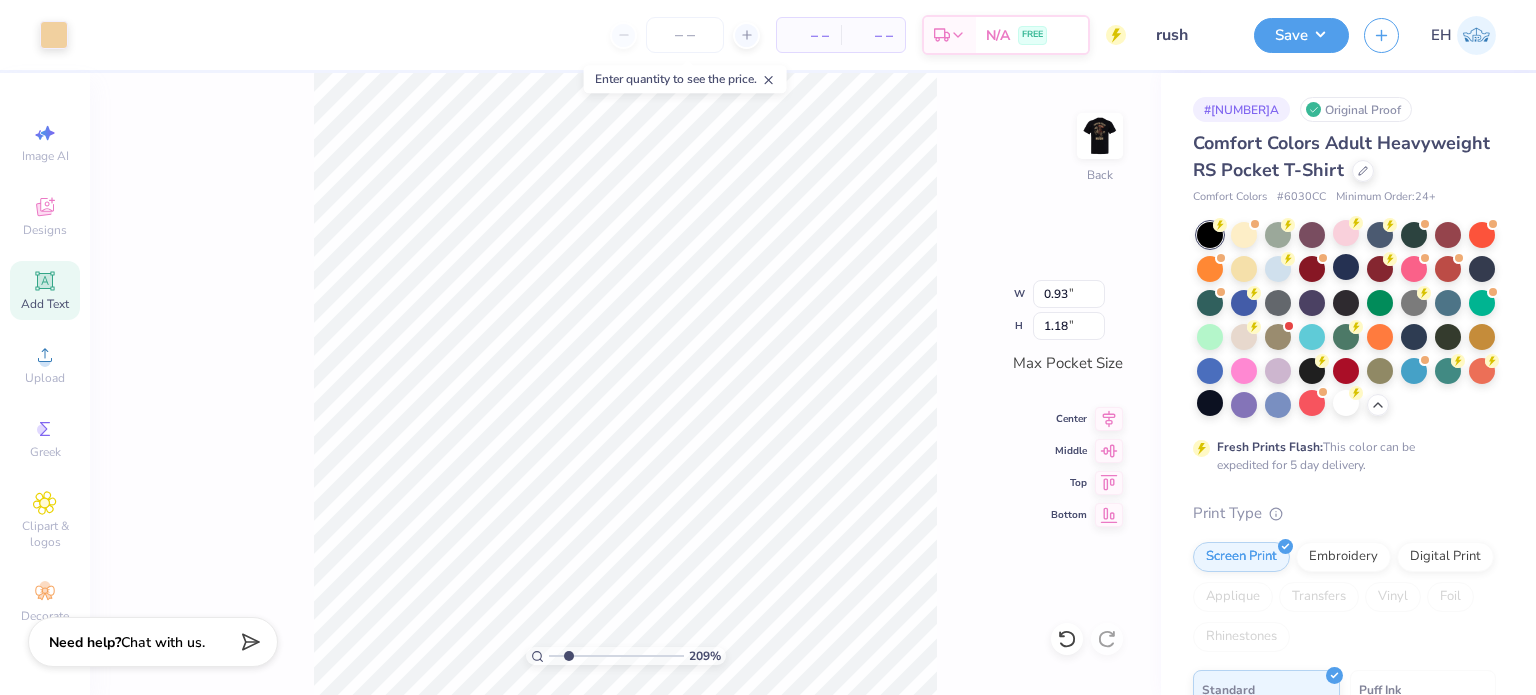 type on "2.09047645823159" 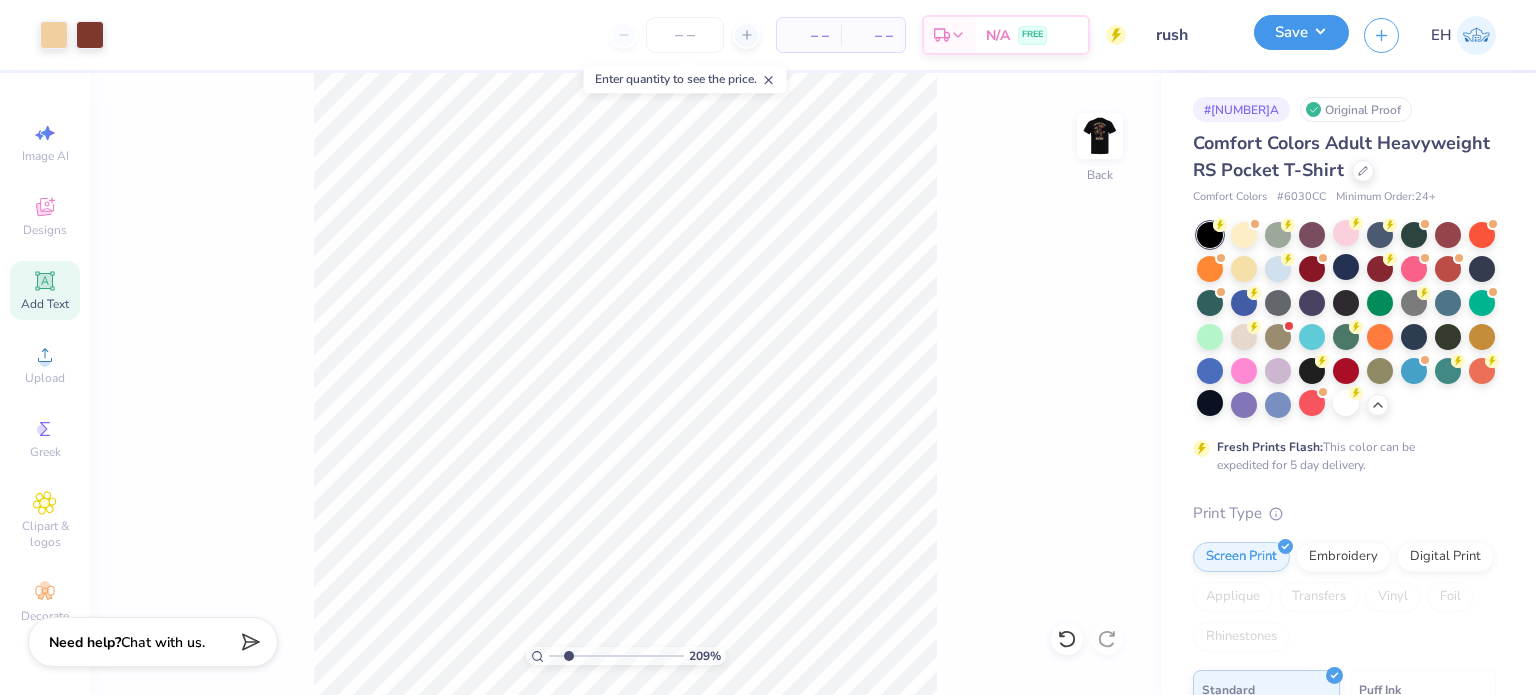 click on "Save" at bounding box center (1301, 32) 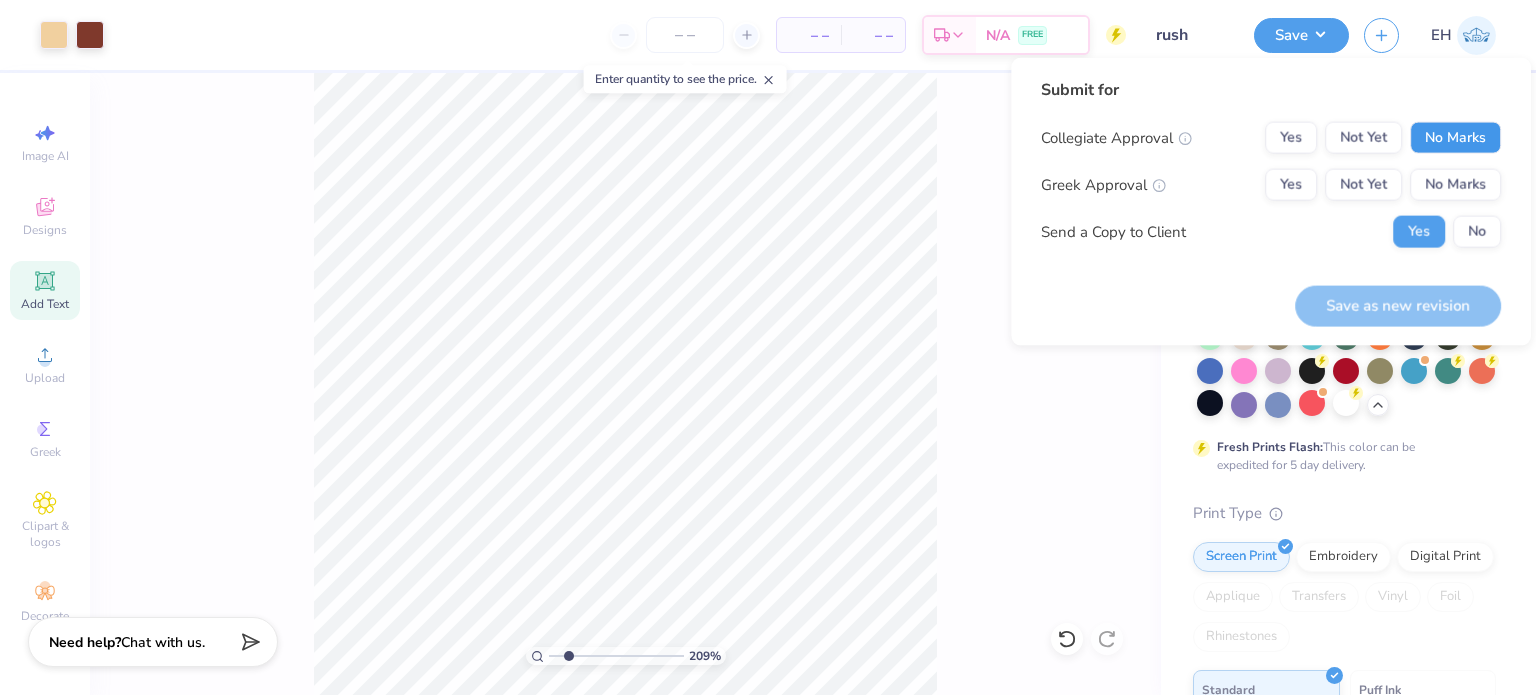 click on "No Marks" at bounding box center [1455, 138] 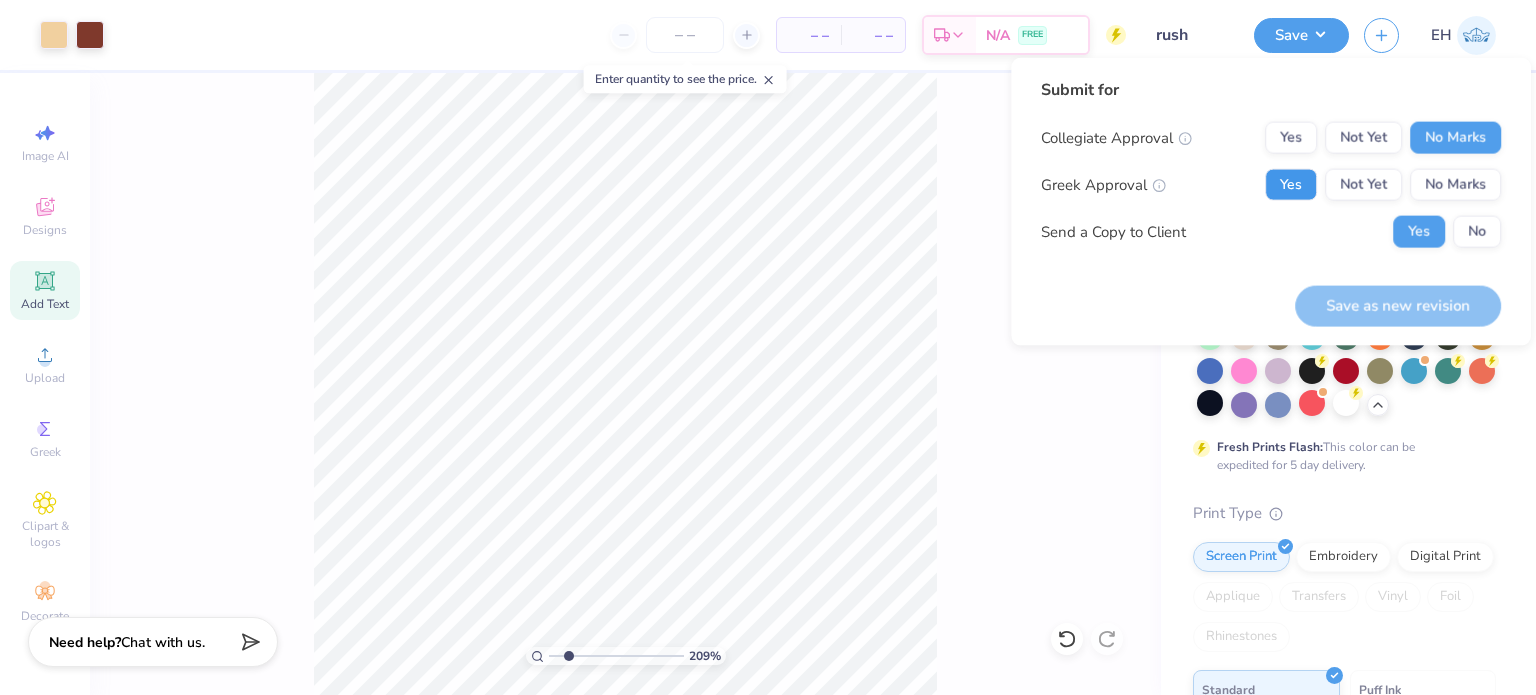 click on "Yes" at bounding box center [1291, 185] 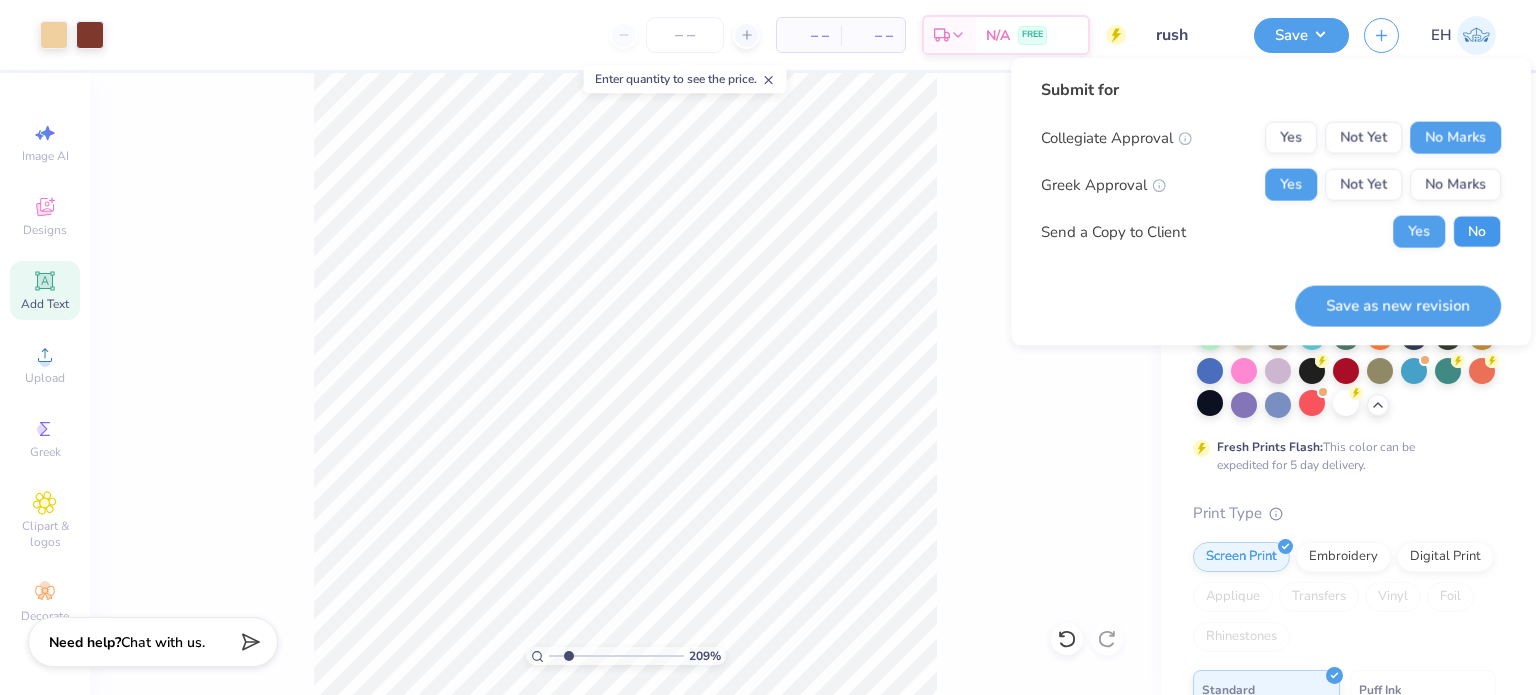 click on "No" at bounding box center (1477, 232) 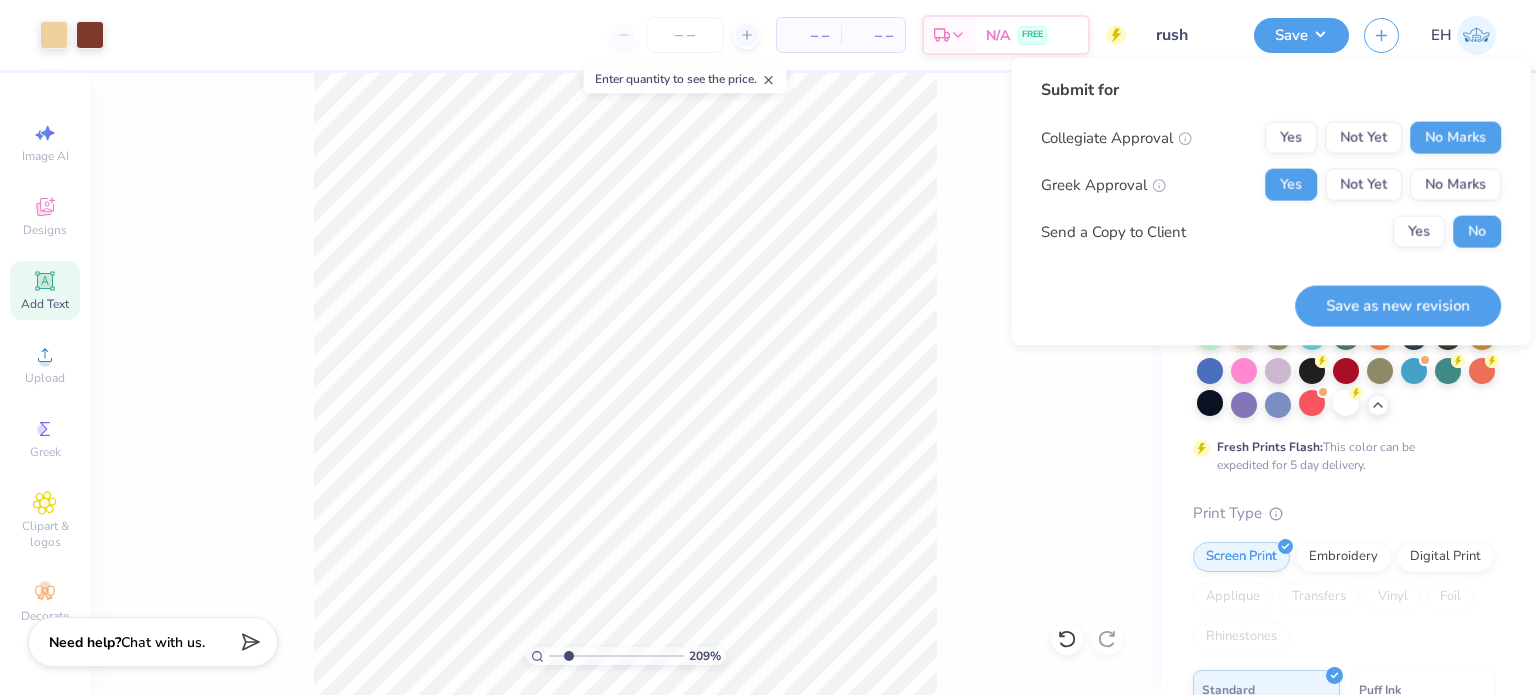 click on "Save as new revision" at bounding box center (1398, 305) 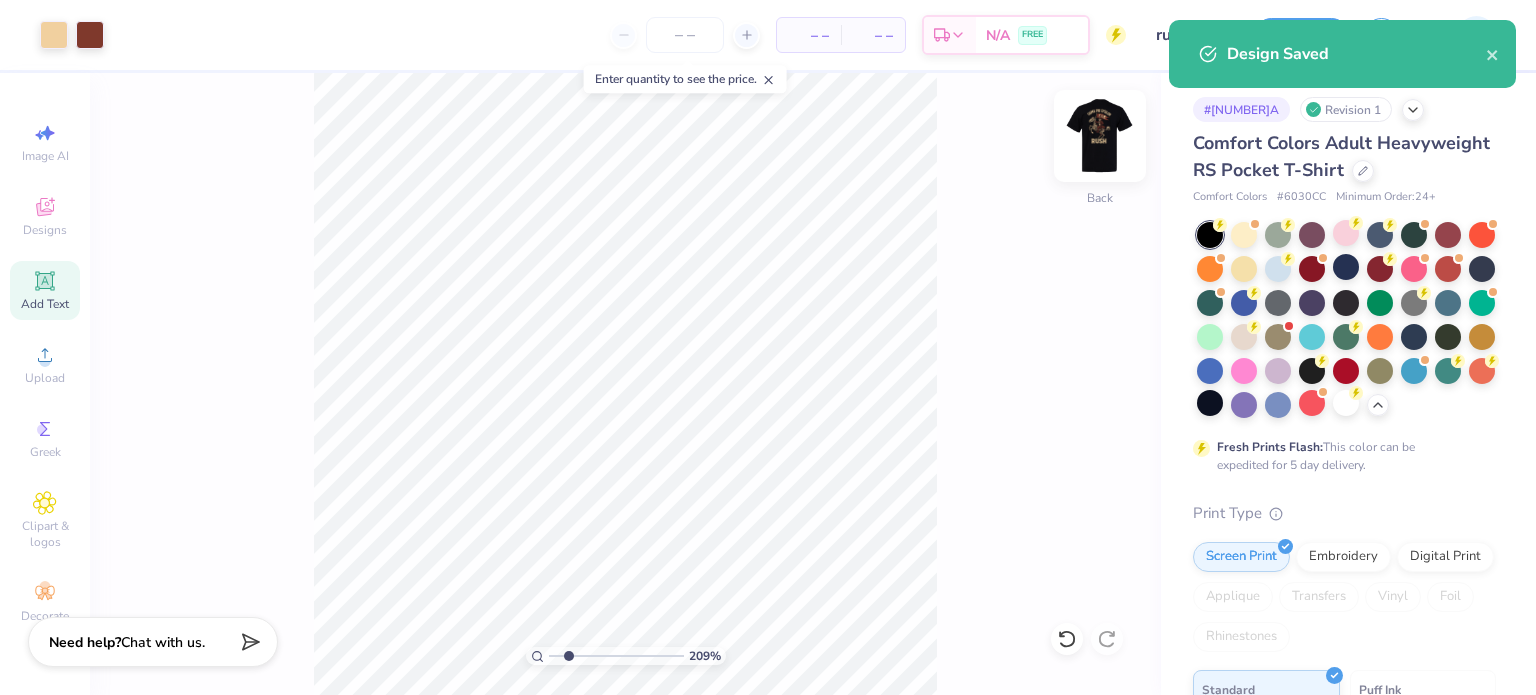 click at bounding box center (1100, 136) 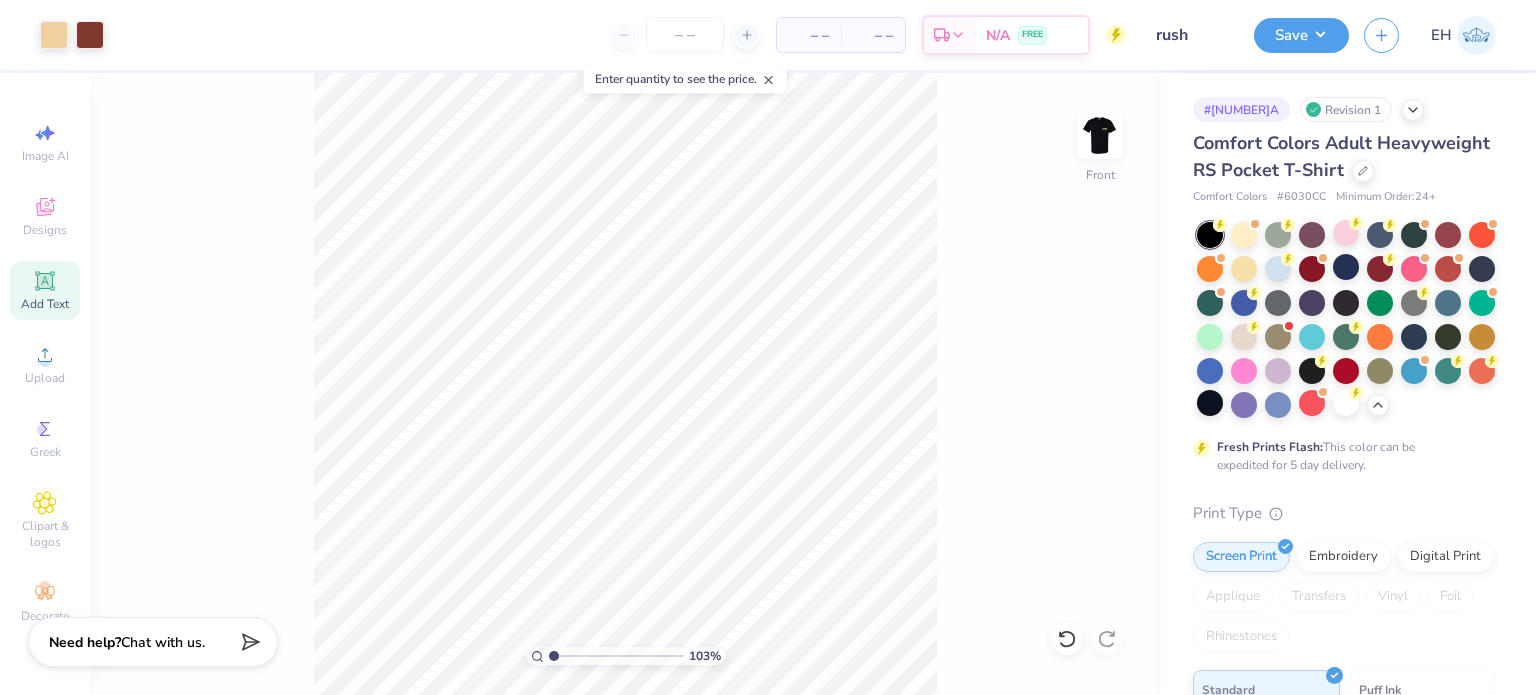 type on "1" 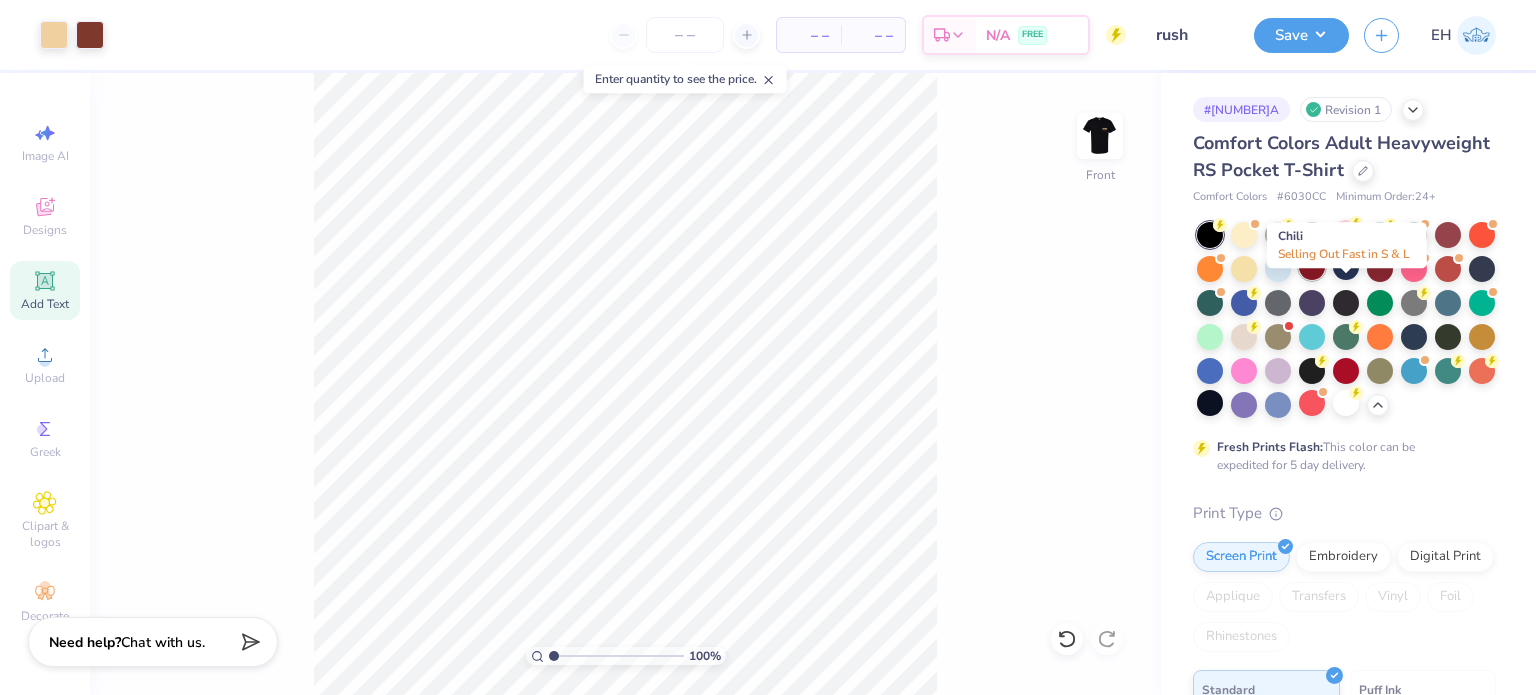 click at bounding box center (1312, 267) 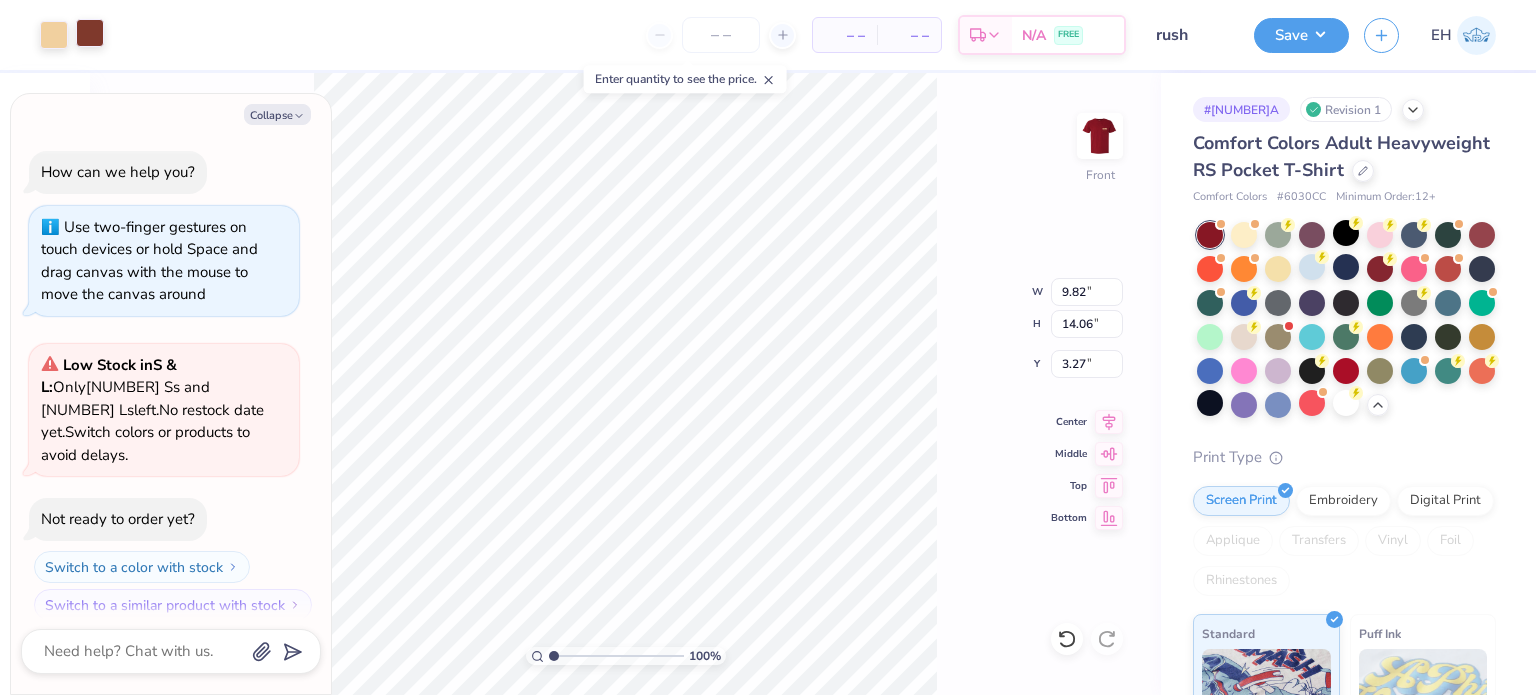 click at bounding box center (90, 33) 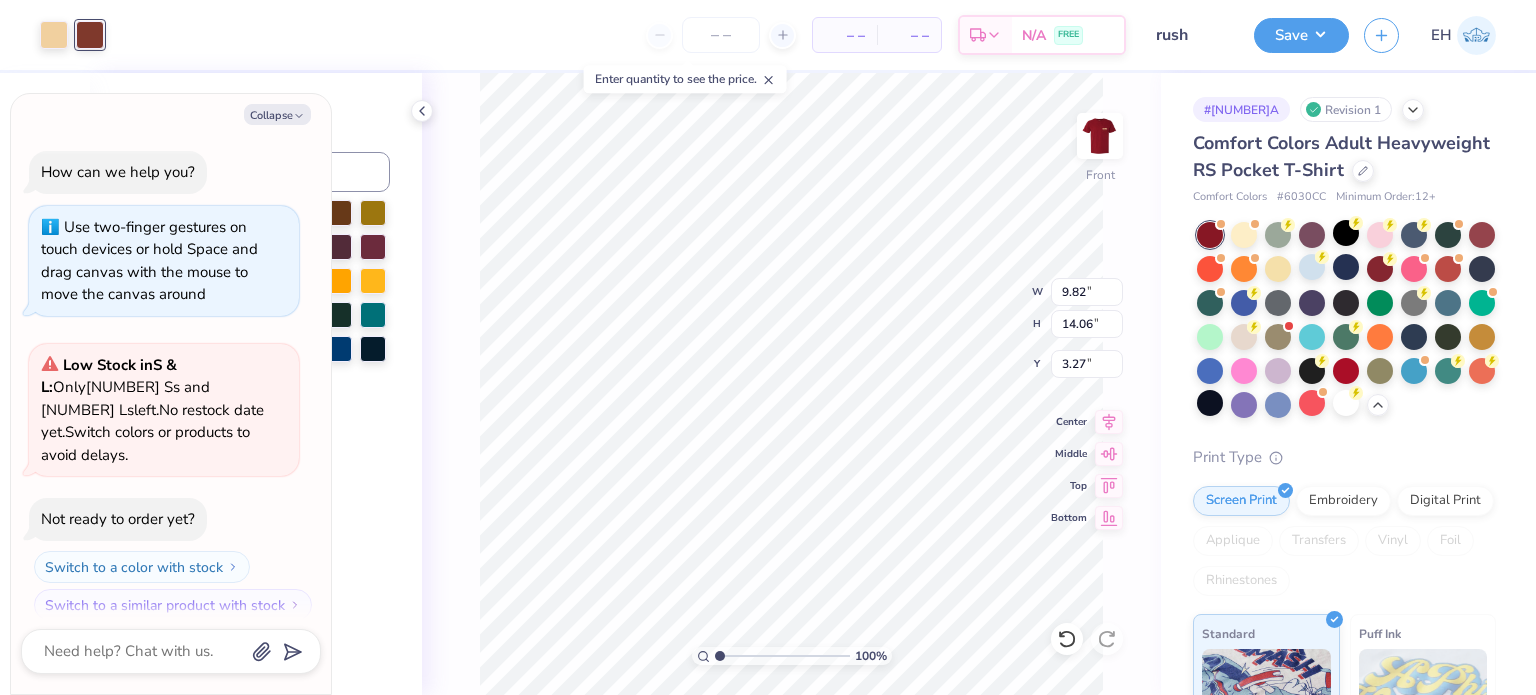 click on "Change selected color" at bounding box center [256, 110] 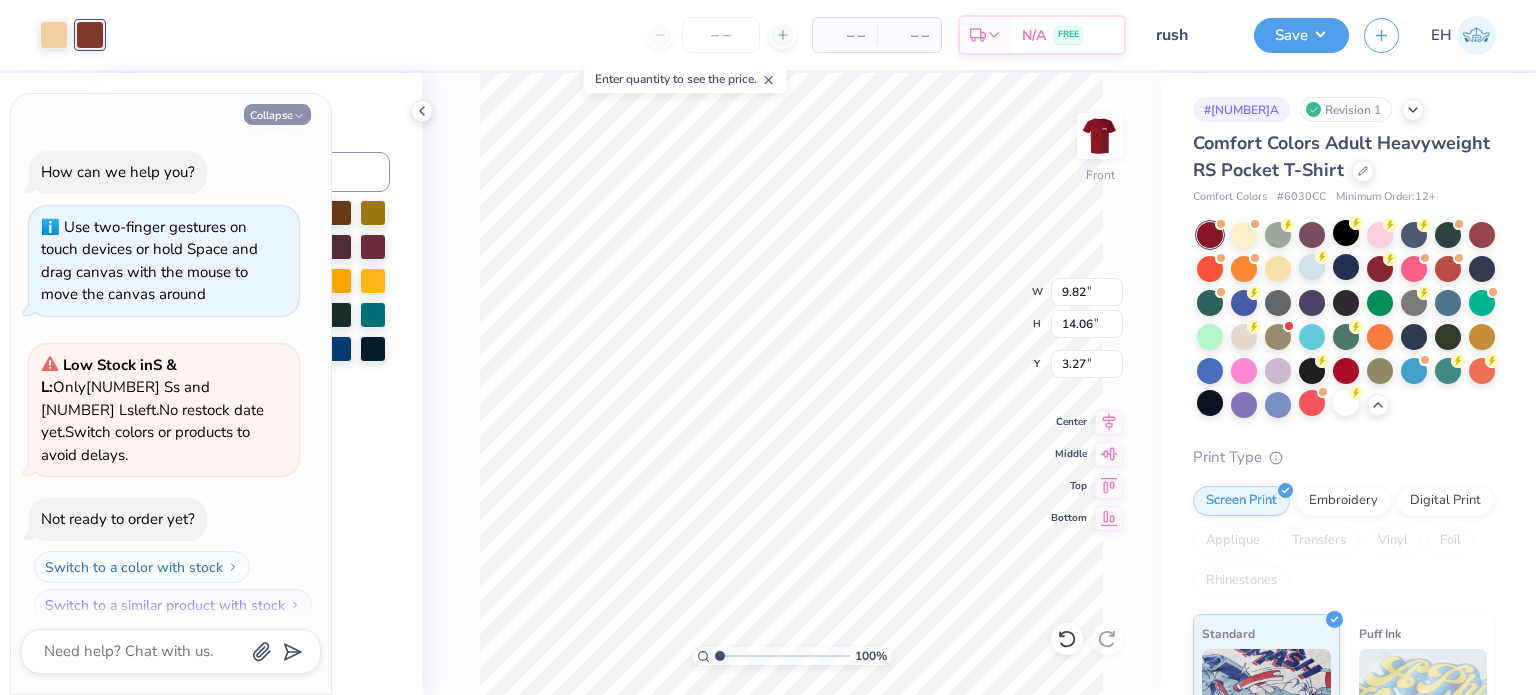 click 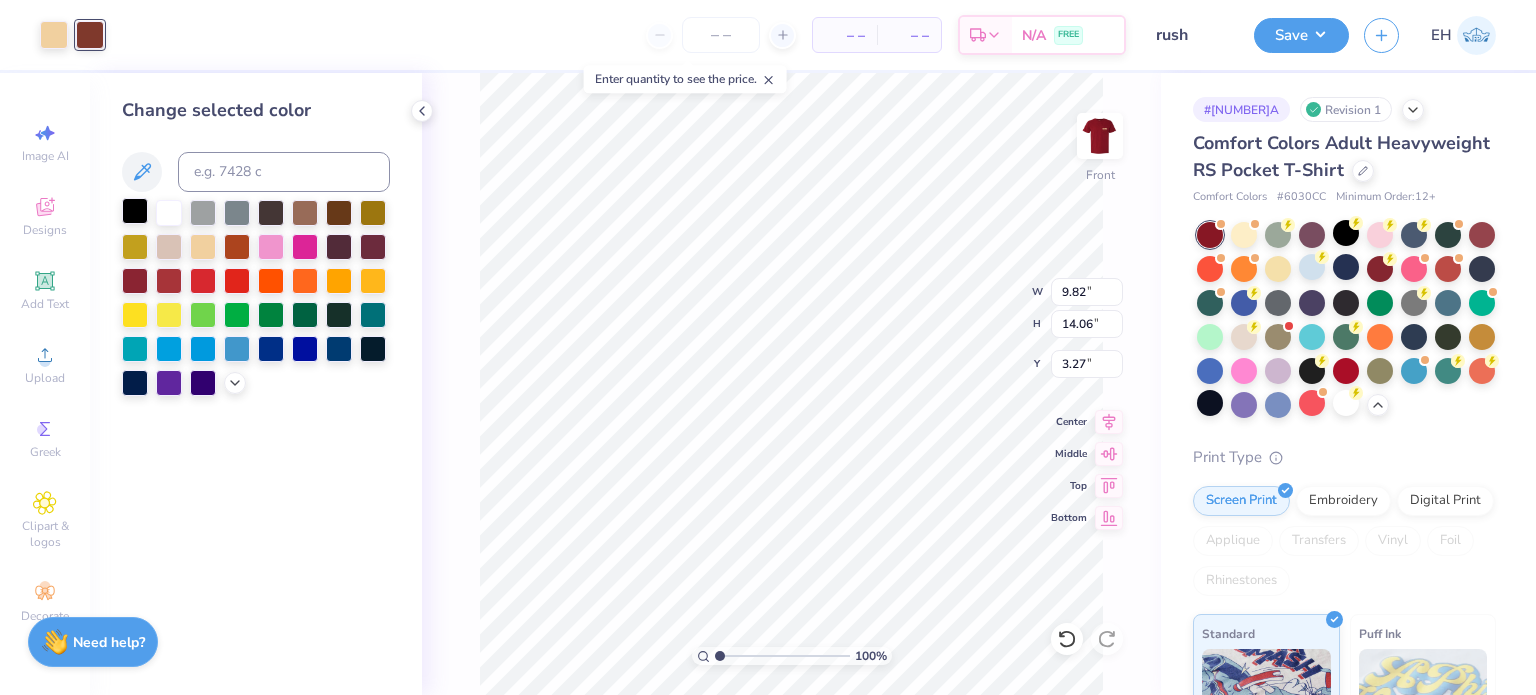 click at bounding box center [135, 211] 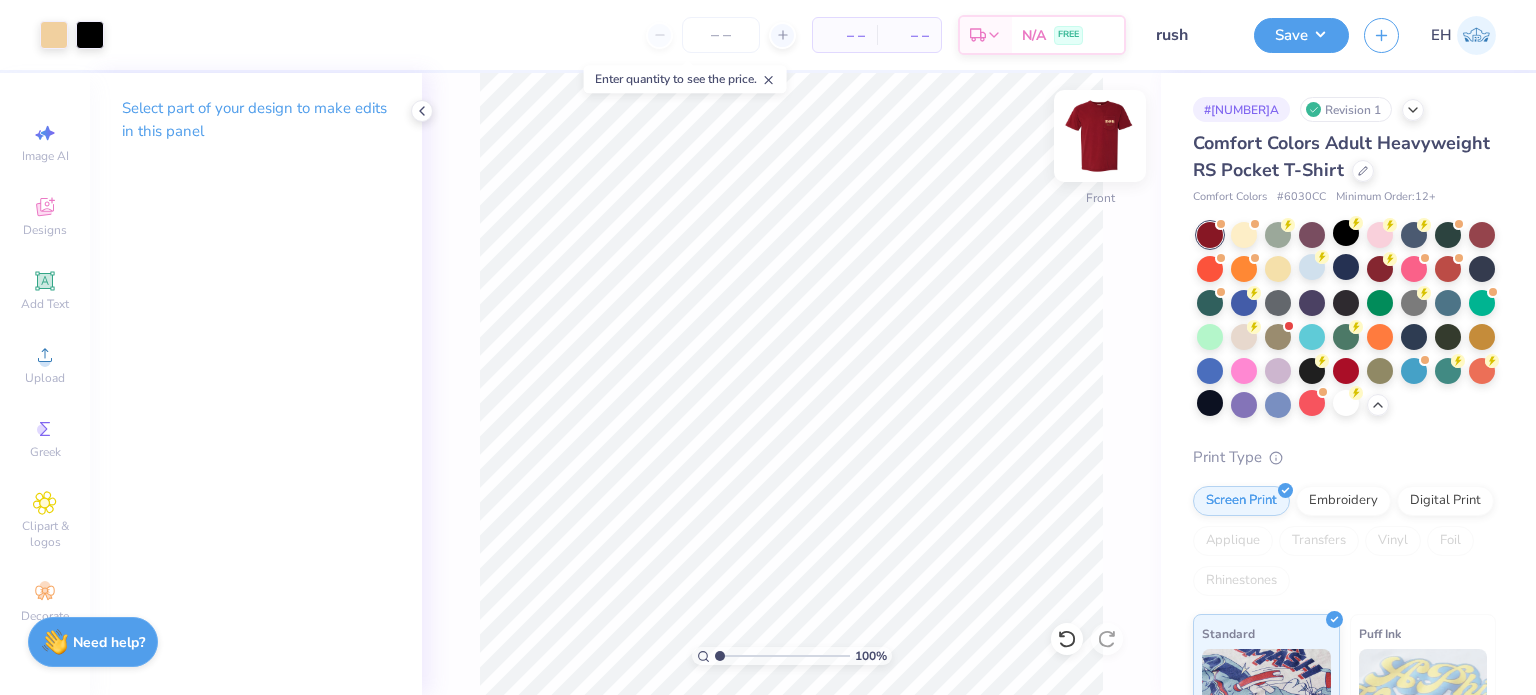click at bounding box center [1100, 136] 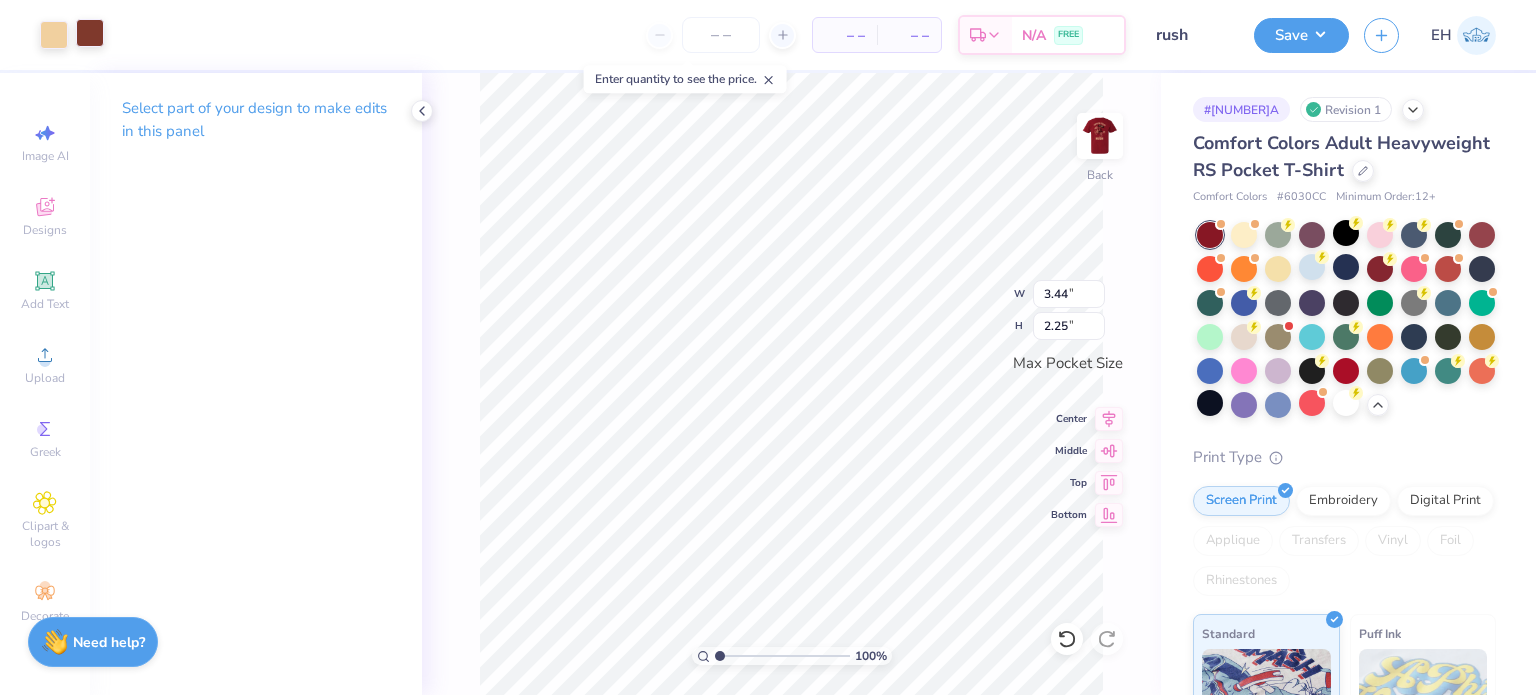 click at bounding box center (90, 33) 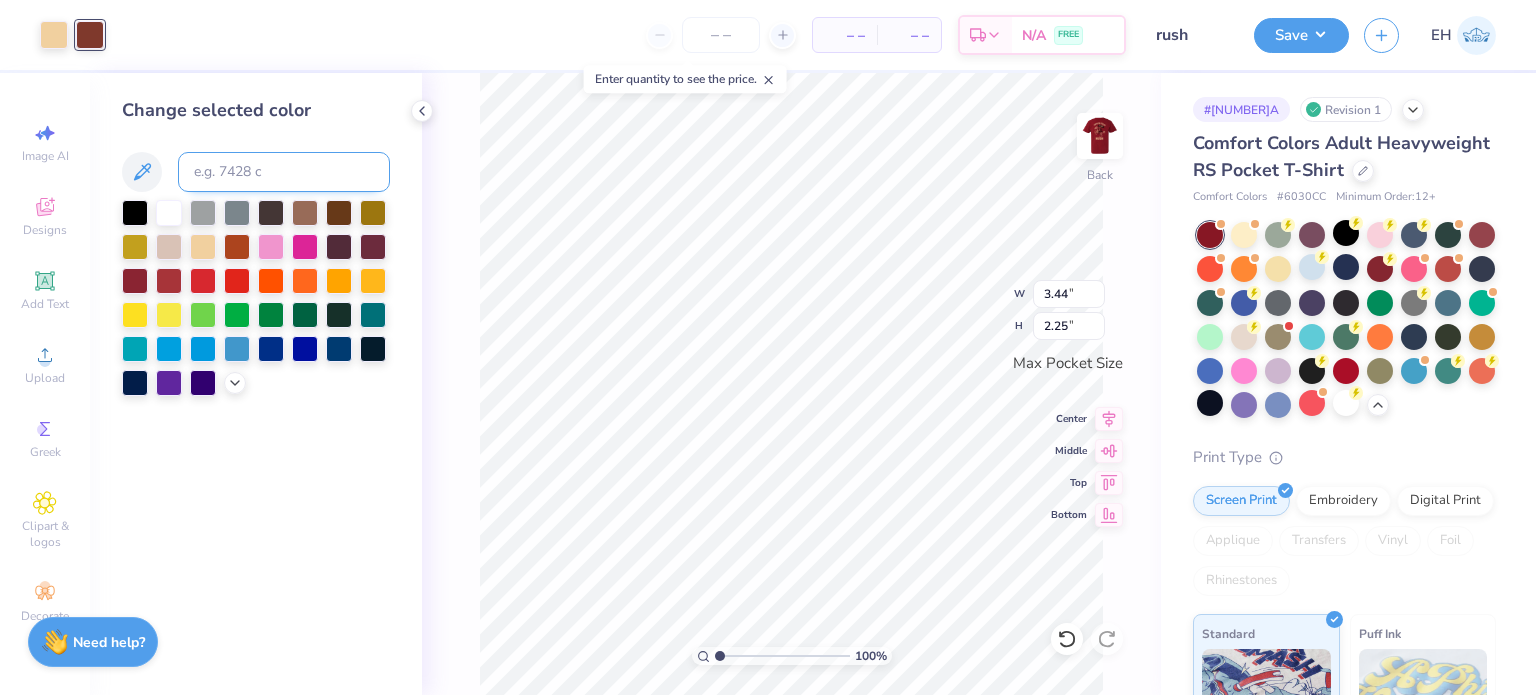 click at bounding box center [135, 213] 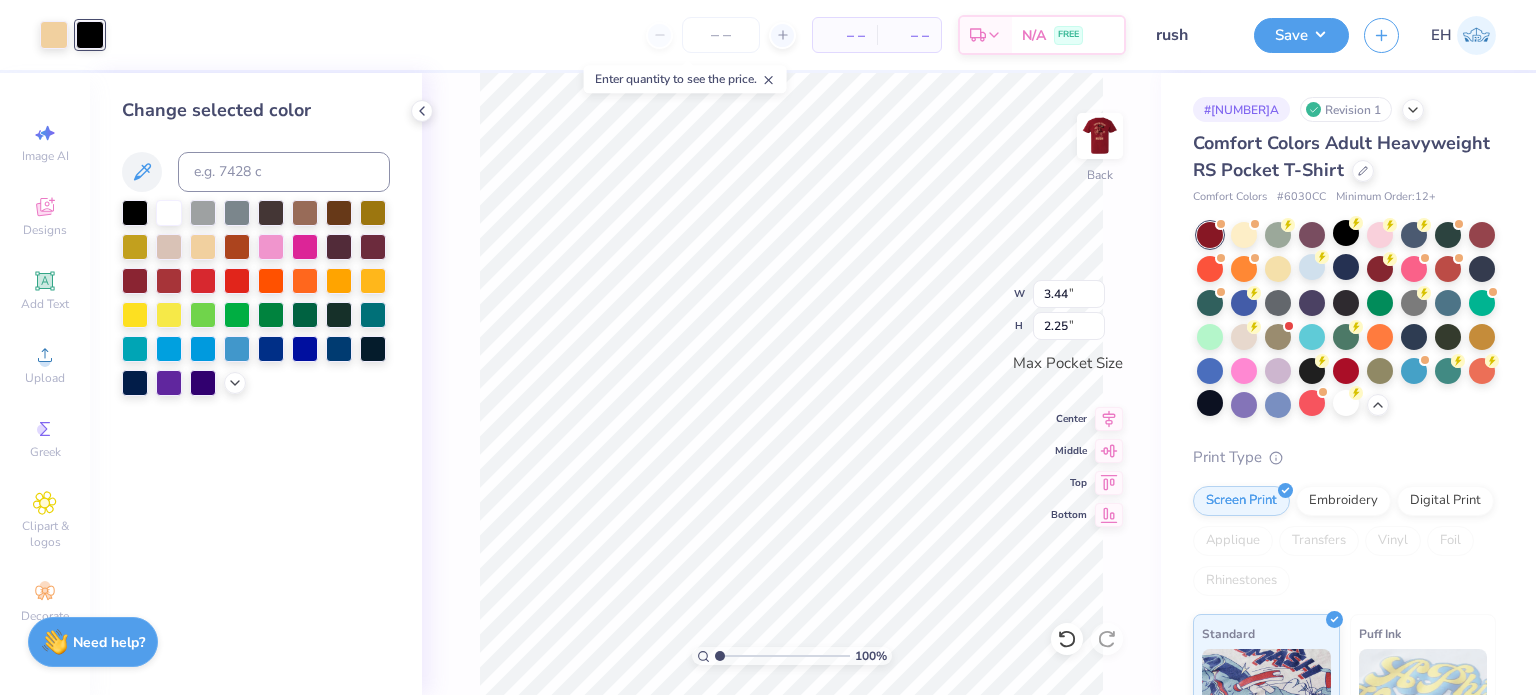 click on "100 % Back W 3.44 3.44 " H 2.25 2.25 " Max Pocket Size Center Middle Top Bottom" at bounding box center (791, 384) 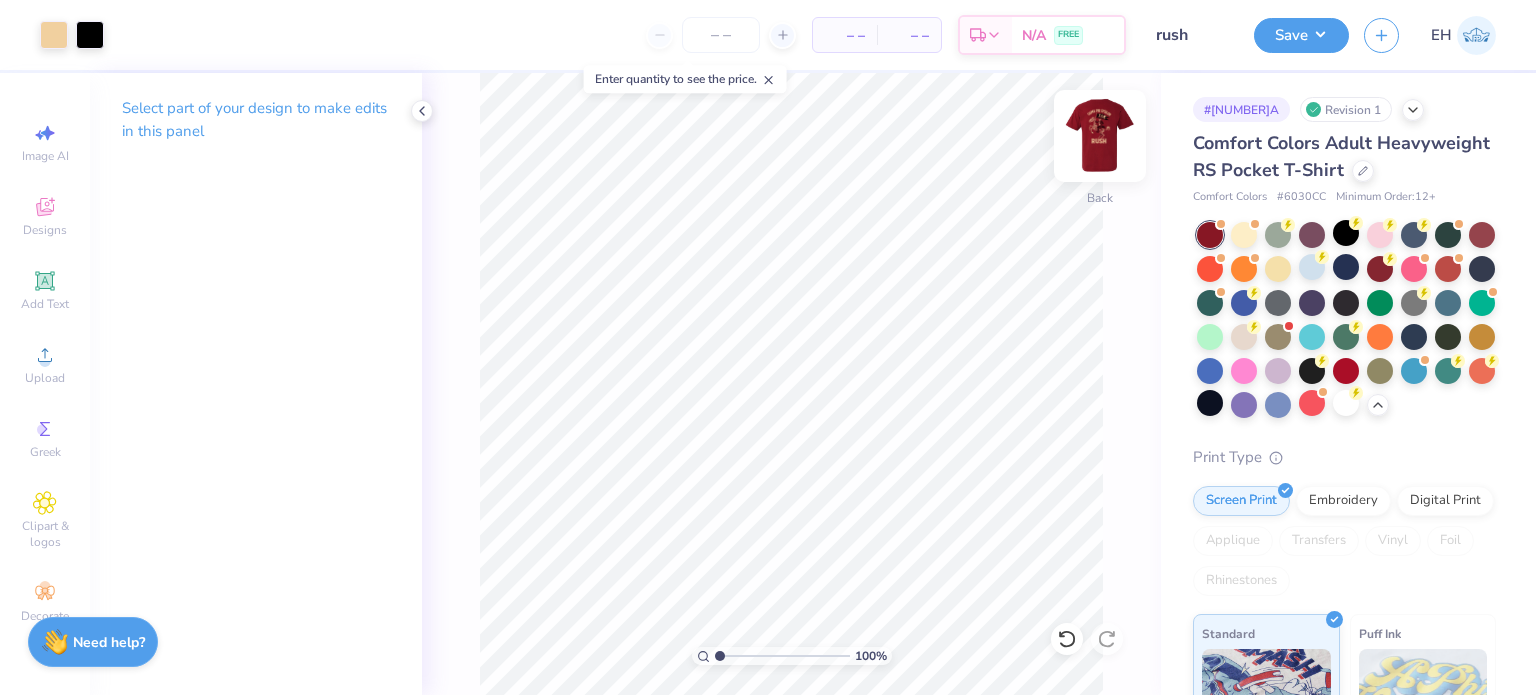 click at bounding box center (1100, 136) 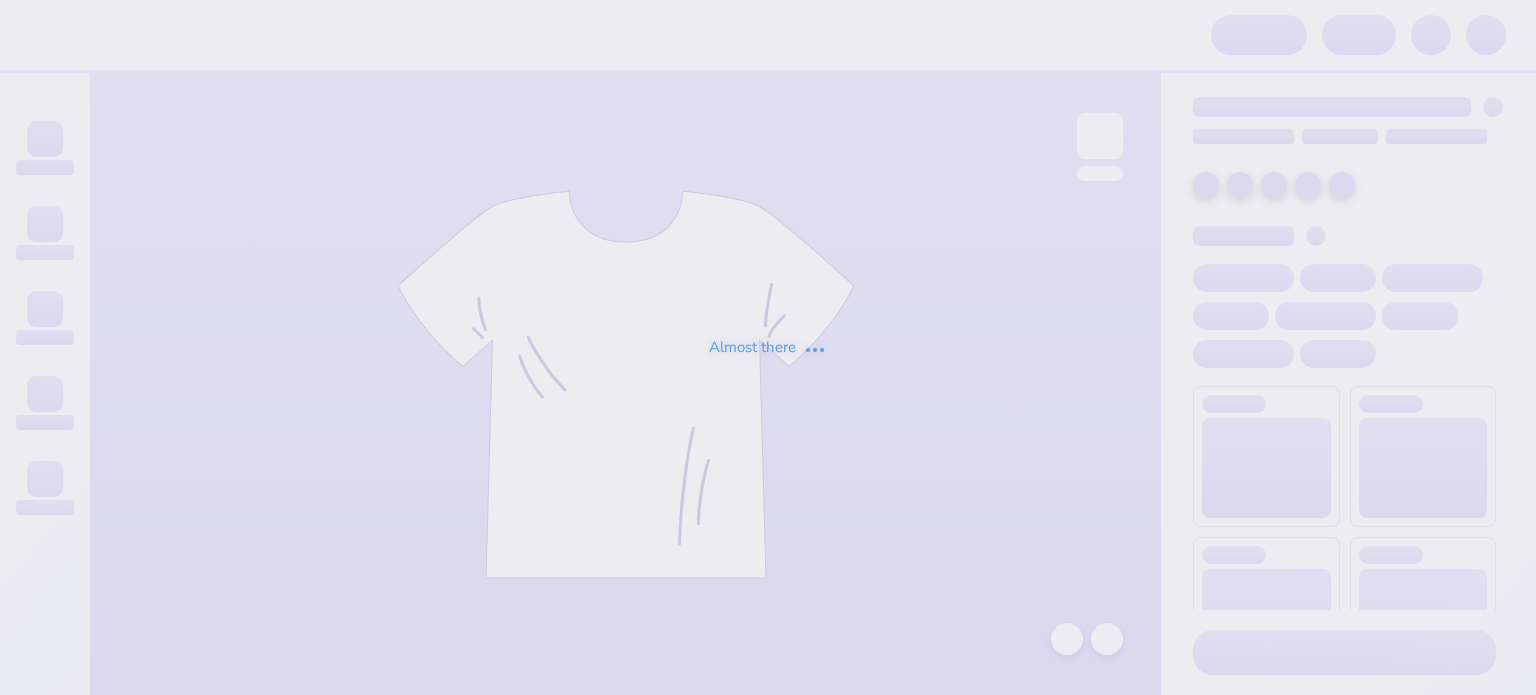 scroll, scrollTop: 0, scrollLeft: 0, axis: both 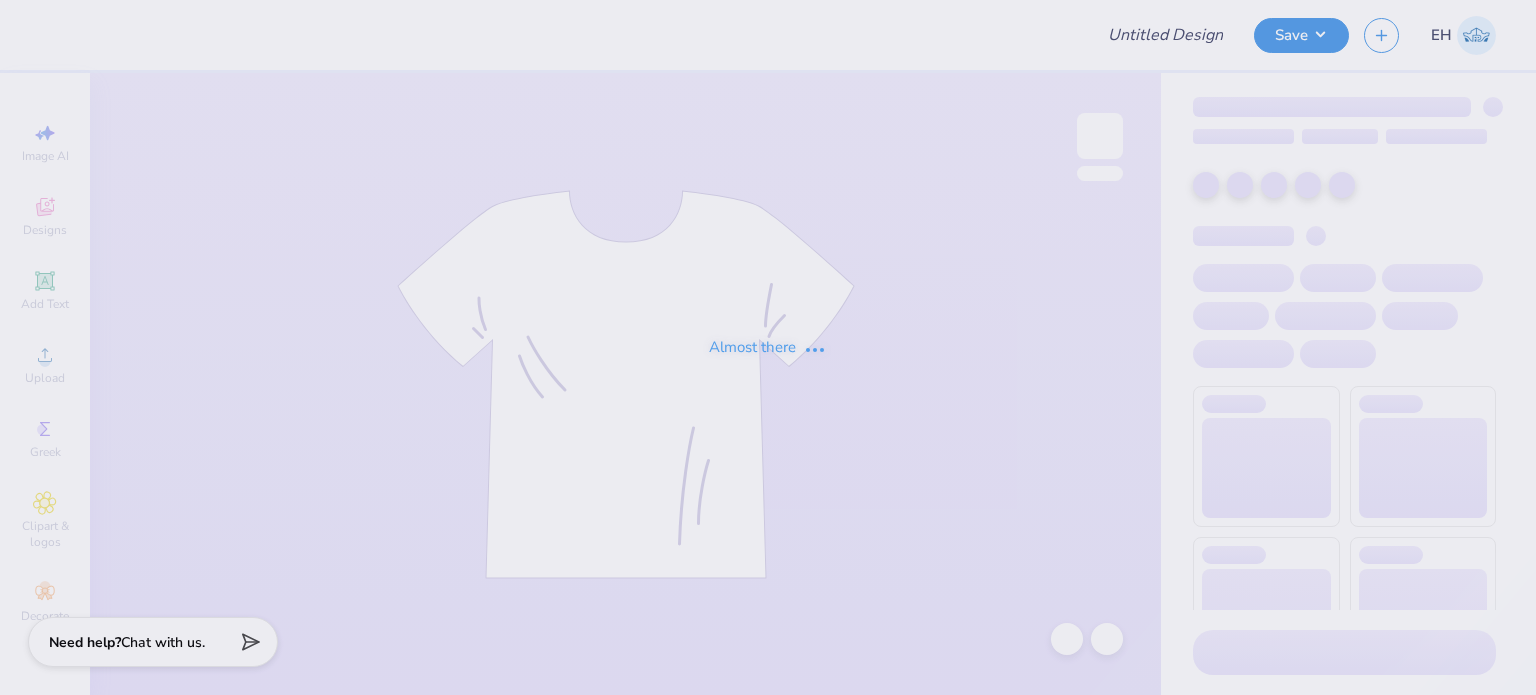 type on "rush" 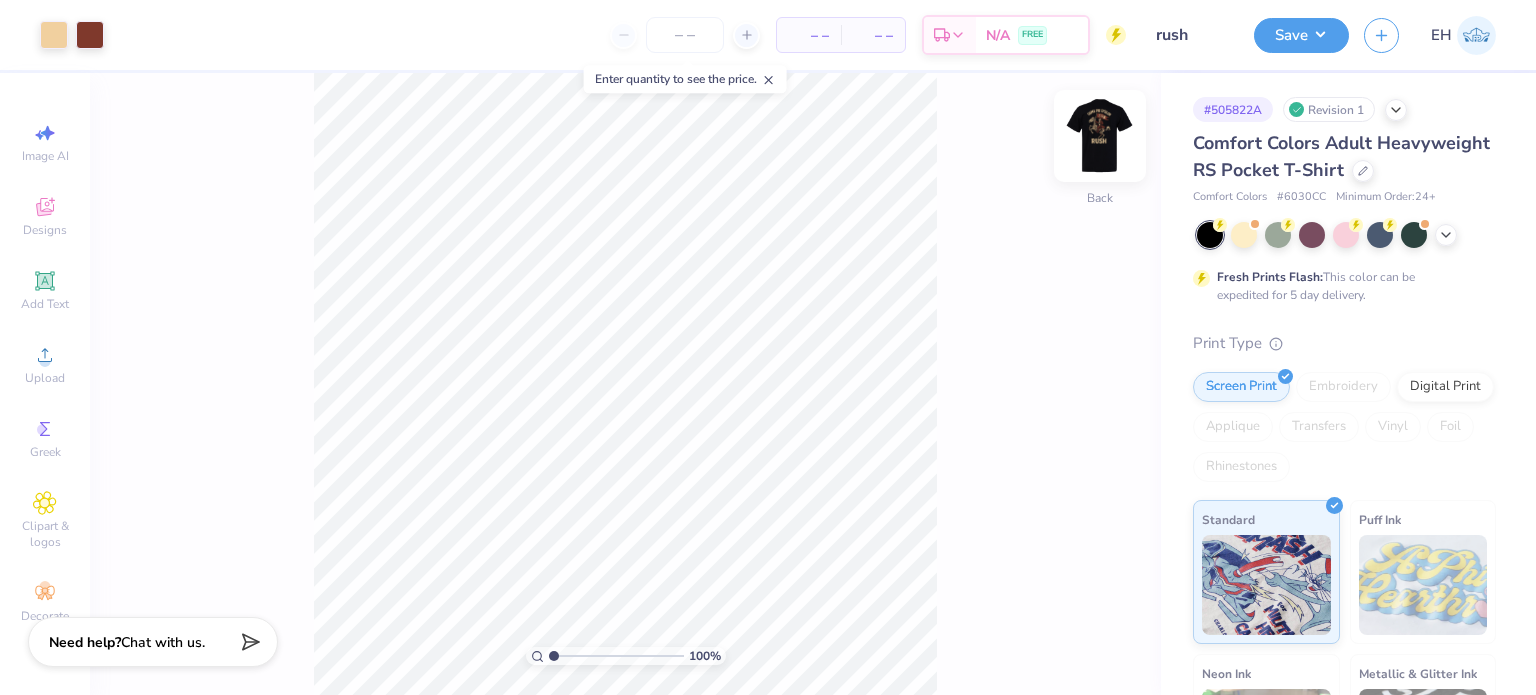 click at bounding box center [1100, 136] 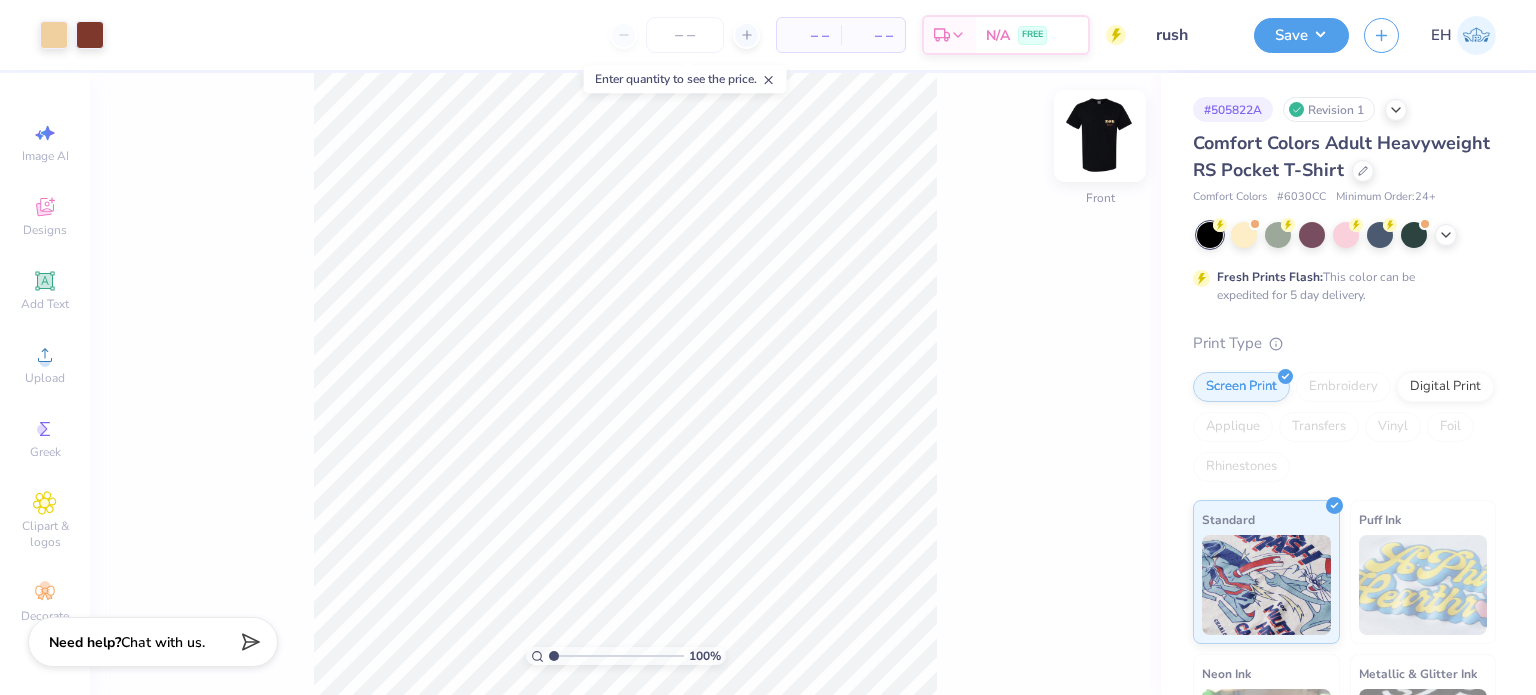 click at bounding box center (1100, 136) 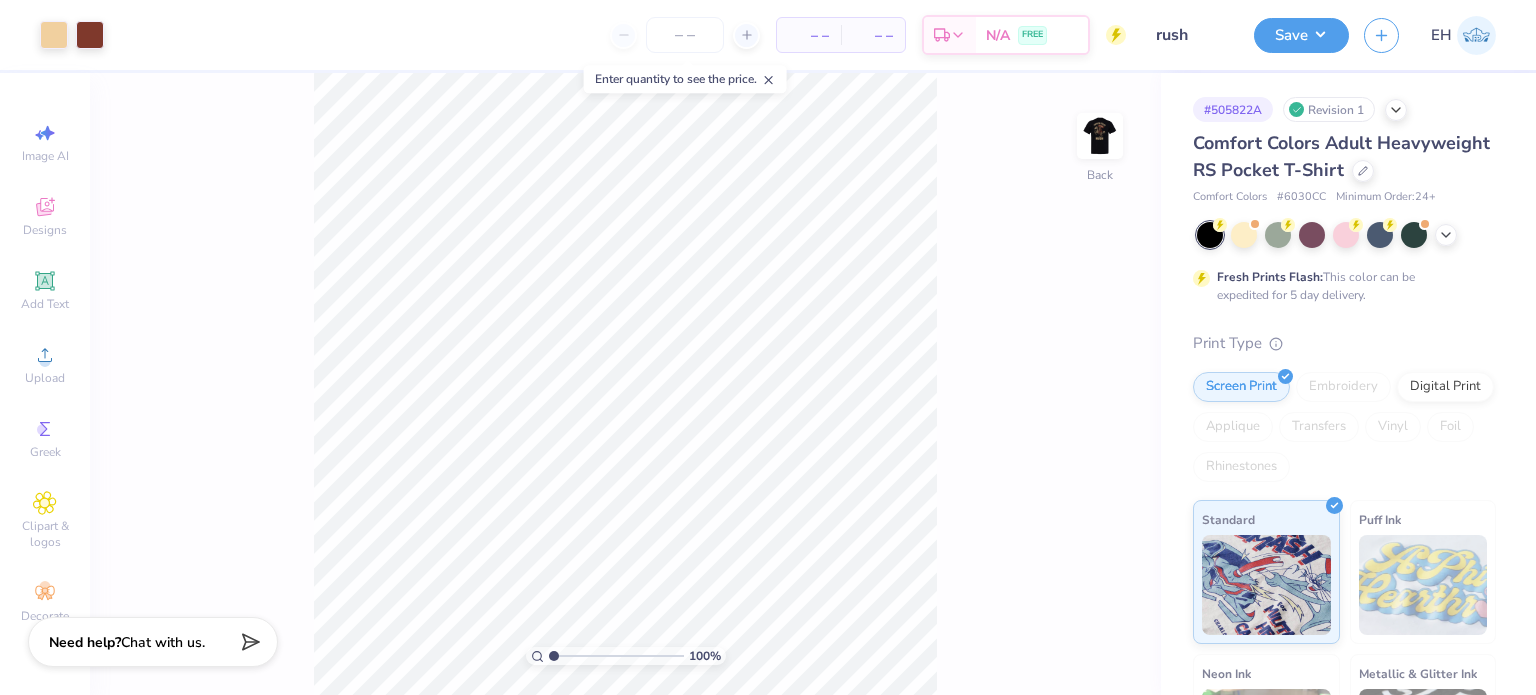 click at bounding box center (1100, 136) 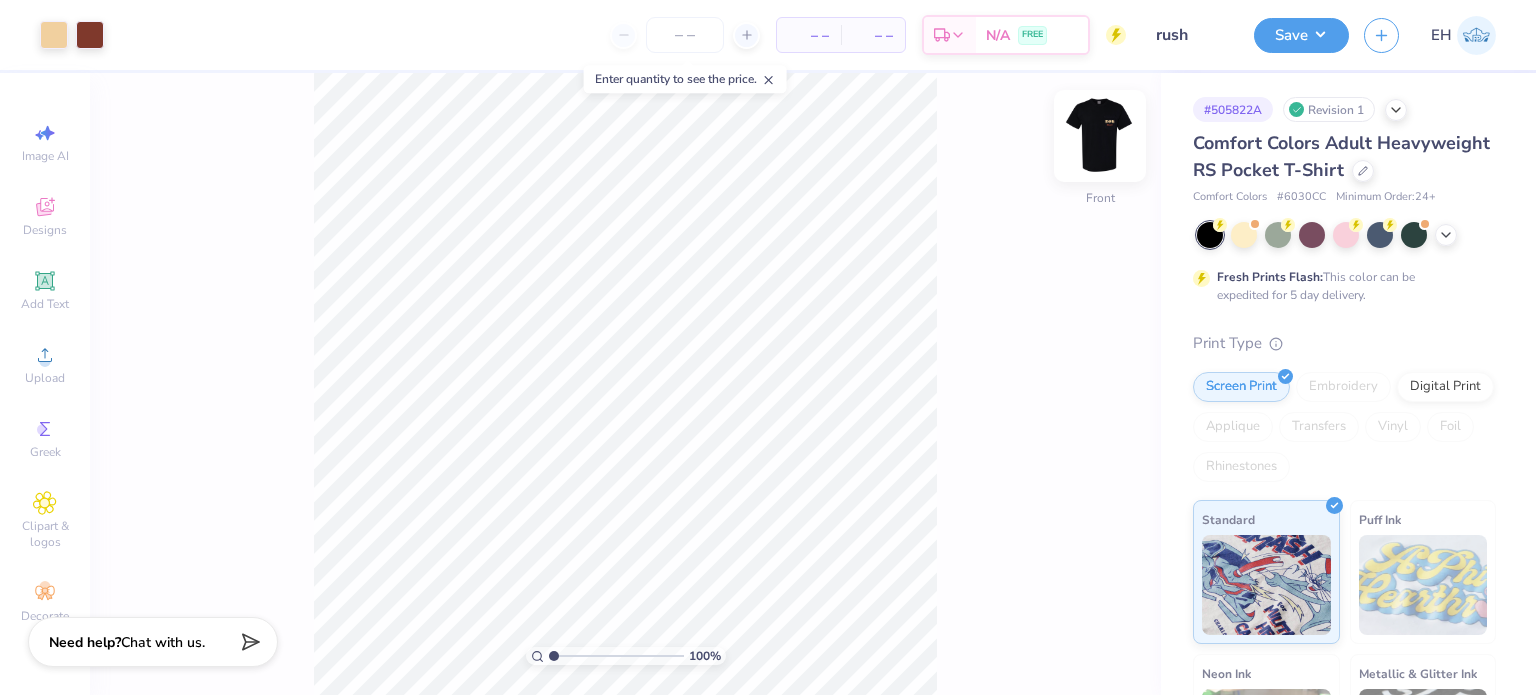 click at bounding box center [1100, 136] 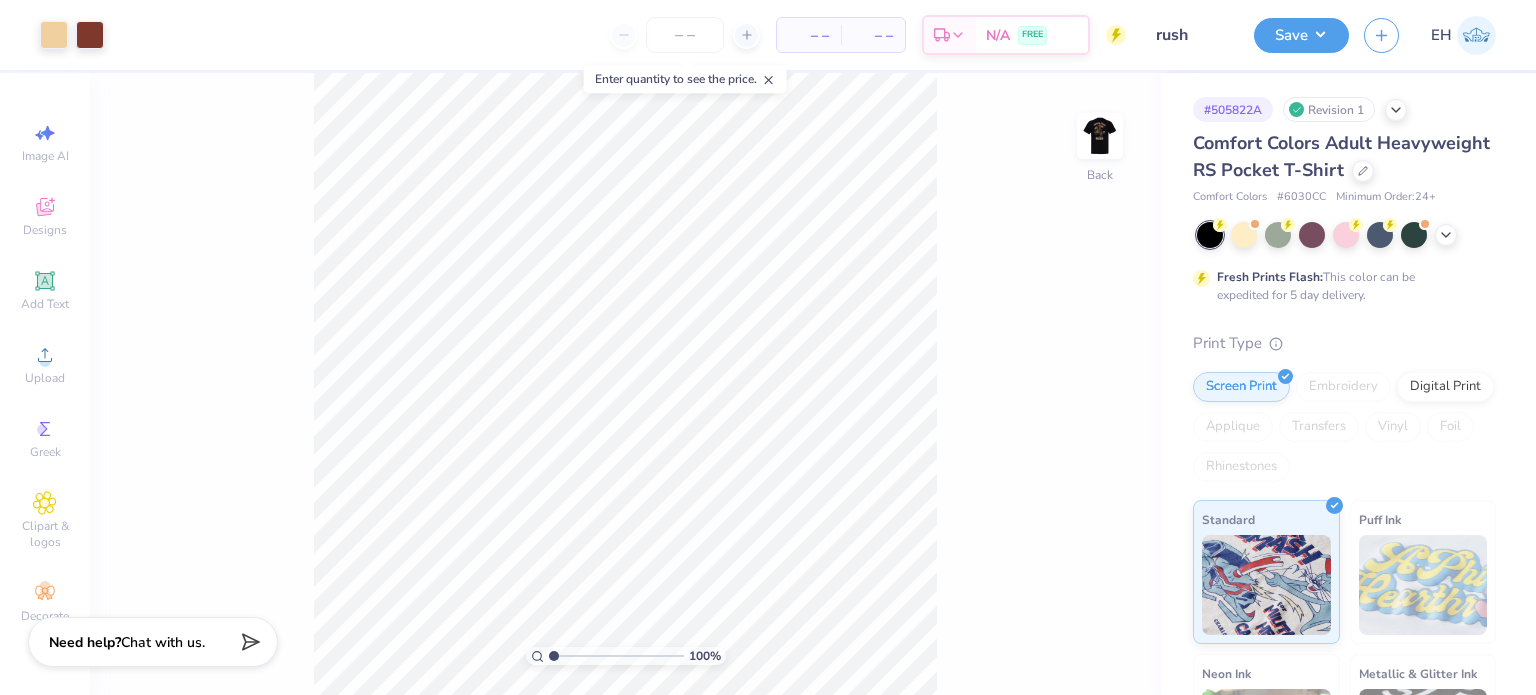 click at bounding box center (1100, 136) 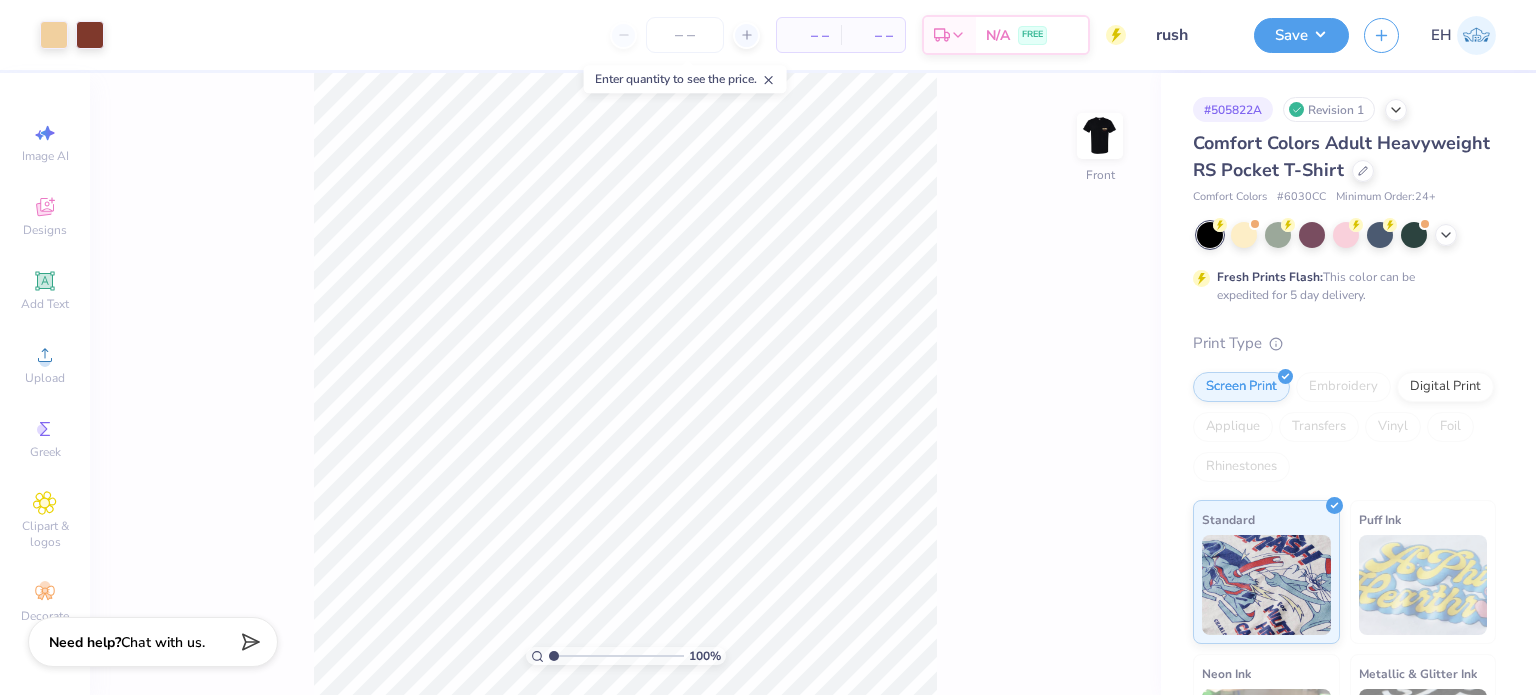 click at bounding box center [1100, 136] 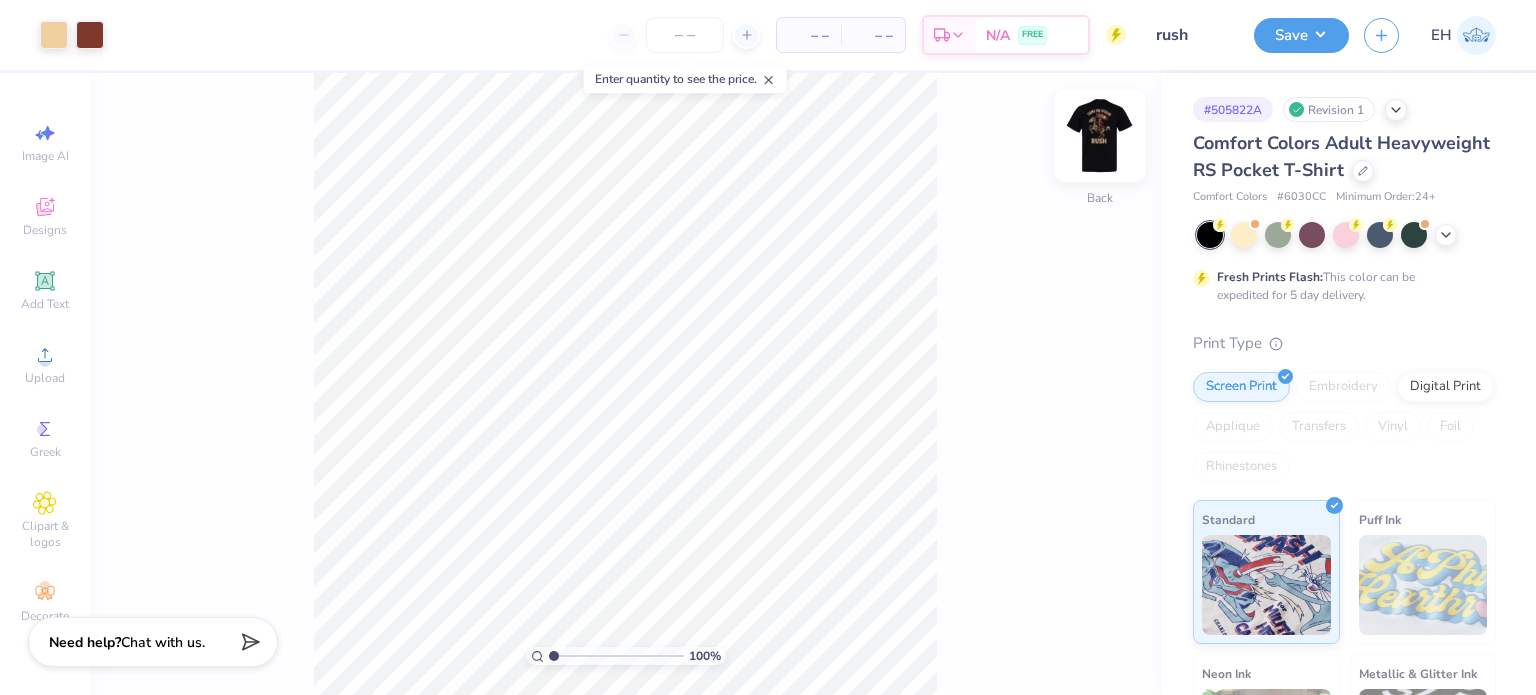 click at bounding box center (1100, 136) 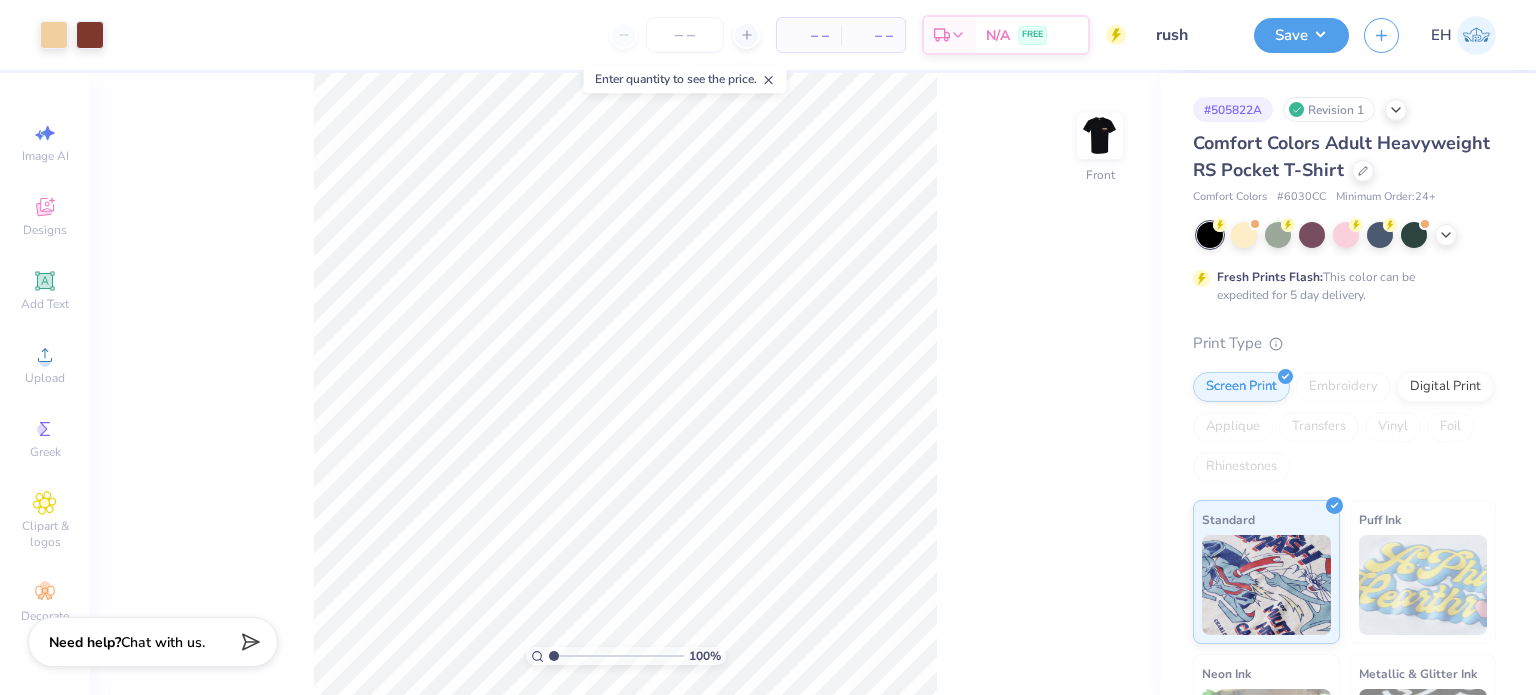 click at bounding box center [1100, 136] 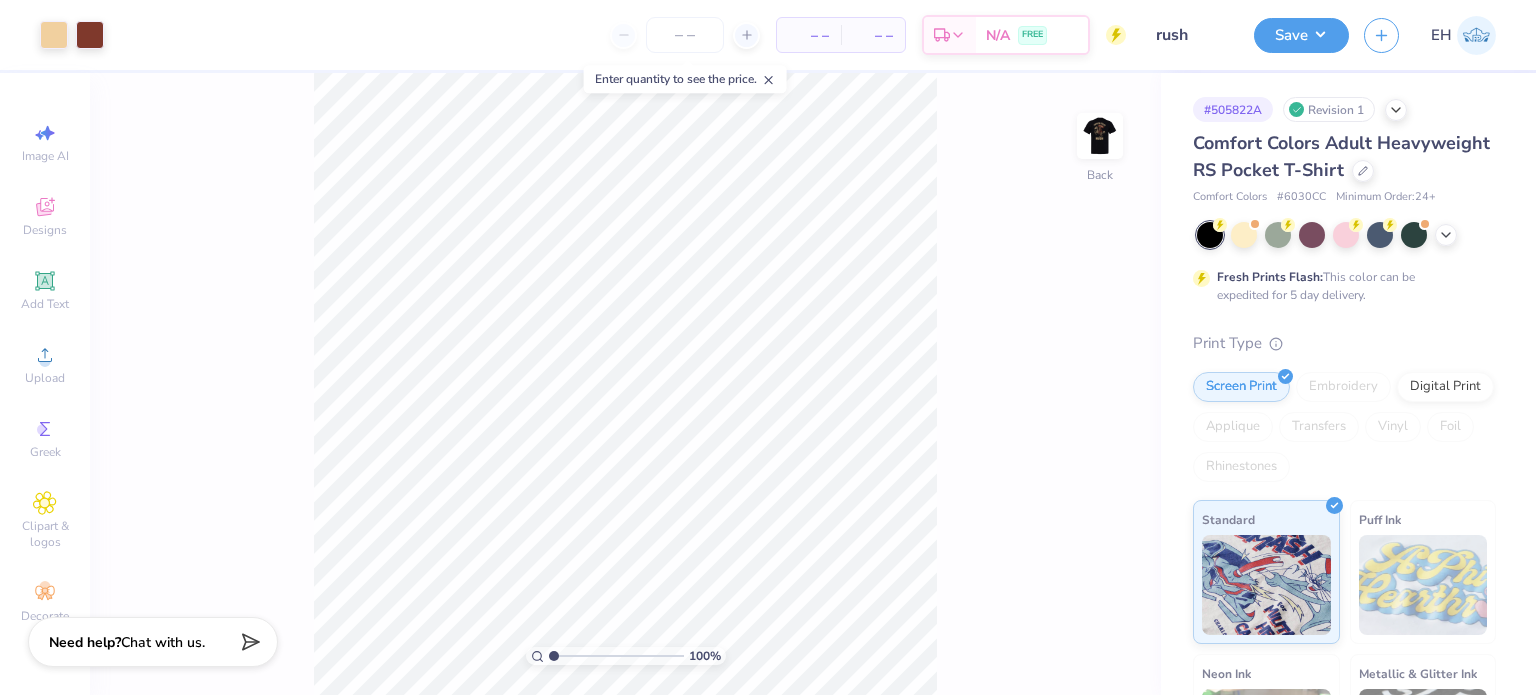 click at bounding box center [1100, 136] 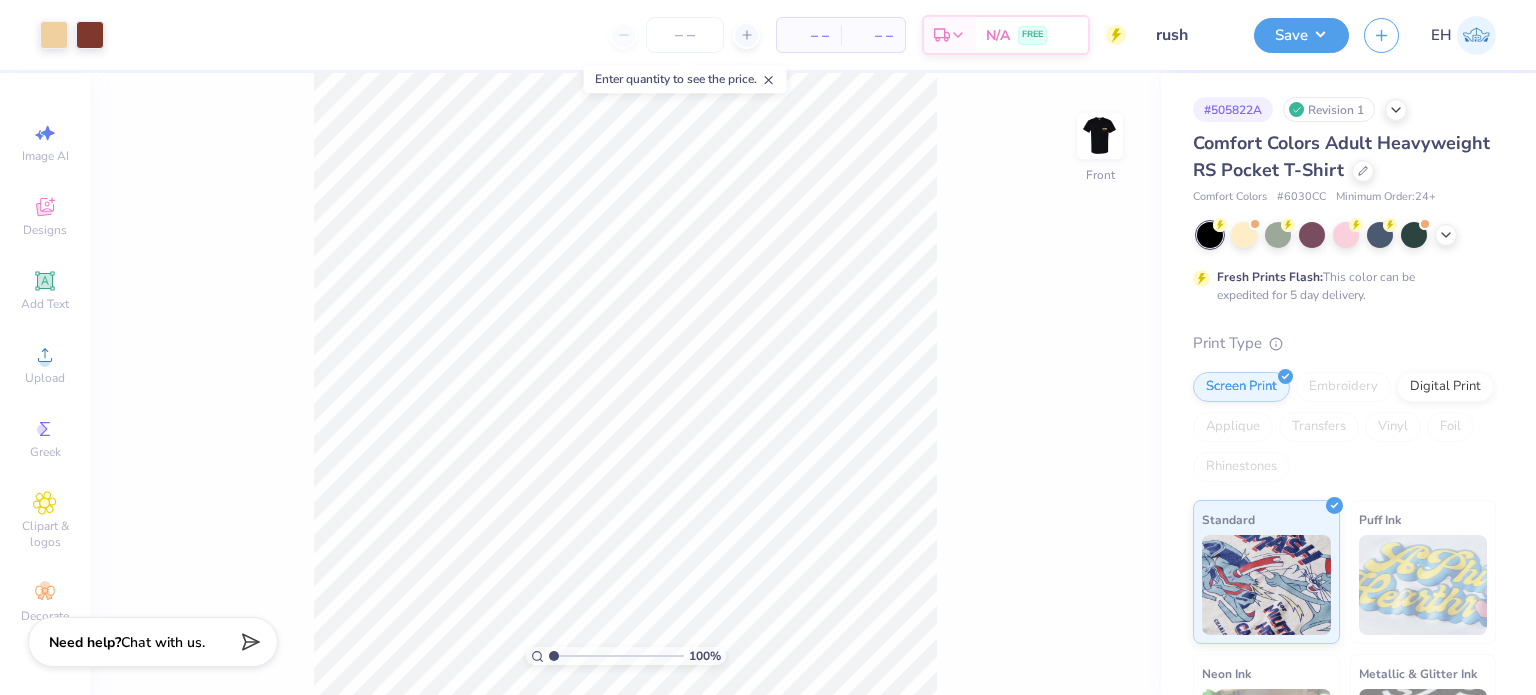 click at bounding box center [1100, 136] 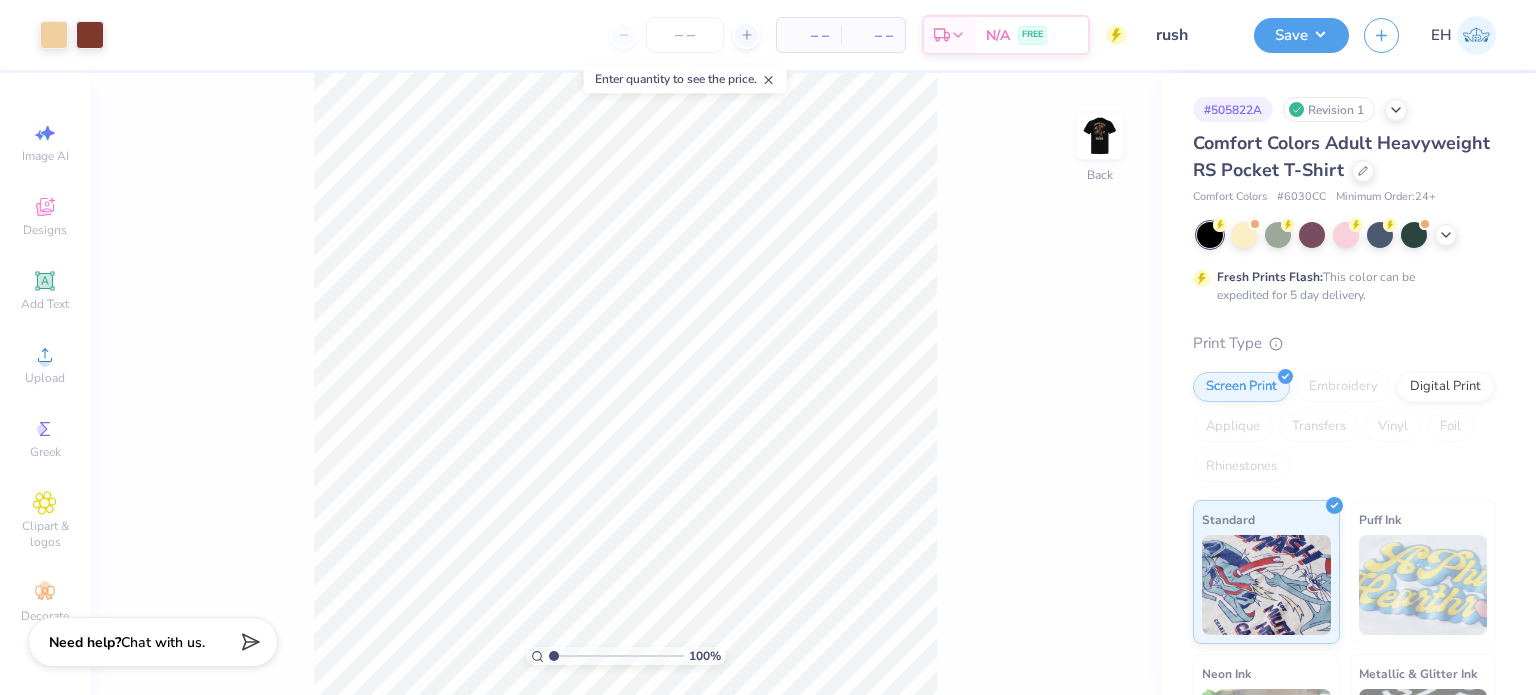 click at bounding box center (1100, 136) 